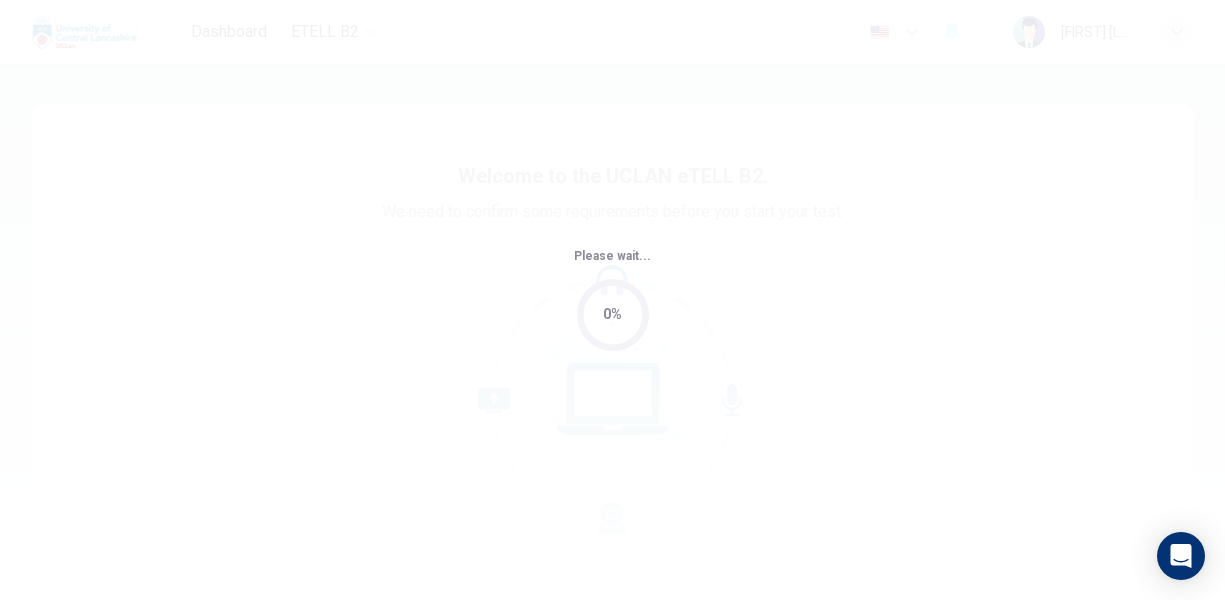 scroll, scrollTop: 0, scrollLeft: 0, axis: both 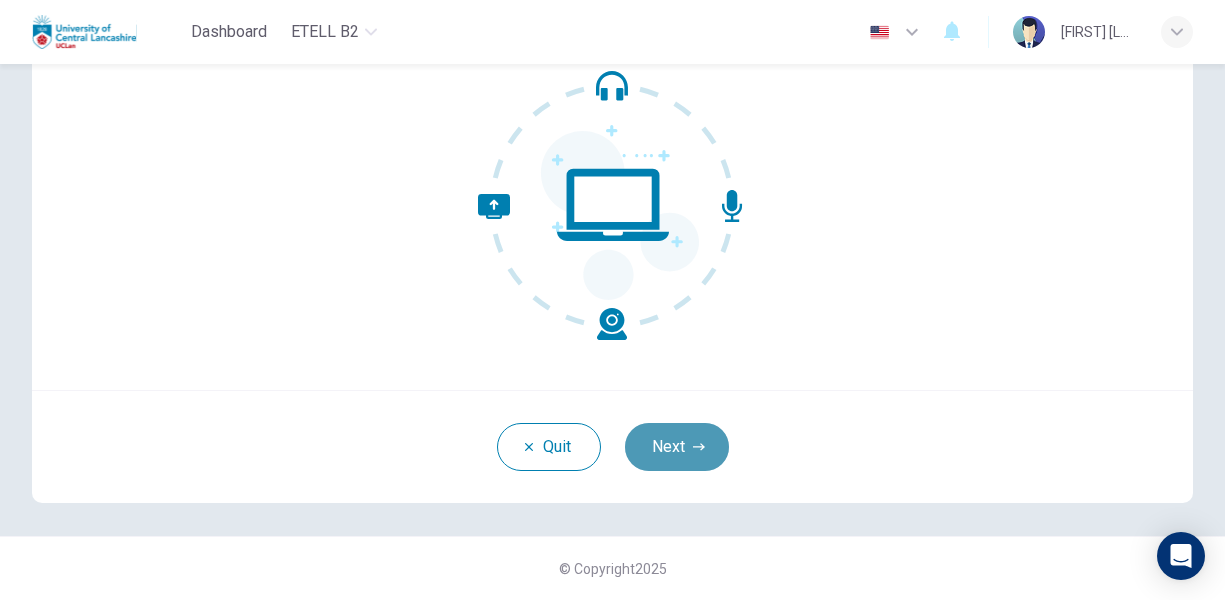 click on "Next" at bounding box center (677, 447) 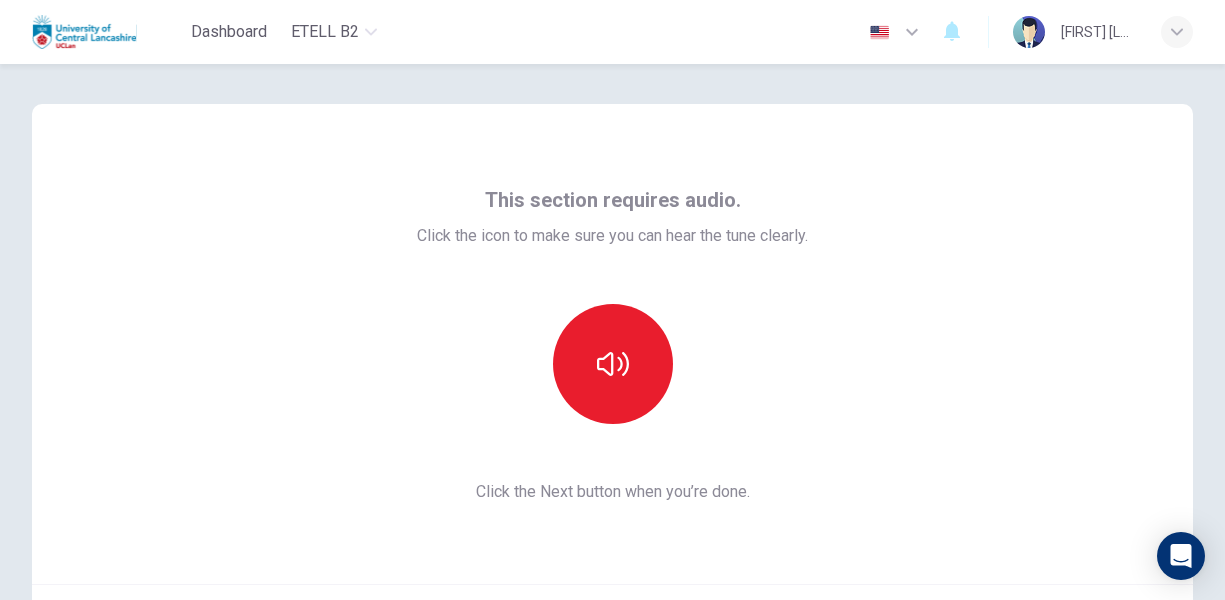 scroll, scrollTop: 100, scrollLeft: 0, axis: vertical 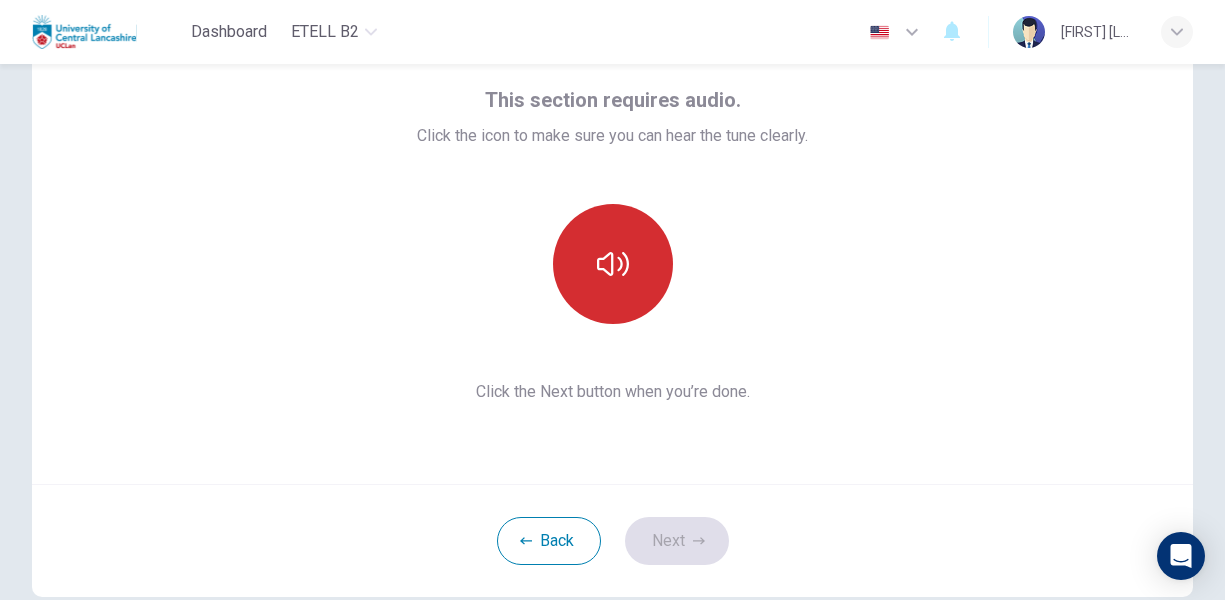 click 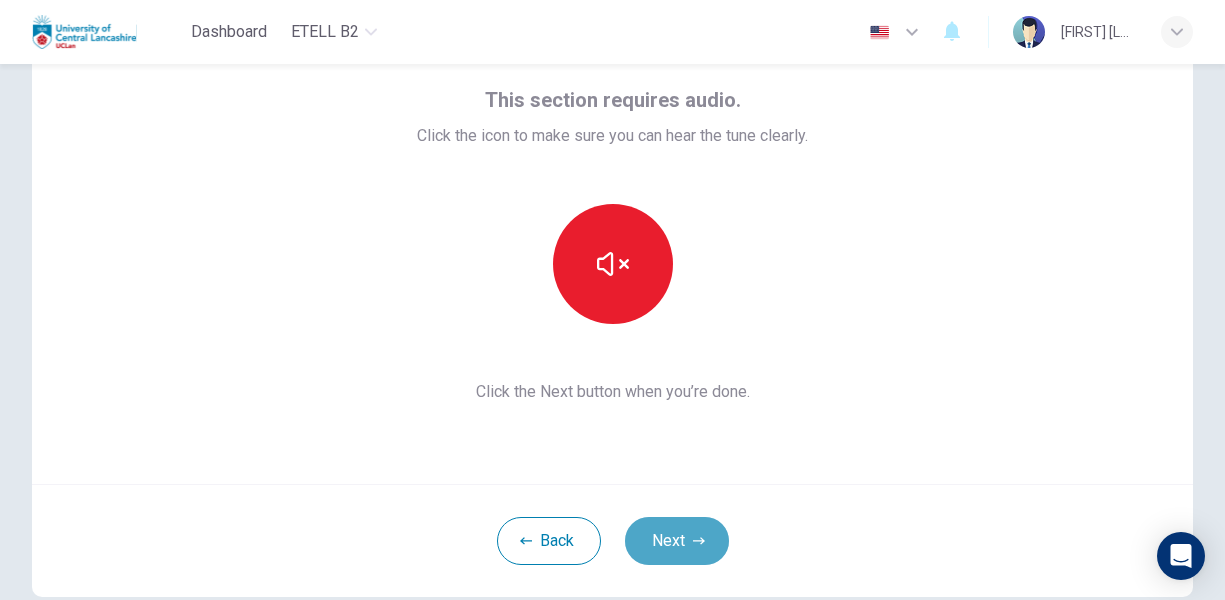 click on "Next" at bounding box center [677, 541] 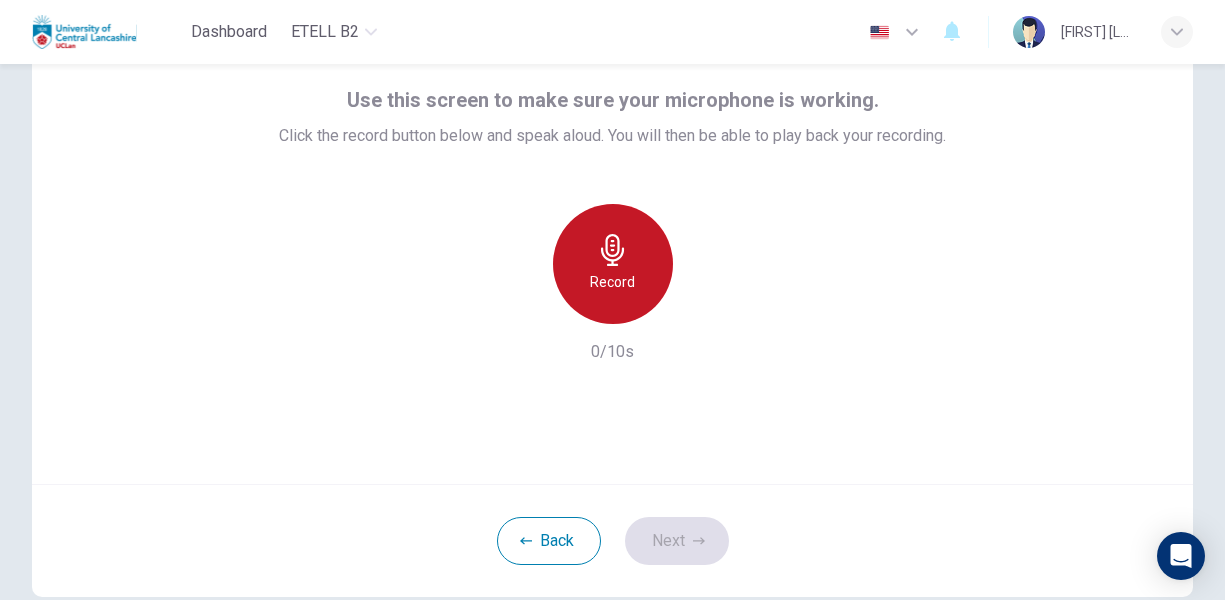 click on "Record" at bounding box center (612, 282) 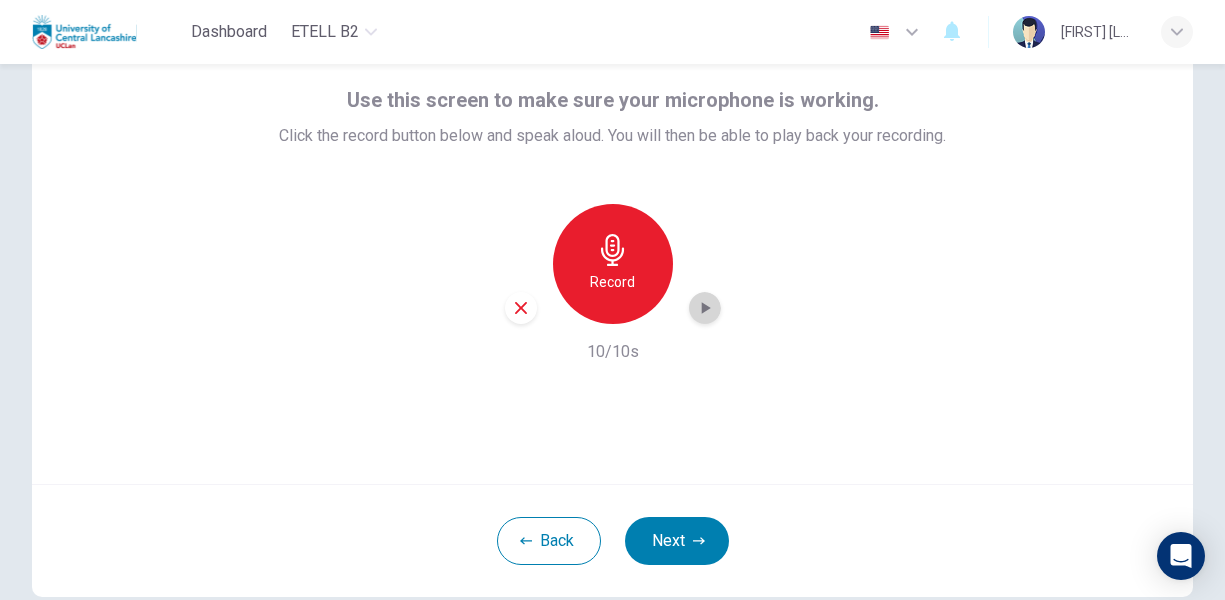 click 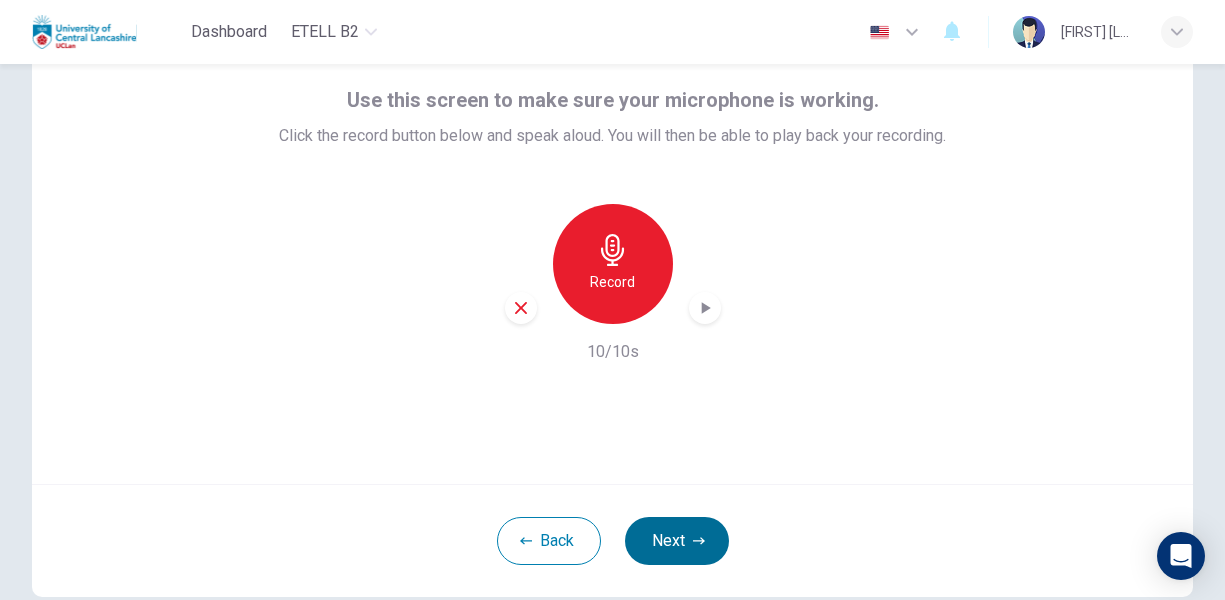 click on "Next" at bounding box center (677, 541) 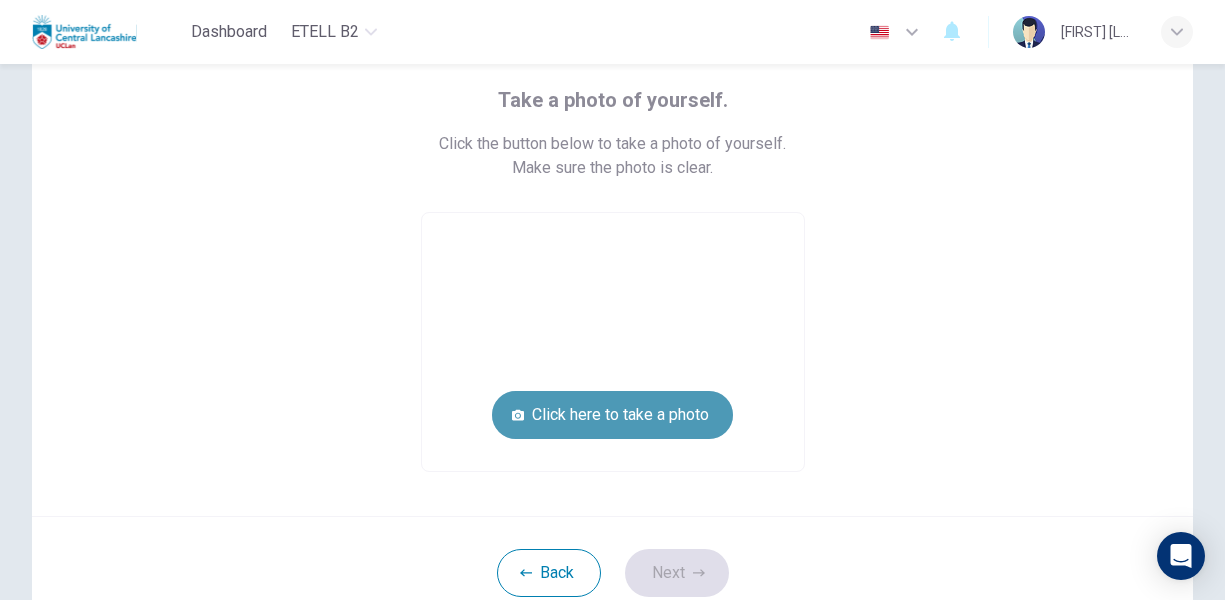 click on "Click here to take a photo" at bounding box center [612, 415] 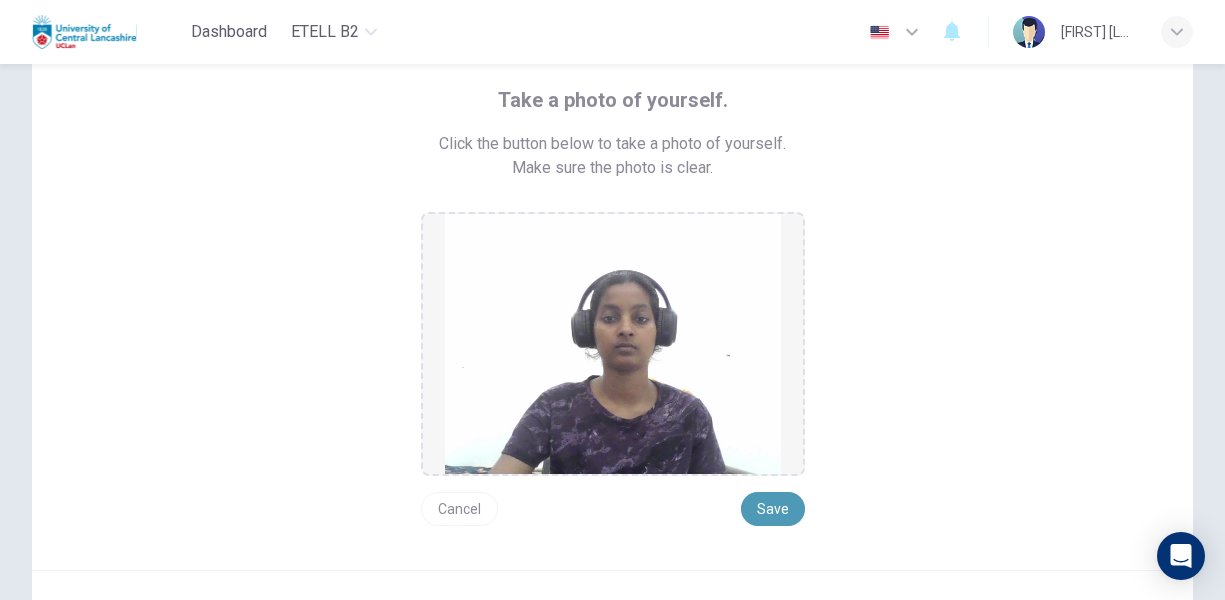 click on "Save" at bounding box center (773, 509) 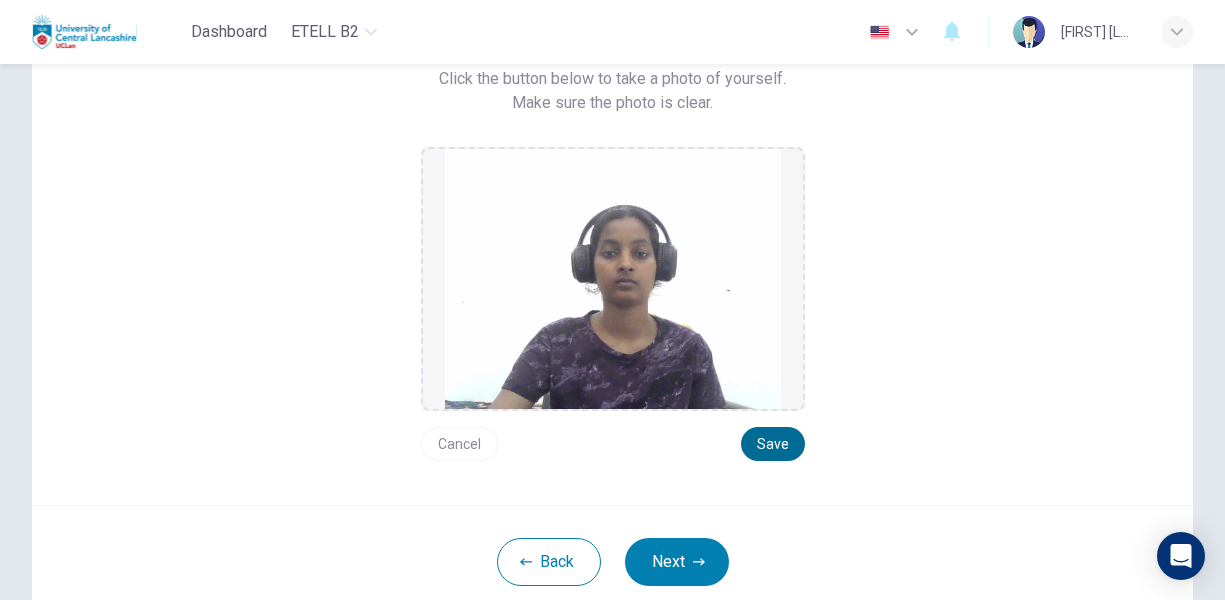 scroll, scrollTop: 200, scrollLeft: 0, axis: vertical 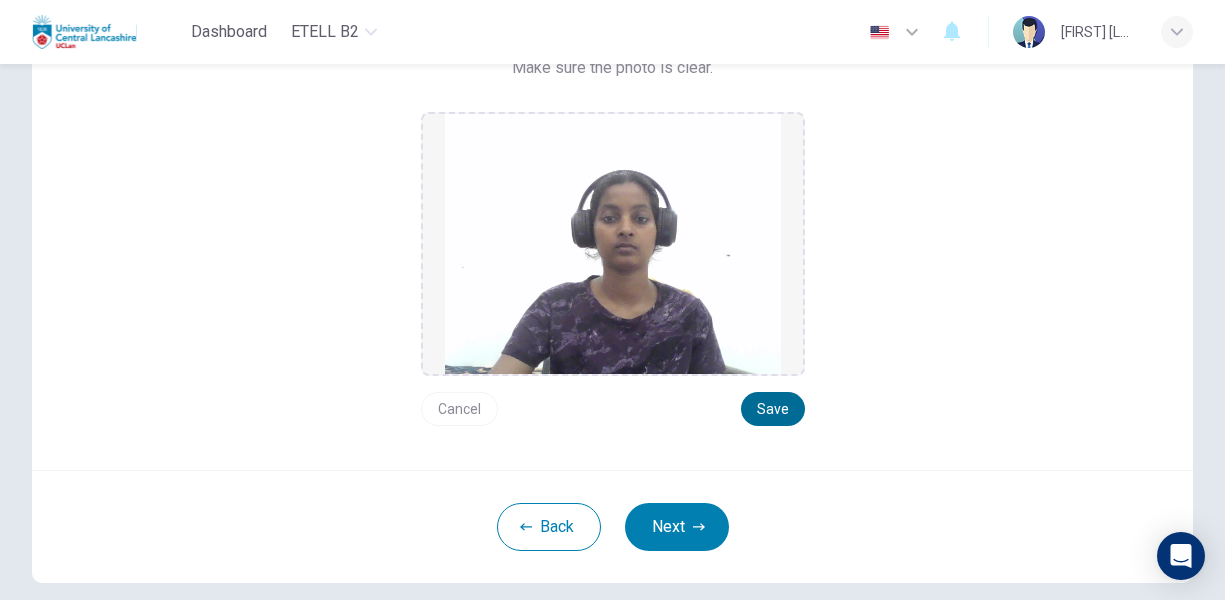 click on "Save" at bounding box center (773, 409) 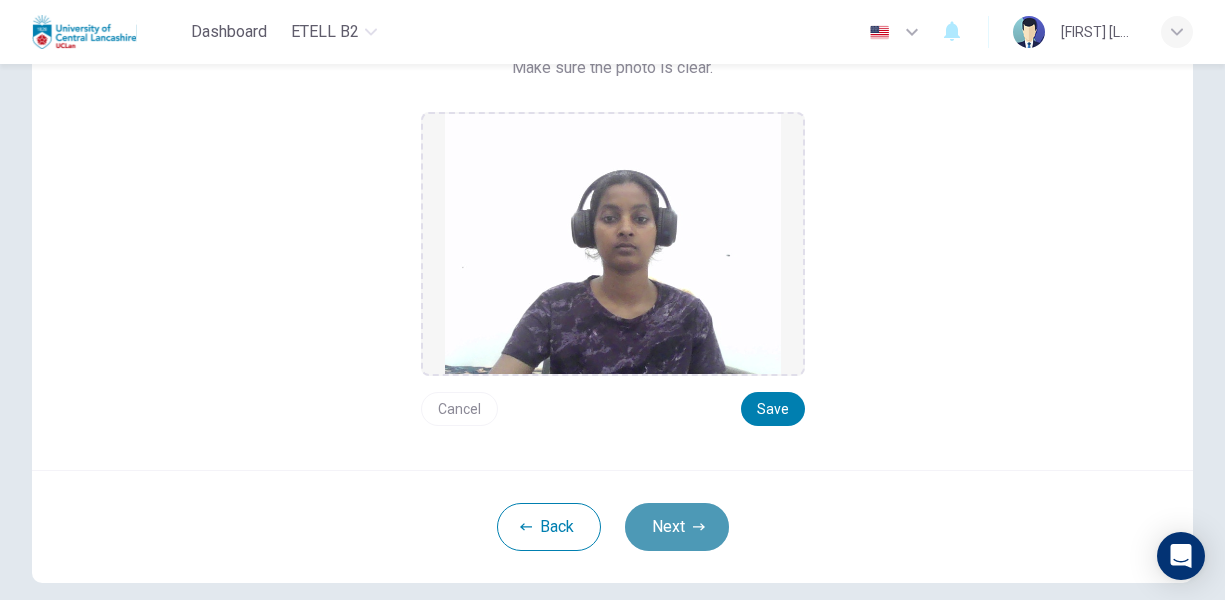 click on "Next" at bounding box center (677, 527) 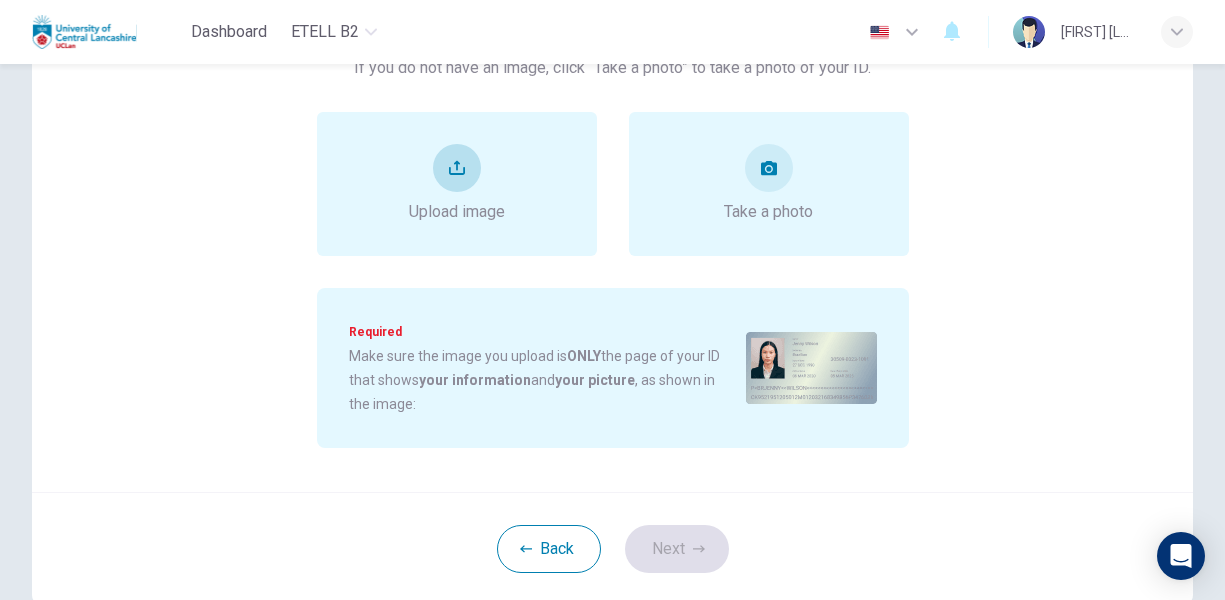 click on "Upload image" at bounding box center (457, 184) 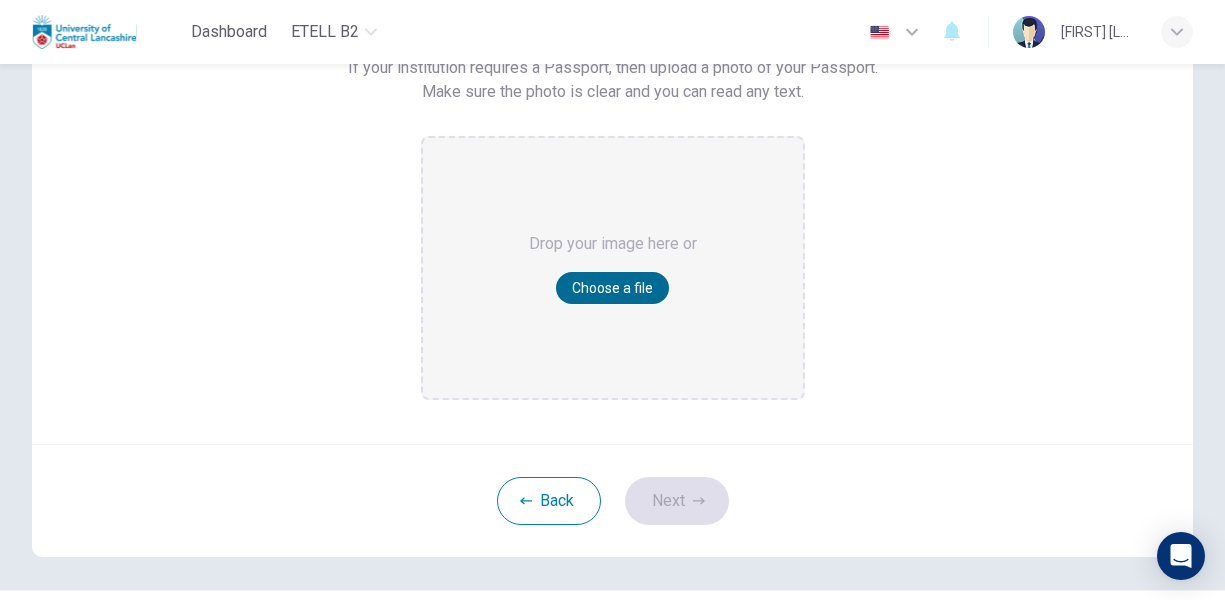 click on "Choose a file" at bounding box center (612, 288) 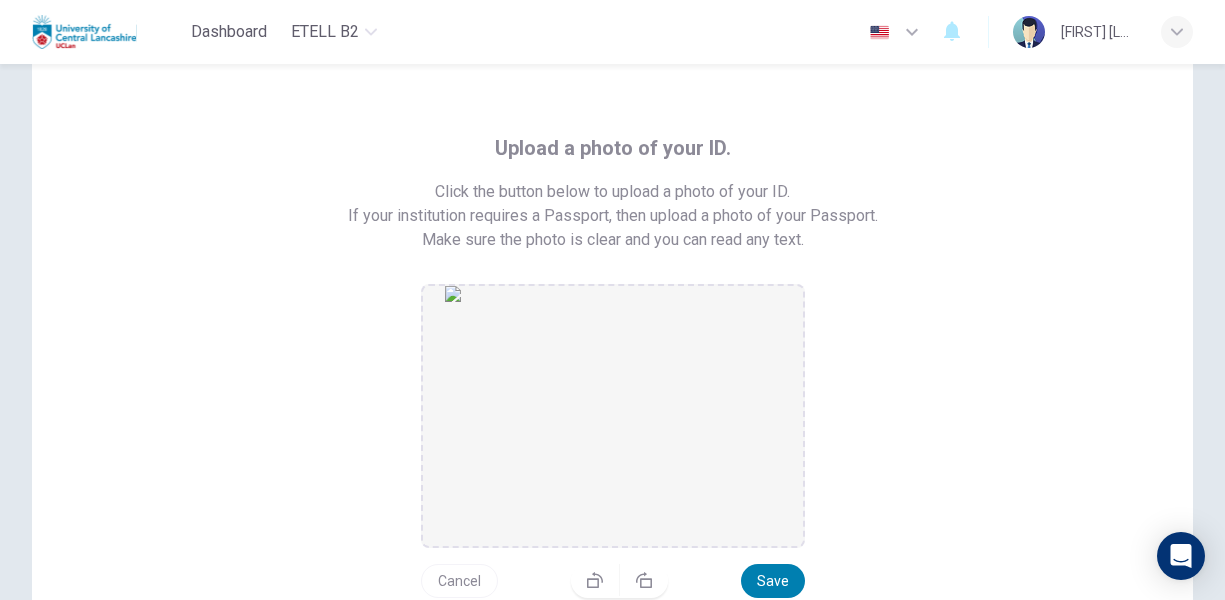 scroll, scrollTop: 100, scrollLeft: 0, axis: vertical 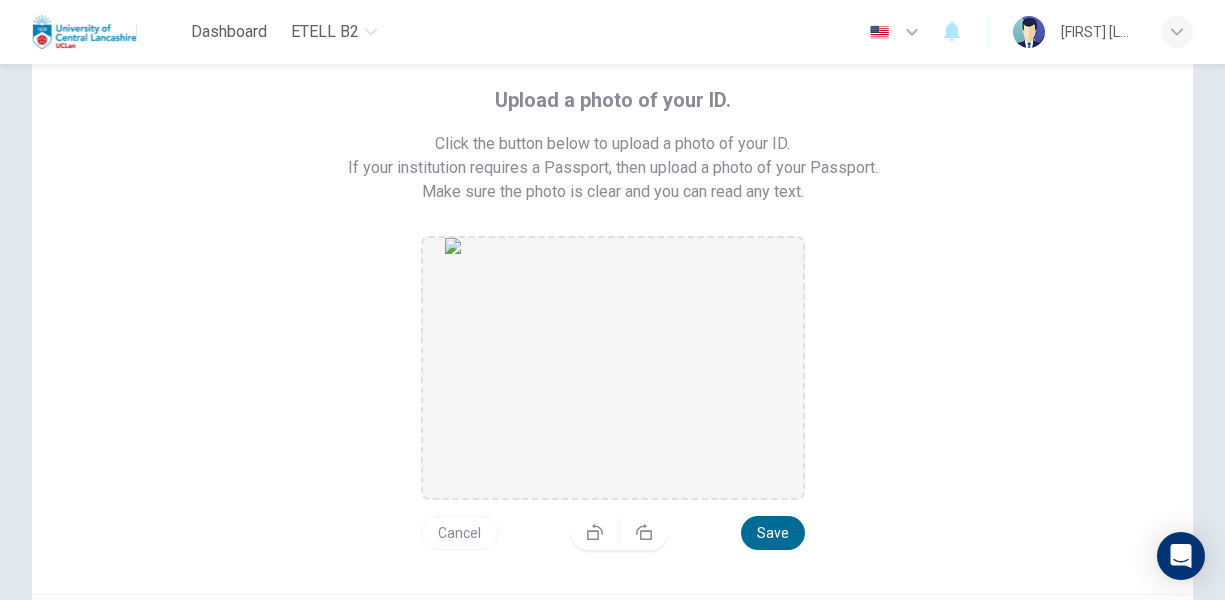 click on "Save" at bounding box center (773, 533) 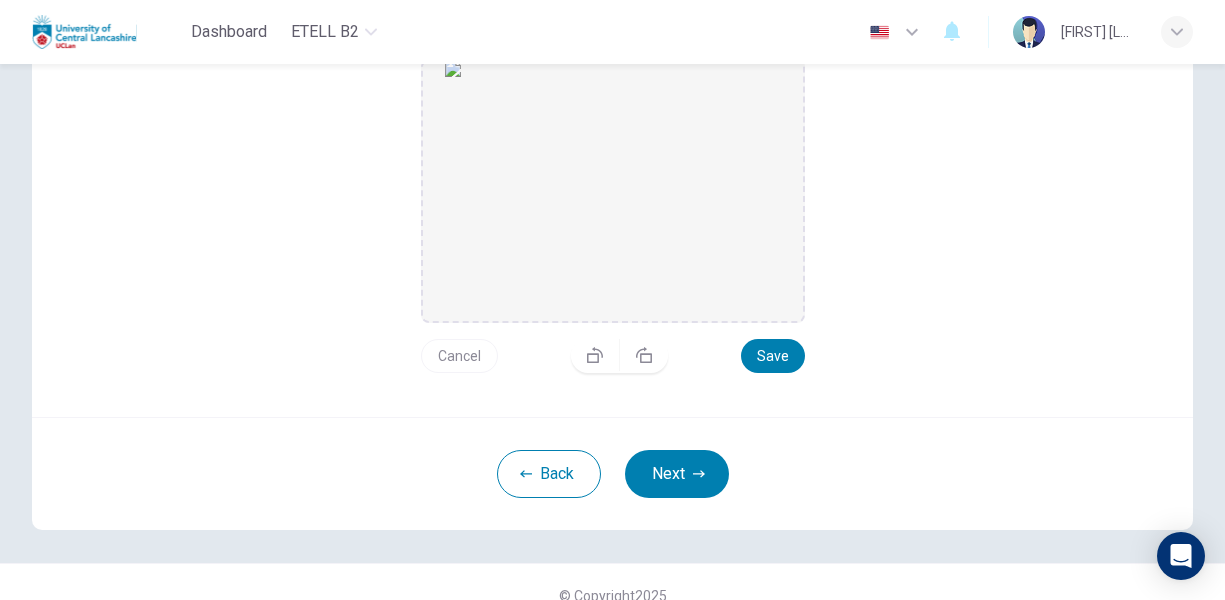 scroll, scrollTop: 300, scrollLeft: 0, axis: vertical 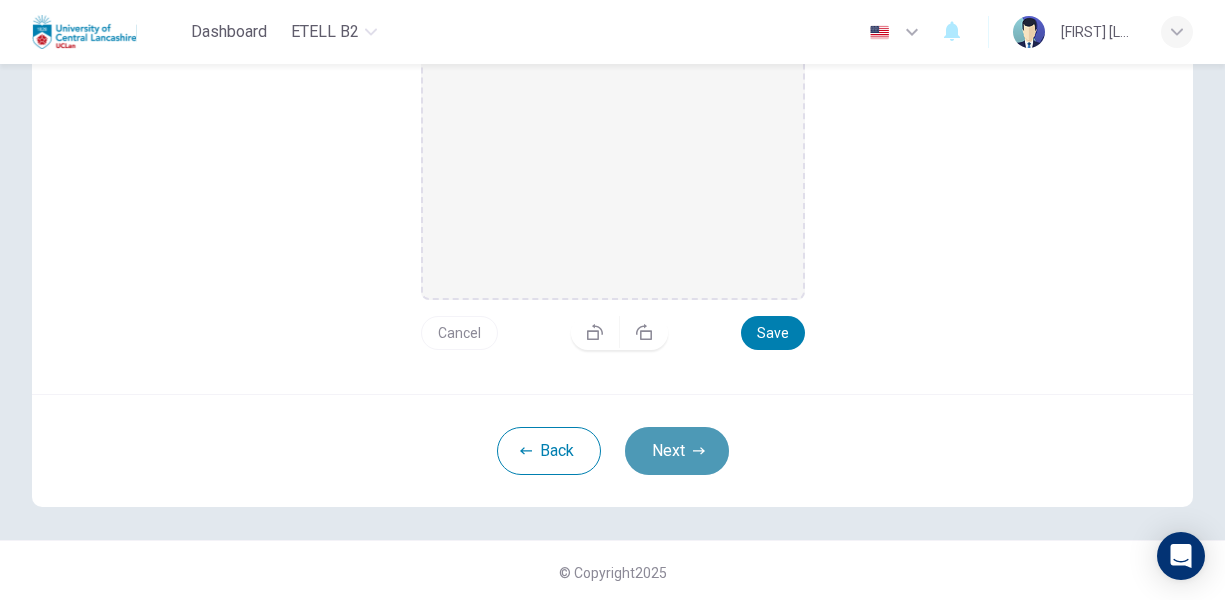 click on "Next" at bounding box center (677, 451) 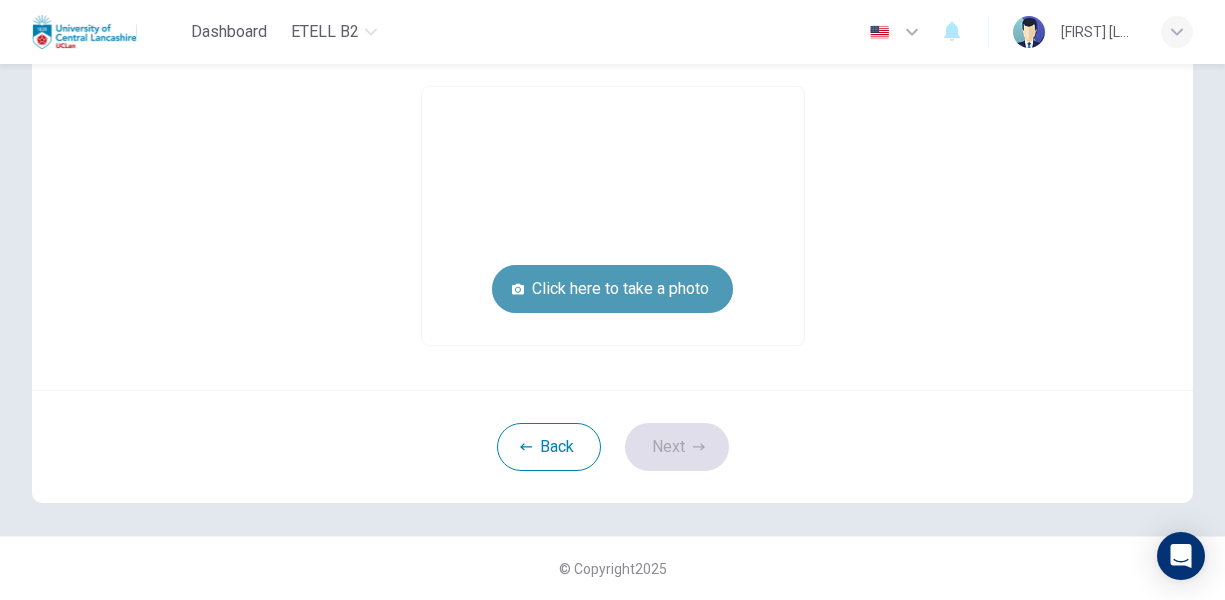 click on "Click here to take a photo" at bounding box center (612, 289) 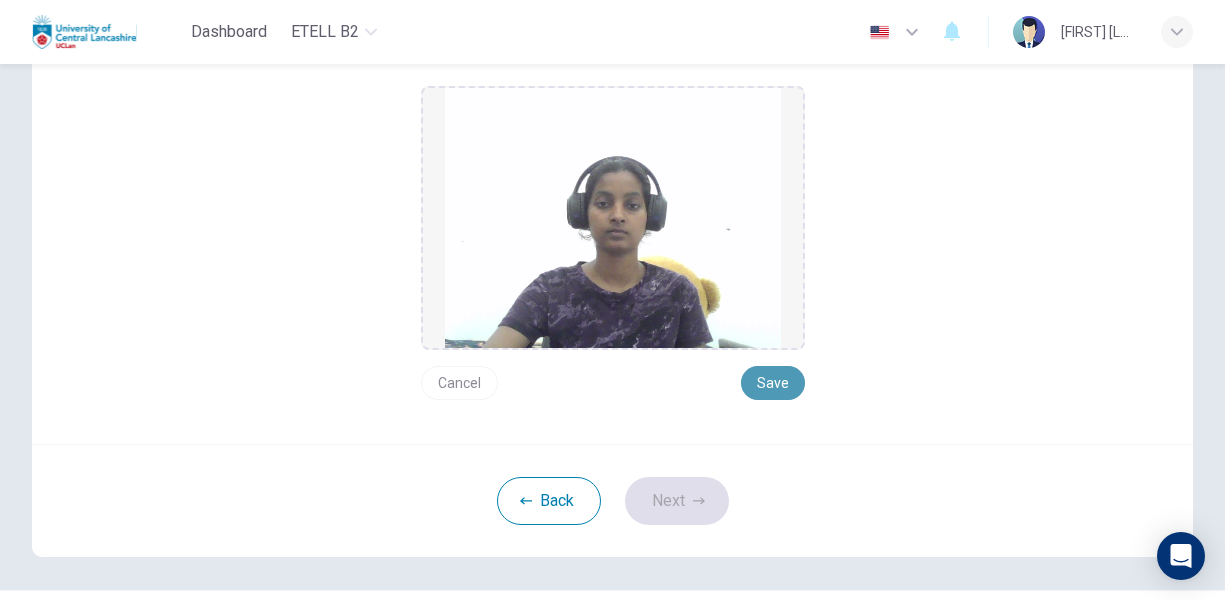 click on "Save" at bounding box center (773, 383) 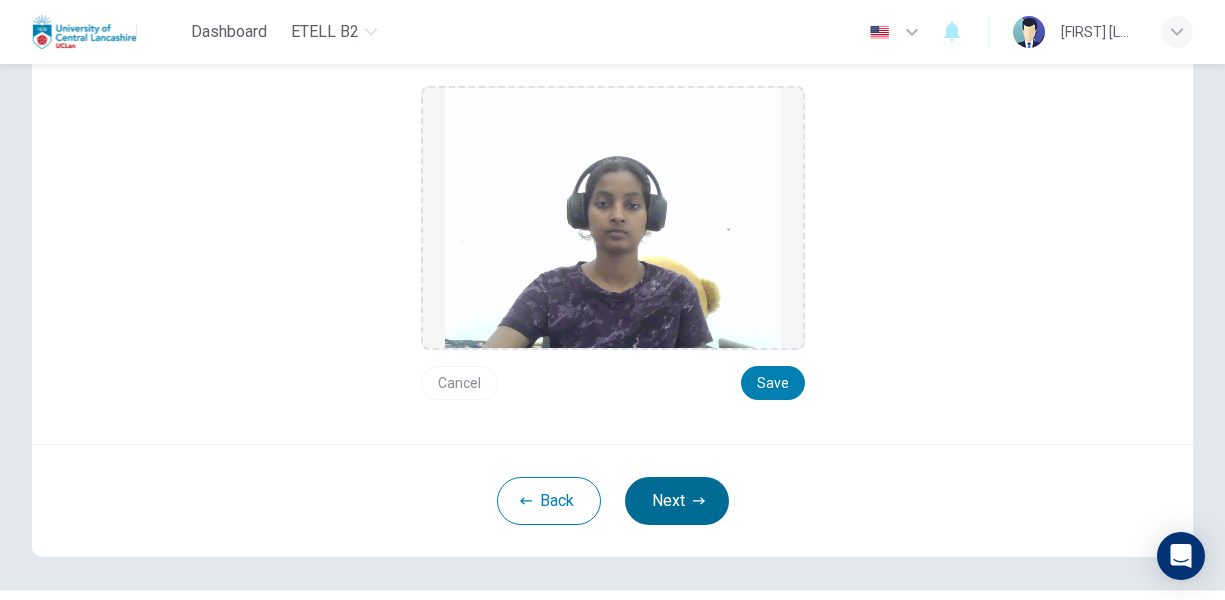 click on "Next" at bounding box center (677, 501) 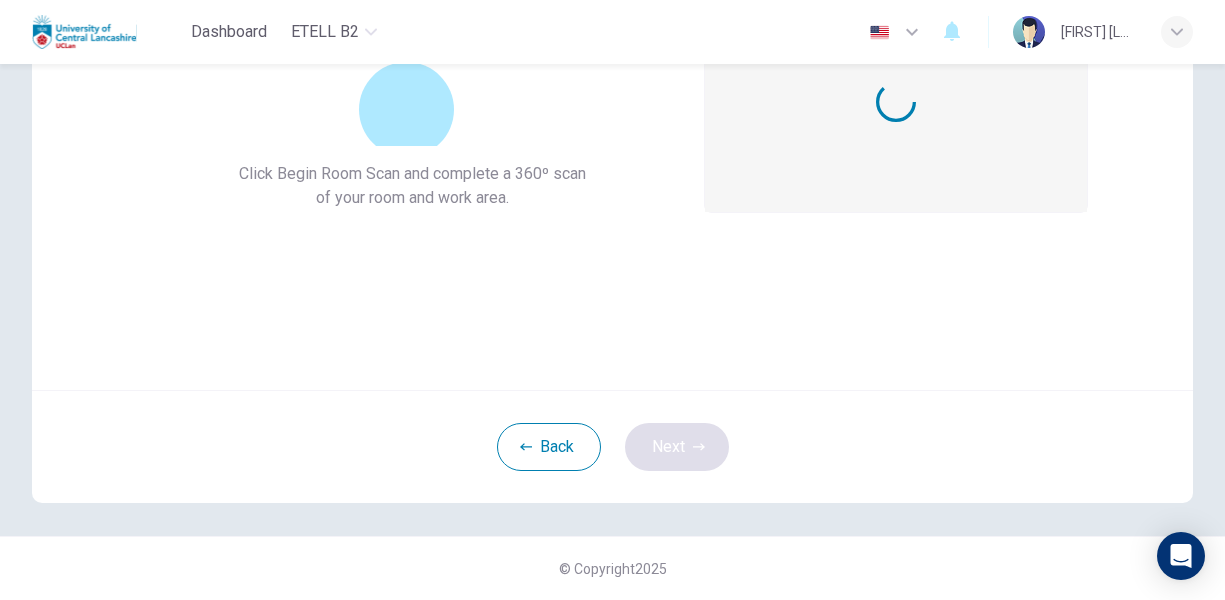 scroll, scrollTop: 194, scrollLeft: 0, axis: vertical 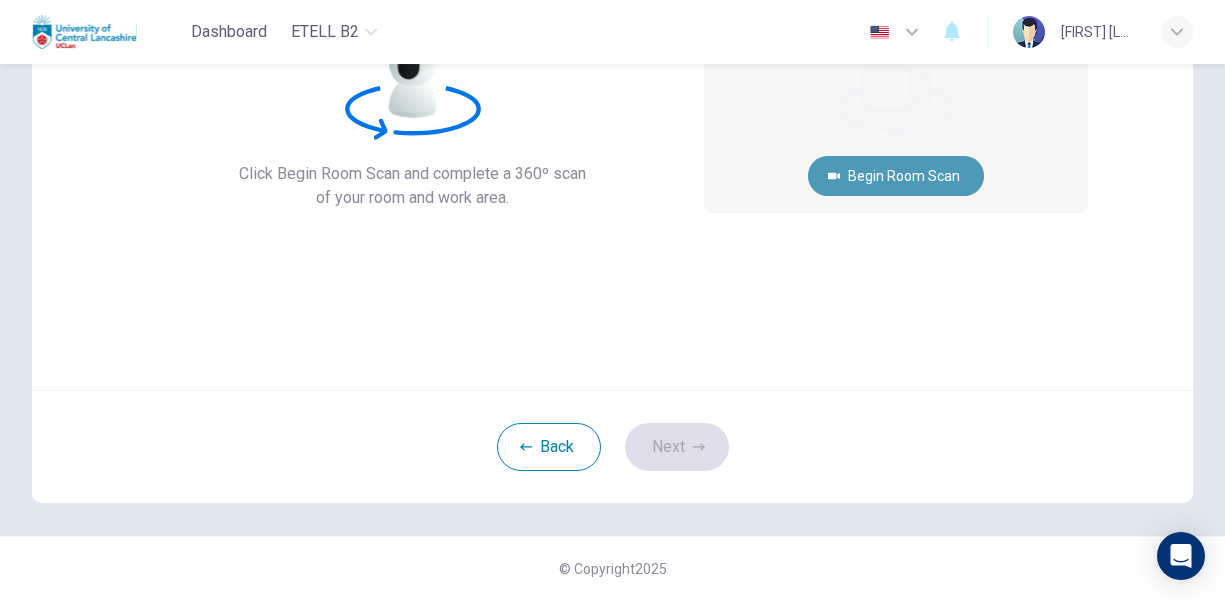 click on "Begin Room Scan" at bounding box center (896, 176) 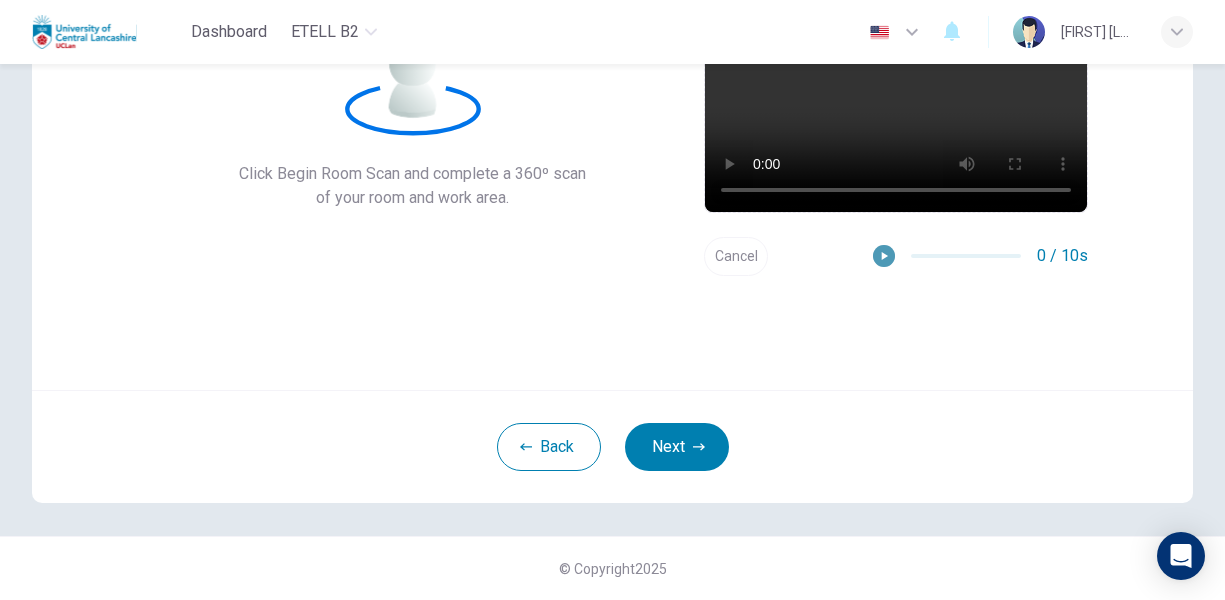 click 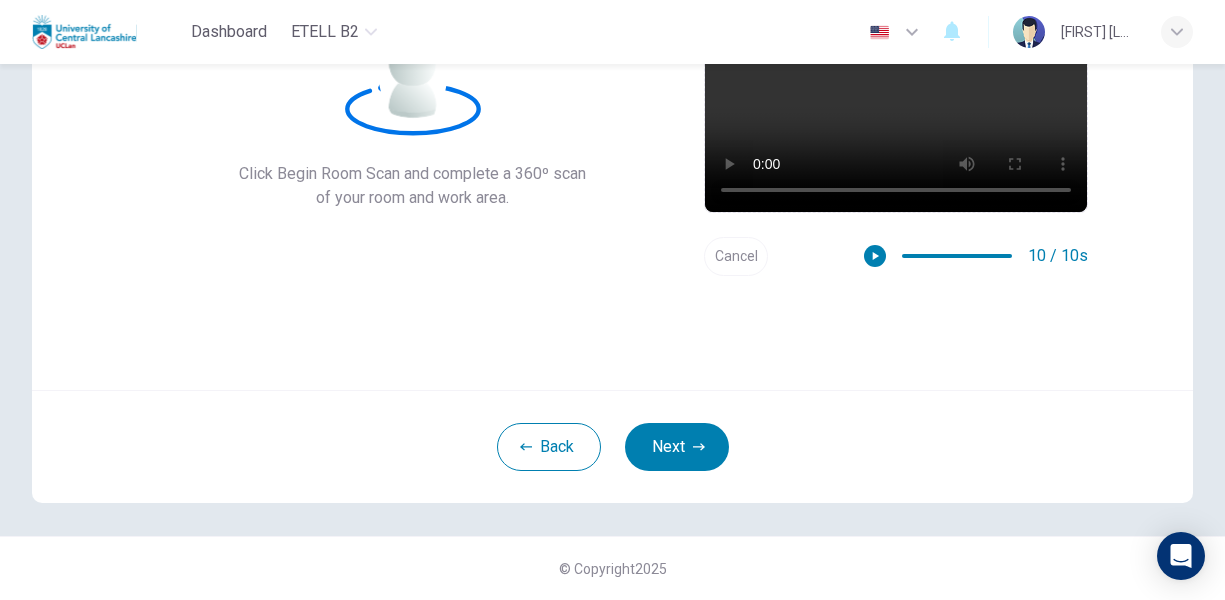 click on "Cancel" at bounding box center (736, 256) 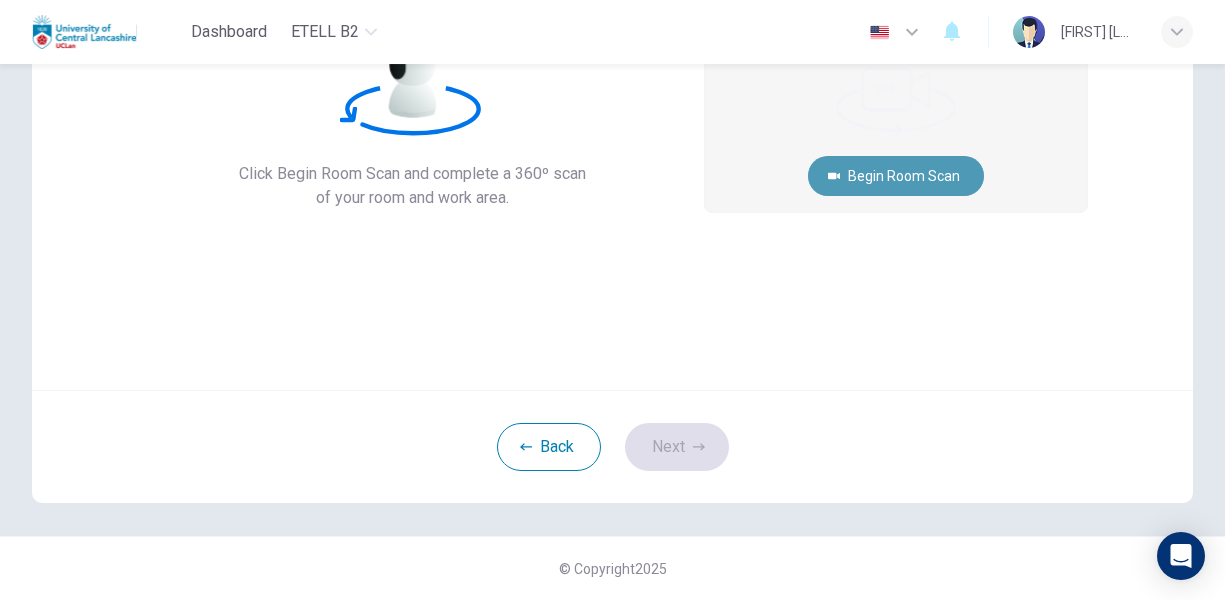 click on "Begin Room Scan" at bounding box center [896, 176] 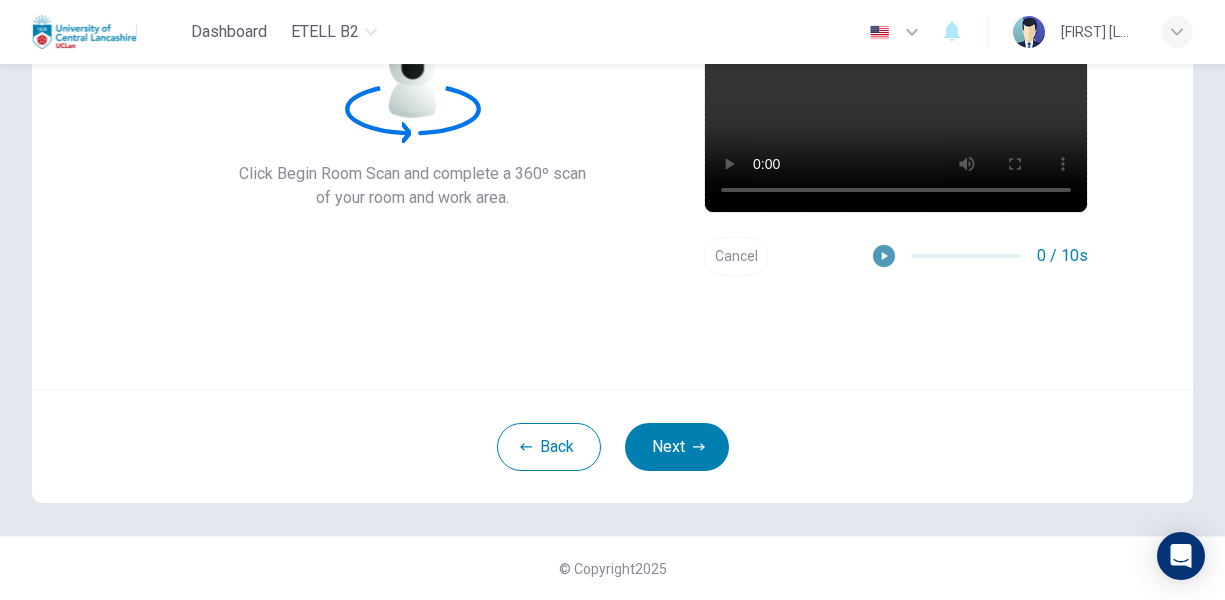 click 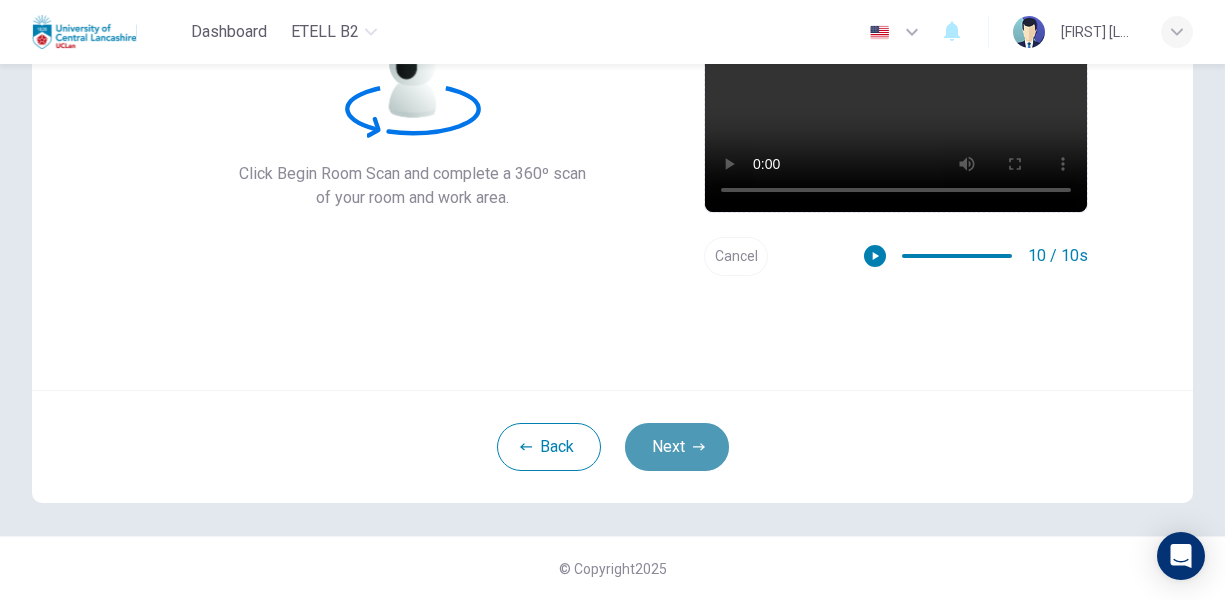 click on "Next" at bounding box center (677, 447) 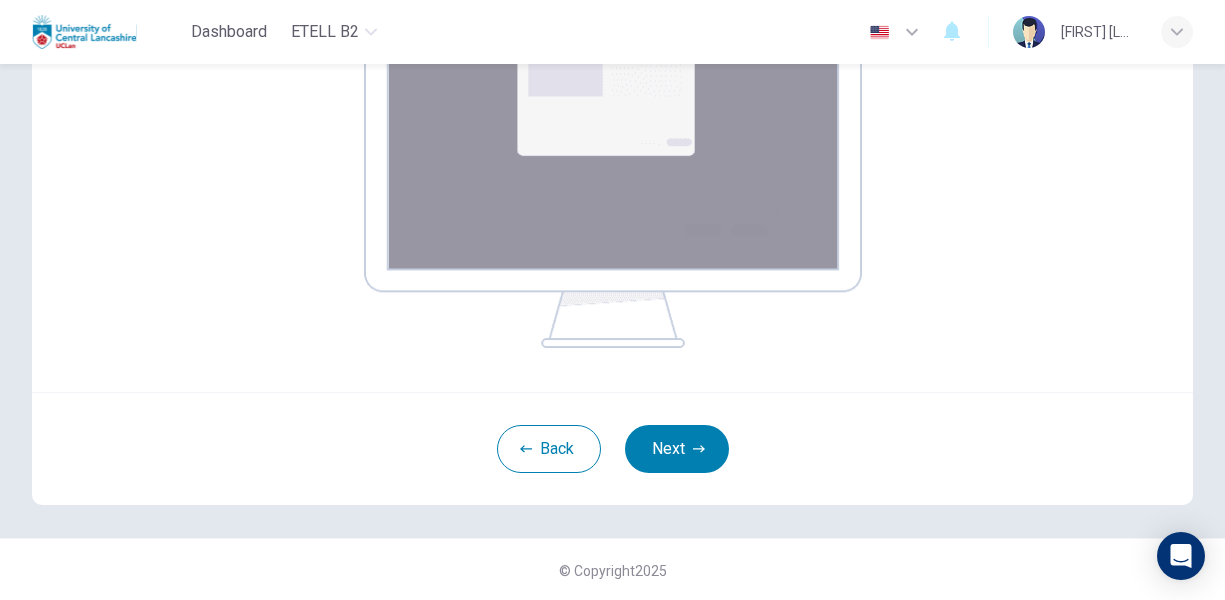 scroll, scrollTop: 398, scrollLeft: 0, axis: vertical 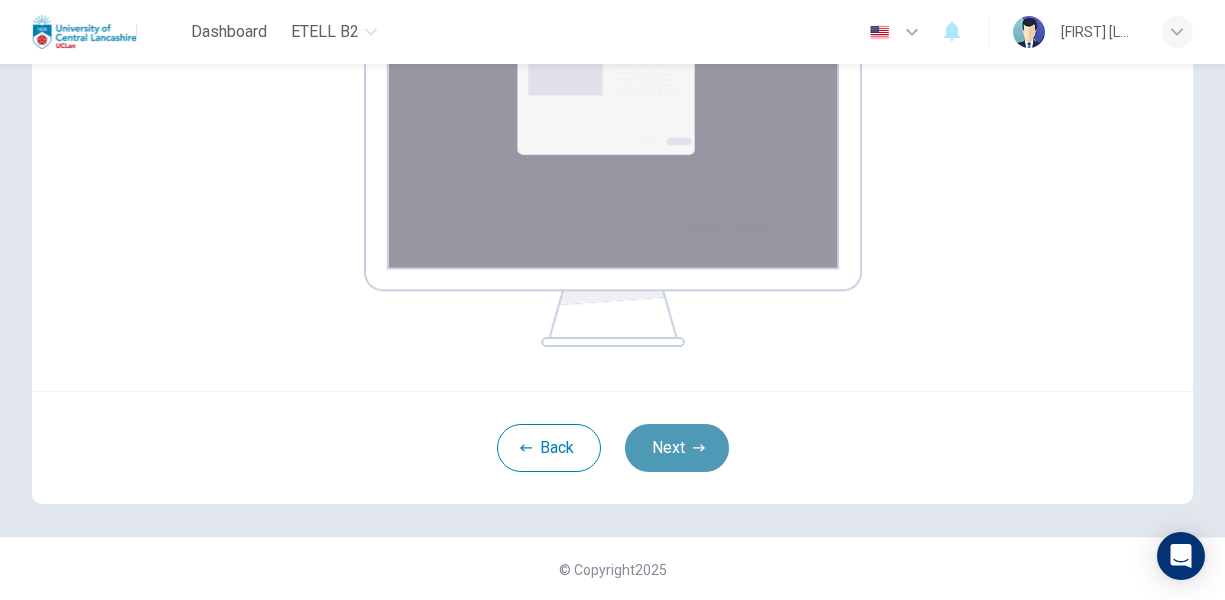 click on "Next" at bounding box center [677, 448] 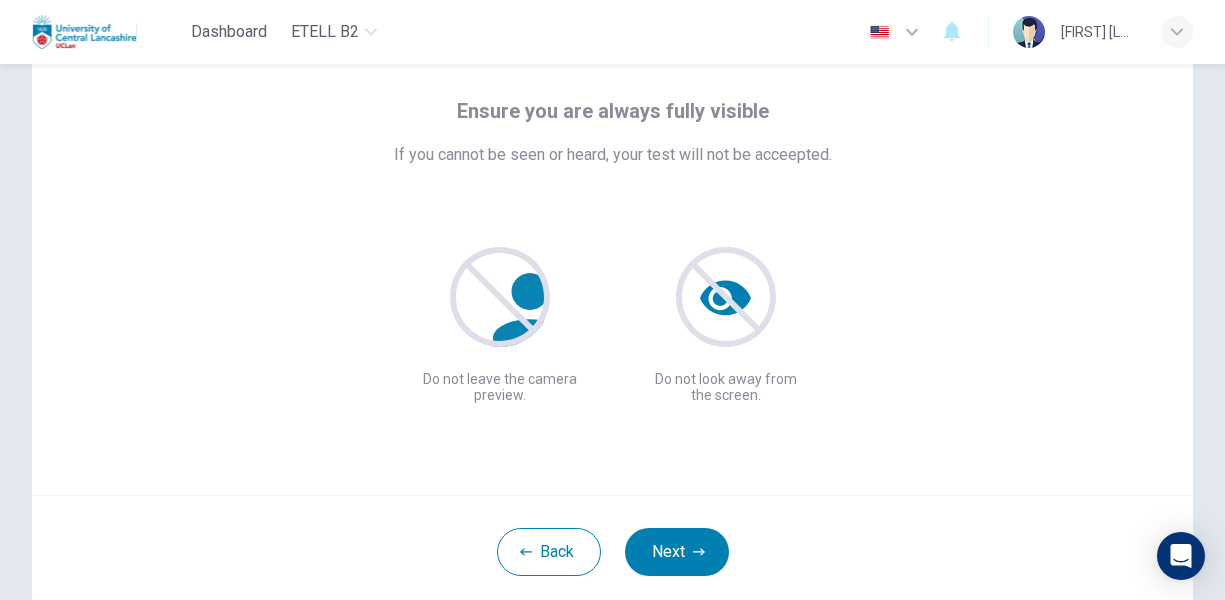 scroll, scrollTop: 194, scrollLeft: 0, axis: vertical 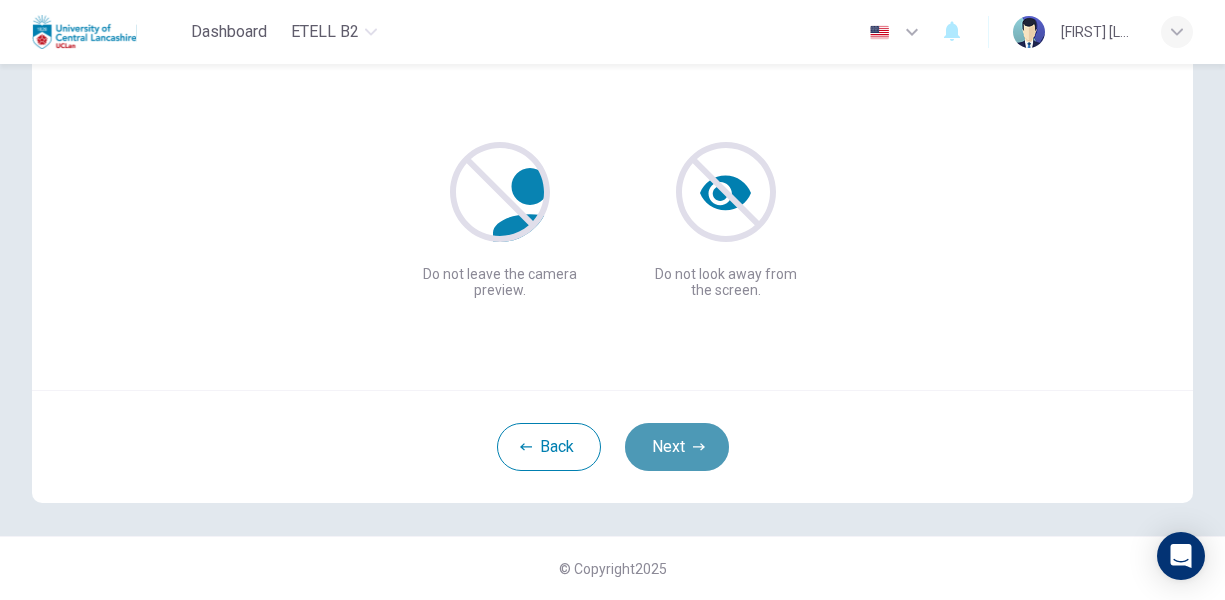 click on "Next" at bounding box center [677, 447] 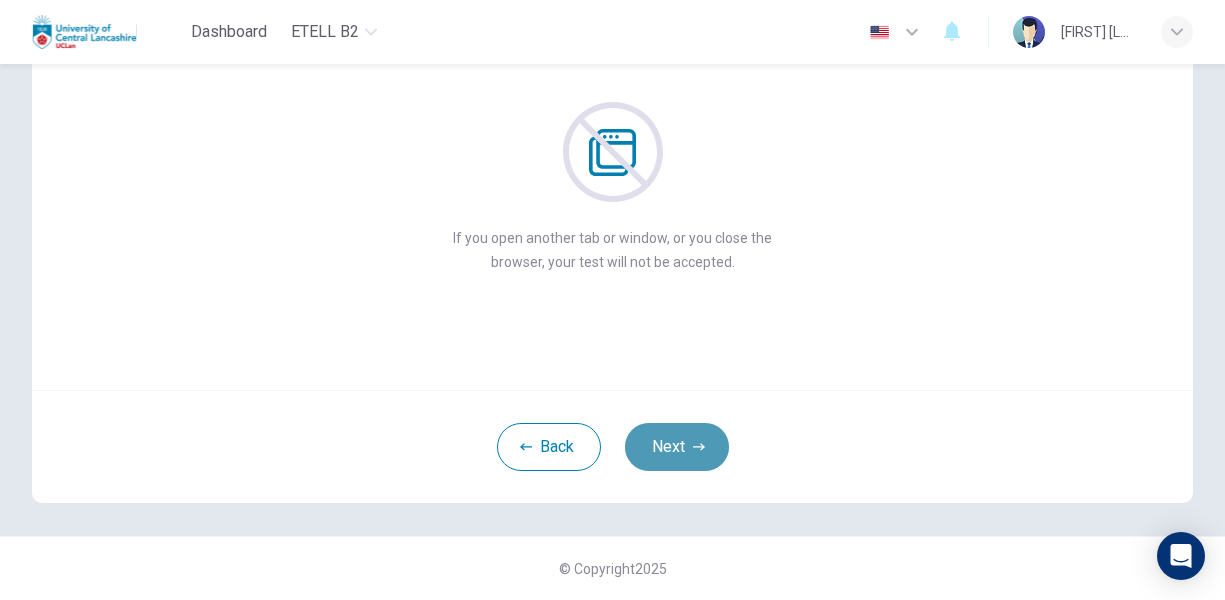 click on "Next" at bounding box center [677, 447] 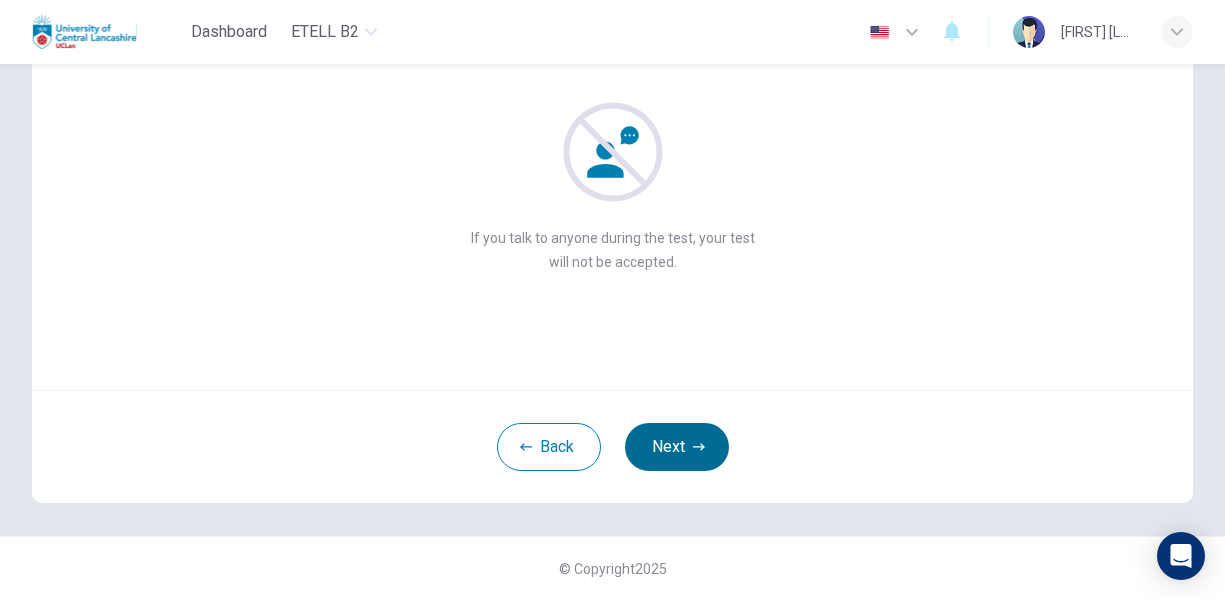 click on "Next" at bounding box center [677, 447] 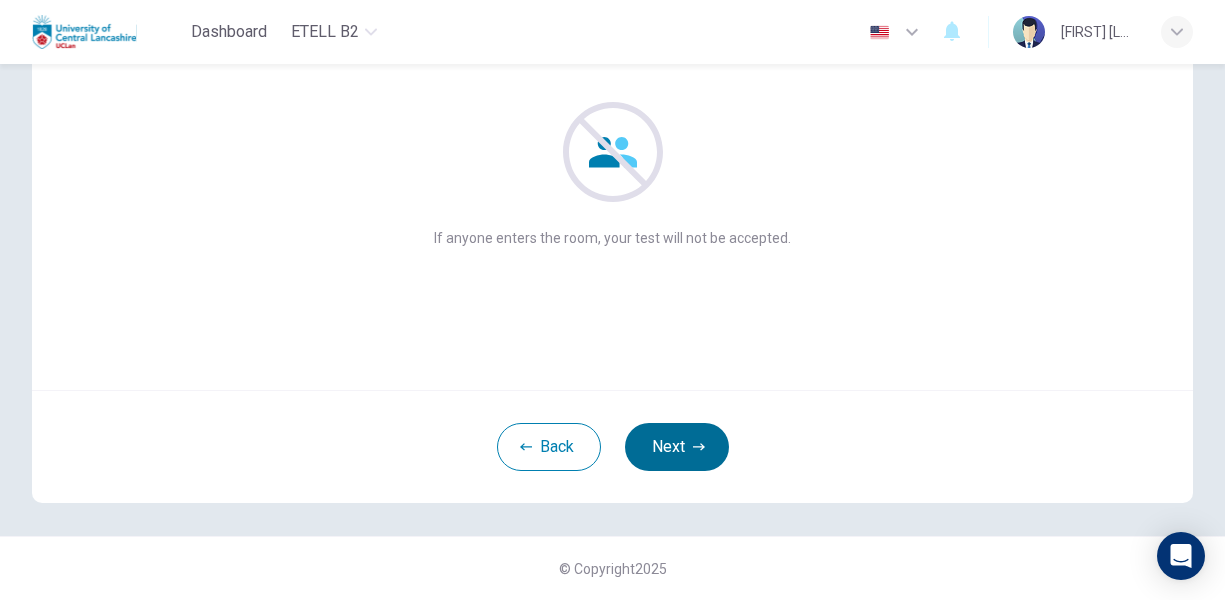 click on "Next" at bounding box center [677, 447] 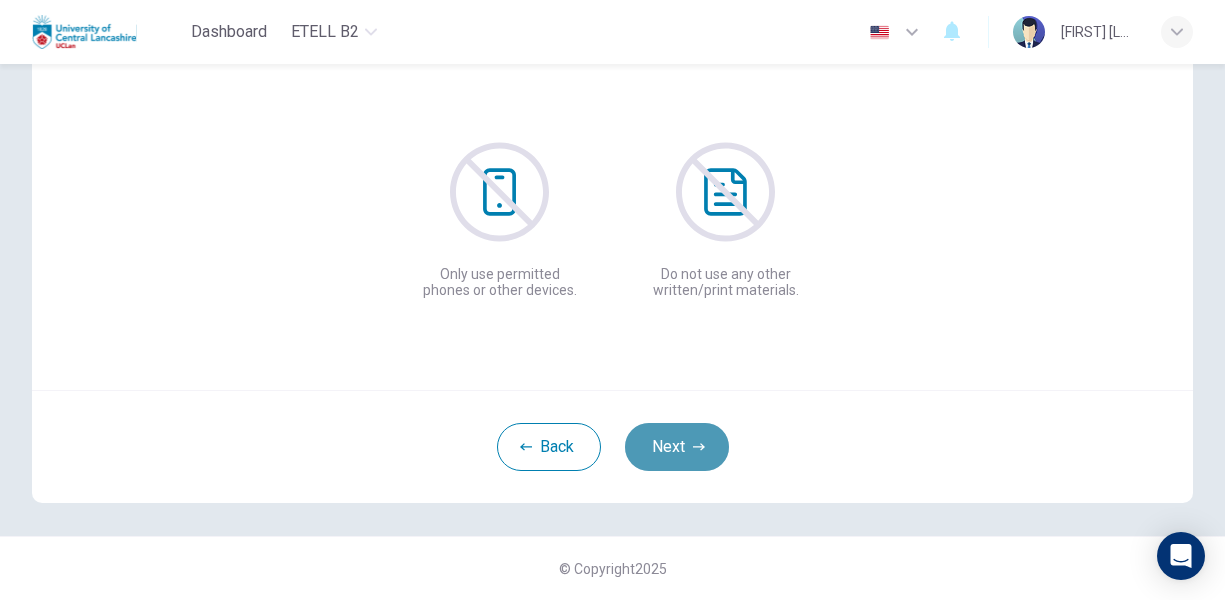 click on "Next" at bounding box center (677, 447) 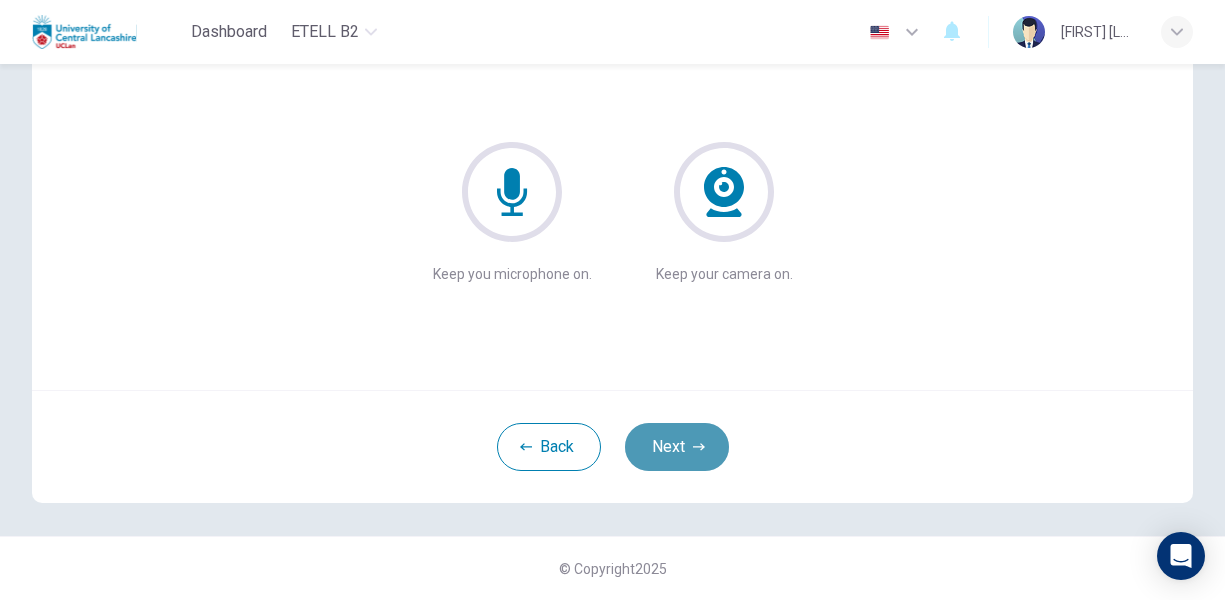 click on "Next" at bounding box center (677, 447) 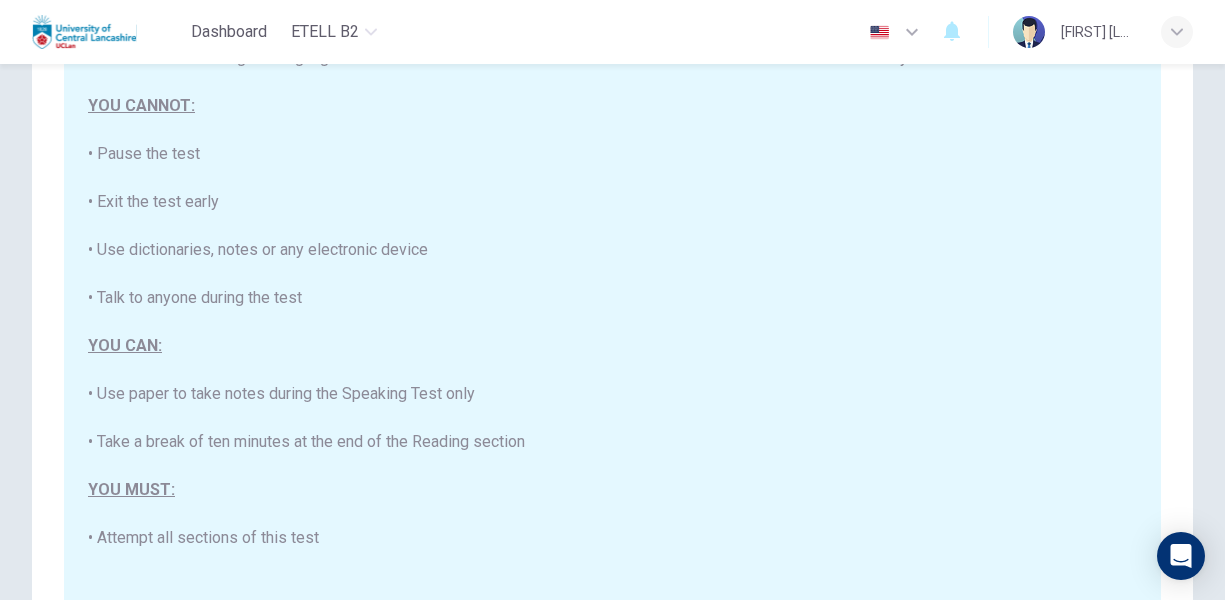 scroll, scrollTop: 0, scrollLeft: 0, axis: both 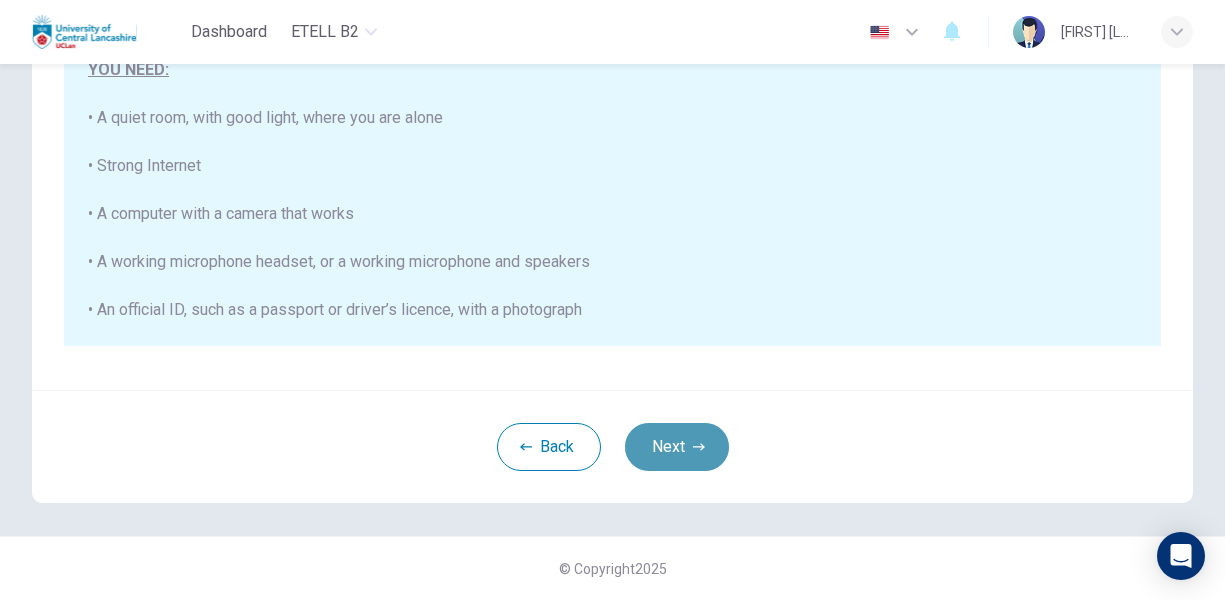 click on "Next" at bounding box center (677, 447) 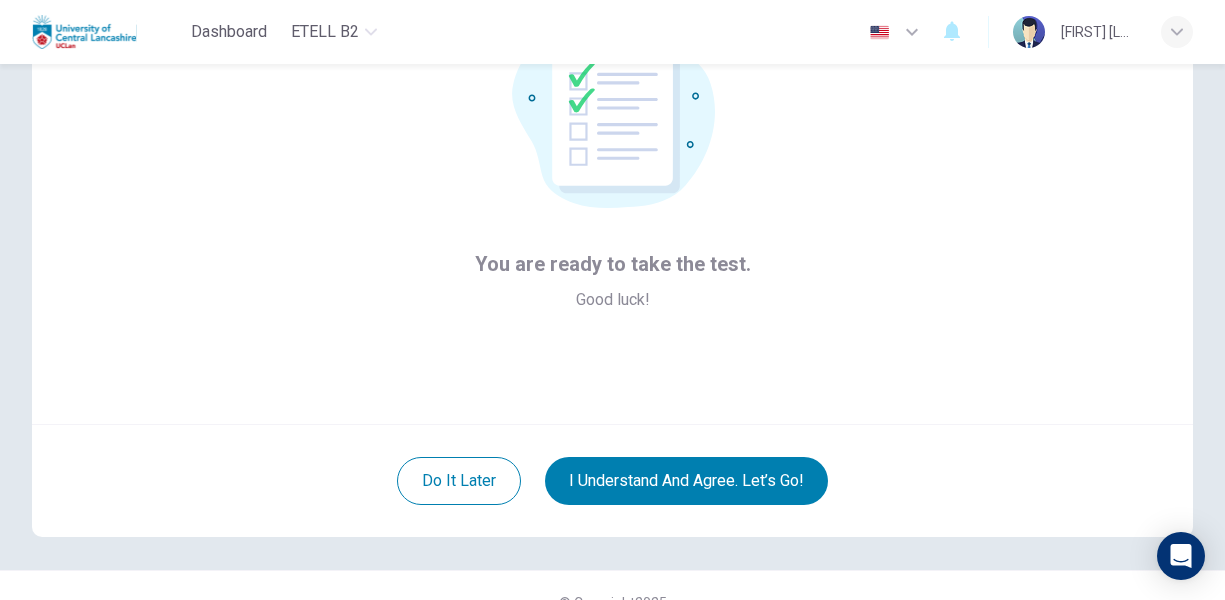 scroll, scrollTop: 194, scrollLeft: 0, axis: vertical 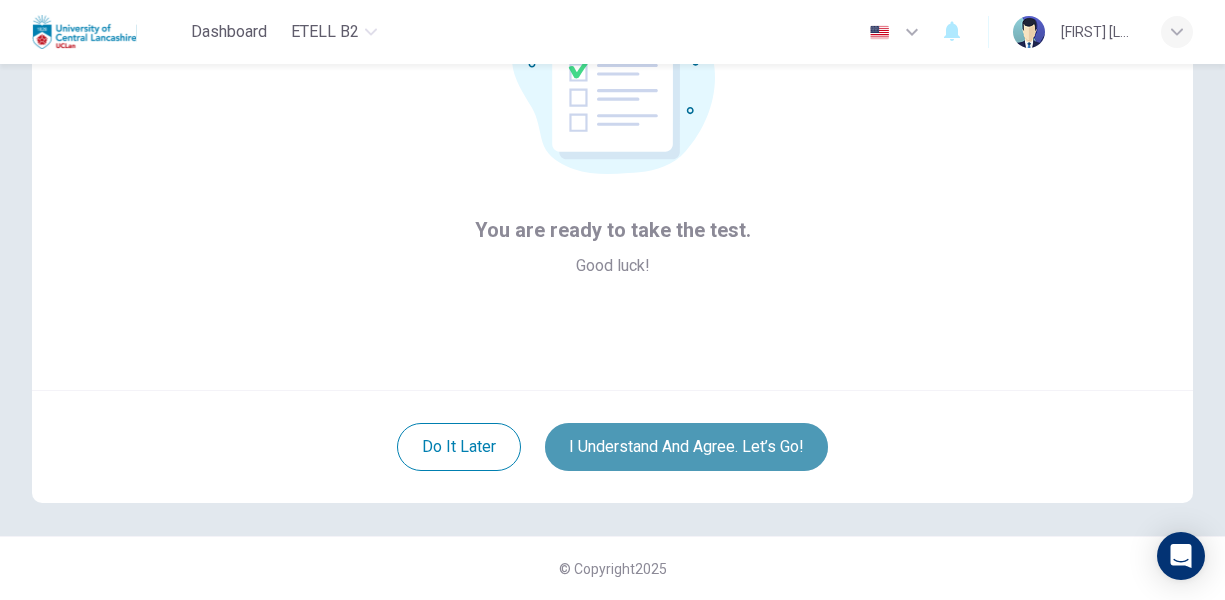 click on "I understand and agree. Let’s go!" at bounding box center (686, 447) 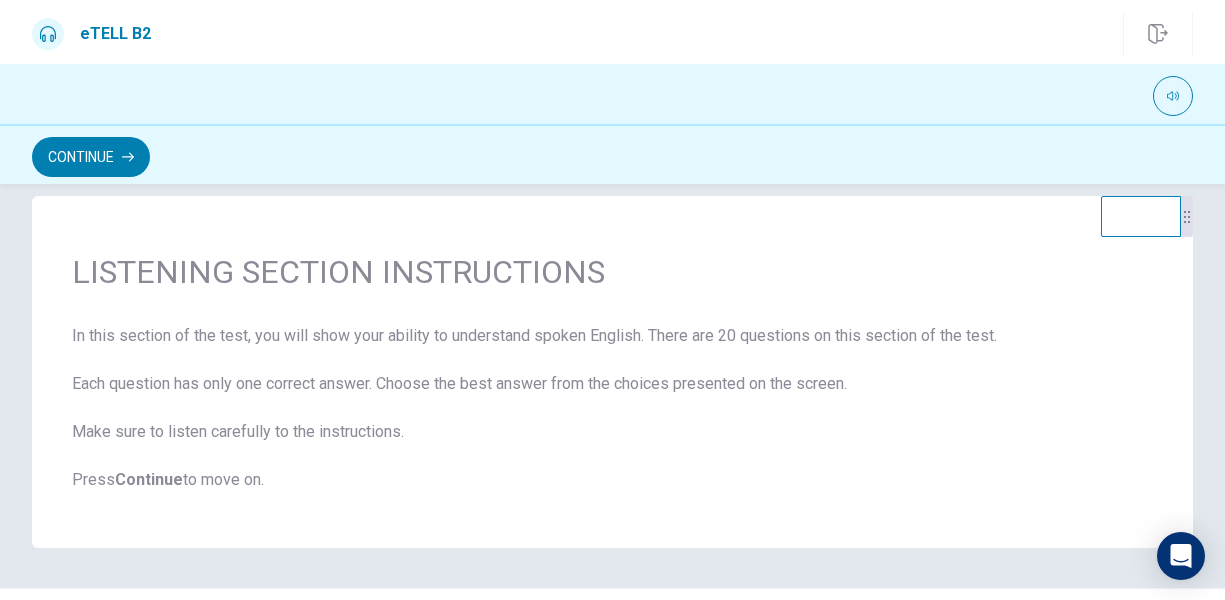 scroll, scrollTop: 0, scrollLeft: 0, axis: both 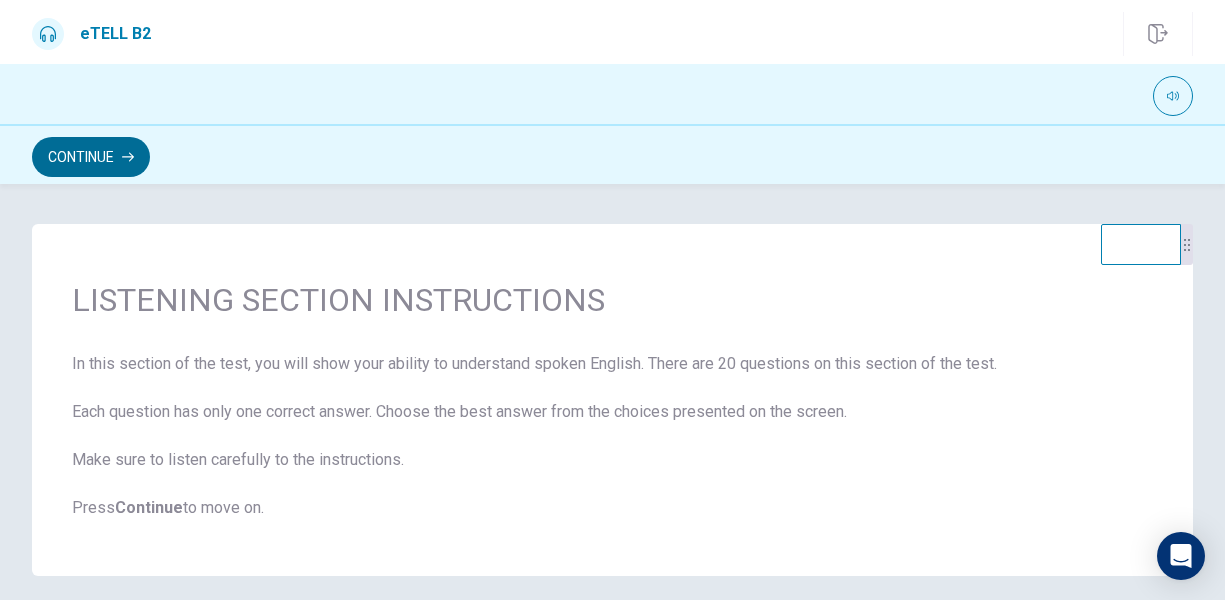 click on "Continue" at bounding box center (91, 157) 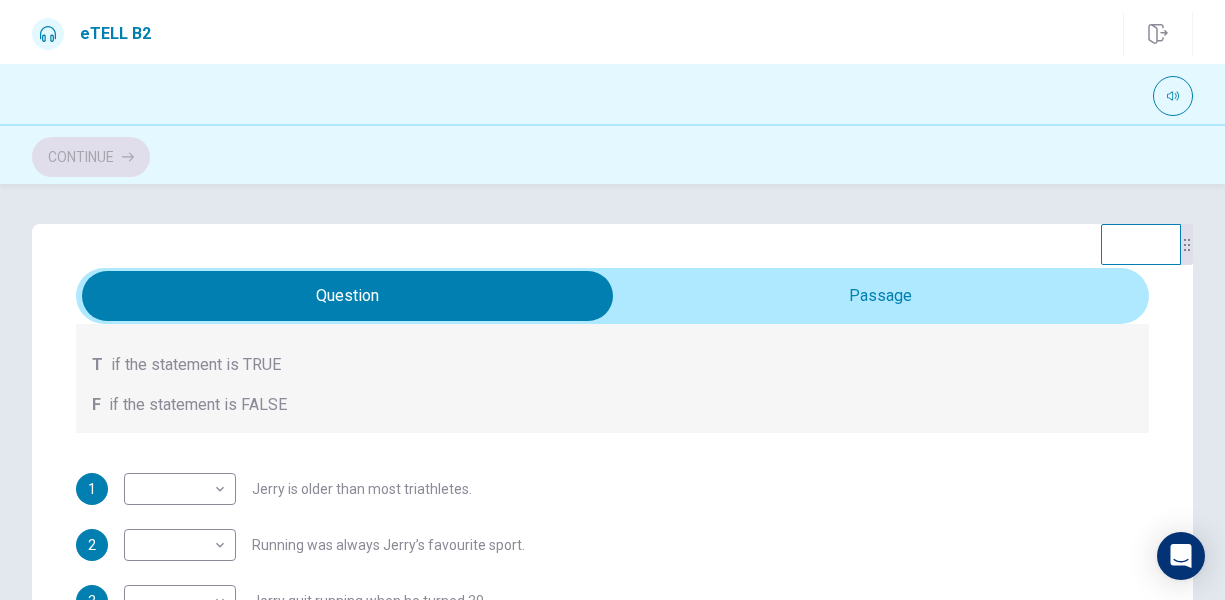 scroll, scrollTop: 300, scrollLeft: 0, axis: vertical 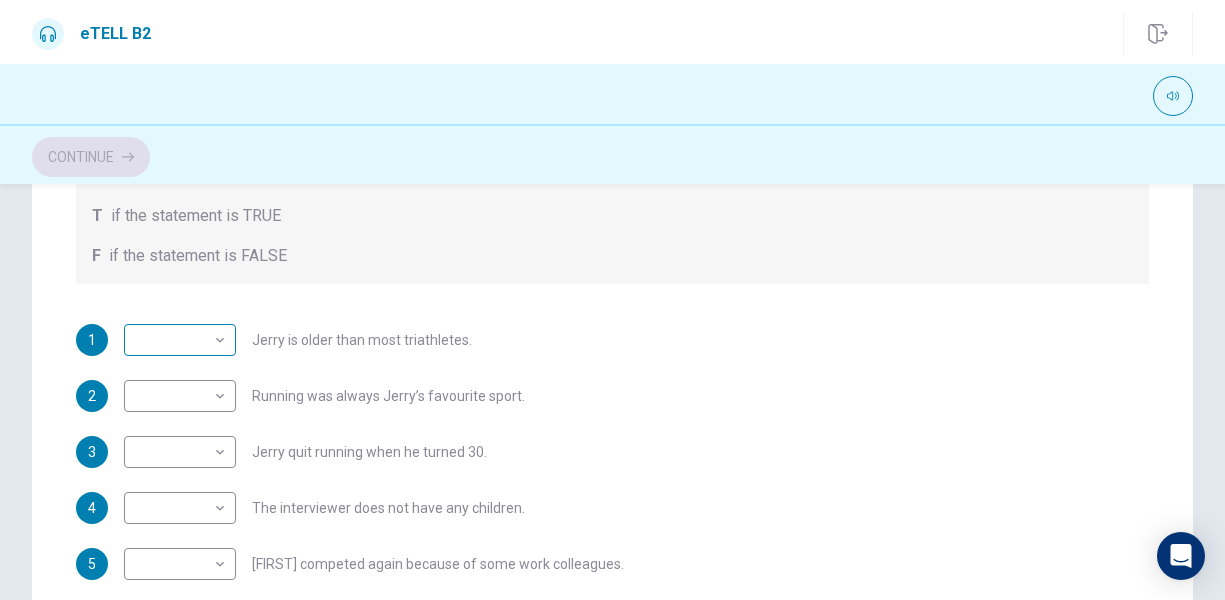 click on "This site uses cookies, as explained in our  Privacy Policy . If you agree to the use of cookies, please click the Accept button and continue to browse our site.   Privacy Policy Accept   eTELL B2 Continue Continue Question Passage Question 1 For questions 1 – 10, mark each statement True (T) or False (F). You will hear Part One  TWICE.
You have one minute to read the questions for Part One.
Questions 1 - 10 T if the statement is TRUE F if the statement is FALSE 1 ​ ​ [PERSON] is older than most triathletes.  2 ​ ​ Running was always [PERSON]’s favourite sport. 3 ​ ​ [PERSON] quit running when he turned 30. 4 ​ ​ The interviewer does not have any children.  5 ​ ​ [PERSON] competed again because of some work colleagues. 6 ​ ​ At first, [PERSON] trained for triathlons alone. 7 ​ ​ [PERSON] finds swimming the most challenging triathlon event. 8 ​ ​ The interviewer enjoys swimming. 9 ​ ​ [PERSON] always has a day off from training every week.  10 ​ ​ [PERSON] trains young people nowadays." at bounding box center [612, 300] 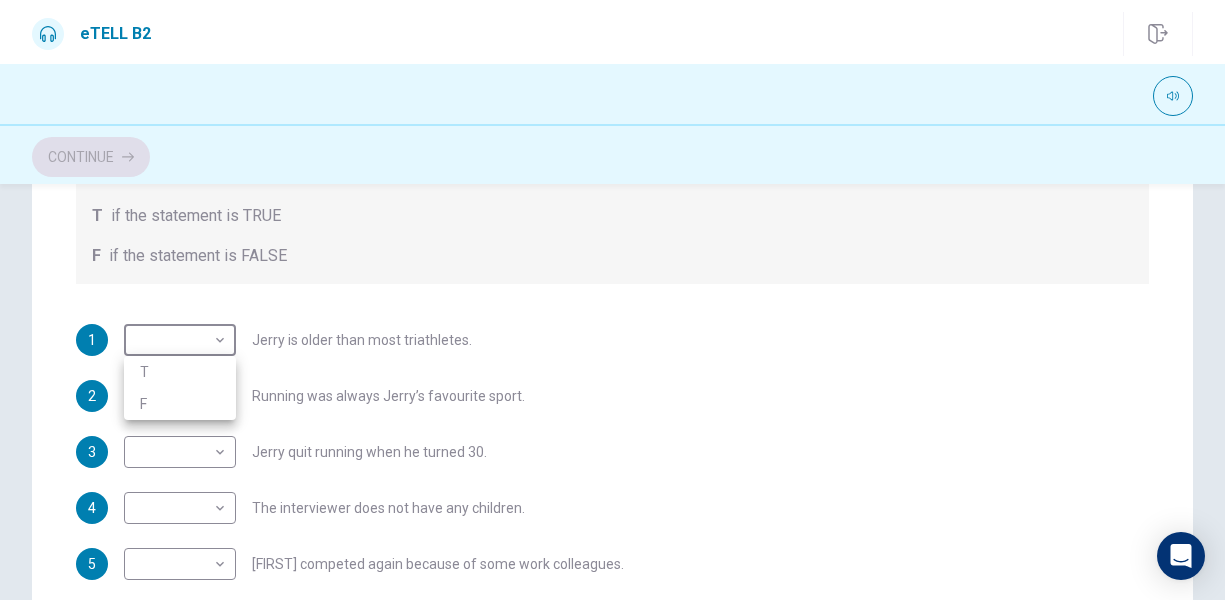 click on "F" at bounding box center (180, 404) 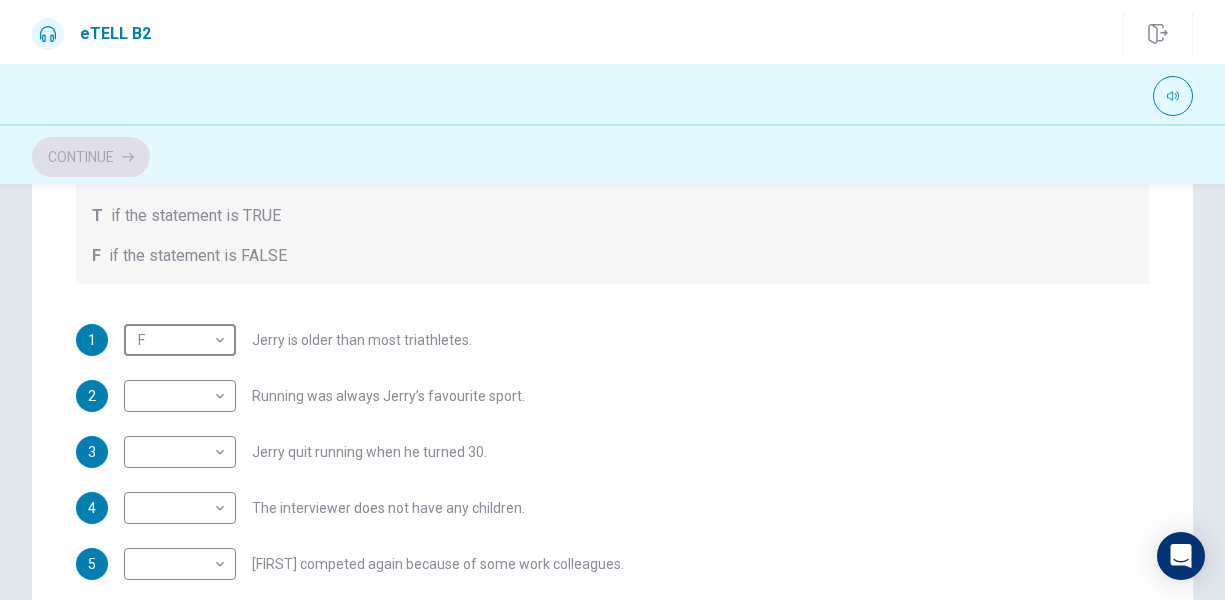 type on "*" 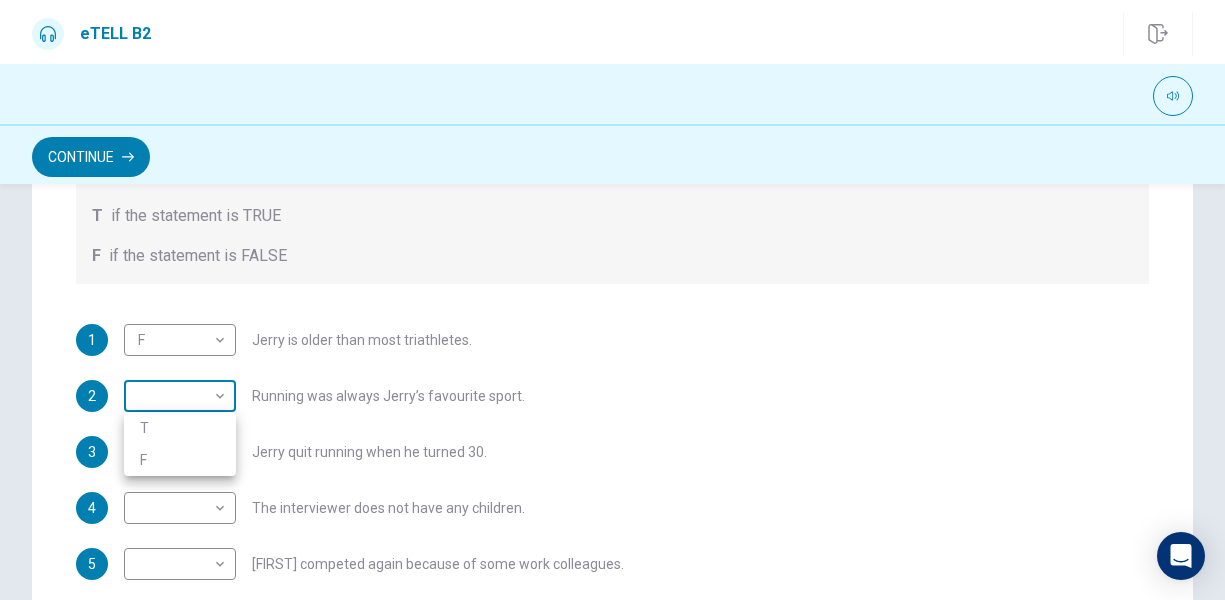 click on "This site uses cookies, as explained in our  Privacy Policy . If you agree to the use of cookies, please click the Accept button and continue to browse our site.   Privacy Policy Accept   eTELL B2 Continue Continue Question Passage Question 1 For questions 1 – 10, mark each statement True (T) or False (F). You will hear Part One  TWICE.
You have one minute to read the questions for Part One.
Questions 1 - 10 T if the statement is TRUE F if the statement is FALSE 1 F * ​ [NAME] is older than most triathletes.  2 ​ ​ Running was always [NAME]’s favourite sport. 3 ​ ​ [NAME] quit running when he turned 30. 4 ​ ​ The interviewer does not have any children.  5 ​ ​ [NAME] competed again because of some work colleagues. 6 ​ ​ At first, [NAME] trained for triathlons alone. 7 ​ ​ [NAME] finds swimming the most challenging triathlon event. 8 ​ ​ The interviewer enjoys swimming. 9 ​ ​ [NAME] always has a day off from training every week.  10 ​ ​ [NAME] trains young people nowadays." at bounding box center [612, 300] 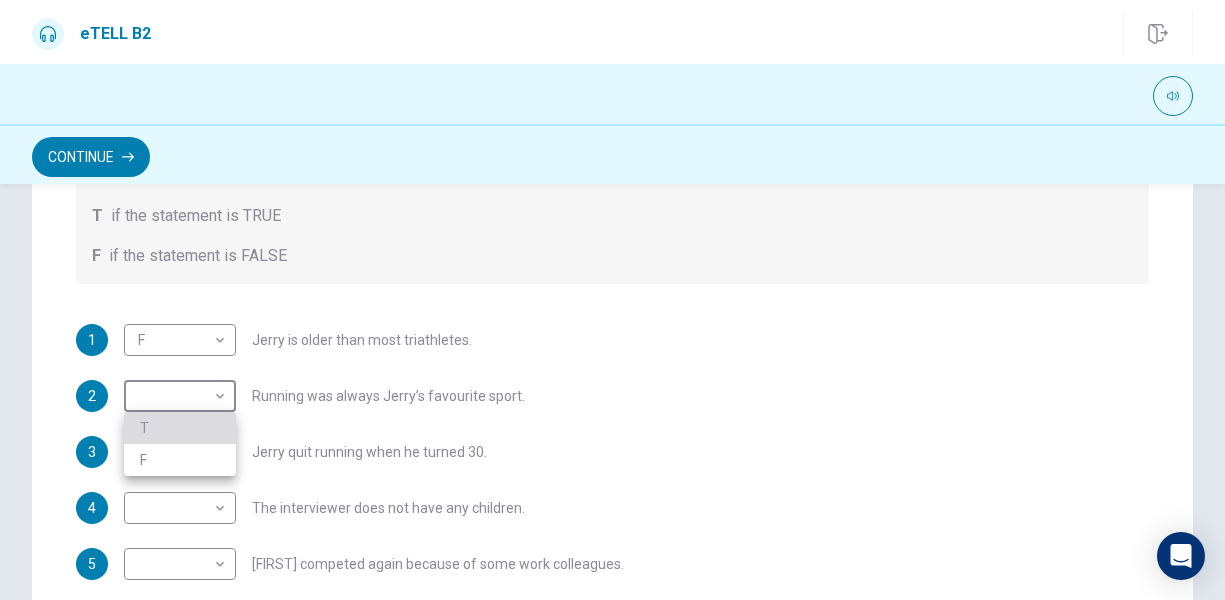 click on "T" at bounding box center (180, 428) 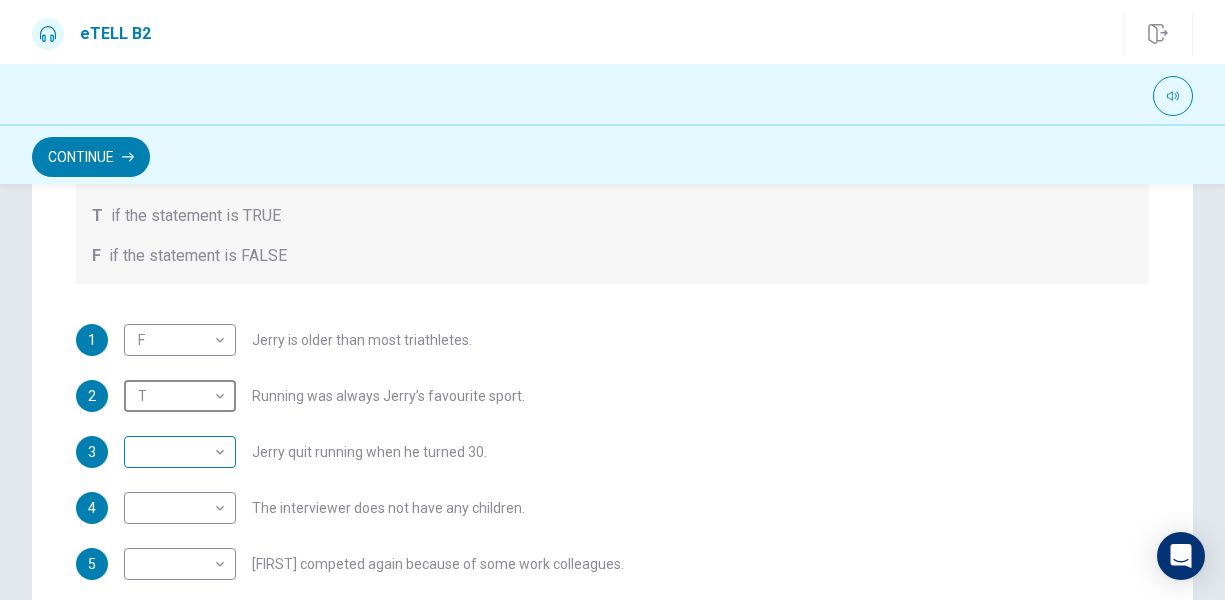 click on "This site uses cookies, as explained in our  Privacy Policy . If you agree to the use of cookies, please click the Accept button and continue to browse our site.   Privacy Policy Accept   eTELL B2 Continue Continue Question Passage Question 1 For questions 1 – 10, mark each statement True (T) or False (F). You will hear Part One  TWICE.
You have one minute to read the questions for Part One.
Questions 1 - 10 T if the statement is TRUE F if the statement is FALSE 1 F * ​ Jerry is older than most triathletes.  2 T * ​ Running was always Jerry’s favourite sport. 3 ​ ​ Jerry quit running when he turned 30. 4 ​ ​ The interviewer does not have any children.  5 ​ ​ Jerry competed again because of some work colleagues. 6 ​ ​ At first, Jerry trained for triathlons alone. 7 ​ ​ Jerry finds swimming the most challenging triathlon event. 8 ​ ​ The interviewer enjoys swimming. 9 ​ ​ Jerry always has a day off from training every week.  10 ​ ​ Jerry trains young people nowadays." at bounding box center [612, 300] 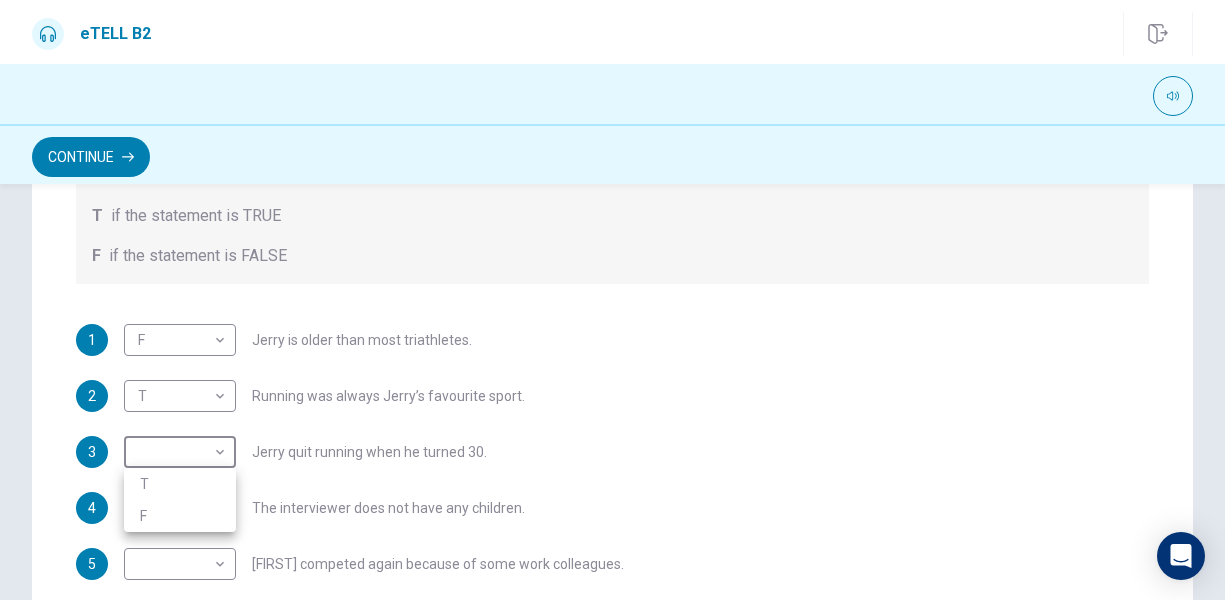 click on "T" at bounding box center [180, 484] 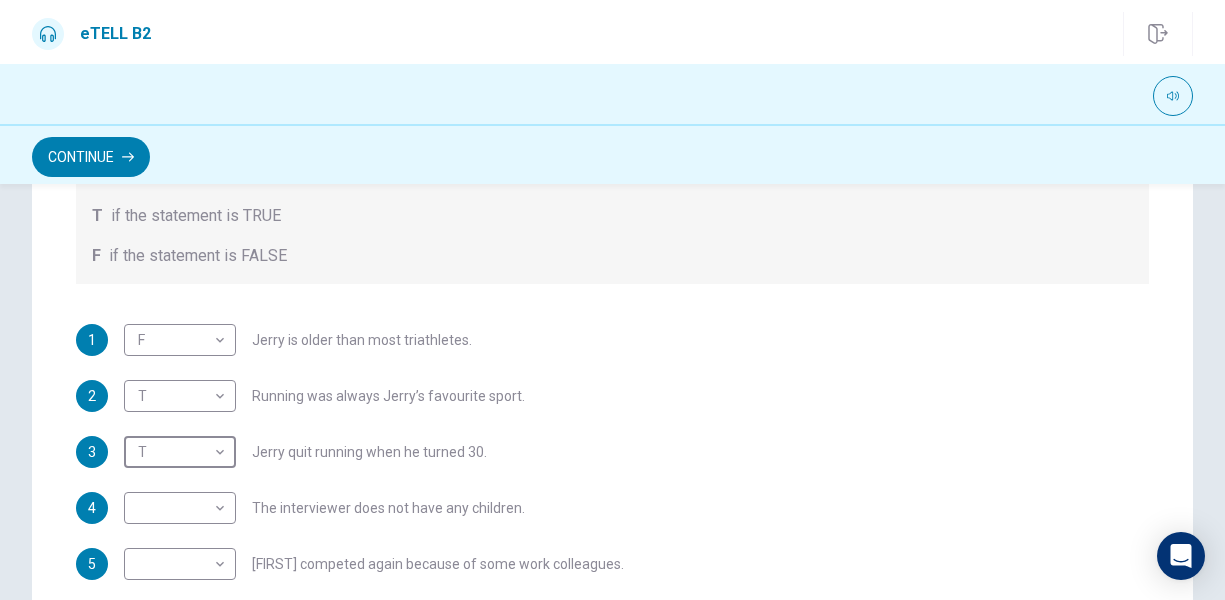 scroll, scrollTop: 13, scrollLeft: 0, axis: vertical 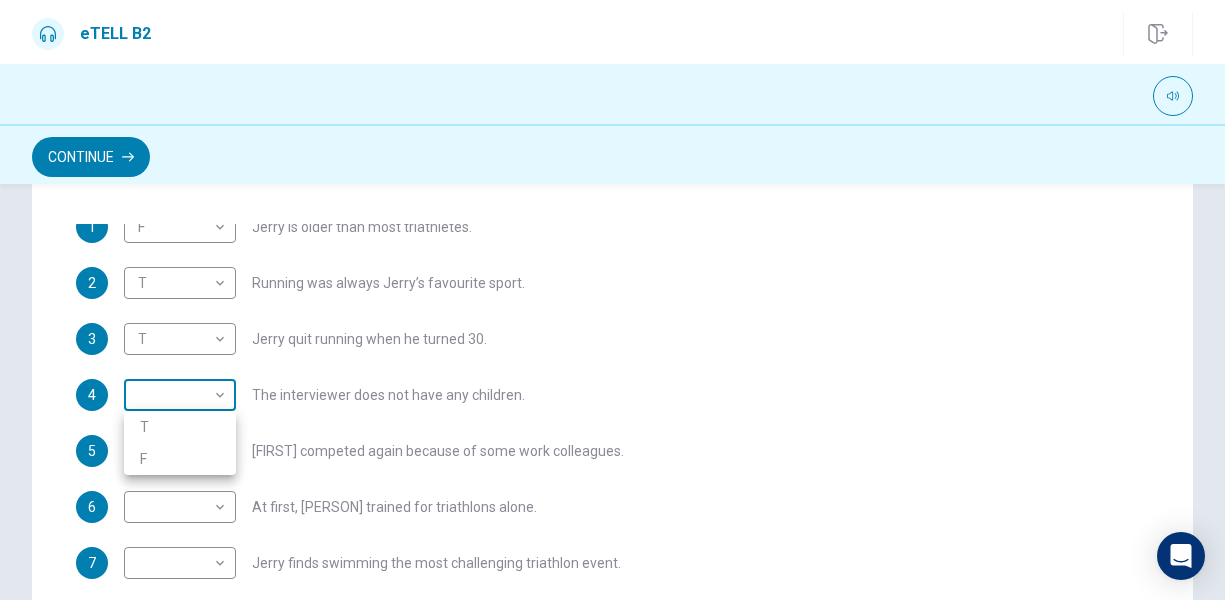 click on "This site uses cookies, as explained in our  Privacy Policy . If you agree to the use of cookies, please click the Accept button and continue to browse our site.   Privacy Policy Accept   eTELL B2 Continue Continue Question Passage Question 1 For questions 1 – 10, mark each statement True (T) or False (F). You will hear Part One  TWICE.
You have one minute to read the questions for Part One.
Questions 1 - 10 T if the statement is TRUE F if the statement is FALSE 1 F * ​ Jerry is older than most triathletes.  2 T * ​ Running was always Jerry’s favourite sport. 3 T * ​ Jerry quit running when he turned 30. 4 ​ ​ The interviewer does not have any children.  5 ​ ​ Jerry competed again because of some work colleagues. 6 ​ ​ At first, Jerry trained for triathlons alone. 7 ​ ​ Jerry finds swimming the most challenging triathlon event. 8 ​ ​ The interviewer enjoys swimming. 9 ​ ​ Jerry always has a day off from training every week.  10 ​ ​ Jerry trains young people nowadays." at bounding box center [612, 300] 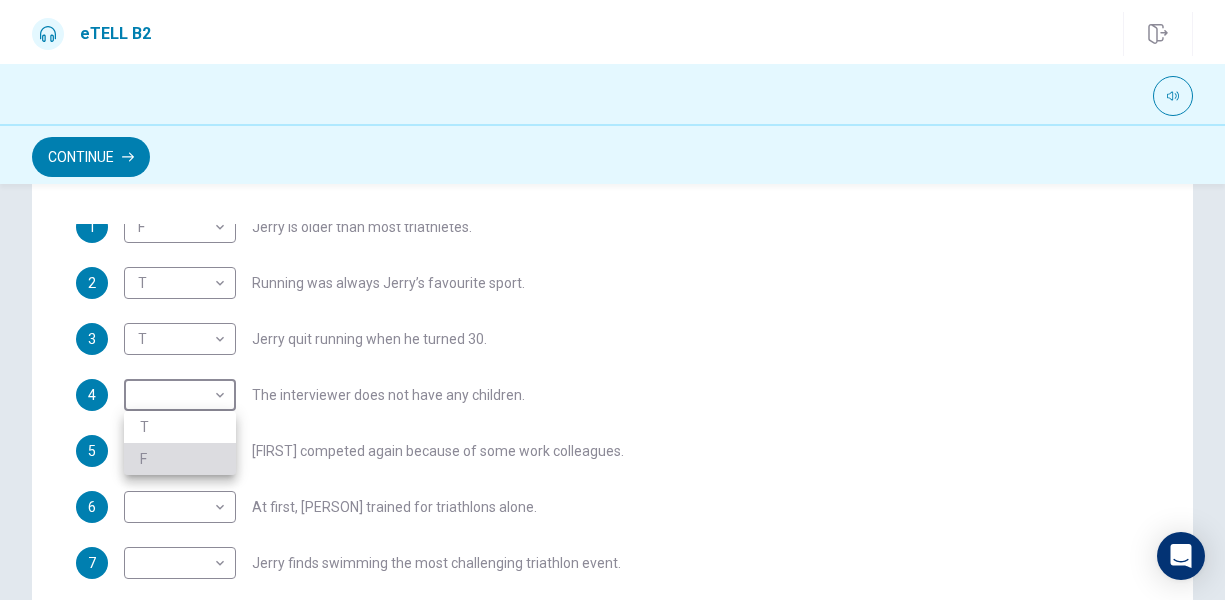 click on "F" at bounding box center (180, 459) 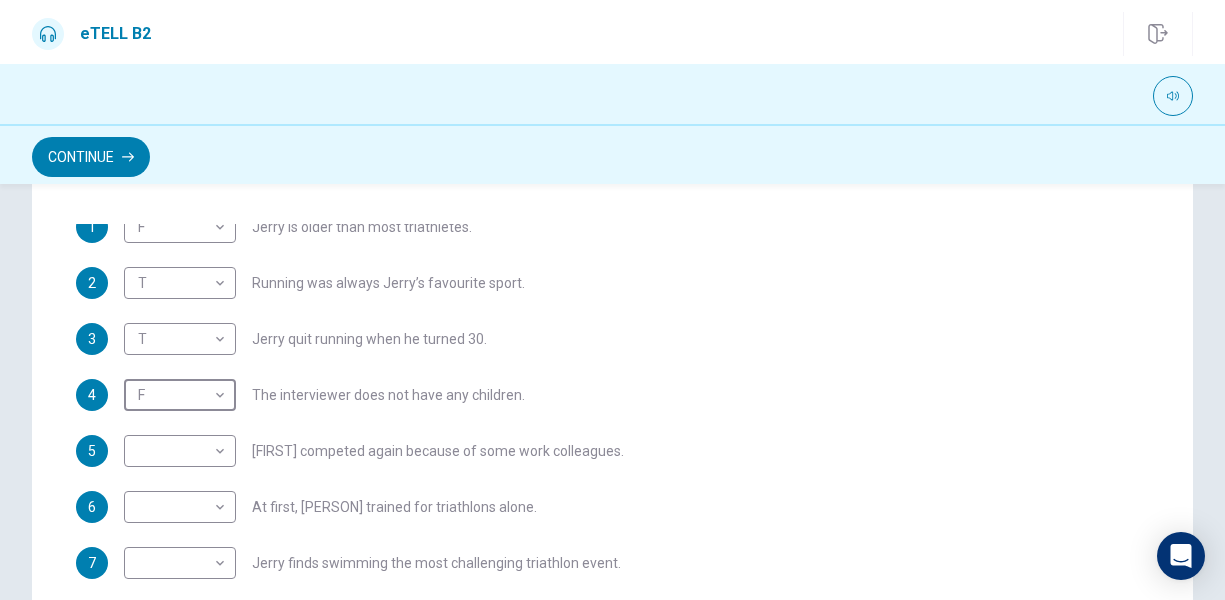 scroll, scrollTop: 200, scrollLeft: 0, axis: vertical 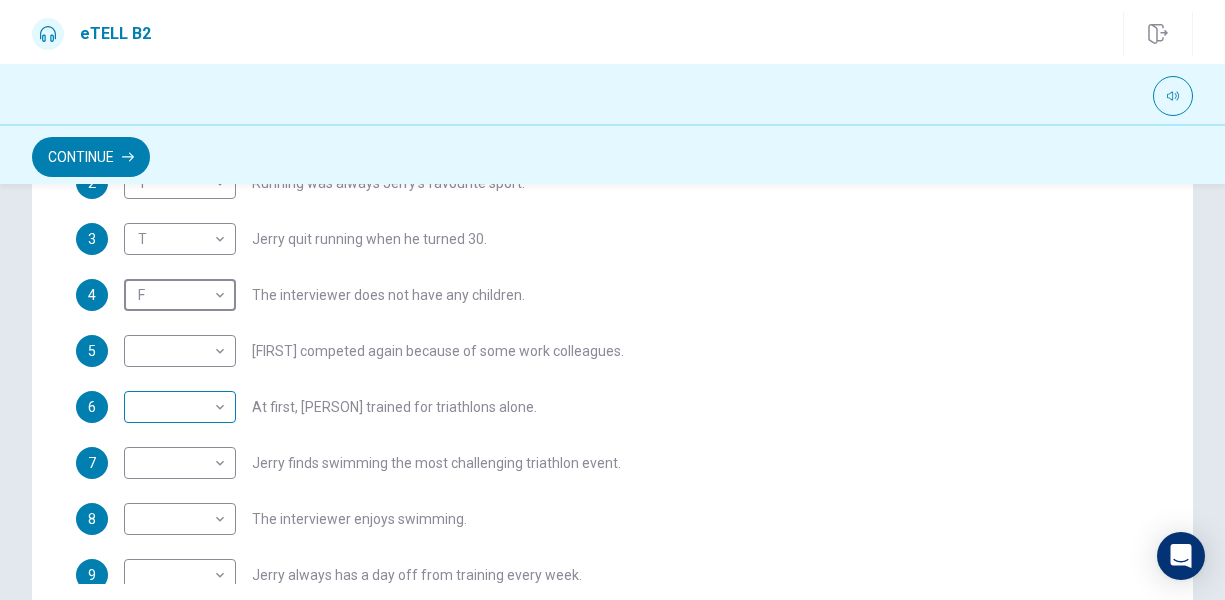 click on "This site uses cookies, as explained in our Privacy Policy . If you agree to the use of cookies, please click the Accept button and continue to browse our site. Privacy Policy Accept eTELL B2 Continue Continue Question Passage Question 1 For questions 1 – 10, mark each statement True (T) or False (F). You will hear Part One TWICE. You have one minute to read the questions for Part One. Questions 1 - 10 T if the statement is TRUE F if the statement is FALSE 1 F * [FIRST] is older than most triathletes. 2 T * Running was always [FIRST]’s favourite sport. 3 T * [FIRST] quit running when he turned 30. 4 F * The interviewer does not have any children. 5 ​ ​ [FIRST] competed again because of some work colleagues. 6 ​ ​ At first, [FIRST] trained for triathlons alone. 7 ​ ​ [FIRST] finds swimming the most challenging triathlon event. 8 ​ ​ The interviewer enjoys swimming. 9 ​ ​ [FIRST] always has a day off from training every week. 10 ​ ​ [FIRST] trains young people nowadays." at bounding box center [612, 300] 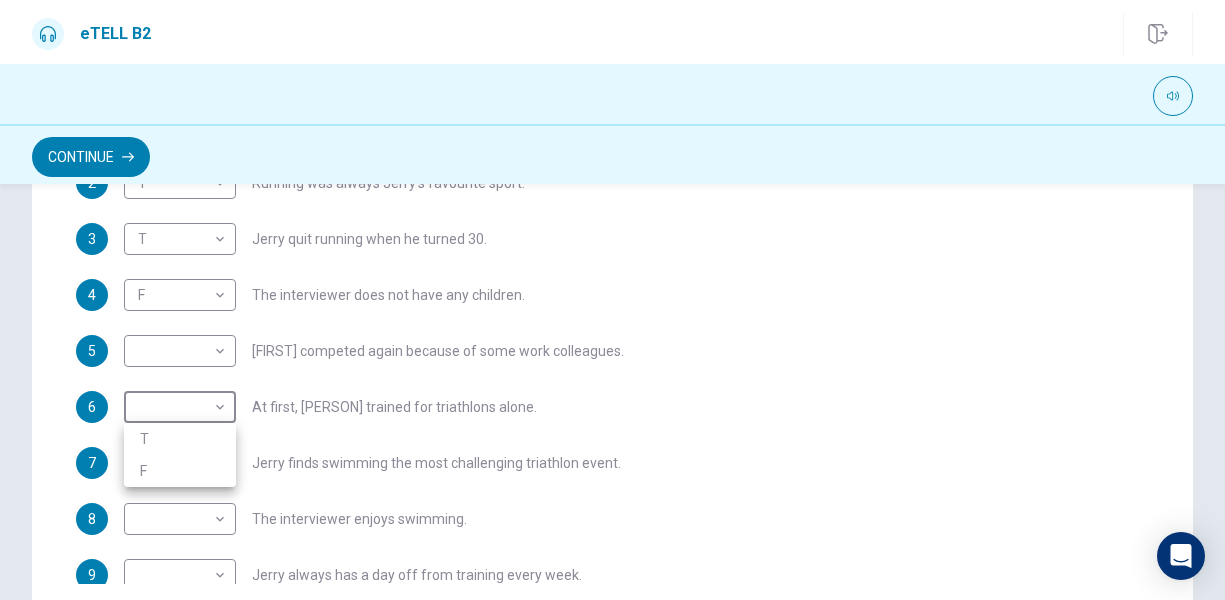 click on "F" at bounding box center [180, 471] 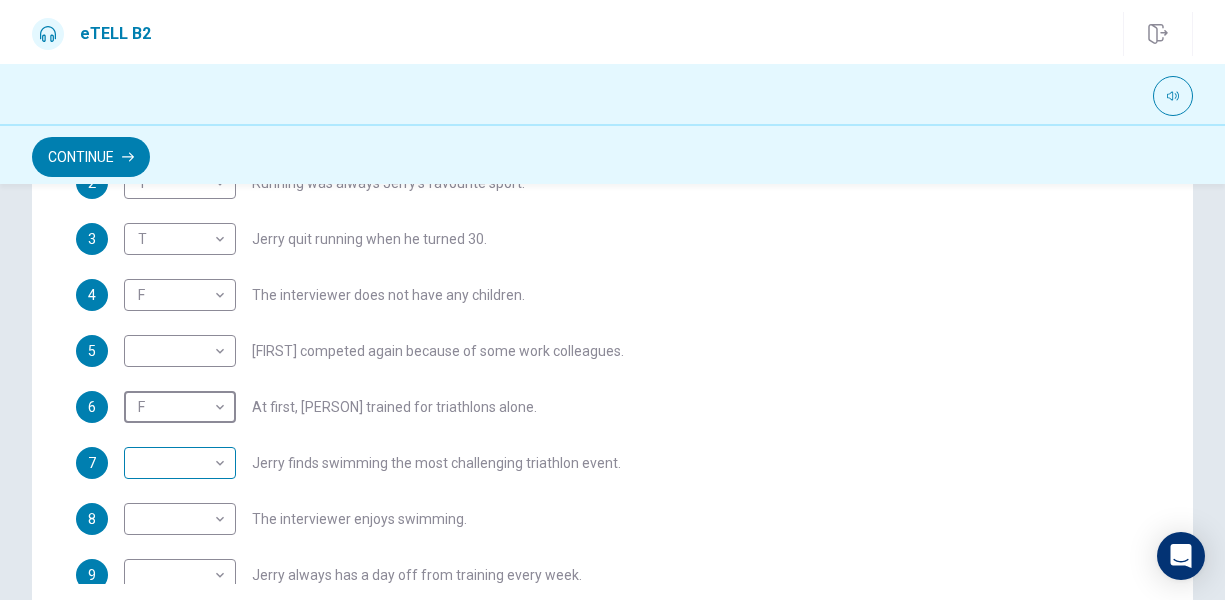 click on "This site uses cookies, as explained in our  Privacy Policy . If you agree to the use of cookies, please click the Accept button and continue to browse our site.   Privacy Policy Accept   eTELL B2 Continue Continue Question Passage Question 1 For questions 1 – 10, mark each statement True (T) or False (F). You will hear Part One  TWICE.
You have one minute to read the questions for Part One.
Questions 1 - 10 T if the statement is TRUE F if the statement is FALSE 1 F * ​ [NAME] is older than most triathletes.  2 T * ​ Running was always [NAME]’s favourite sport. 3 T * ​ [NAME] quit running when he turned 30. 4 F * ​ The interviewer does not have any children.  5 ​ ​ [NAME] competed again because of some work colleagues. 6 F * ​ At first, [NAME] trained for triathlons alone. 7 ​ ​ [NAME] finds swimming the most challenging triathlon event. 8 ​ ​ The interviewer enjoys swimming. 9 ​ ​ [NAME] always has a day off from training every week.  10 ​ ​ [NAME] trains young people nowadays." at bounding box center (612, 300) 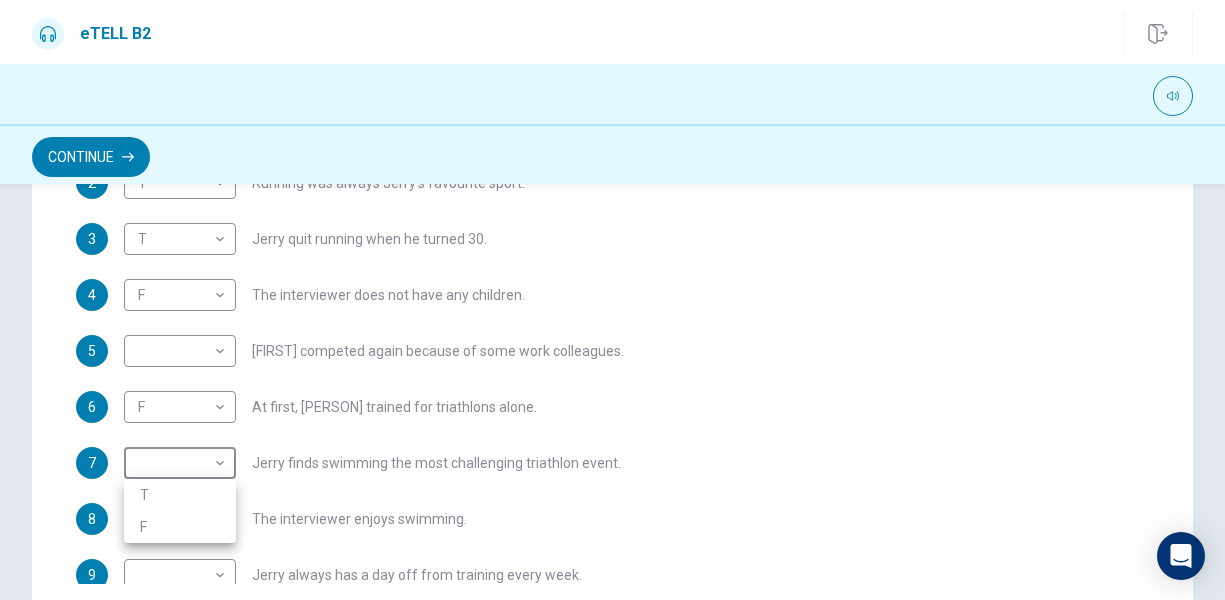 click on "T" at bounding box center (180, 495) 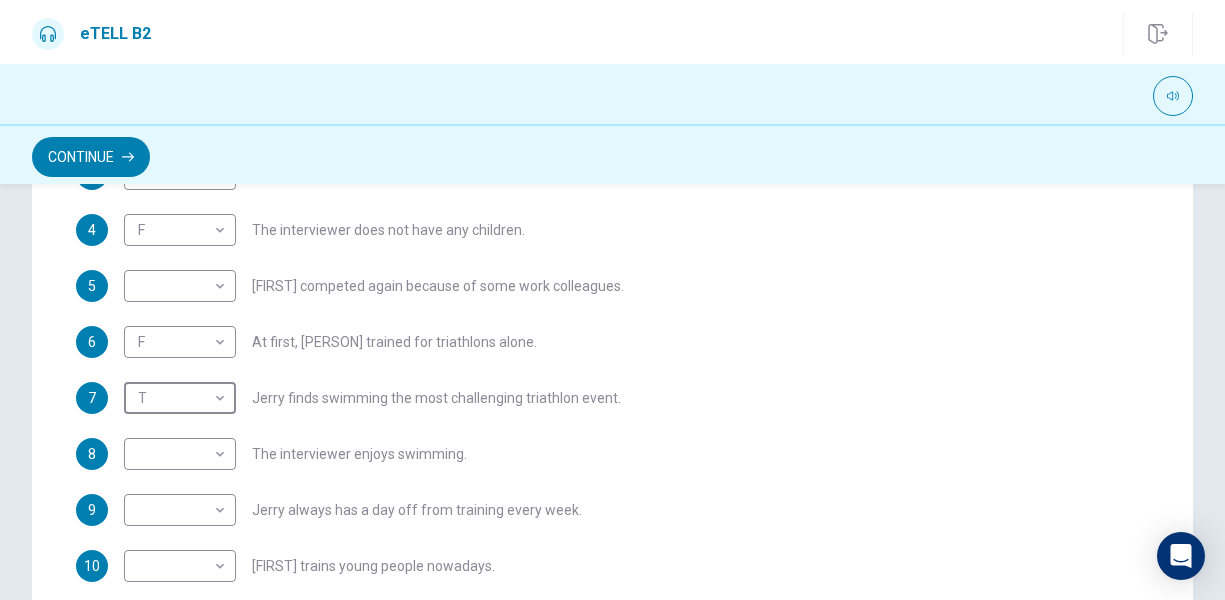 scroll, scrollTop: 300, scrollLeft: 0, axis: vertical 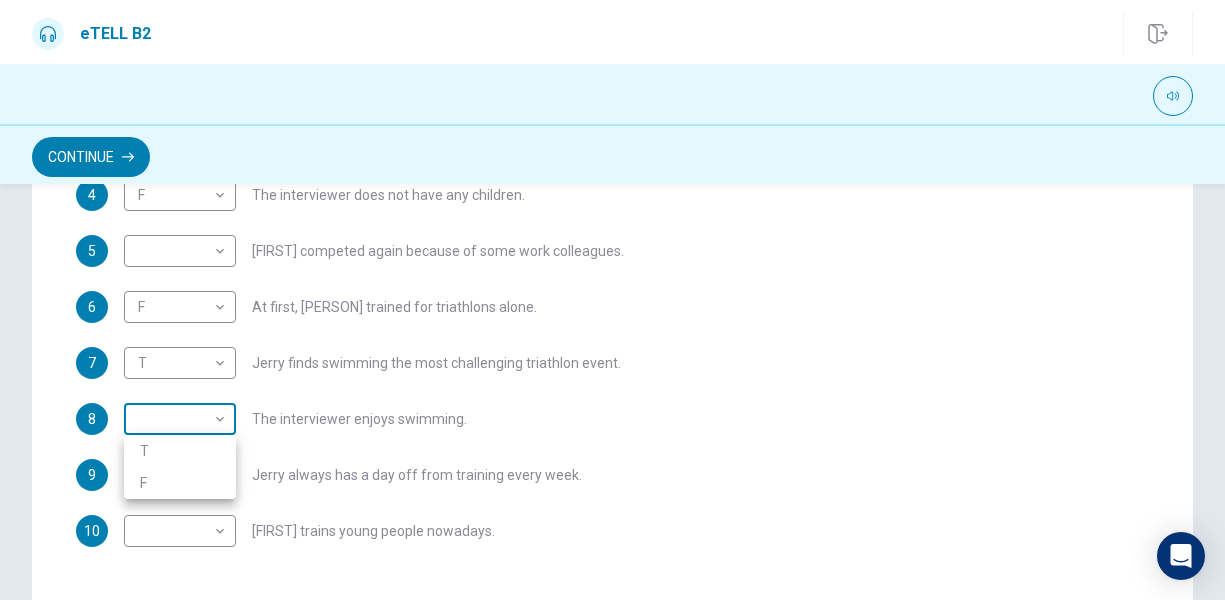 click on "This site uses cookies, as explained in our Privacy Policy . If you agree to the use of cookies, please click the Accept button and continue to browse our site. Privacy Policy Accept eTELL B2 Continue Continue Question Passage Question 1 For questions 1 – 10, mark each statement True (T) or False (F). You will hear Part One TWICE. You have one minute to read the questions for Part One. Questions 1 - 10 T if the statement is TRUE F if the statement is FALSE 1 F * [FIRST] is older than most triathletes. 2 T * Running was always [FIRST]’s favourite sport. 3 T * [FIRST] quit running when he turned 30. 4 F * The interviewer does not have any children. 5 ​ ​ [FIRST] competed again because of some work colleagues. 6 F * At first, [FIRST] trained for triathlons alone. 7 T * [FIRST] finds swimming the most challenging triathlon event. 8 ​ ​ The interviewer enjoys swimming. 9 ​ ​ [FIRST] always has a day off from training every week. 10 ​ ​ [FIRST] trains young people nowadays." at bounding box center (612, 300) 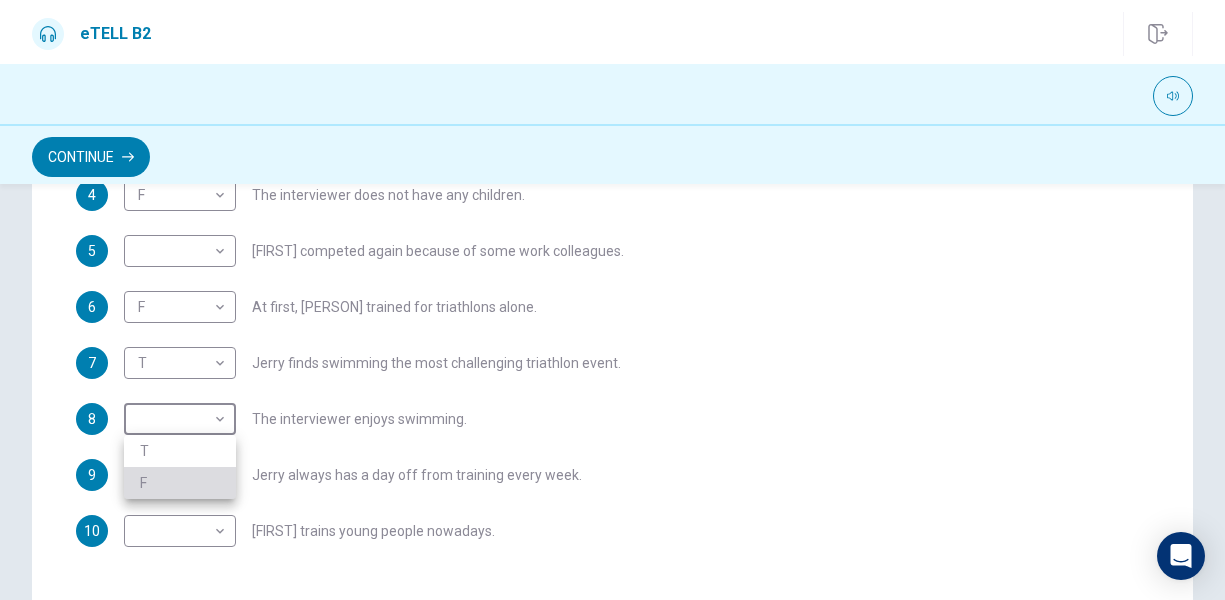 click on "F" at bounding box center (180, 483) 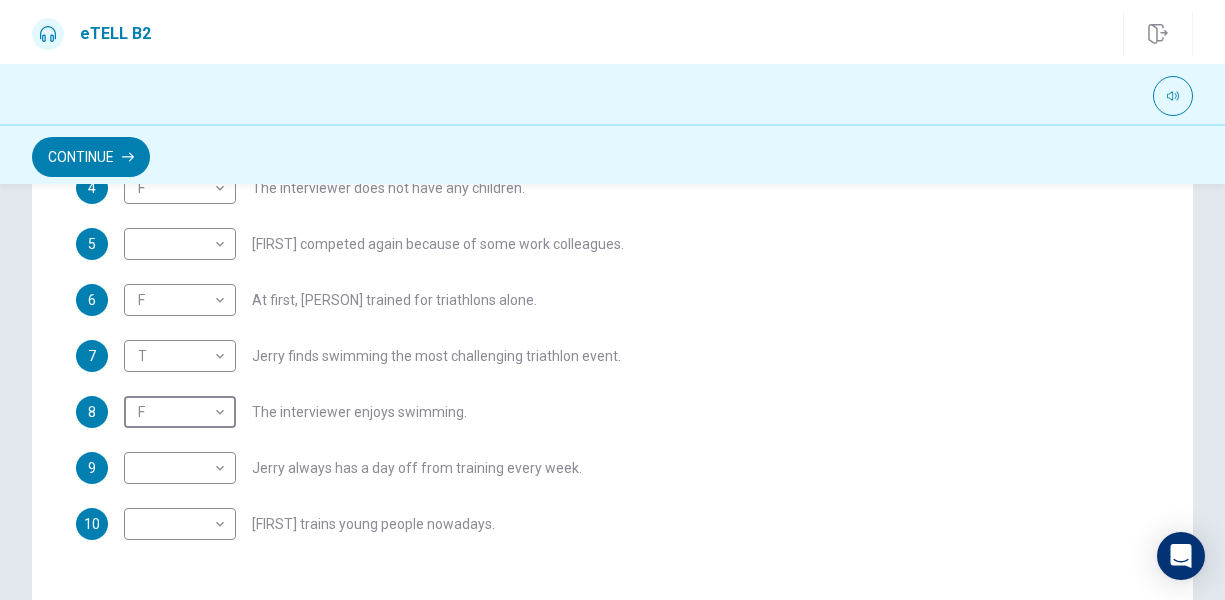 scroll, scrollTop: 308, scrollLeft: 0, axis: vertical 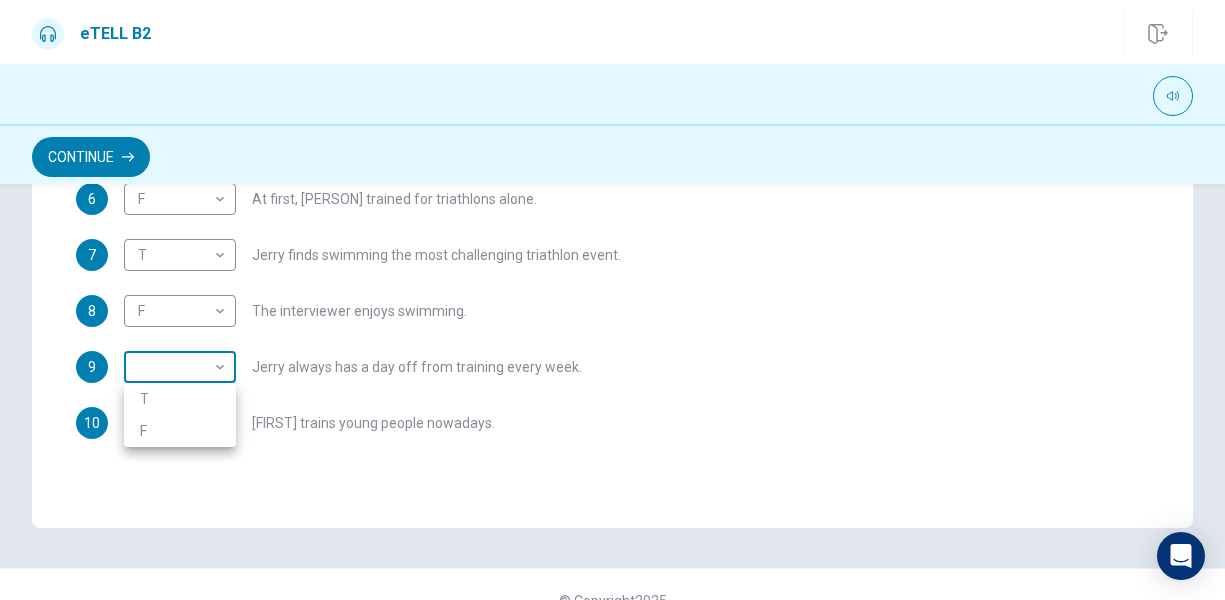click on "This site uses cookies, as explained in our  Privacy Policy . If you agree to the use of cookies, please click the Accept button and continue to browse our site.   Privacy Policy Accept   eTELL B2 Continue Continue Question Passage Question 1 For questions 1 – 10, mark each statement True (T) or False (F). You will hear Part One  TWICE.
You have one minute to read the questions for Part One.
Questions 1 - 10 T if the statement is TRUE F if the statement is FALSE 1 F * ​ [PERSON] is older than most triathletes.  2 T * ​ Running was always [PERSON]’s favourite sport. 3 T * ​ [PERSON] quit running when he turned 30. 4 F * ​ The interviewer does not have any children.  5 ​ ​ [PERSON] competed again because of some work colleagues. 6 F * ​ At first, [PERSON] trained for triathlons alone. 7 T * ​ [PERSON] finds swimming the most challenging triathlon event. 8 F * ​ The interviewer enjoys swimming. 9 ​ ​ [PERSON] always has a day off from training every week.  10 ​ ​ [PERSON] trains young people nowadays." at bounding box center (612, 300) 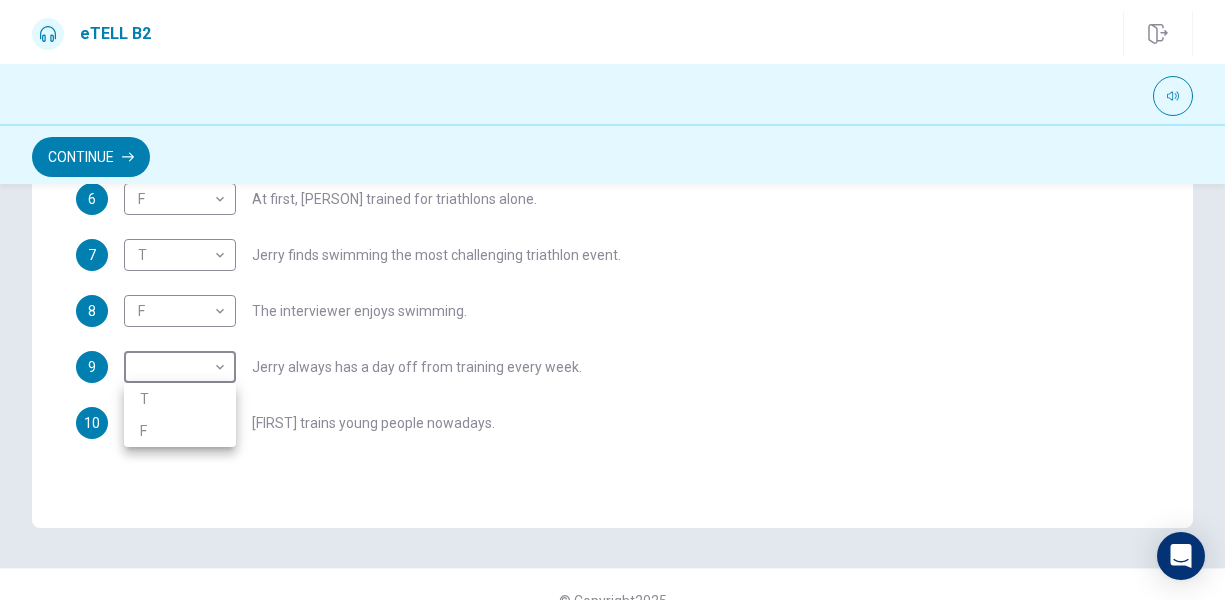 click on "T" at bounding box center [180, 399] 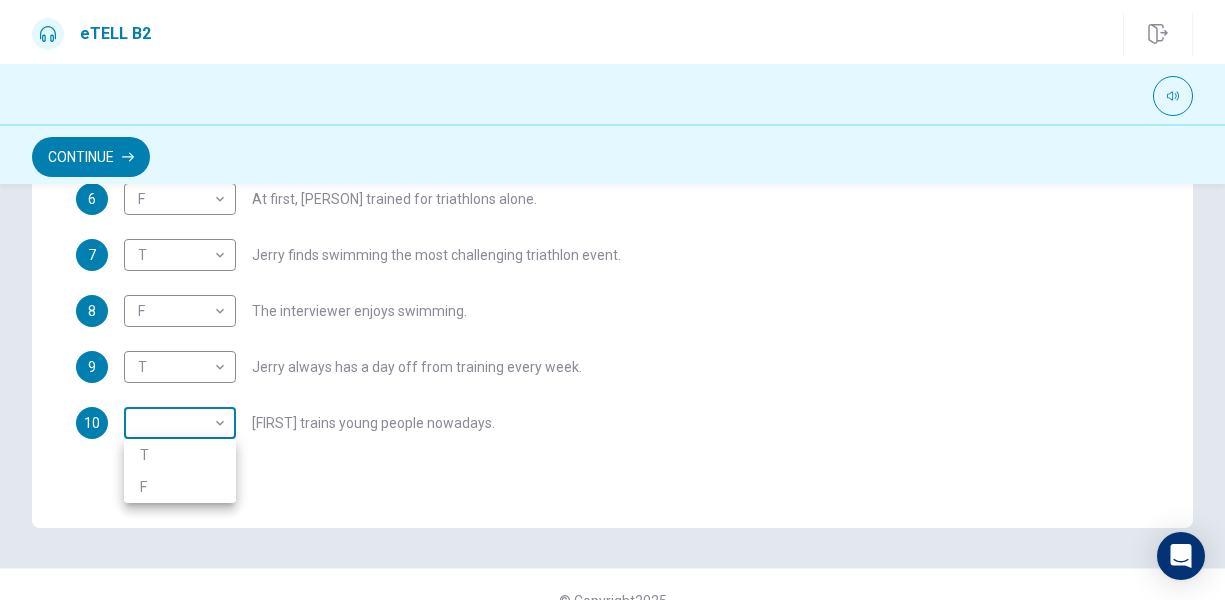 click on "This site uses cookies, as explained in our  Privacy Policy . If you agree to the use of cookies, please click the Accept button and continue to browse our site.   Privacy Policy Accept   eTELL B2 Continue Continue Question Passage Question 1 For questions 1 – 10, mark each statement True (T) or False (F). You will hear Part One  TWICE.
You have one minute to read the questions for Part One.
Questions 1 - 10 T if the statement is TRUE F if the statement is FALSE 1 F * ​ [PERSON] is older than most triathletes.  2 T * ​ Running was always [PERSON]’s favourite sport. 3 T * ​ [PERSON] quit running when he turned 30. 4 F * ​ The interviewer does not have any children.  5 ​ ​ [PERSON] competed again because of some work colleagues. 6 F * ​ At first, [PERSON] trained for triathlons alone. 7 T * ​ [PERSON] finds swimming the most challenging triathlon event. 8 F * ​ The interviewer enjoys swimming. 9 T * ​ [PERSON] always has a day off from training every week.  10 ​ ​ [PERSON] trains young people nowadays." at bounding box center (612, 300) 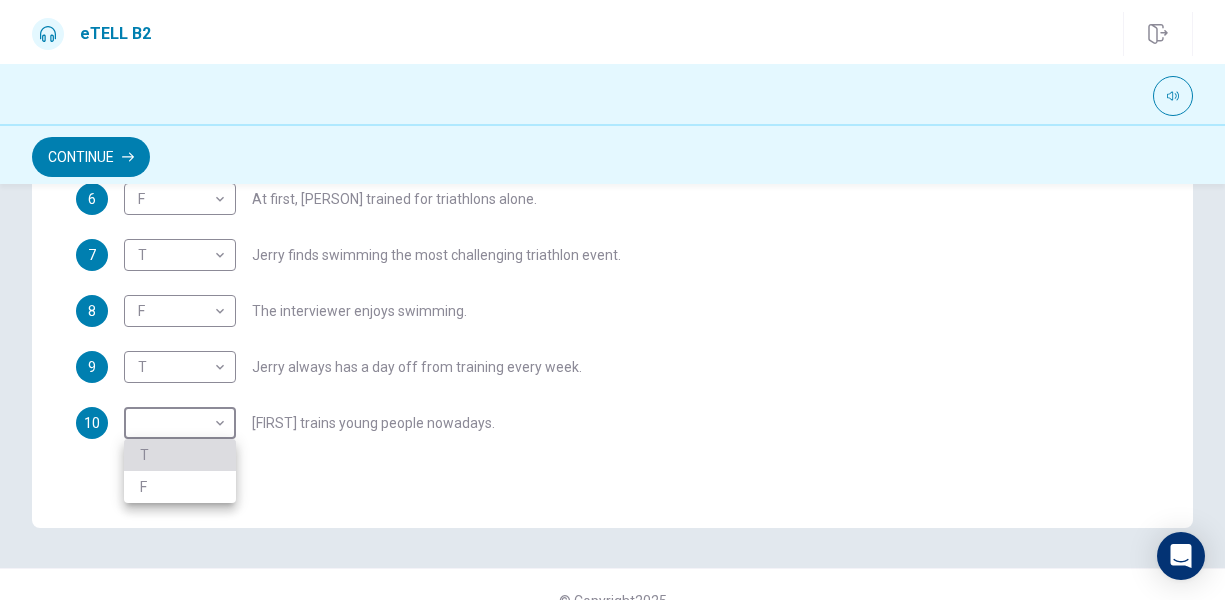 click on "T" at bounding box center (180, 455) 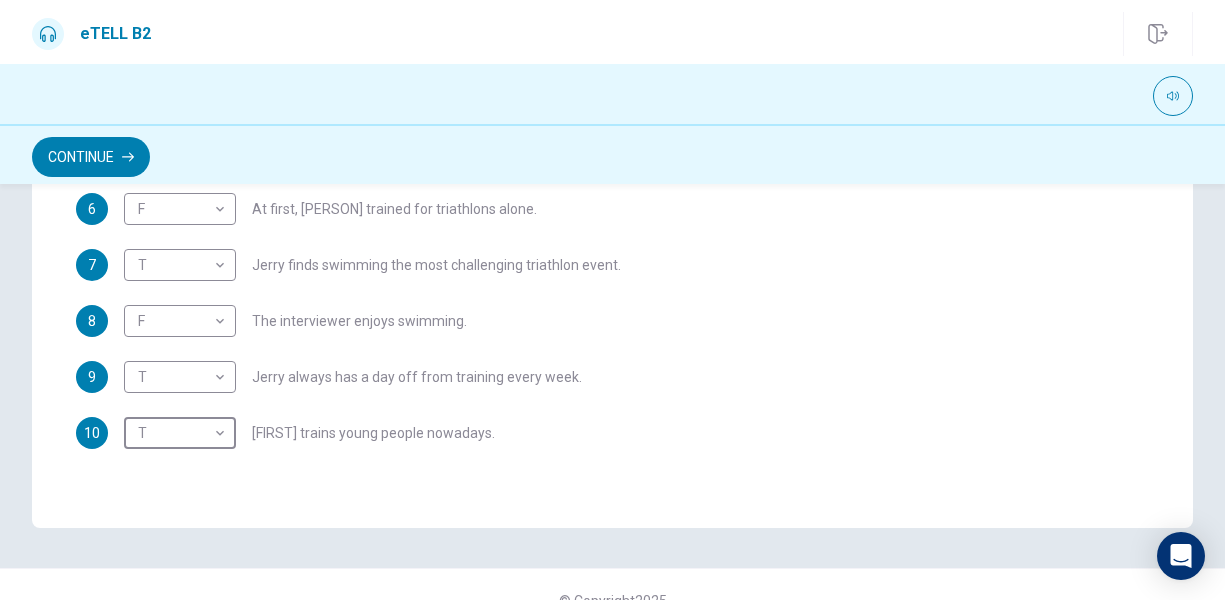 scroll, scrollTop: 0, scrollLeft: 0, axis: both 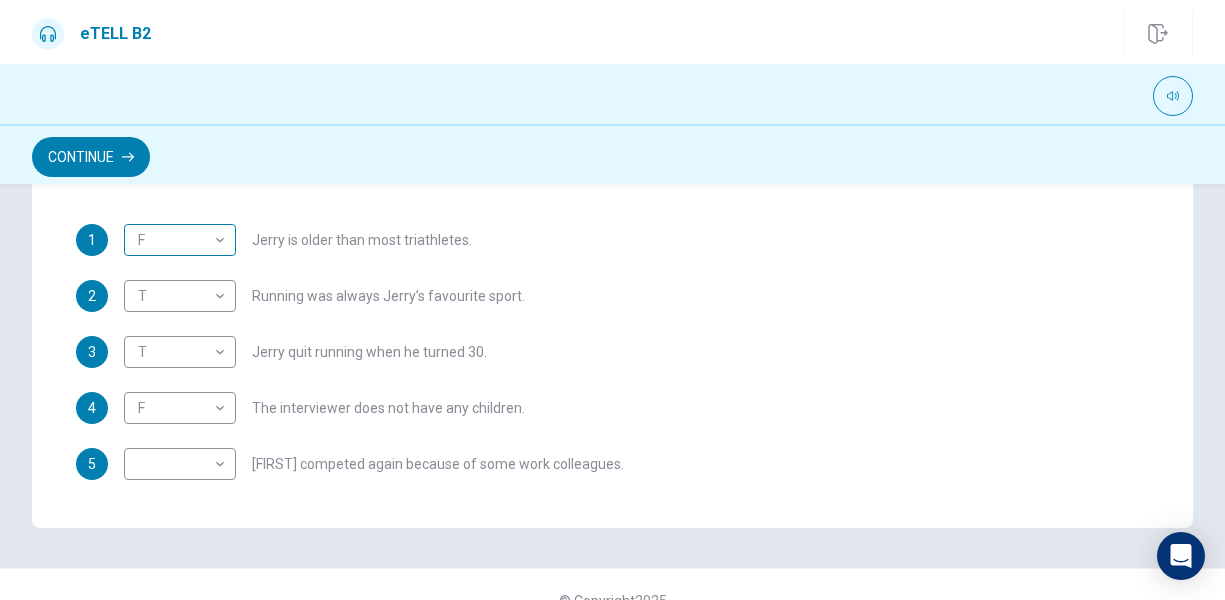 click on "This site uses cookies, as explained in our Privacy Policy . If you agree to the use of cookies, please click the Accept button and continue to browse our site. Privacy Policy Accept eTELL B2 Continue Continue Question Passage Question 1 For questions 1 – 10, mark each statement True (T) or False (F). You will hear Part One TWICE. You have one minute to read the questions for Part One. Questions 1 - 10 T if the statement is TRUE F if the statement is FALSE 1 F * [FIRST] is older than most triathletes. 2 T * Running was always [FIRST]’s favourite sport. 3 T * [FIRST] quit running when he turned 30. 4 F * The interviewer does not have any children. 5 ​ ​ [FIRST] competed again because of some work colleagues. 6 F * At first, [FIRST] trained for triathlons alone. 7 T * [FIRST] finds swimming the most challenging triathlon event. 8 ​ ​ The interviewer enjoys swimming. 9 ​ ​ [FIRST] always has a day off from training every week. 10 ​ ​ [FIRST] trains young people nowadays." at bounding box center [612, 300] 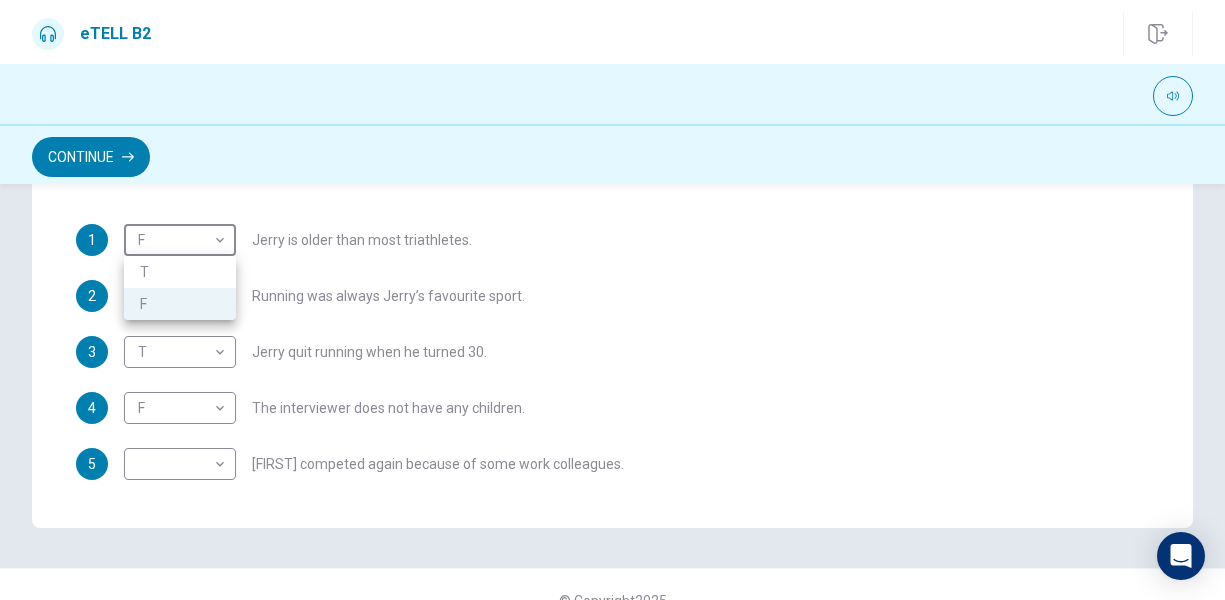 click on "T" at bounding box center [180, 272] 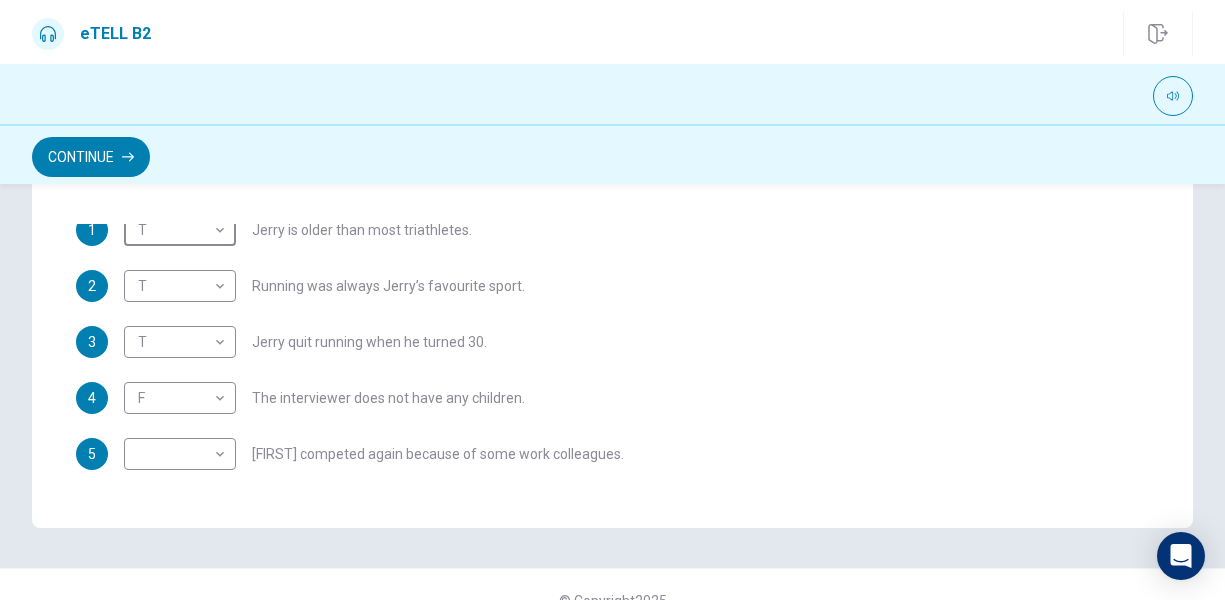 scroll, scrollTop: 13, scrollLeft: 0, axis: vertical 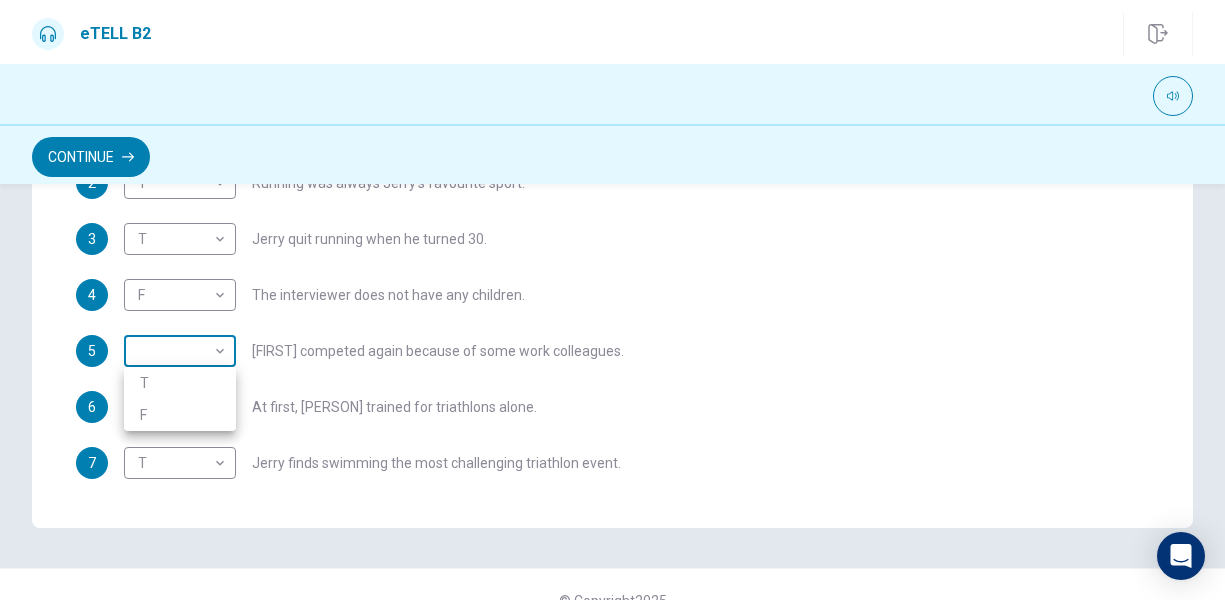 click on "This site uses cookies, as explained in our  Privacy Policy . If you agree to the use of cookies, please click the Accept button and continue to browse our site.   Privacy Policy Accept   eTELL B2 Continue Continue Question Passage Question 1 For questions 1 – 10, mark each statement True (T) or False (F). You will hear Part One  TWICE.
You have one minute to read the questions for Part One.
Questions 1 - 10 T if the statement is TRUE F if the statement is FALSE 1 T * ​ [PERSON] is older than most triathletes.  2 T * ​ Running was always [PERSON]’s favourite sport. 3 T * ​ [PERSON] quit running when he turned 30. 4 F * ​ The interviewer does not have any children.  5 ​ ​ [PERSON] competed again because of some work colleagues. 6 F * ​ At first, [PERSON] trained for triathlons alone. 7 T * ​ [PERSON] finds swimming the most challenging triathlon event. 8 F * ​ The interviewer enjoys swimming. 9 T * ​ [PERSON] always has a day off from training every week.  10 T * ​ [PERSON] trains young people nowadays." at bounding box center (612, 300) 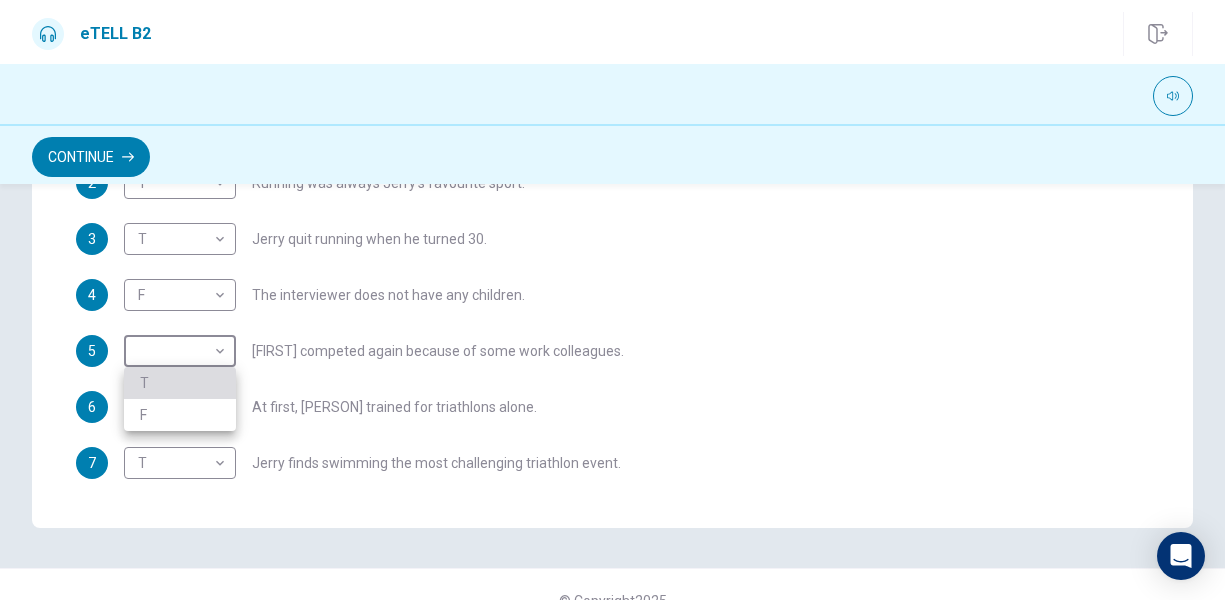 click on "T" at bounding box center (180, 383) 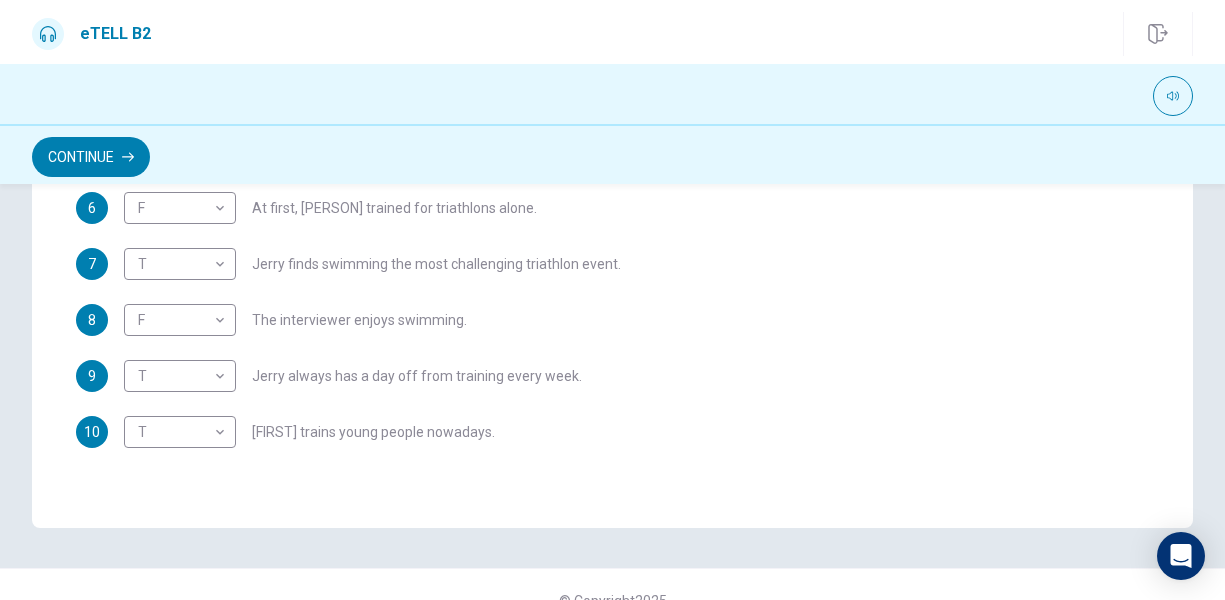 scroll, scrollTop: 300, scrollLeft: 0, axis: vertical 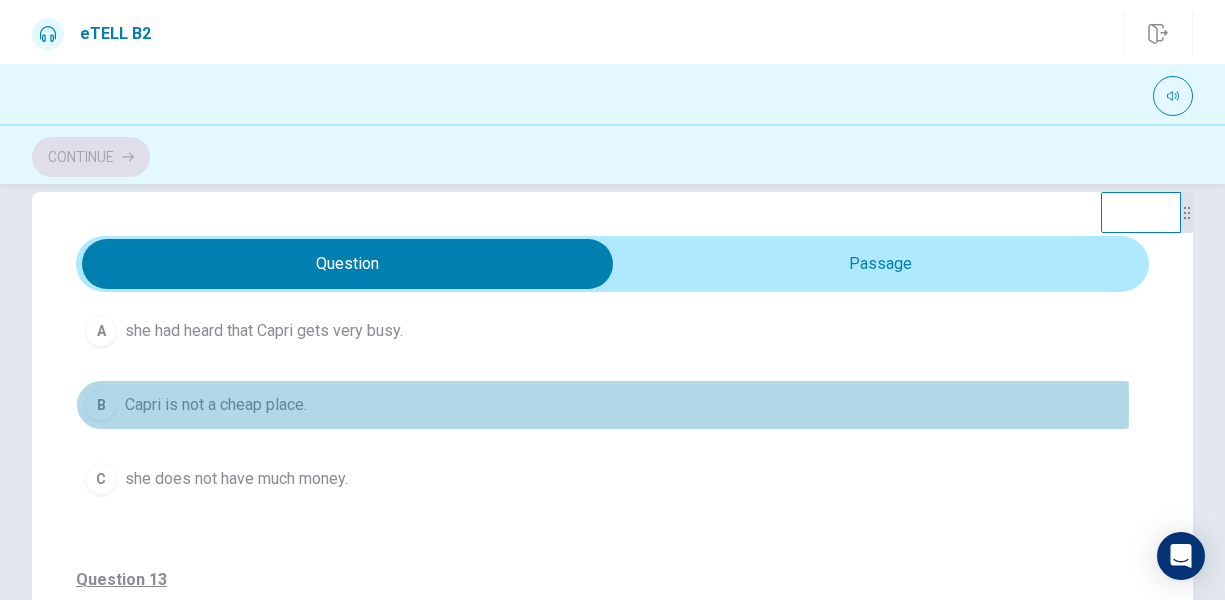 click on "B" at bounding box center [101, 405] 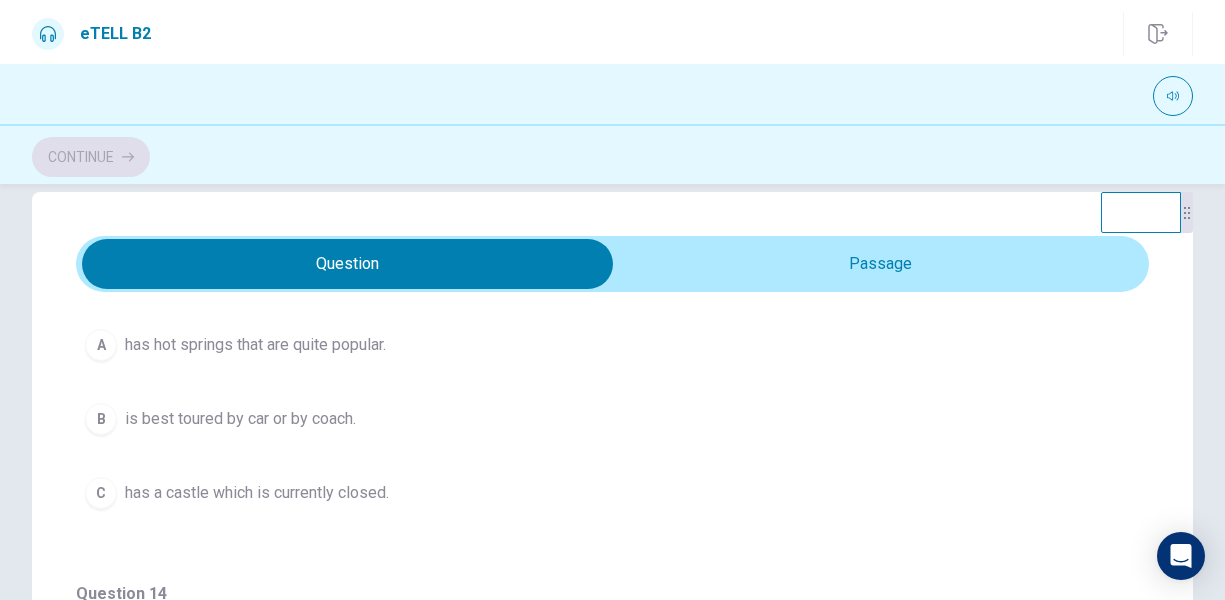 scroll, scrollTop: 900, scrollLeft: 0, axis: vertical 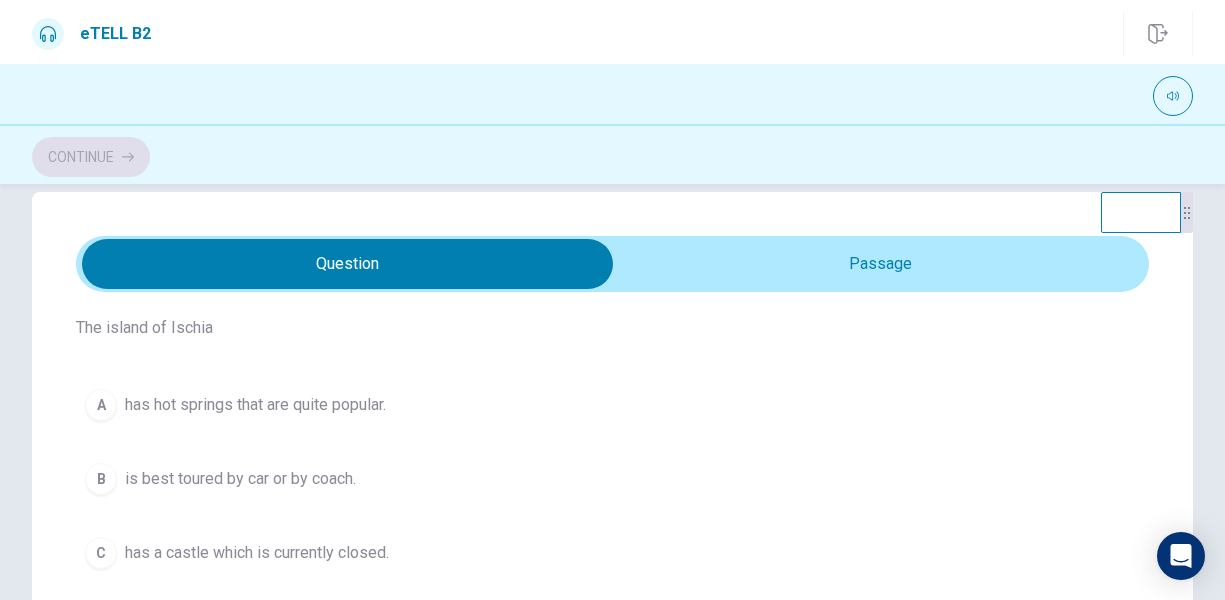 click on "A" at bounding box center (101, 405) 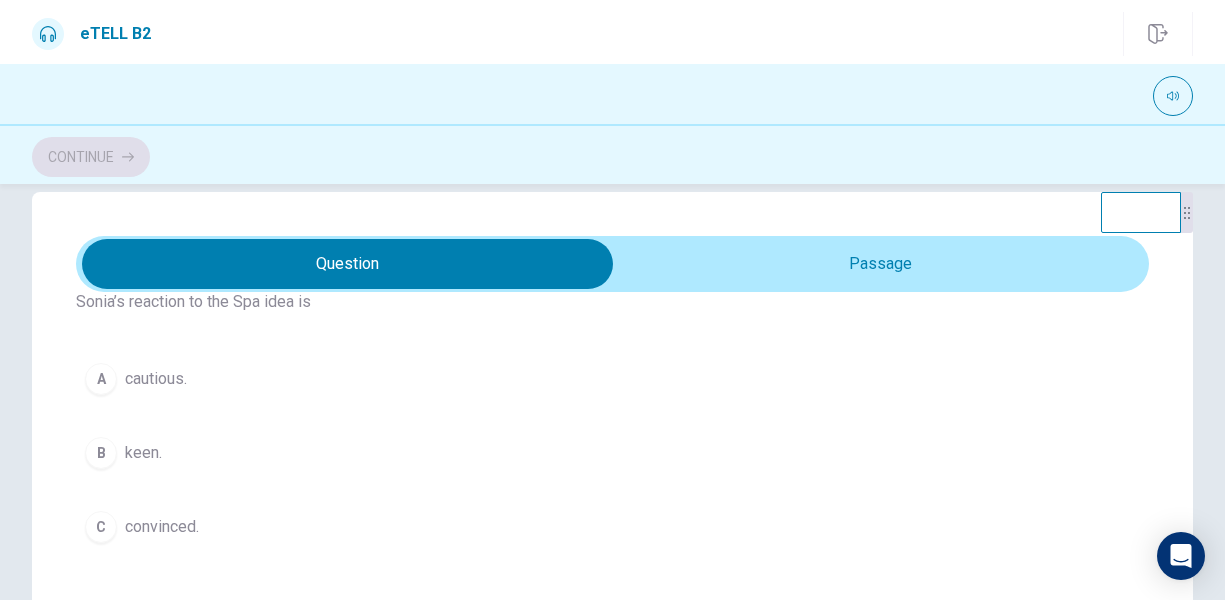 scroll, scrollTop: 1306, scrollLeft: 0, axis: vertical 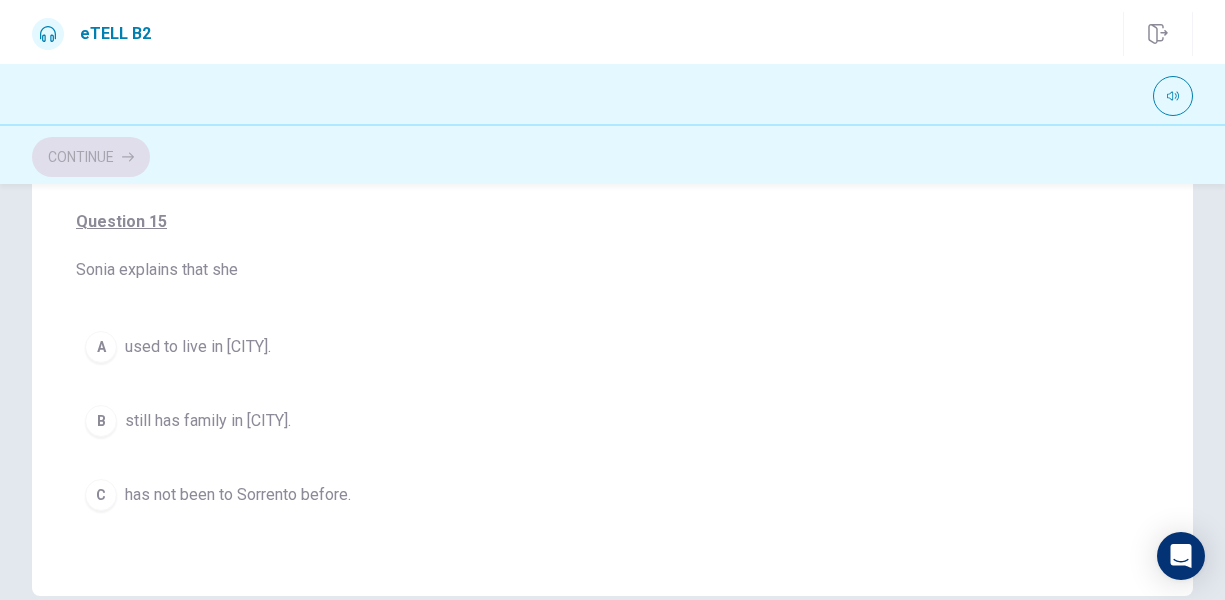 click on "C" at bounding box center [101, 495] 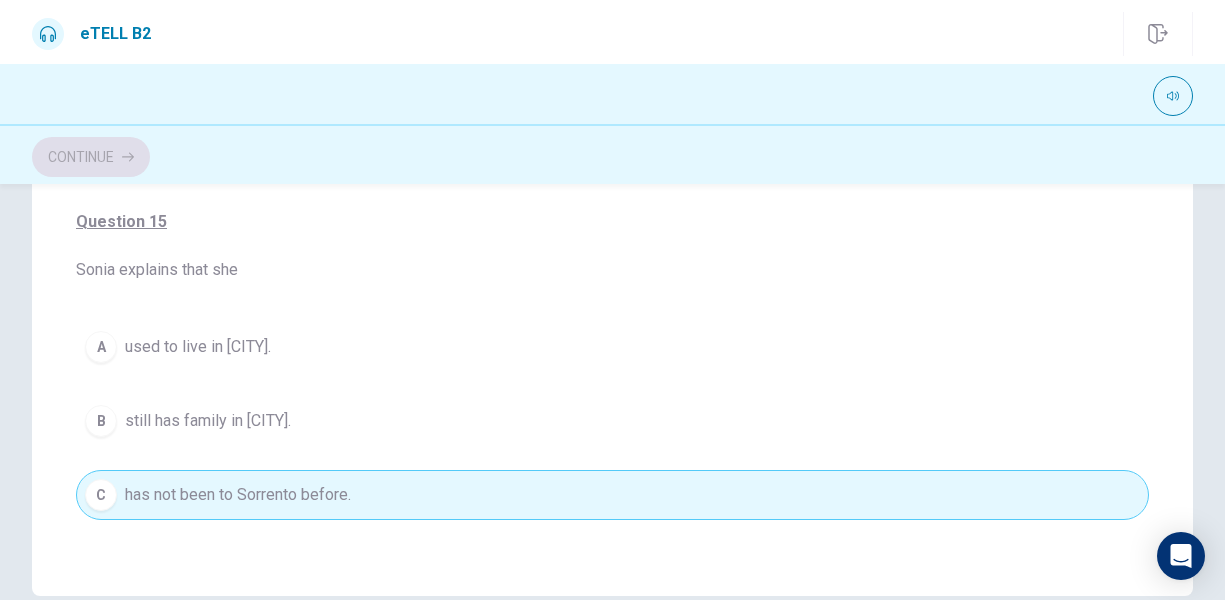 scroll, scrollTop: 532, scrollLeft: 0, axis: vertical 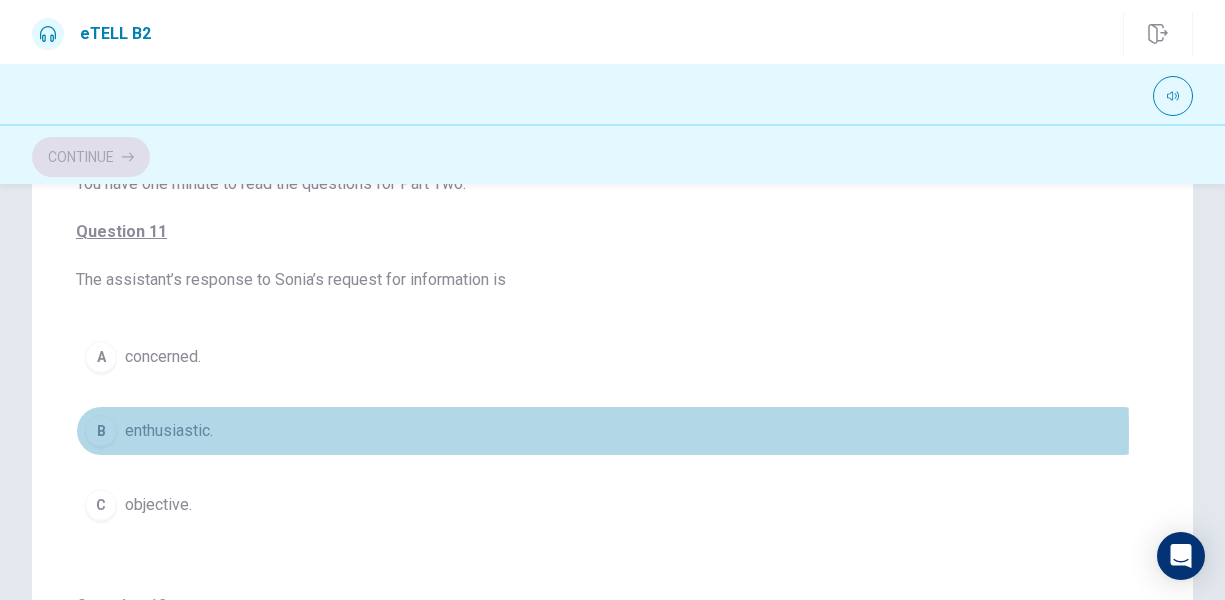 click on "enthusiastic." at bounding box center [169, 431] 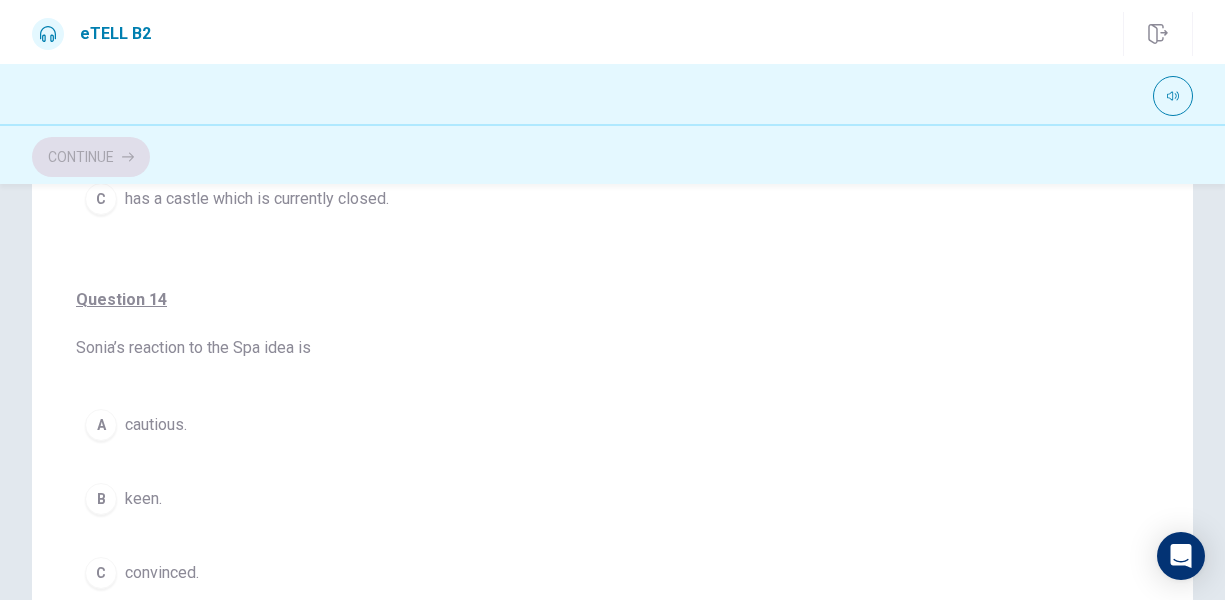 scroll, scrollTop: 1100, scrollLeft: 0, axis: vertical 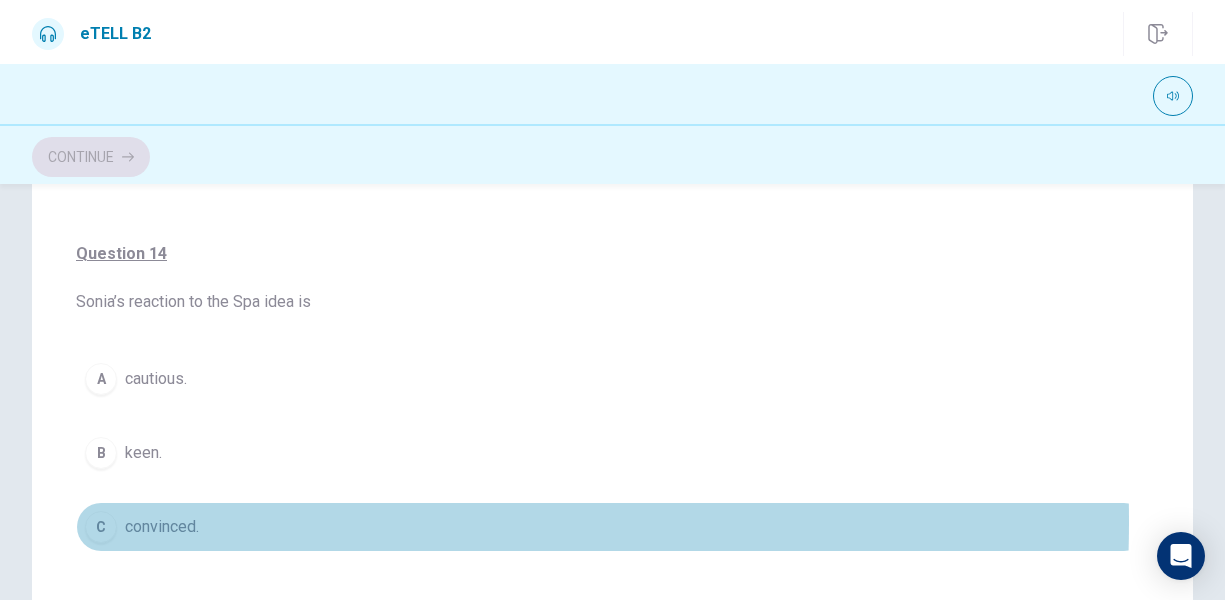 click on "C" at bounding box center (101, 527) 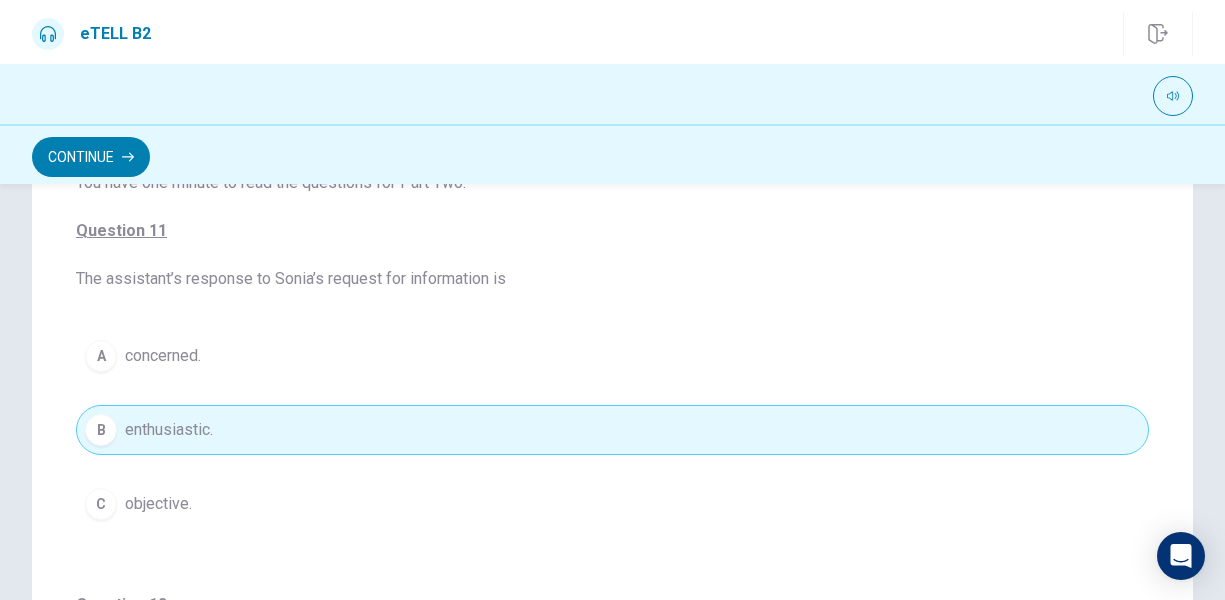 scroll, scrollTop: 0, scrollLeft: 0, axis: both 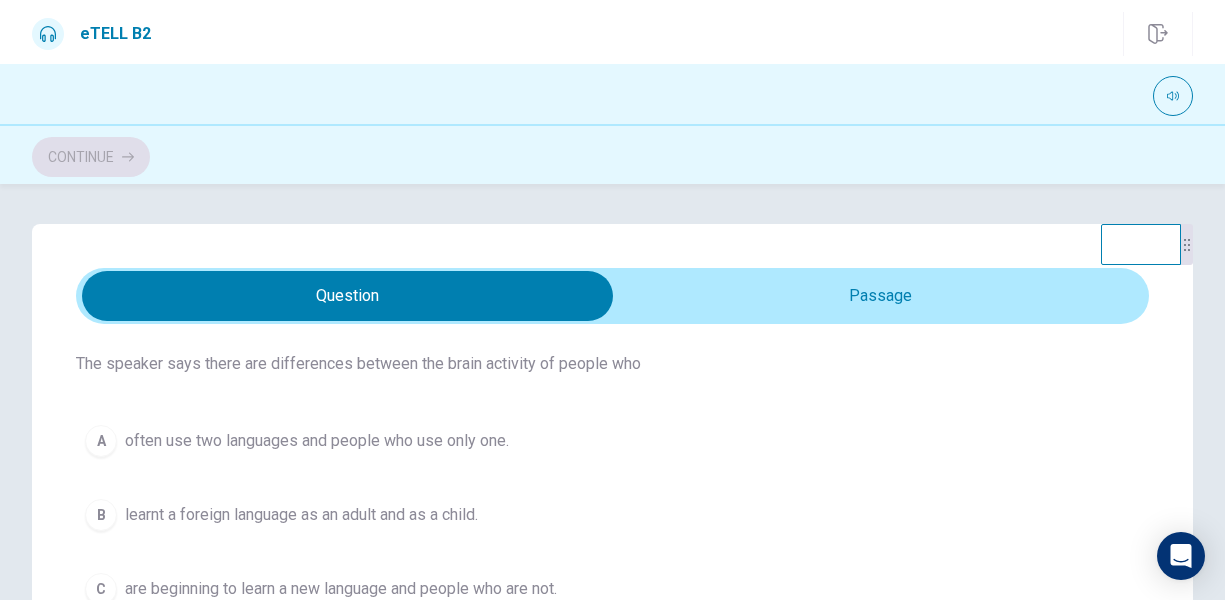 click on "A" at bounding box center (101, 441) 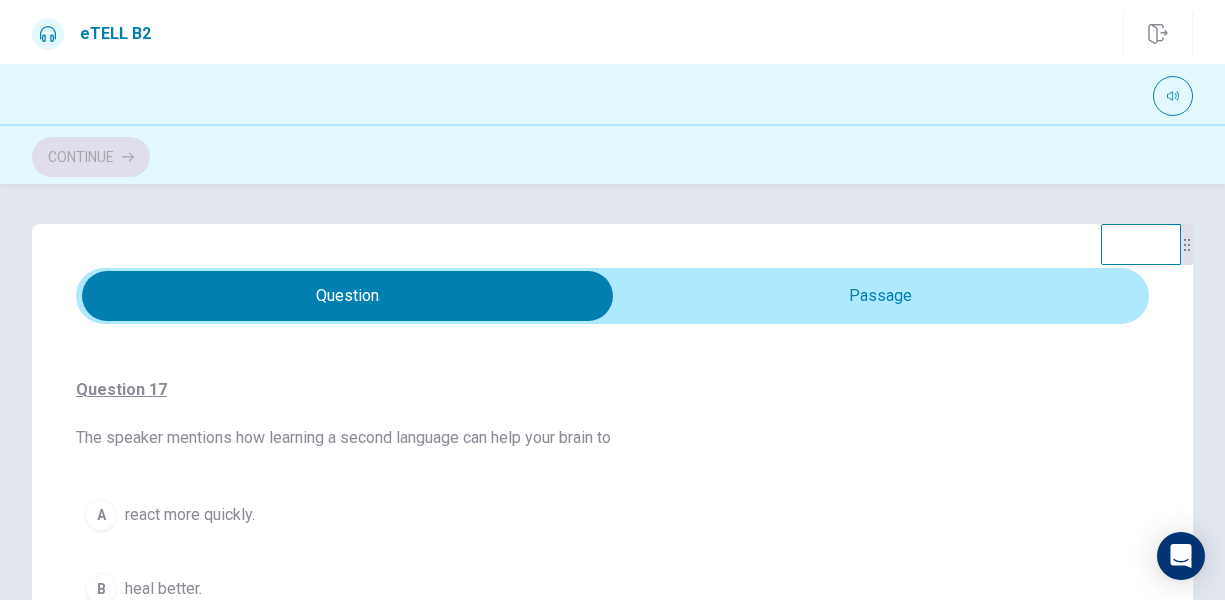 scroll, scrollTop: 500, scrollLeft: 0, axis: vertical 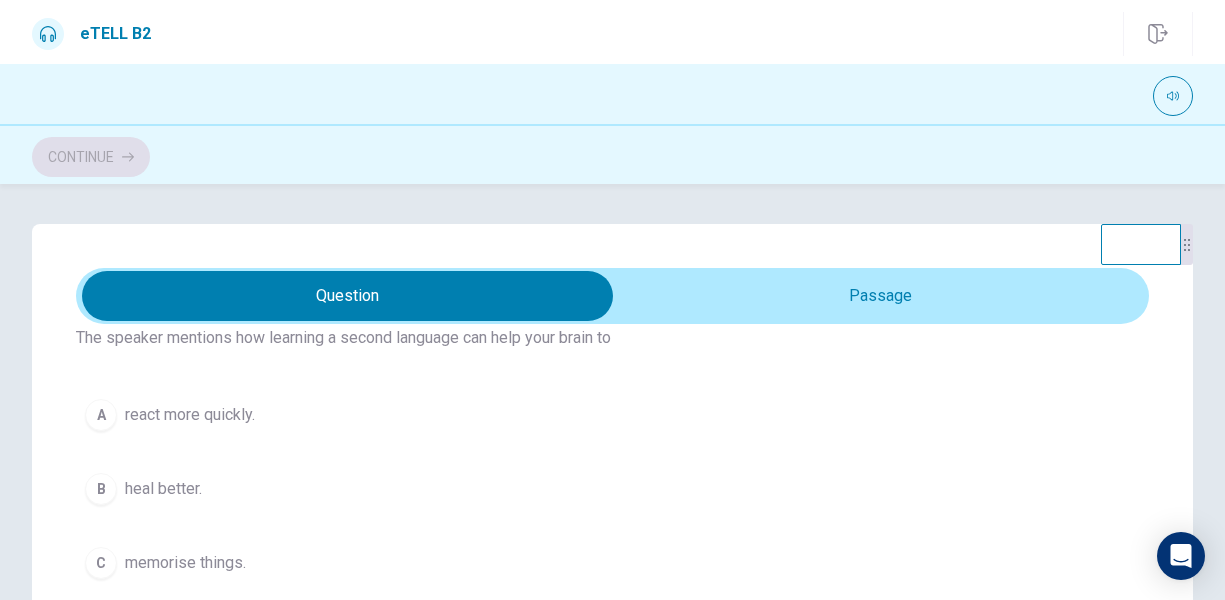 click on "C" at bounding box center [101, 563] 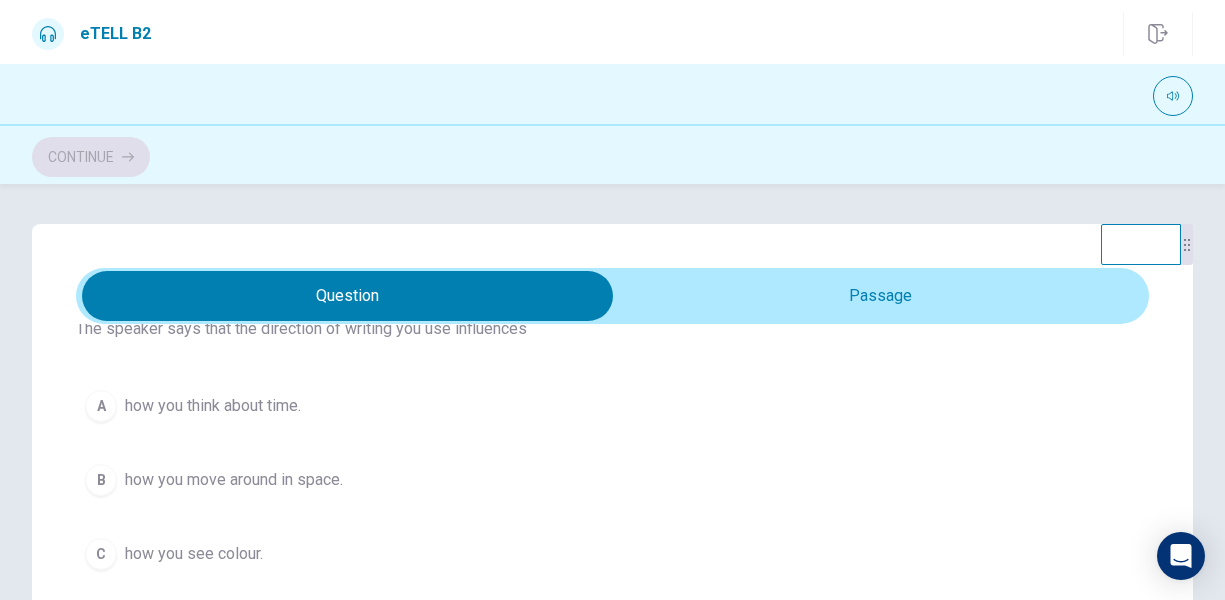 scroll, scrollTop: 1258, scrollLeft: 0, axis: vertical 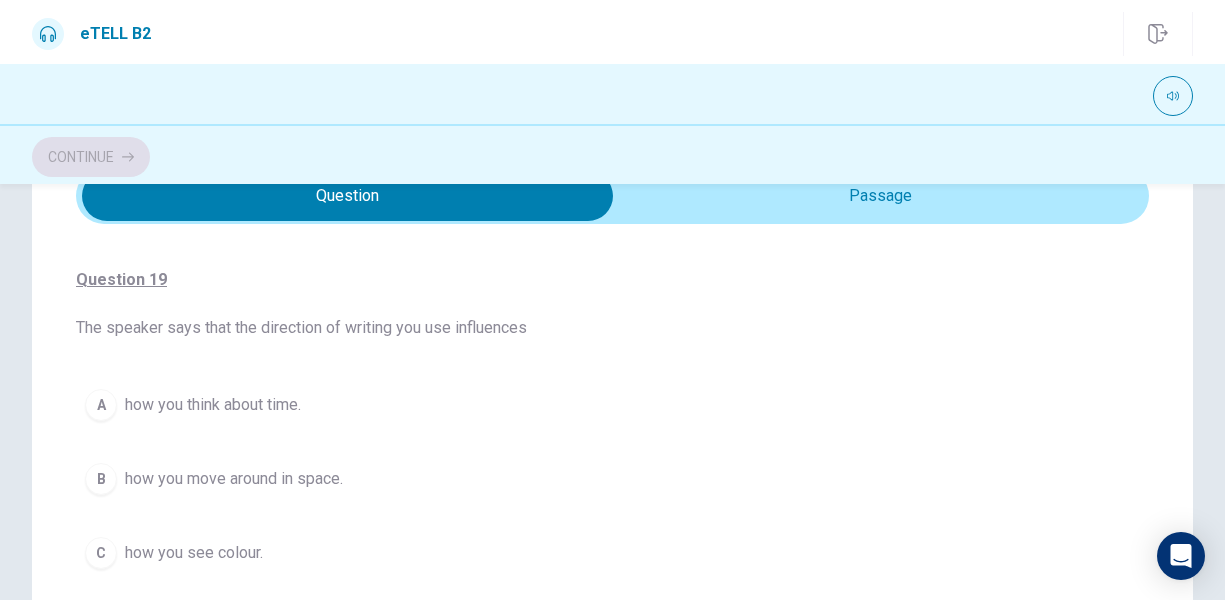 click on "A" at bounding box center [101, 405] 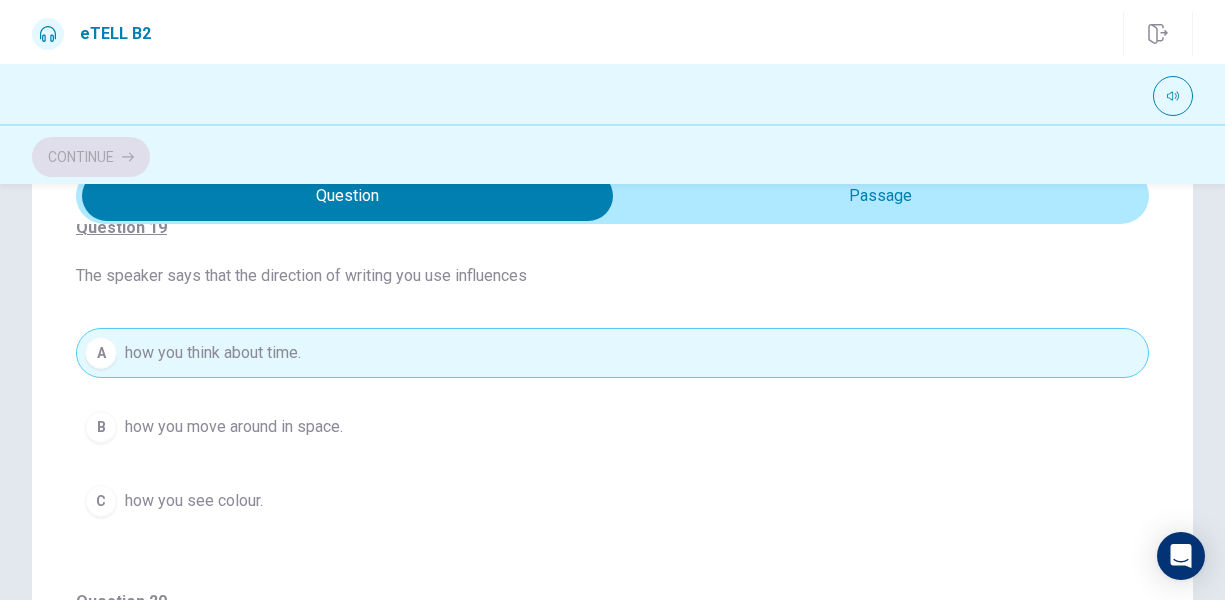 scroll, scrollTop: 1258, scrollLeft: 0, axis: vertical 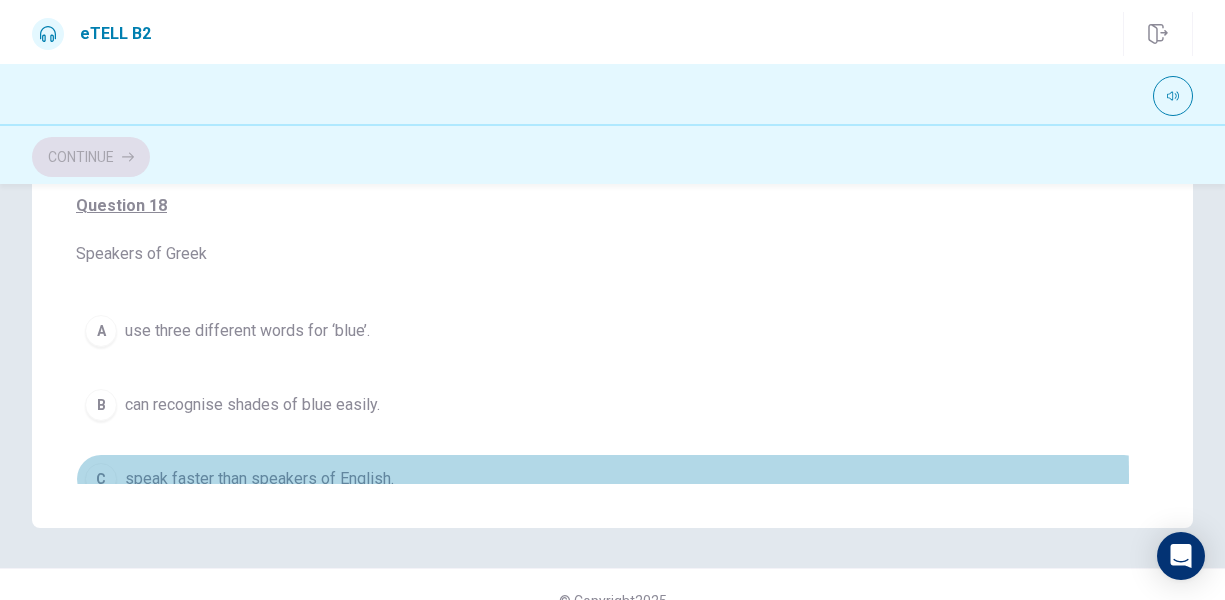click on "C" at bounding box center [101, 479] 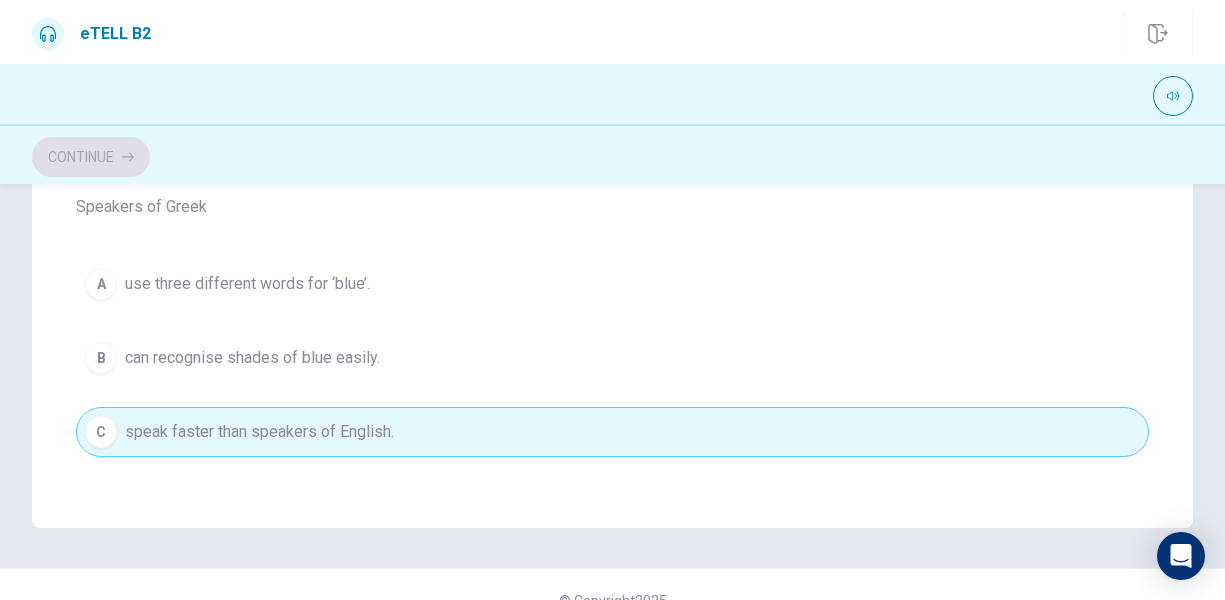 scroll, scrollTop: 458, scrollLeft: 0, axis: vertical 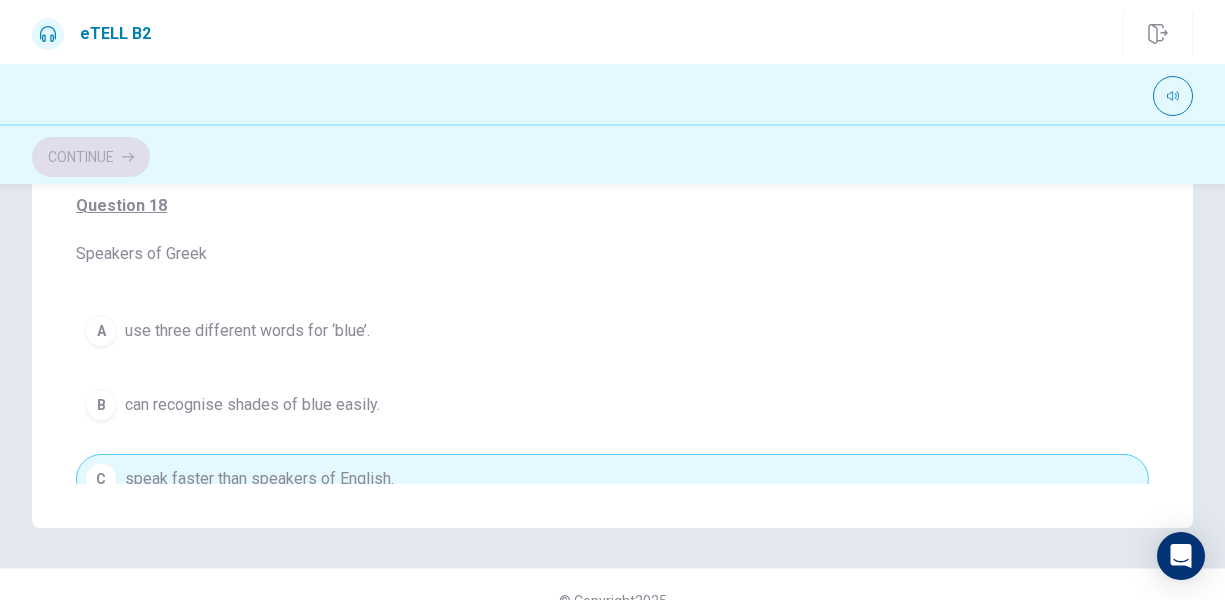 click on "B" at bounding box center [101, 405] 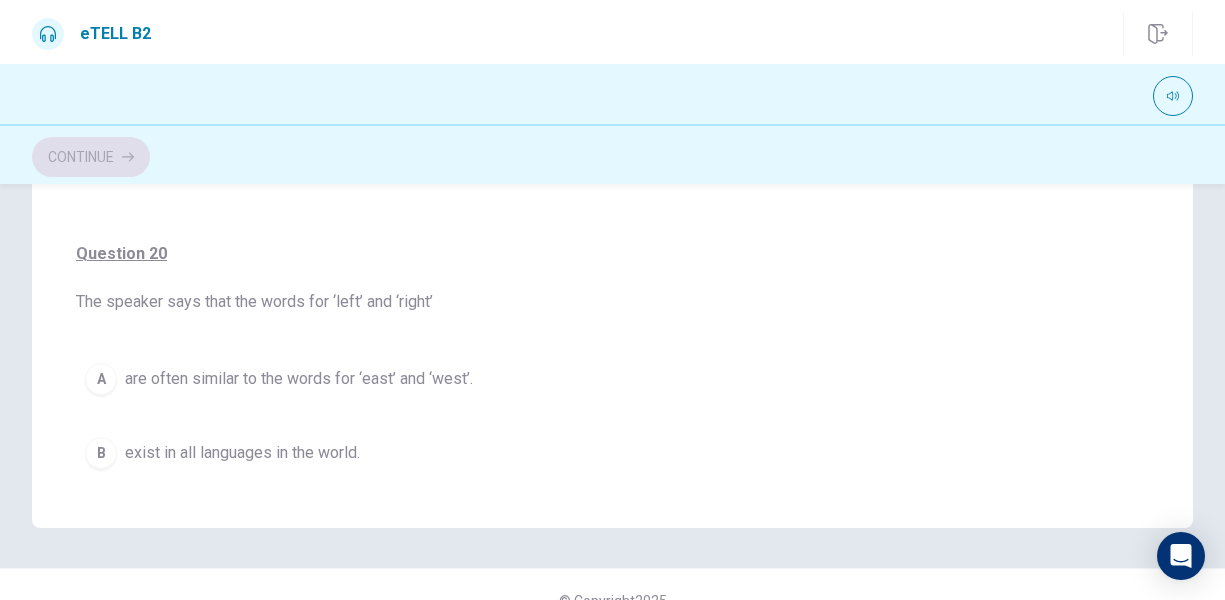 scroll, scrollTop: 1258, scrollLeft: 0, axis: vertical 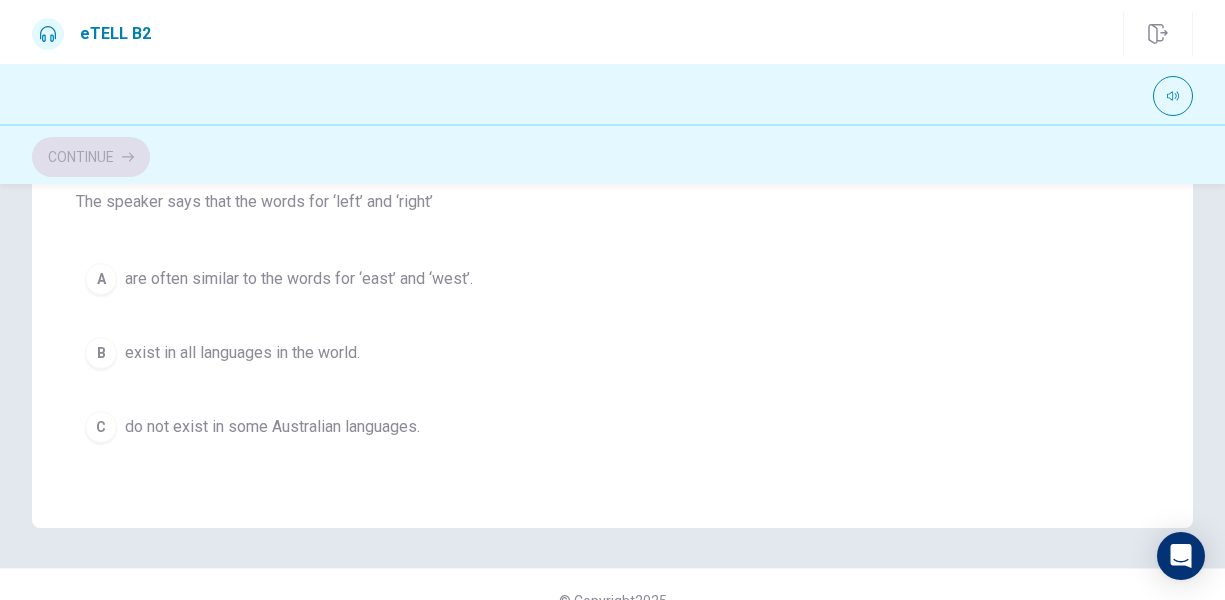 click on "C" at bounding box center (101, 427) 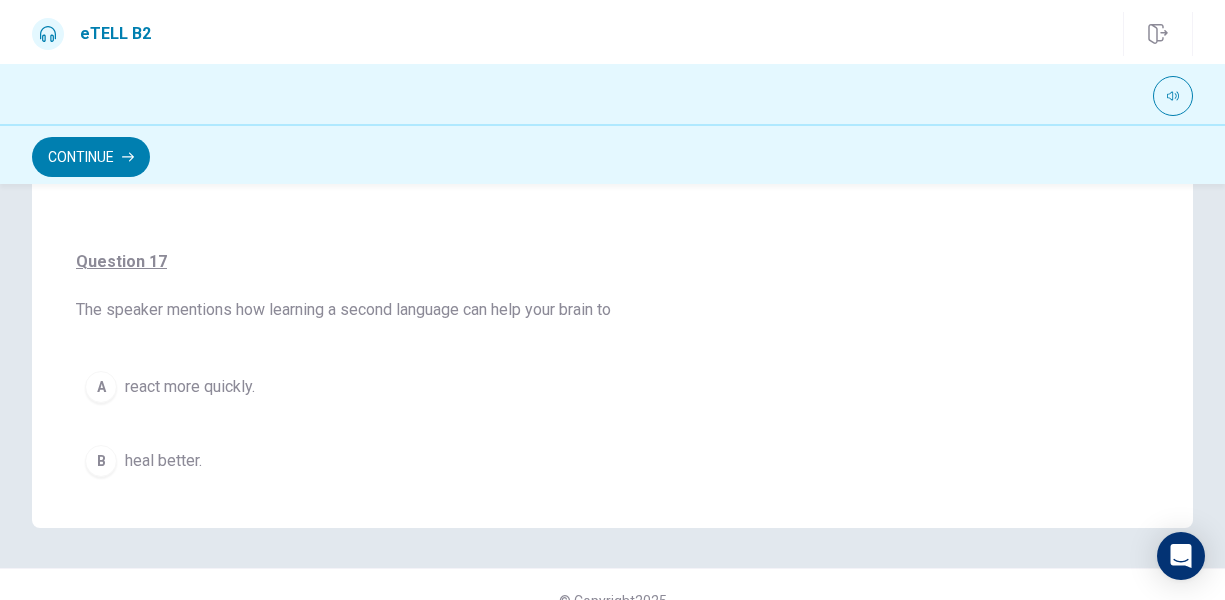 scroll, scrollTop: 0, scrollLeft: 0, axis: both 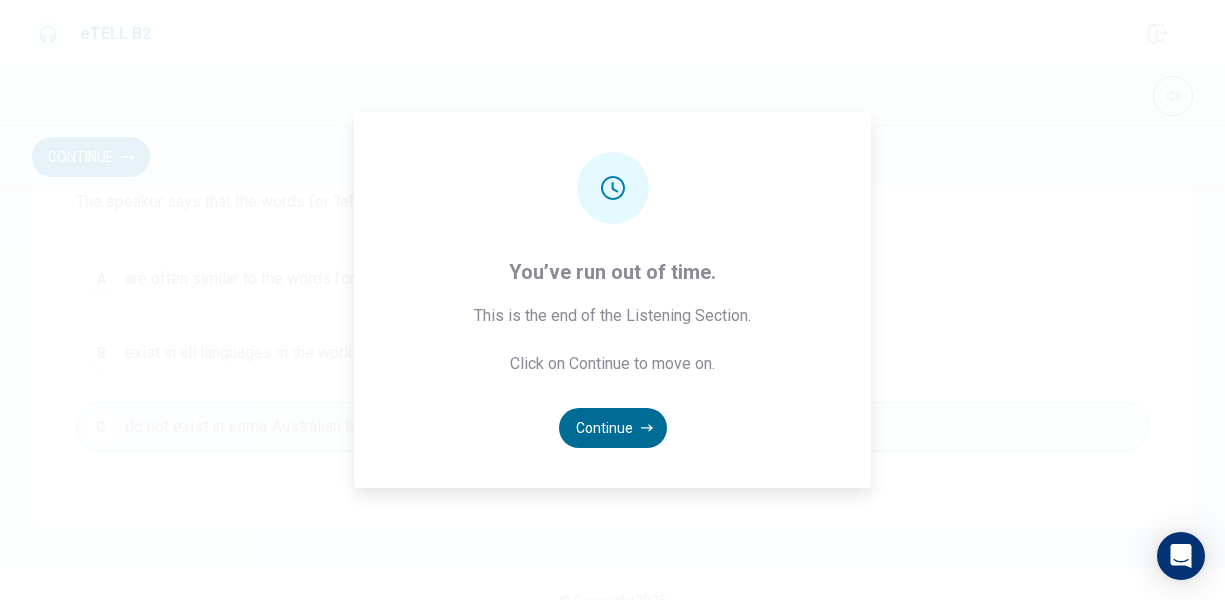 click on "Continue" at bounding box center (613, 428) 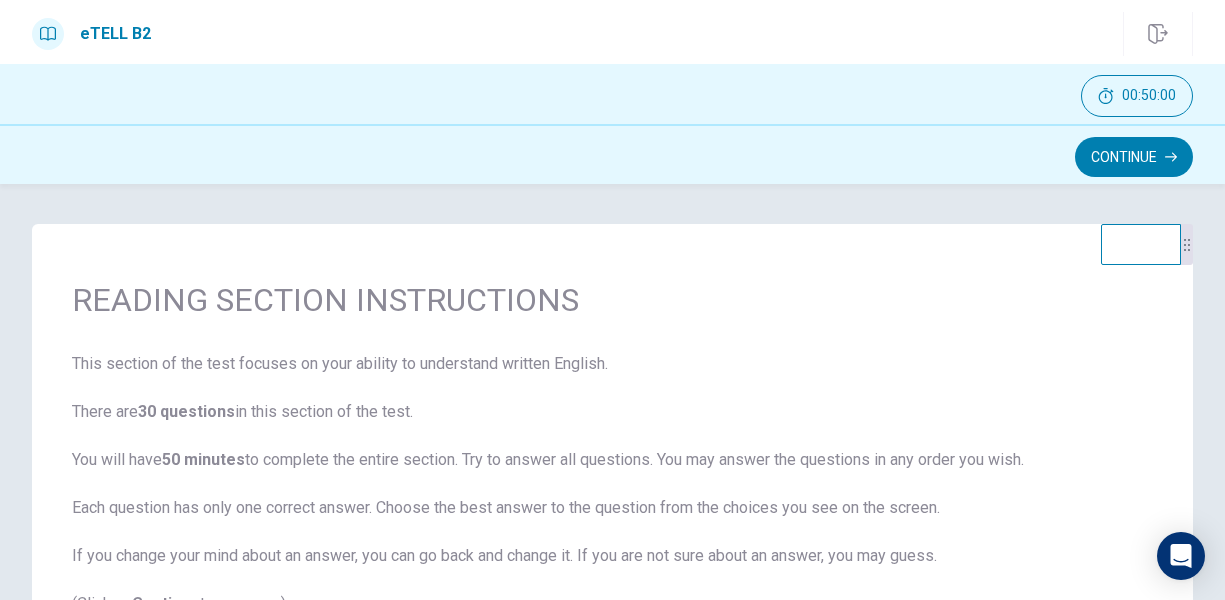 scroll, scrollTop: 100, scrollLeft: 0, axis: vertical 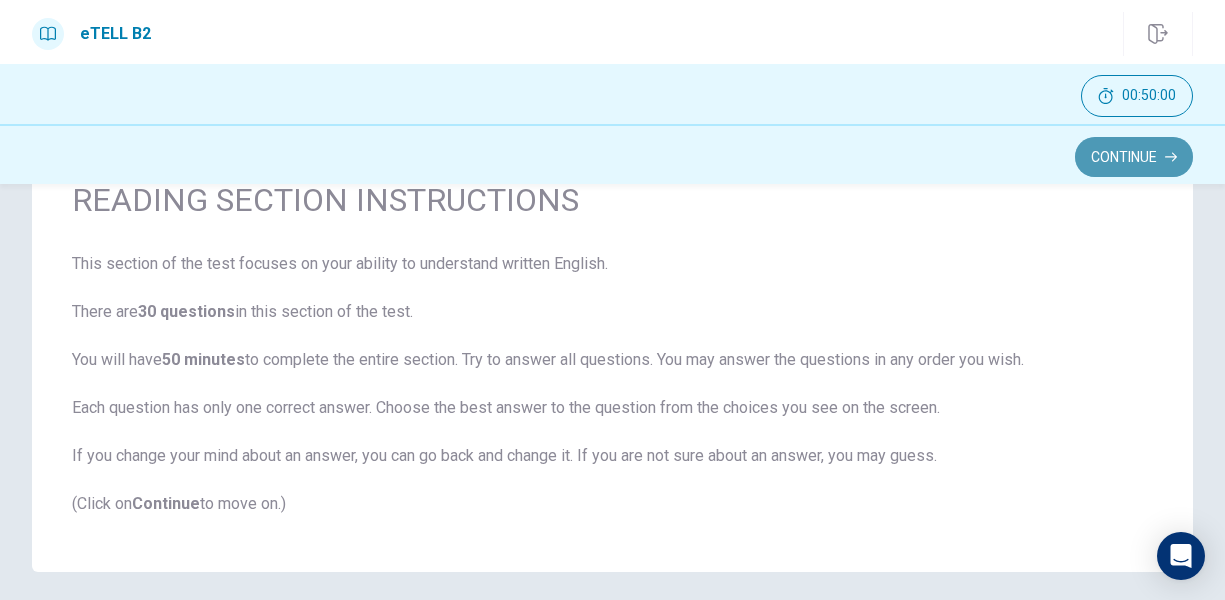 click on "Continue" at bounding box center (1134, 157) 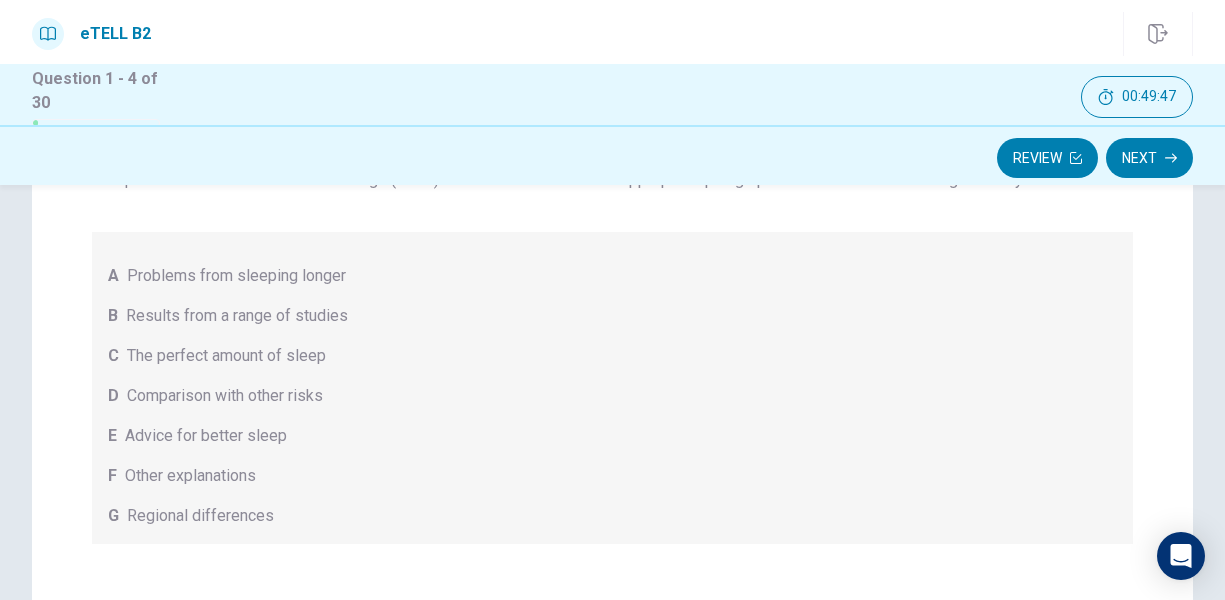 scroll, scrollTop: 100, scrollLeft: 0, axis: vertical 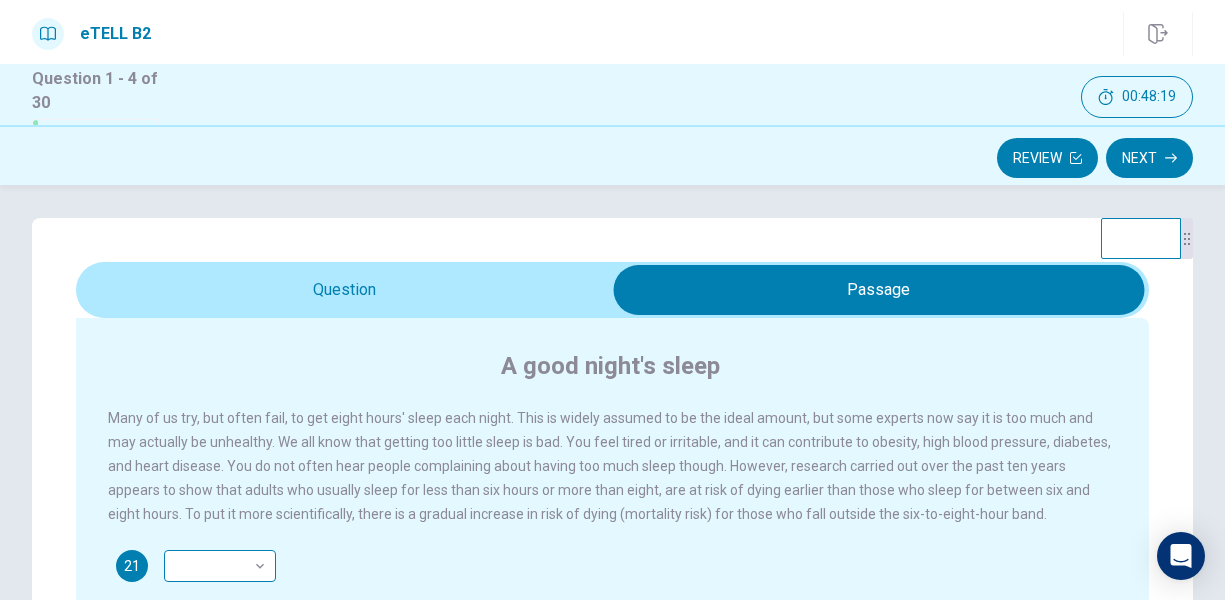 click on "This site uses cookies, as explained in our  Privacy Policy . If you agree to the use of cookies, please click the Accept button and continue to browse our site.   Privacy Policy Accept   eTELL B2 Part One Review Next 00:48:19 Question 1 - 4 of 30 00:48:19 Review Next Question Passage Questions 21 - 24 For questions 21 – 24 match the headings (A – G) in the box below with the appropriate paragraph. There are THREE headings which you do not need. A Problems from sleeping longer B Results from a range of studies C The perfect amount of sleep D Comparison with other risks E Advice for better sleep F Other explanations G Regional differences A good night's sleep 21 ​ ​ 22 ​ ​ 23 ​ ​ 24 ​ ​ © Copyright  2025 Going somewhere? You are not allowed to open other tabs/pages or switch windows during a test. Doing this will be reported as cheating to the Administrators. Are you sure you want to leave this page? Please continue until you finish your test. You have 10 minutes to reconnect. 00:00" at bounding box center [612, 300] 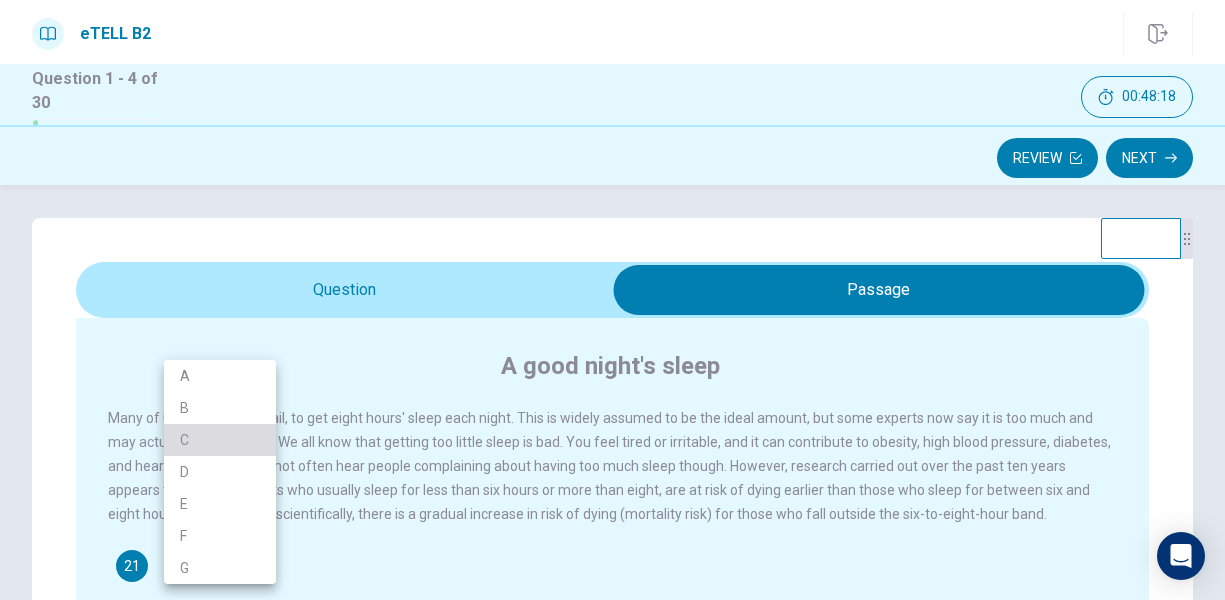 click on "C" at bounding box center [220, 440] 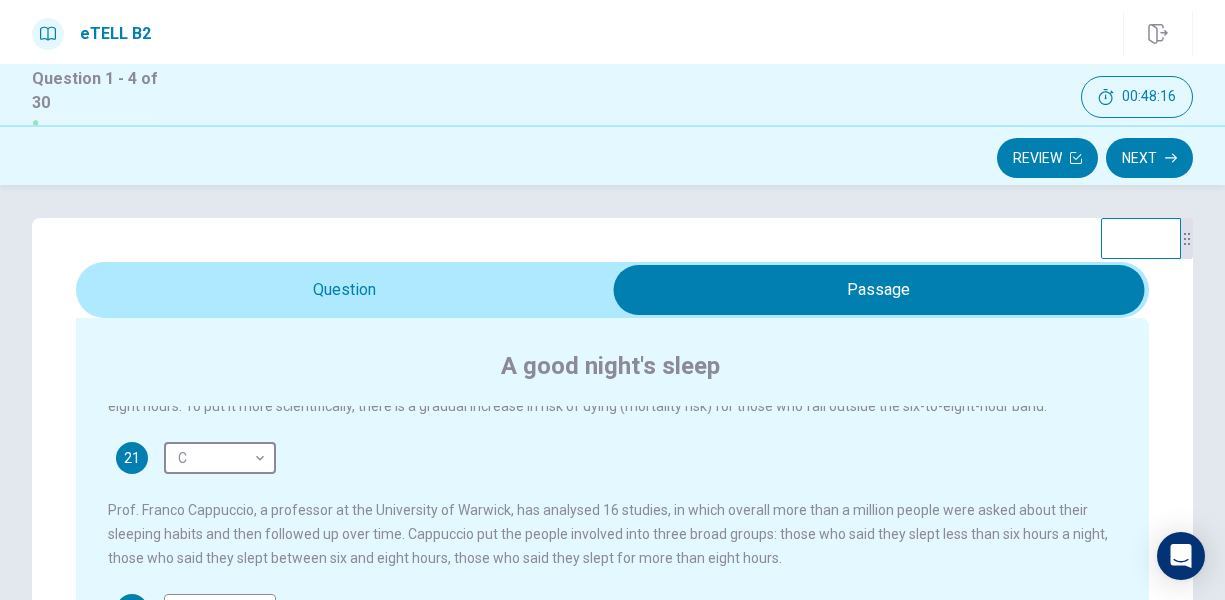 scroll, scrollTop: 132, scrollLeft: 0, axis: vertical 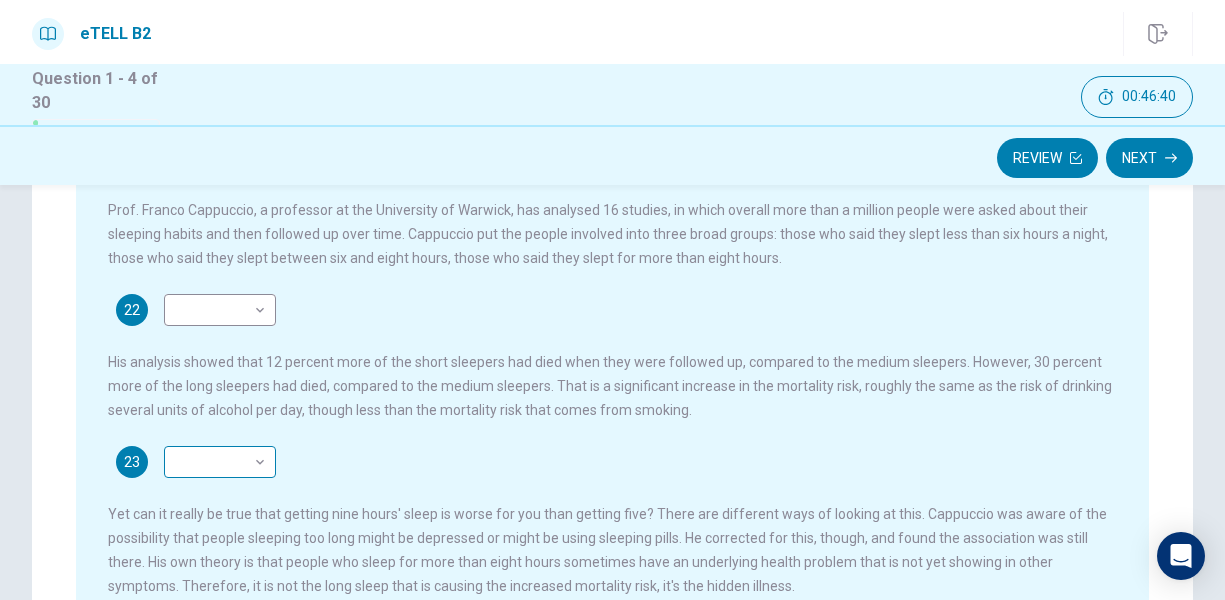click on "This site uses cookies, as explained in our Privacy Policy . If you agree to the use of cookies, please click the Accept button and continue to browse our site. Privacy Policy Accept eTELL B2 Part One Review Next 00:46:40 Question 1 - 4 of 30 00:46:40 Review Next Question Passage Questions 21 - 24 For questions 21 – 24 match the headings (A – G) in the box below with the appropriate paragraph. There are THREE headings which you do not need. A Problems from sleeping longer B Results from a range of studies C The perfect amount of sleep D Comparison with other risks E Advice for better sleep F Other explanations G Regional differences A good night's sleep 21 C * ​ 22 ​ ​ 23 ​ ​ 24 ​ ​ © Copyright 2025 Going somewhere? You are not allowed to open other tabs/pages or switch windows during a test. Doing this will be reported as cheating to the Administrators. Are you sure you want to leave this page? Please continue until you finish your test. You have 10 minutes to reconnect. 00:00" at bounding box center [612, 300] 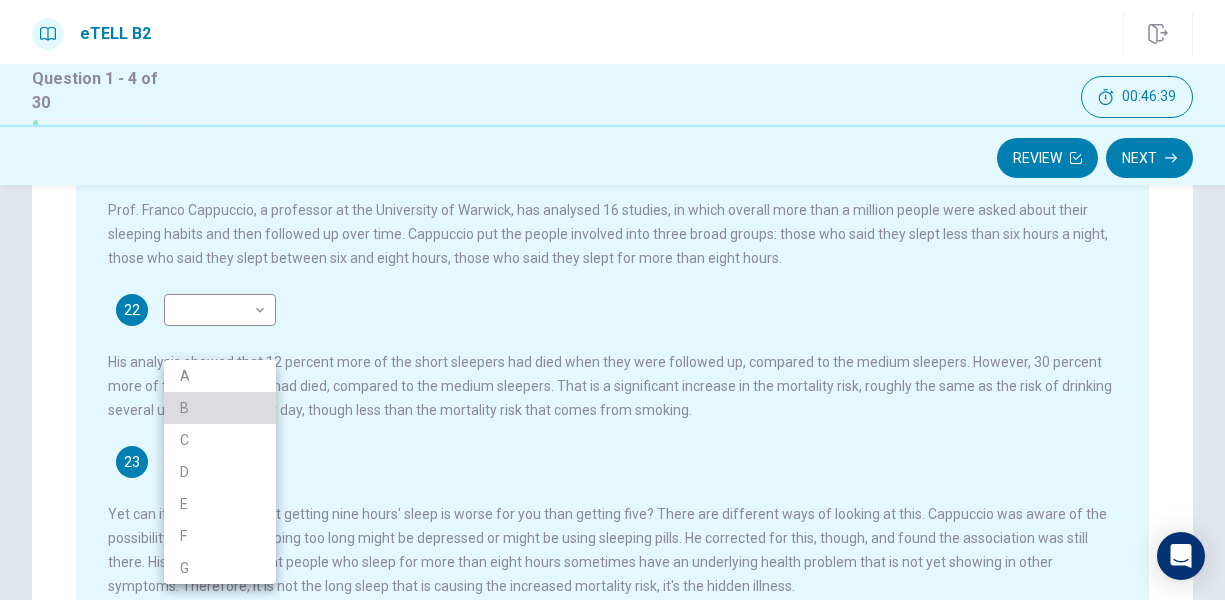 click on "B" at bounding box center [220, 408] 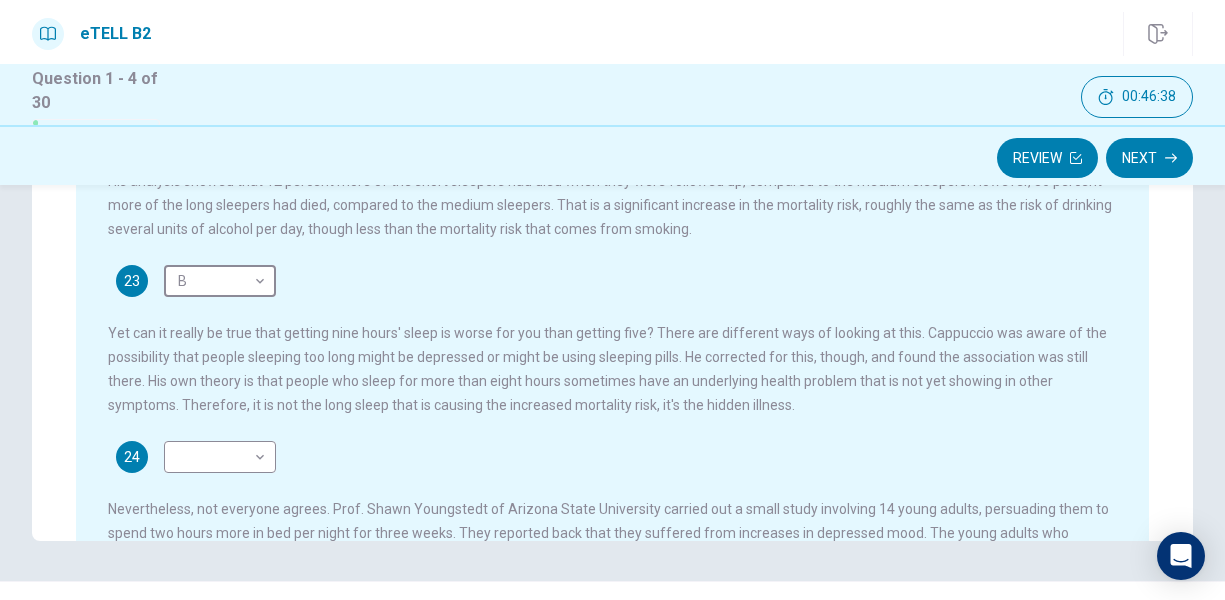 scroll, scrollTop: 507, scrollLeft: 0, axis: vertical 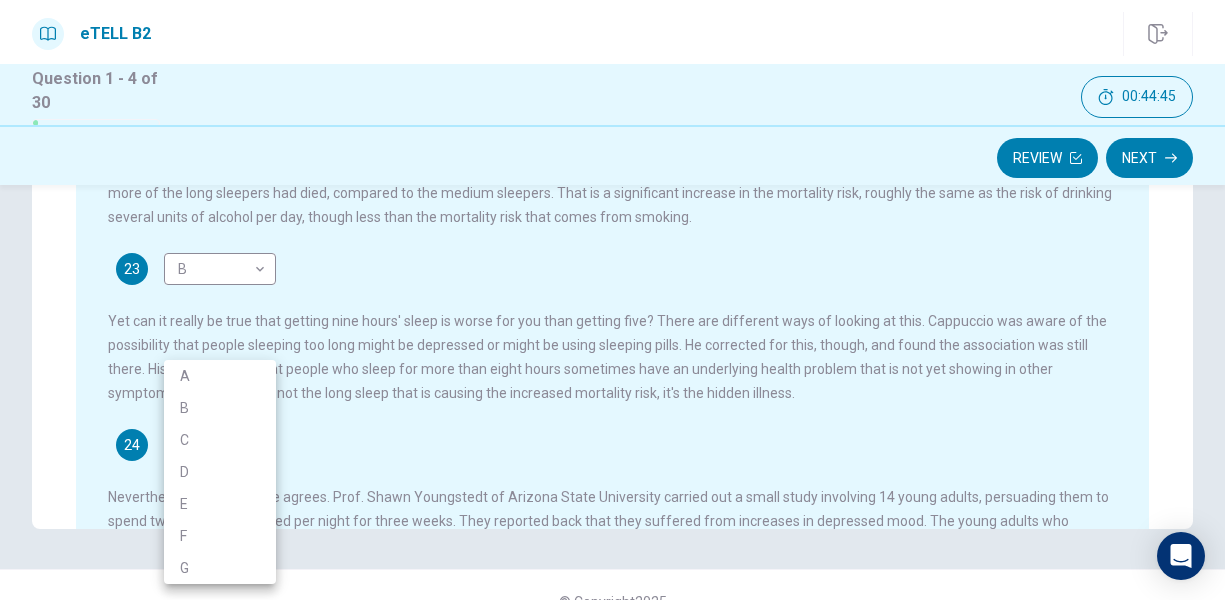 click on "This site uses cookies, as explained in our  Privacy Policy . If you agree to the use of cookies, please click the Accept button and continue to browse our site.   Privacy Policy Accept   eTELL B2 Part One Review Next 00:44:45 Question 1 - 4 of 30 00:44:45 Review Next Question Passage Questions 21 - 24 For questions 21 – 24 match the headings (A – G) in the box below with the appropriate paragraph. There are THREE headings which you do not need. A Problems from sleeping longer B Results from a range of studies C The perfect amount of sleep D Comparison with other risks E Advice for better sleep F Other explanations G Regional differences A good night's sleep 21 C * ​ 22 ​ ​ 23 B * ​ 24 ​ ​ © Copyright  2025 Going somewhere? You are not allowed to open other tabs/pages or switch windows during a test. Doing this will be reported as cheating to the Administrators. Are you sure you want to leave this page? Please continue until you finish your test. You have 10 minutes to reconnect. 00:00" at bounding box center [612, 300] 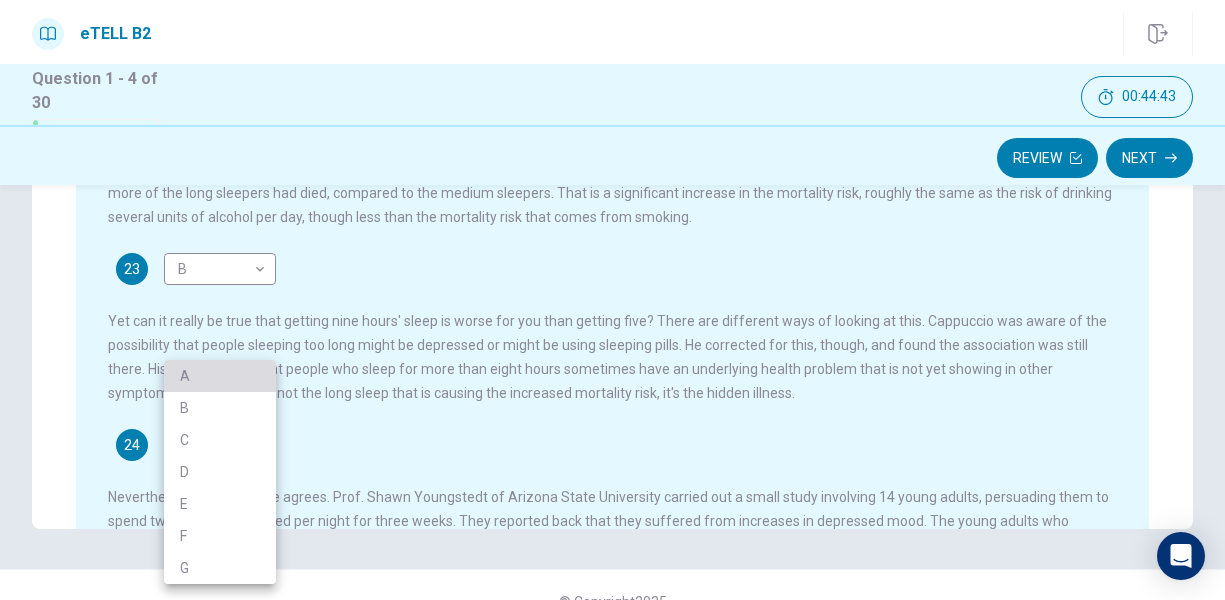 click on "A" at bounding box center [220, 376] 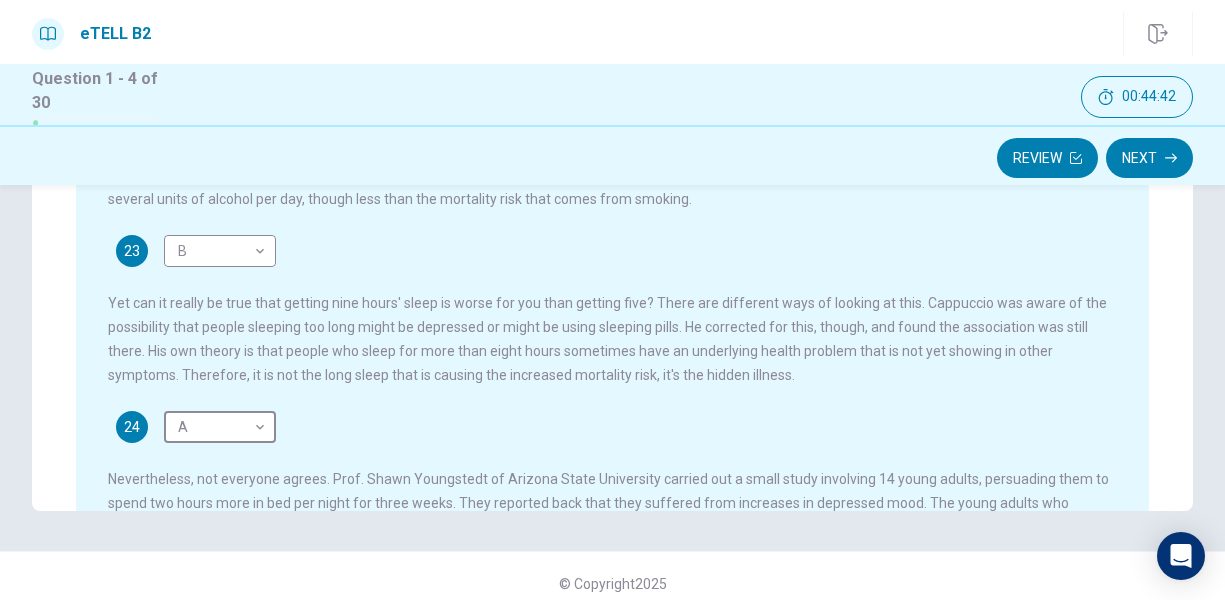 scroll, scrollTop: 533, scrollLeft: 0, axis: vertical 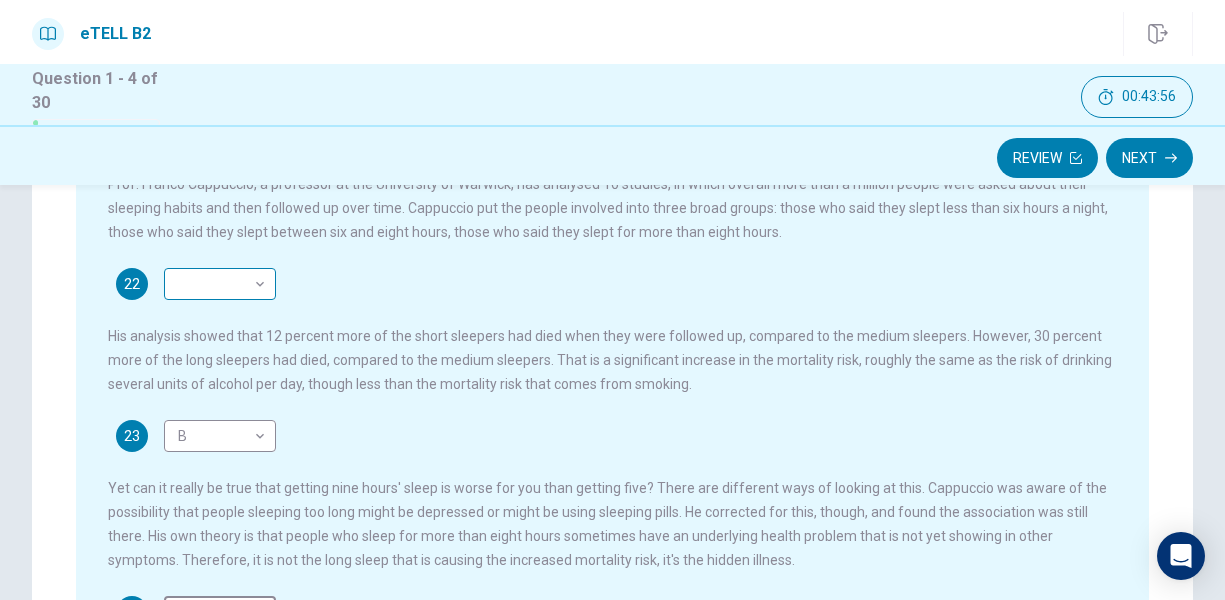 click on "This site uses cookies, as explained in our  Privacy Policy . If you agree to the use of cookies, please click the Accept button and continue to browse our site.   Privacy Policy Accept   eTELL B2 Part One Review Next 00:43:56 Question 1 - 4 of 30 00:43:56 Review Next Question Passage Questions 21 - 24 For questions 21 – 24 match the headings (A – G) in the box below with the appropriate paragraph. There are THREE headings which you do not need. A Problems from sleeping longer B Results from a range of studies C The perfect amount of sleep D Comparison with other risks E Advice for better sleep F Other explanations G Regional differences A good night's sleep 21 C * ​ 22 ​ ​ 23 B * ​ 24 A * ​ © Copyright  2025 Going somewhere? You are not allowed to open other tabs/pages or switch windows during a test. Doing this will be reported as cheating to the Administrators. Are you sure you want to leave this page? Please continue until you finish your test. You have 10 minutes to reconnect. 00:00" at bounding box center [612, 300] 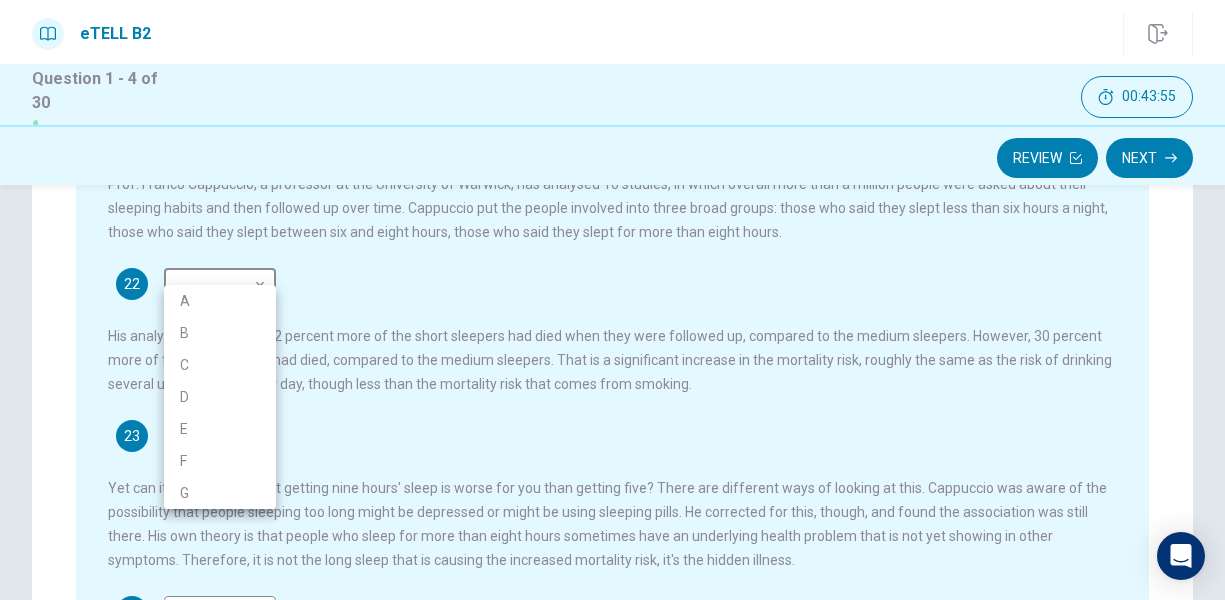 click on "B" at bounding box center [220, 333] 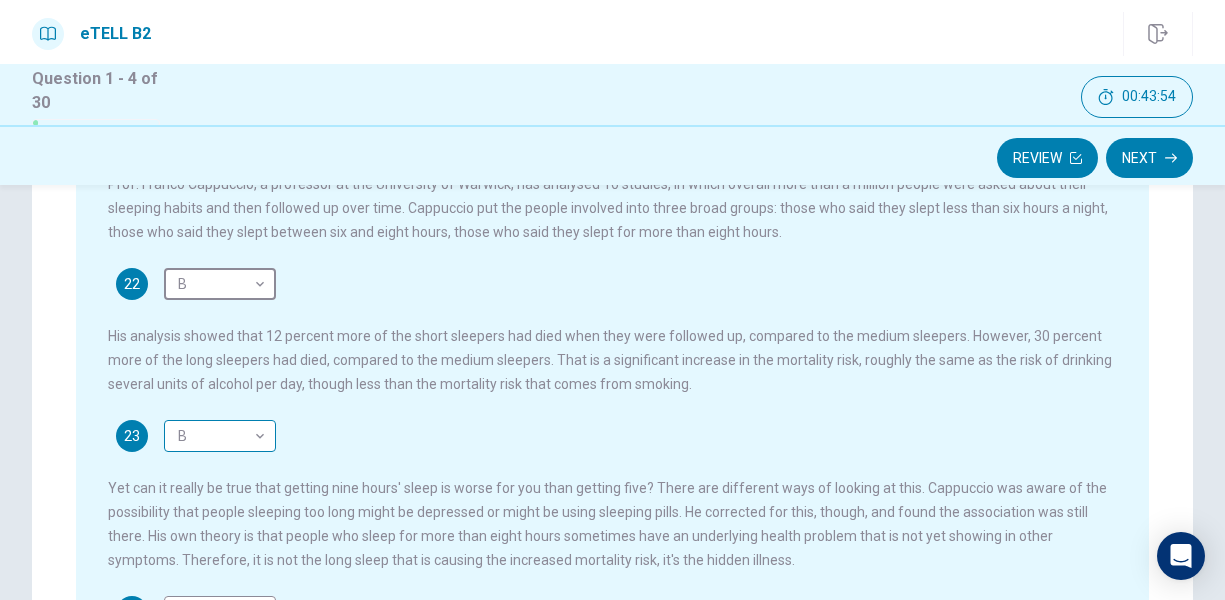 click on "This site uses cookies, as explained in our  Privacy Policy . If you agree to the use of cookies, please click the Accept button and continue to browse our site.   Privacy Policy Accept   eTELL B2 Part One Review Next 00:43:54 Question 1 - 4 of 30 00:43:54 Review Next Question Passage Questions 21 - 24 For questions 21 – 24 match the headings (A – G) in the box below with the appropriate paragraph. There are THREE headings which you do not need. A Problems from sleeping longer B Results from a range of studies C The perfect amount of sleep D Comparison with other risks E Advice for better sleep F Other explanations G Regional differences A good night's sleep 21 C * ​ 22 B * ​ 23 B * ​ 24 A * ​ © Copyright  2025 Going somewhere? You are not allowed to open other tabs/pages or switch windows during a test. Doing this will be reported as cheating to the Administrators. Are you sure you want to leave this page? Please continue until you finish your test. You have 10 minutes to reconnect. 00:00" at bounding box center (612, 300) 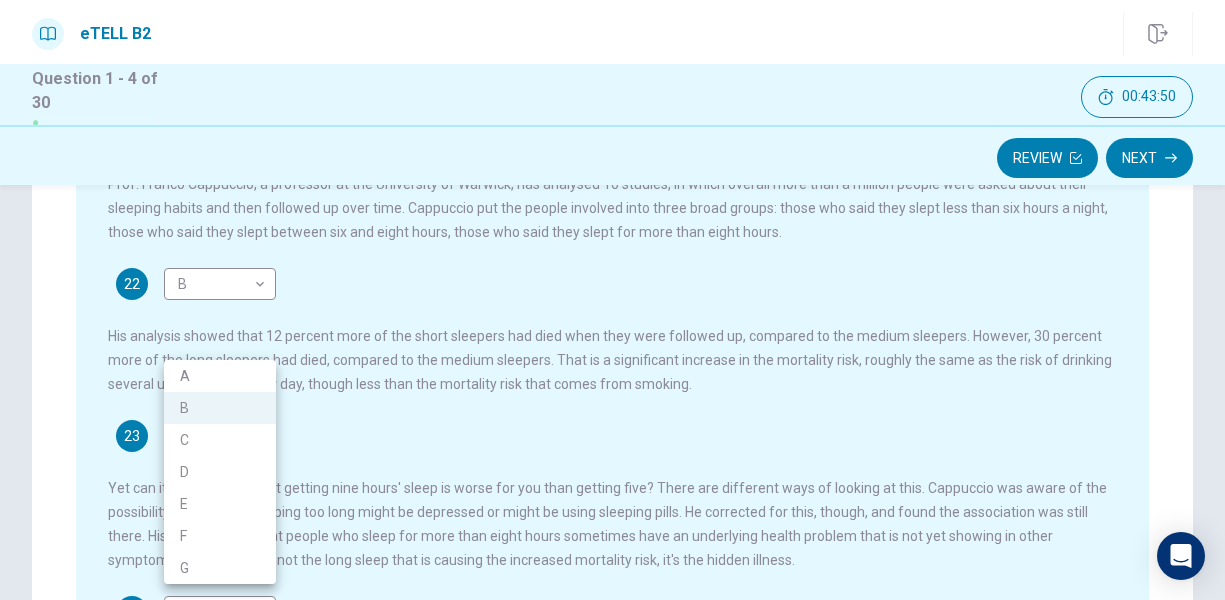 click at bounding box center [612, 300] 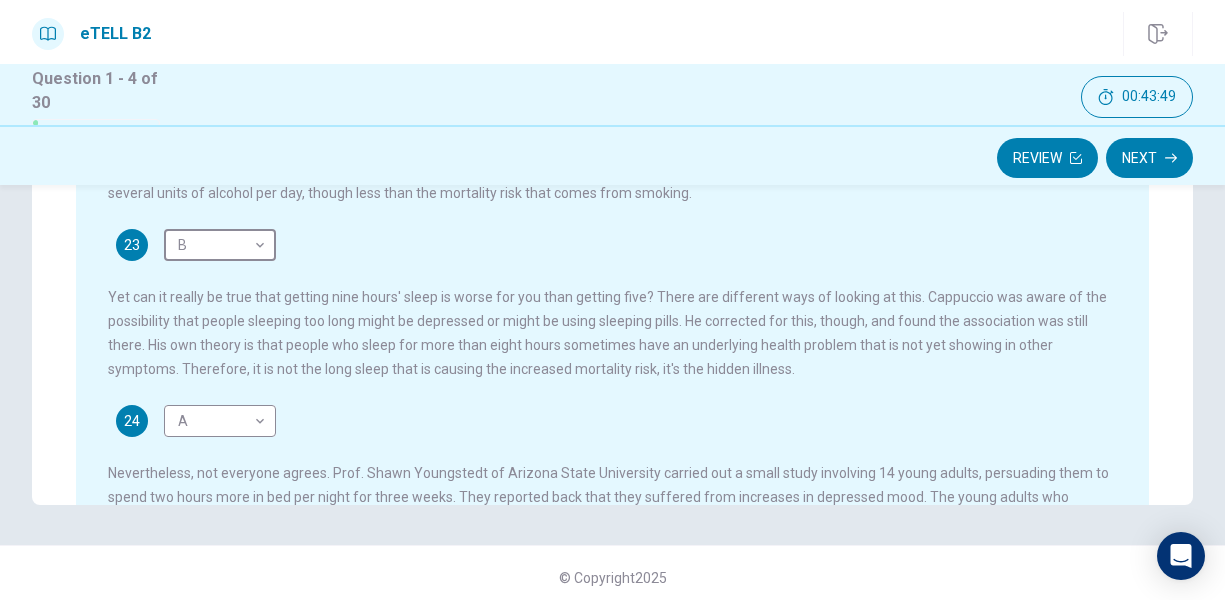 scroll, scrollTop: 533, scrollLeft: 0, axis: vertical 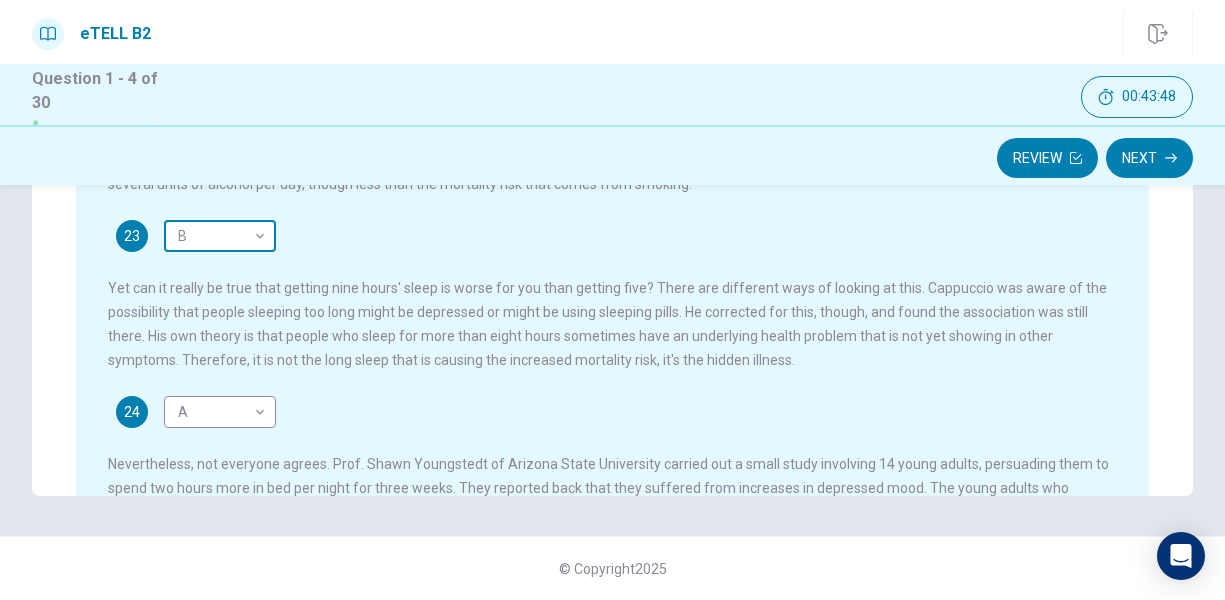 click on "This site uses cookies, as explained in our  Privacy Policy . If you agree to the use of cookies, please click the Accept button and continue to browse our site.   Privacy Policy Accept   eTELL B2 Part One Review Next 00:43:48 Question 1 - 4 of 30 00:43:48 Review Next Question Passage Questions 21 - 24 For questions 21 – 24 match the headings (A – G) in the box below with the appropriate paragraph. There are THREE headings which you do not need. A Problems from sleeping longer B Results from a range of studies C The perfect amount of sleep D Comparison with other risks E Advice for better sleep F Other explanations G Regional differences A good night's sleep 21 C * ​ 22 B * ​ 23 B * ​ 24 A * ​ © Copyright  2025 Going somewhere? You are not allowed to open other tabs/pages or switch windows during a test. Doing this will be reported as cheating to the Administrators. Are you sure you want to leave this page? Please continue until you finish your test. You have 10 minutes to reconnect. 00:00" at bounding box center [612, 300] 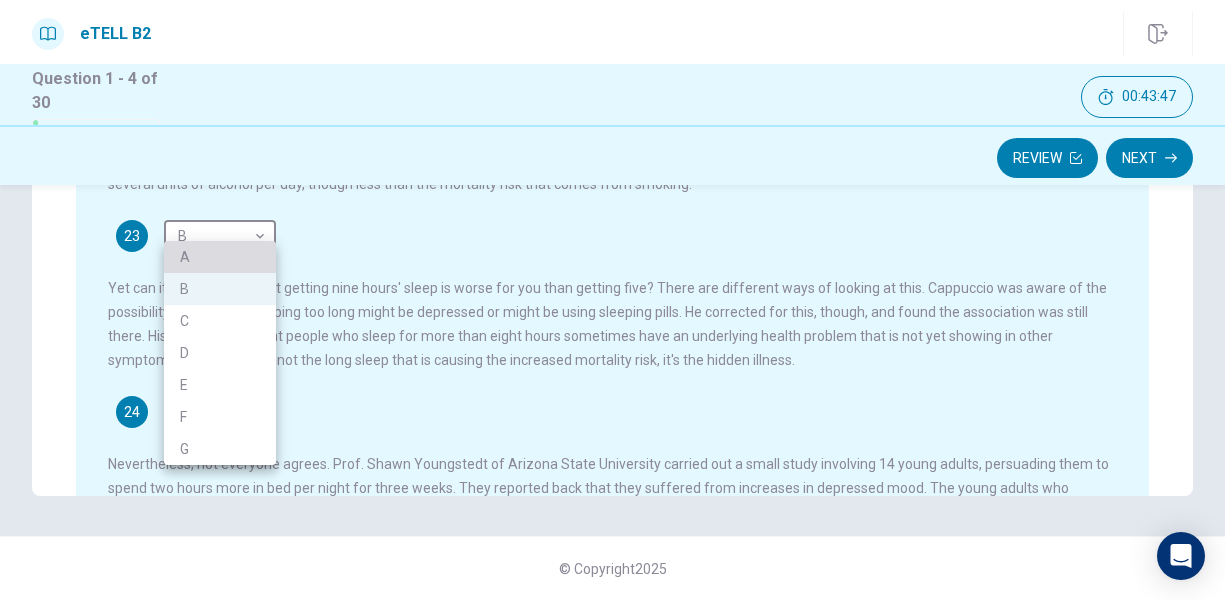 click on "A" at bounding box center [220, 257] 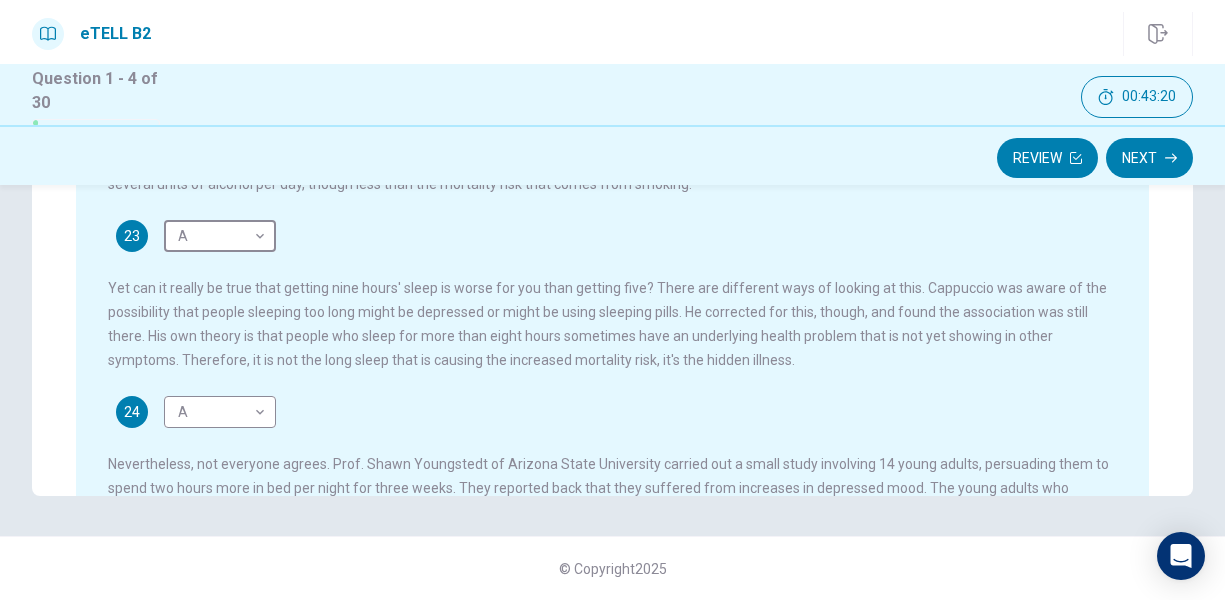 scroll, scrollTop: 132, scrollLeft: 0, axis: vertical 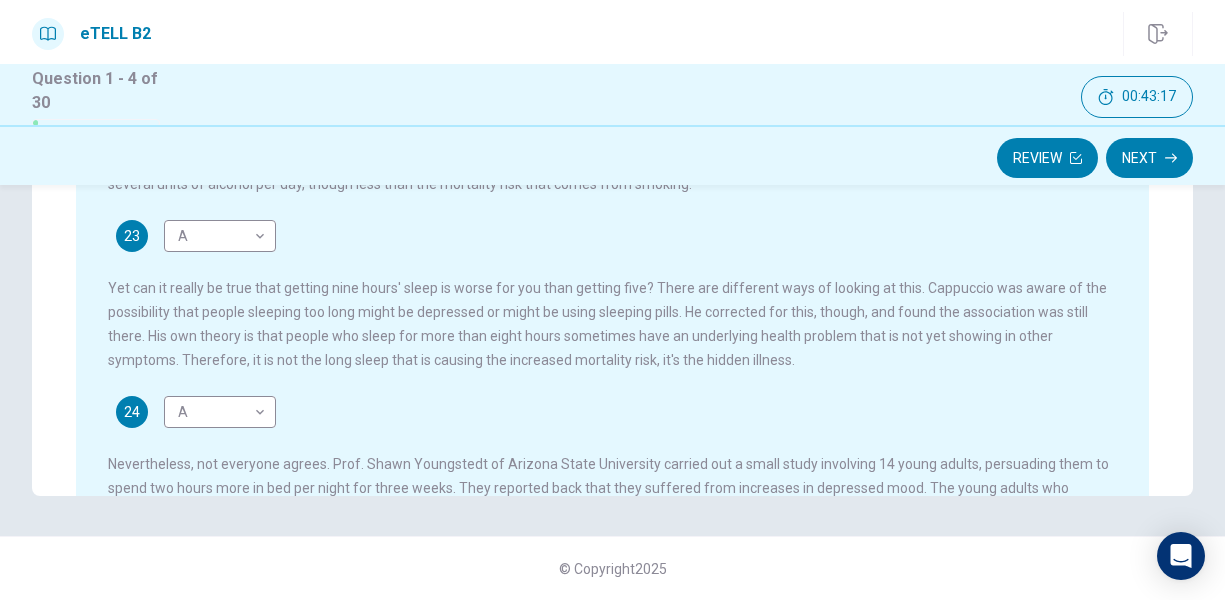 drag, startPoint x: 1123, startPoint y: 478, endPoint x: 1119, endPoint y: 462, distance: 16.492422 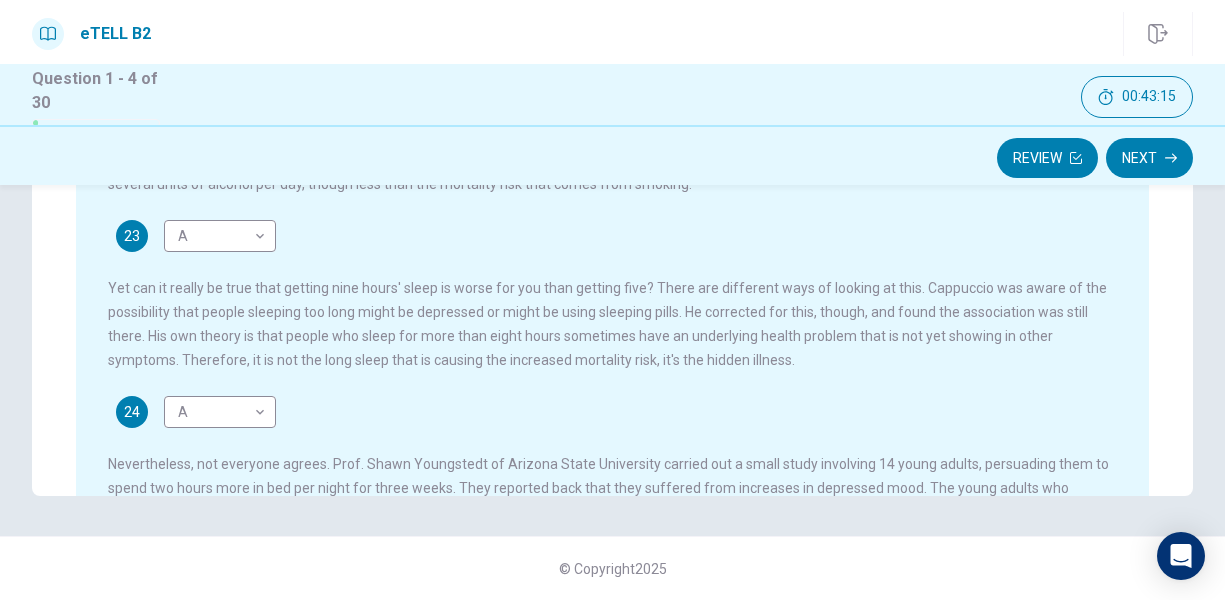 scroll, scrollTop: 132, scrollLeft: 0, axis: vertical 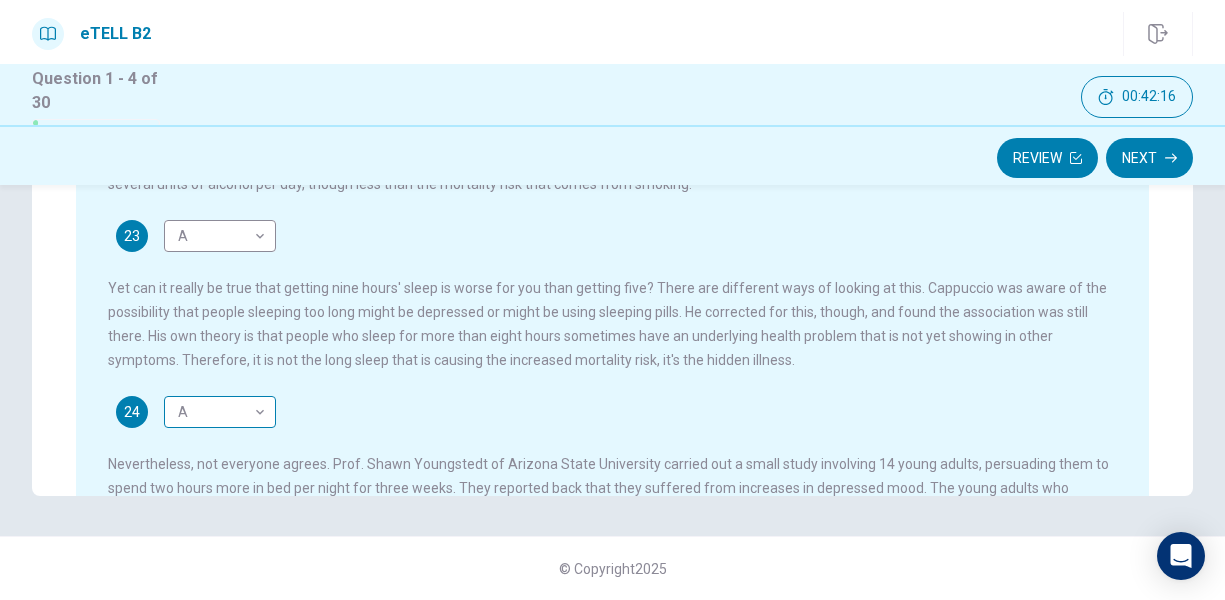 click on "This site uses cookies, as explained in our  Privacy Policy . If you agree to the use of cookies, please click the Accept button and continue to browse our site.   Privacy Policy Accept   eTELL B2 Part One Review Next 00:42:16 Question 1 - 4 of 30 00:42:16 Review Next Question Passage Questions 21 - 24 For questions 21 – 24 match the headings (A – G) in the box below with the appropriate paragraph. There are THREE headings which you do not need. A Problems from sleeping longer B Results from a range of studies C The perfect amount of sleep D Comparison with other risks E Advice for better sleep F Other explanations G Regional differences A good night's sleep 21 C * ​ 22 B * ​ 23 A * ​ 24 A * ​ © Copyright  2025 Going somewhere? You are not allowed to open other tabs/pages or switch windows during a test. Doing this will be reported as cheating to the Administrators. Are you sure you want to leave this page? Please continue until you finish your test. You have 10 minutes to reconnect. 00:00" at bounding box center [612, 300] 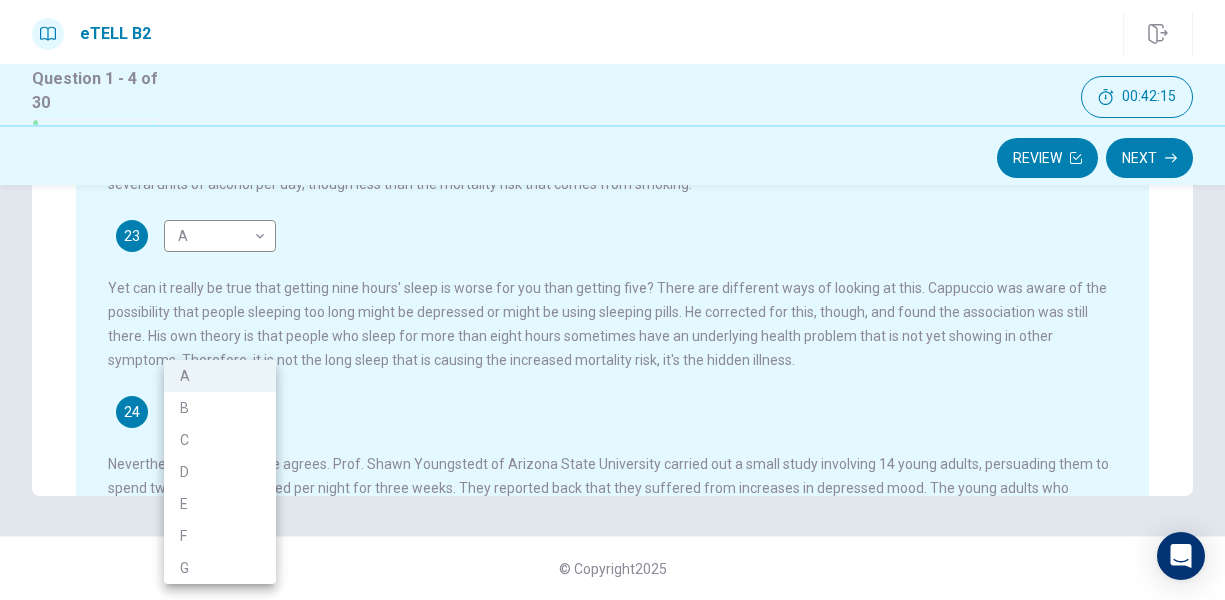 click on "D" at bounding box center [220, 472] 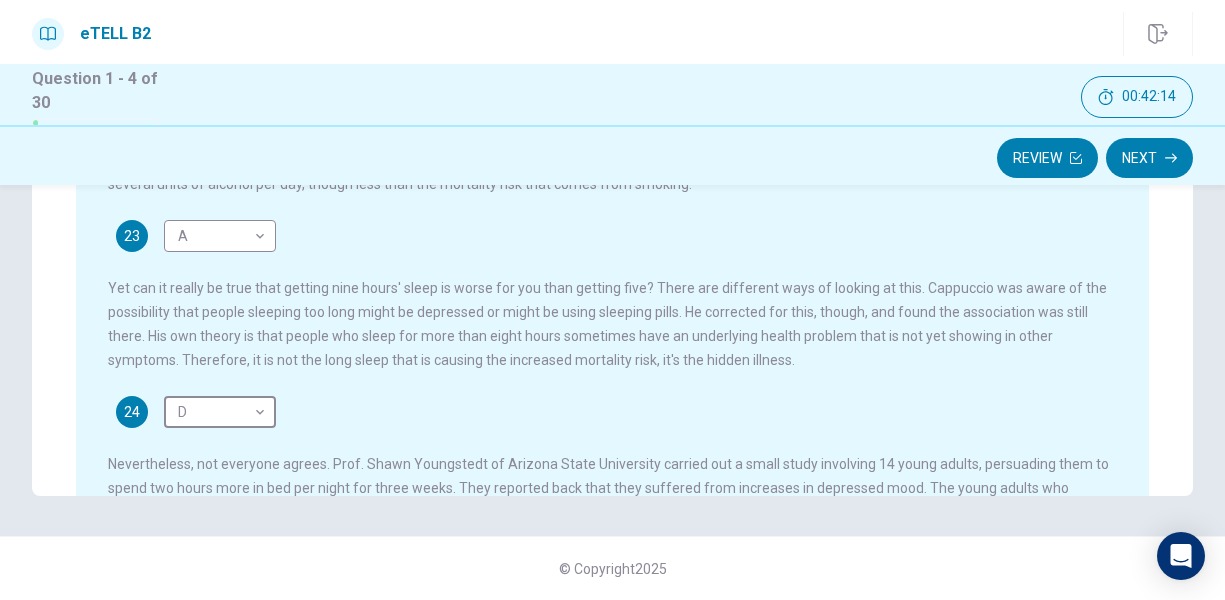 scroll, scrollTop: 0, scrollLeft: 0, axis: both 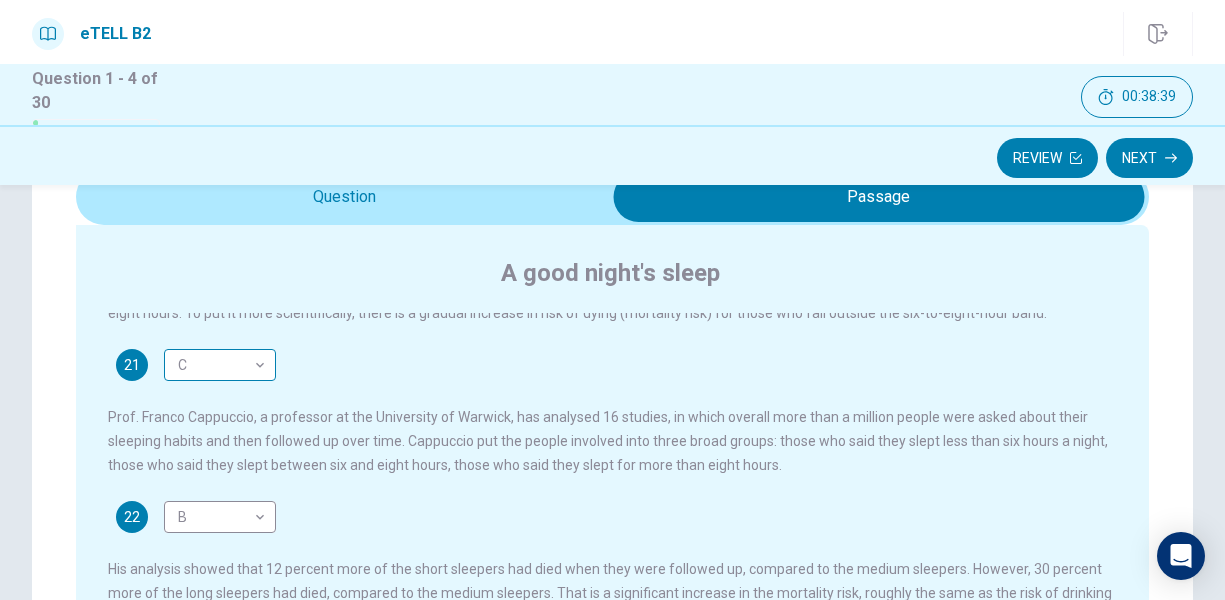 click on "This site uses cookies, as explained in our  Privacy Policy . If you agree to the use of cookies, please click the Accept button and continue to browse our site.   Privacy Policy Accept   eTELL B2 Part One Review Next 00:38:39 Question 1 - 4 of 30 00:38:39 Review Next Question Passage Questions 21 - 24 For questions 21 – 24 match the headings (A – G) in the box below with the appropriate paragraph. There are THREE headings which you do not need. A Problems from sleeping longer B Results from a range of studies C The perfect amount of sleep D Comparison with other risks E Advice for better sleep F Other explanations G Regional differences A good night's sleep 21 C * ​ 22 B * ​ 23 A * ​ 24 D * ​ © Copyright  [YEAR] Going somewhere? You are not allowed to open other tabs/pages or switch windows during a test. Doing this will be reported as cheating to the Administrators. Are you sure you want to leave this page? Please continue until you finish your test. You have 10 minutes to reconnect. 00:00" at bounding box center [612, 300] 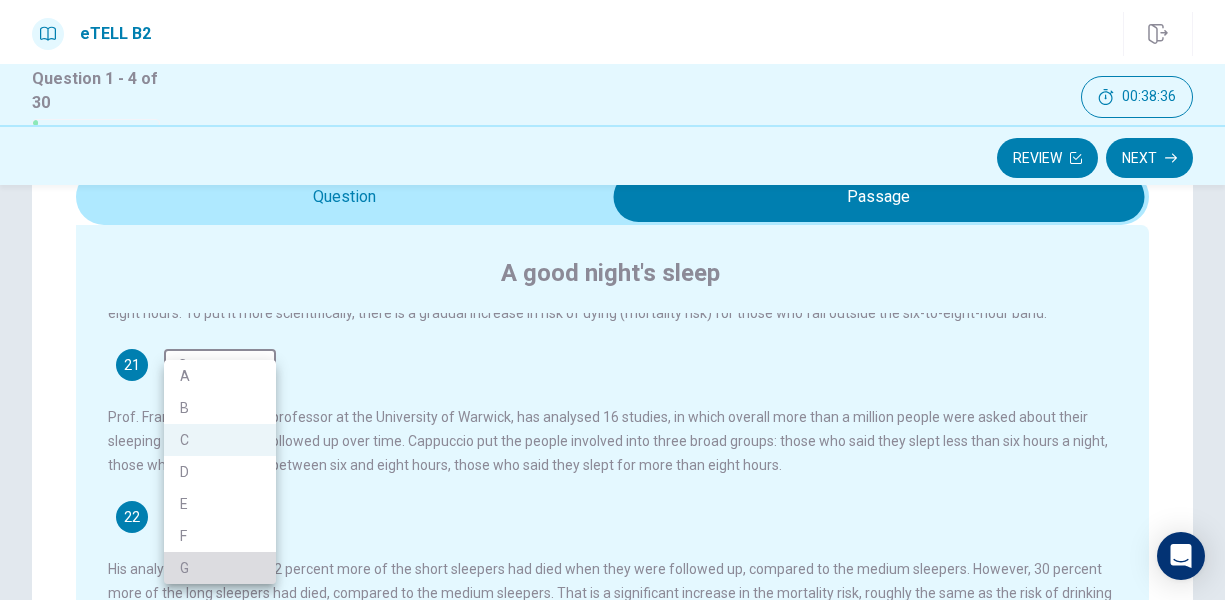 click on "G" at bounding box center [220, 568] 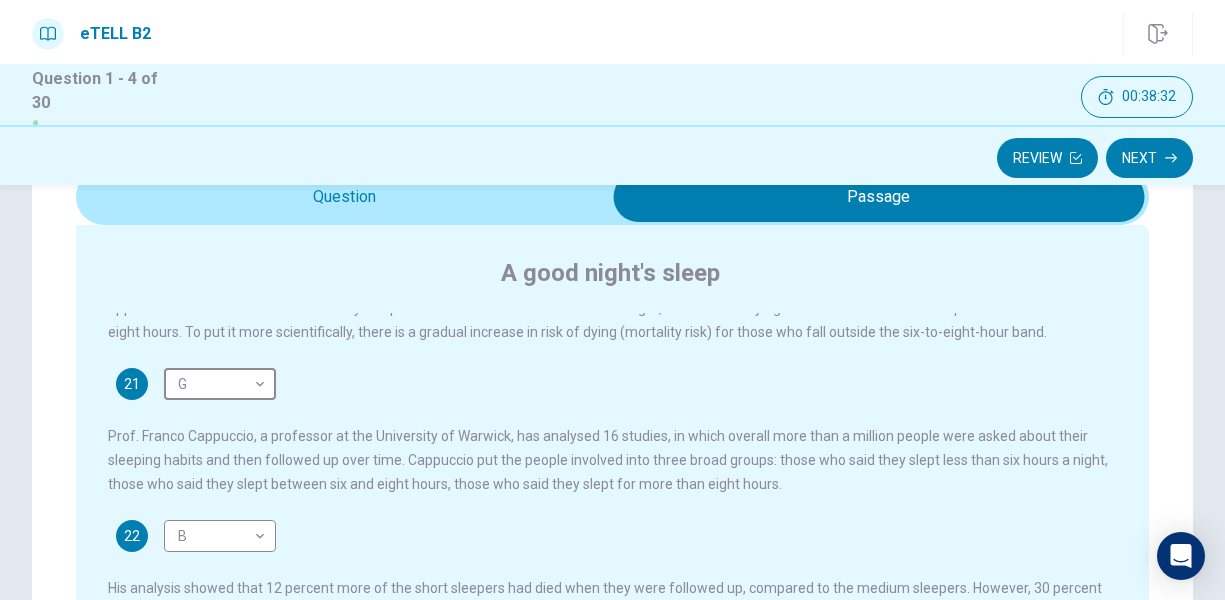 scroll, scrollTop: 132, scrollLeft: 0, axis: vertical 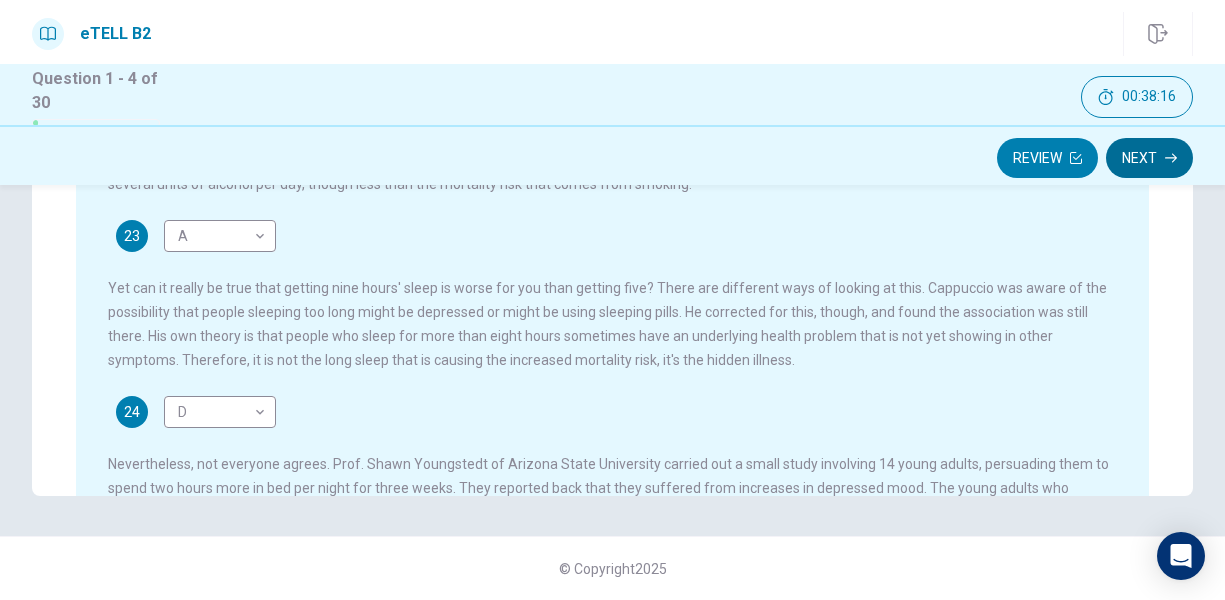 click 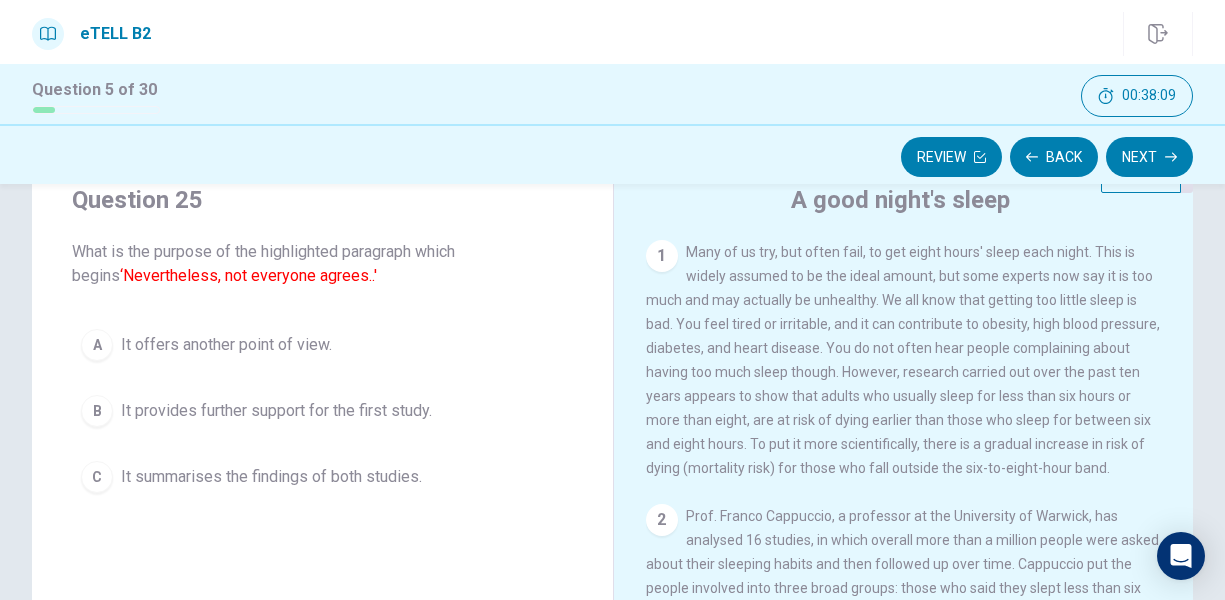 scroll, scrollTop: 23, scrollLeft: 0, axis: vertical 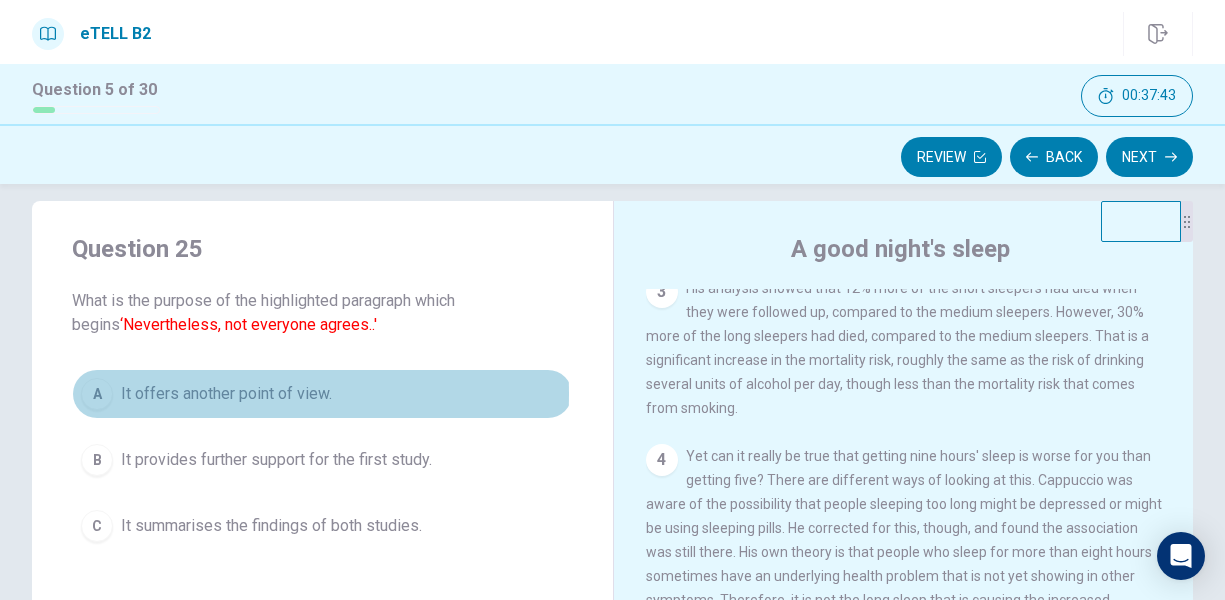 click on "A" at bounding box center (97, 394) 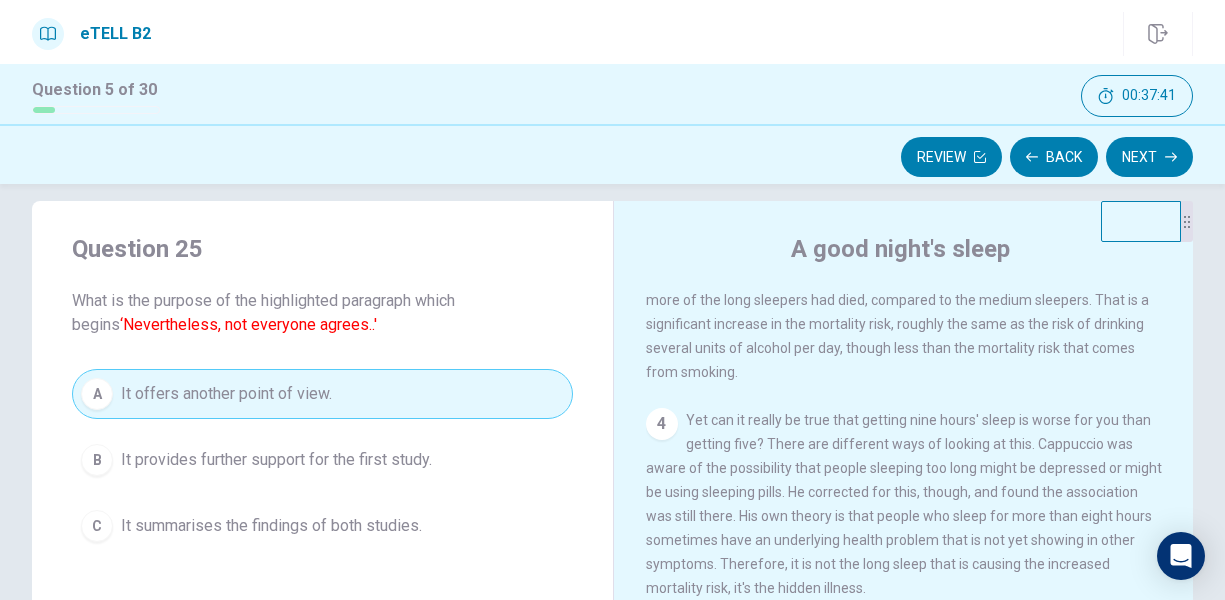 scroll, scrollTop: 545, scrollLeft: 0, axis: vertical 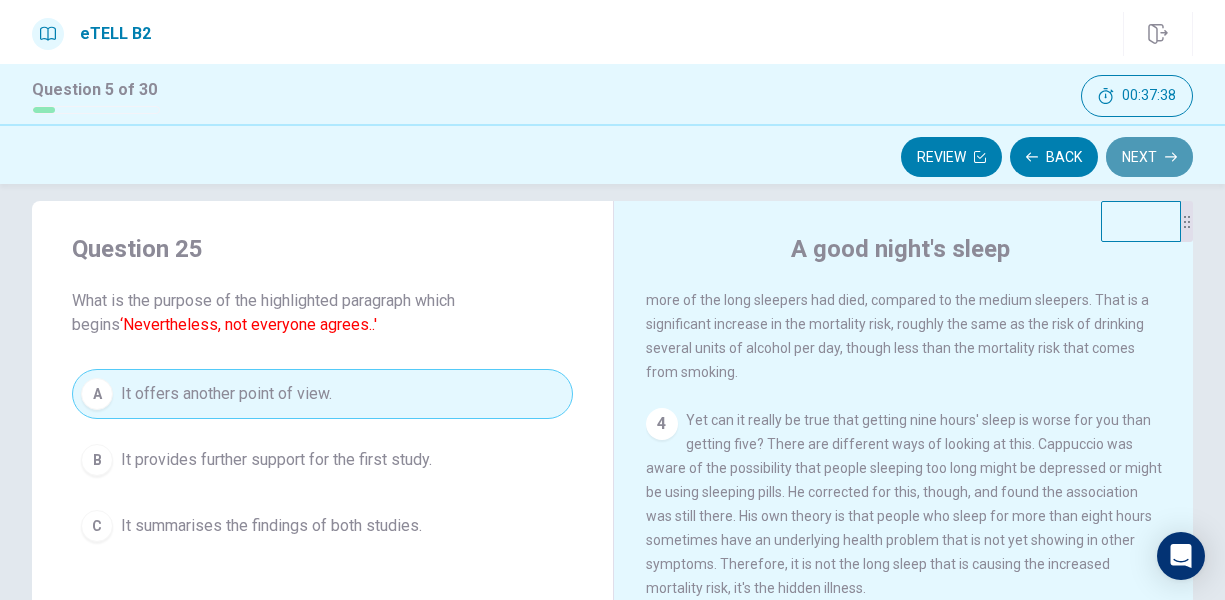 click on "Next" at bounding box center (1149, 157) 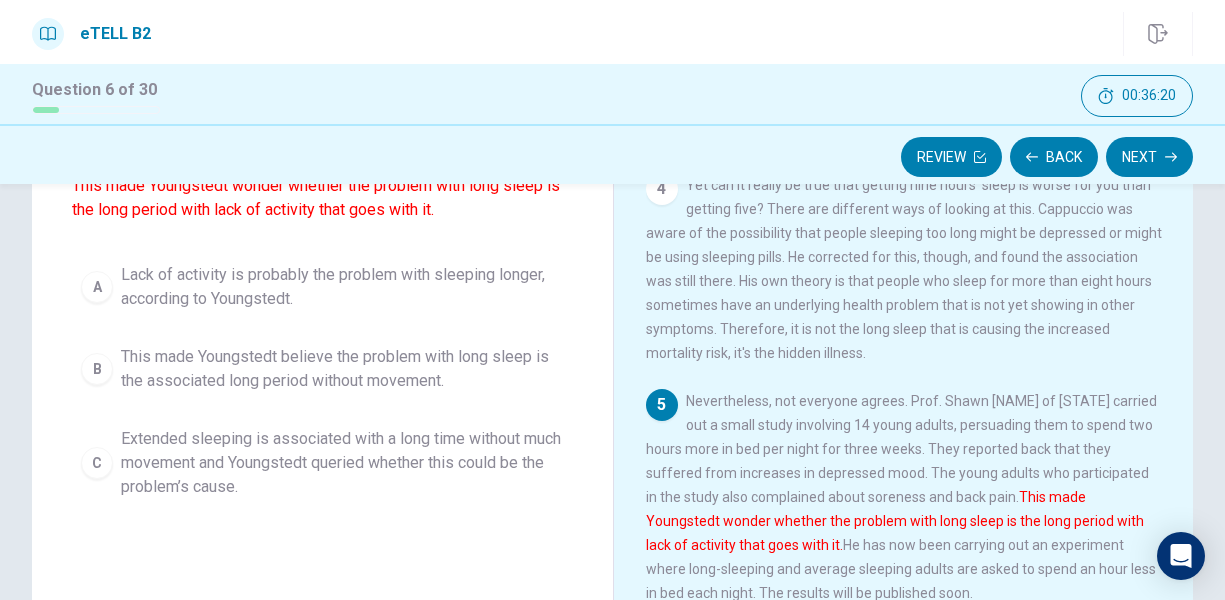 scroll, scrollTop: 223, scrollLeft: 0, axis: vertical 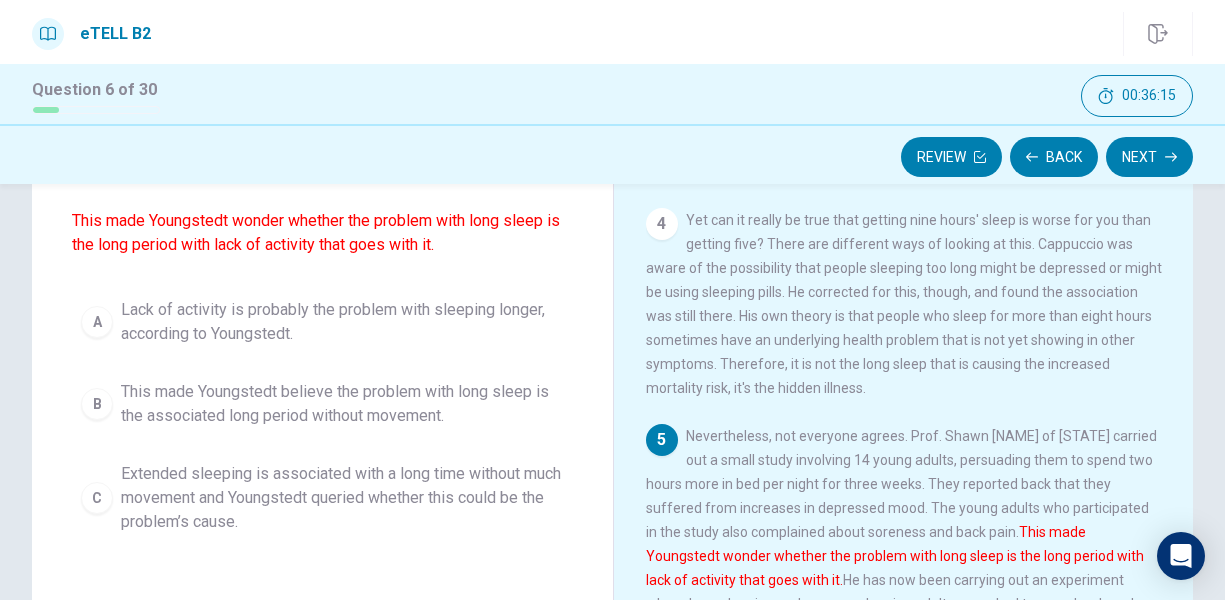 click on "A" at bounding box center (97, 322) 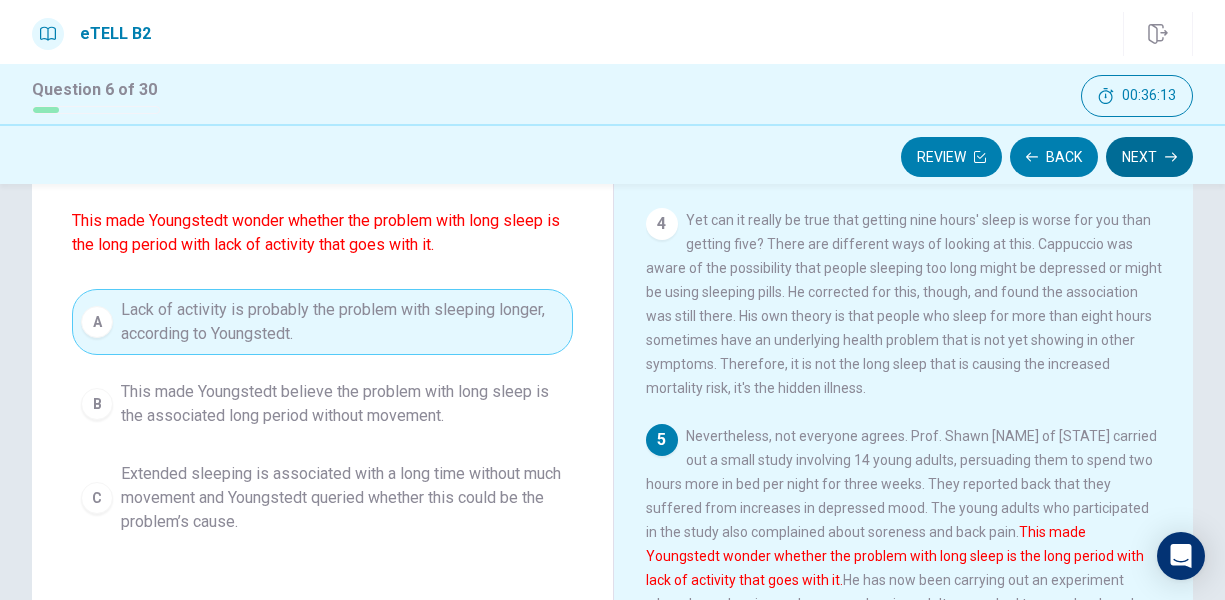 click on "Next" at bounding box center [1149, 157] 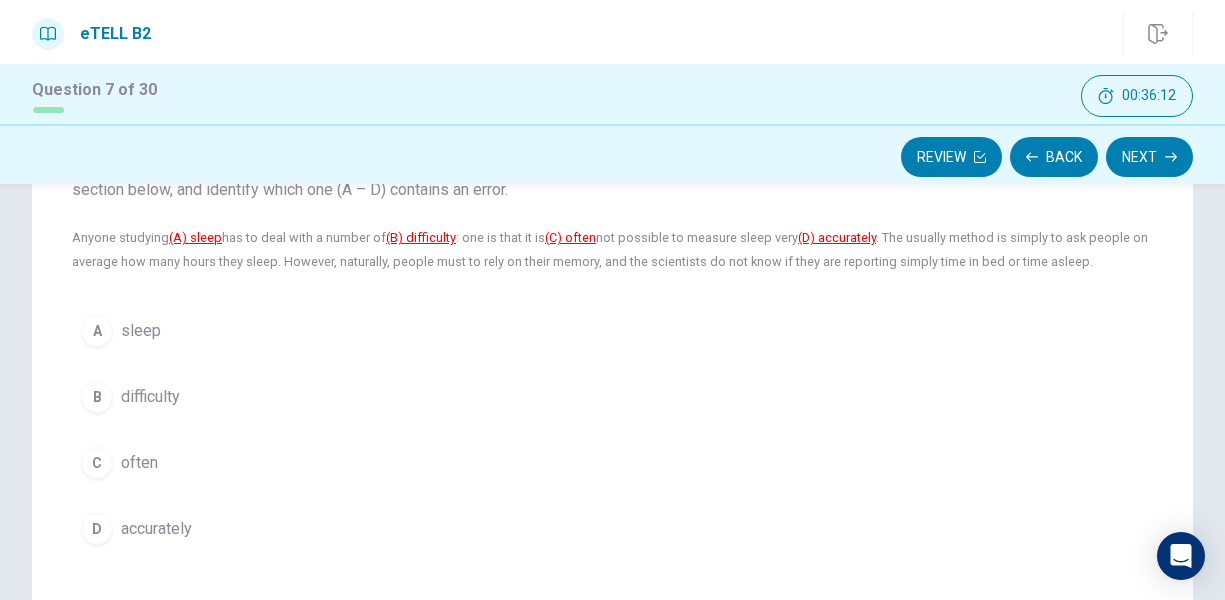 scroll, scrollTop: 123, scrollLeft: 0, axis: vertical 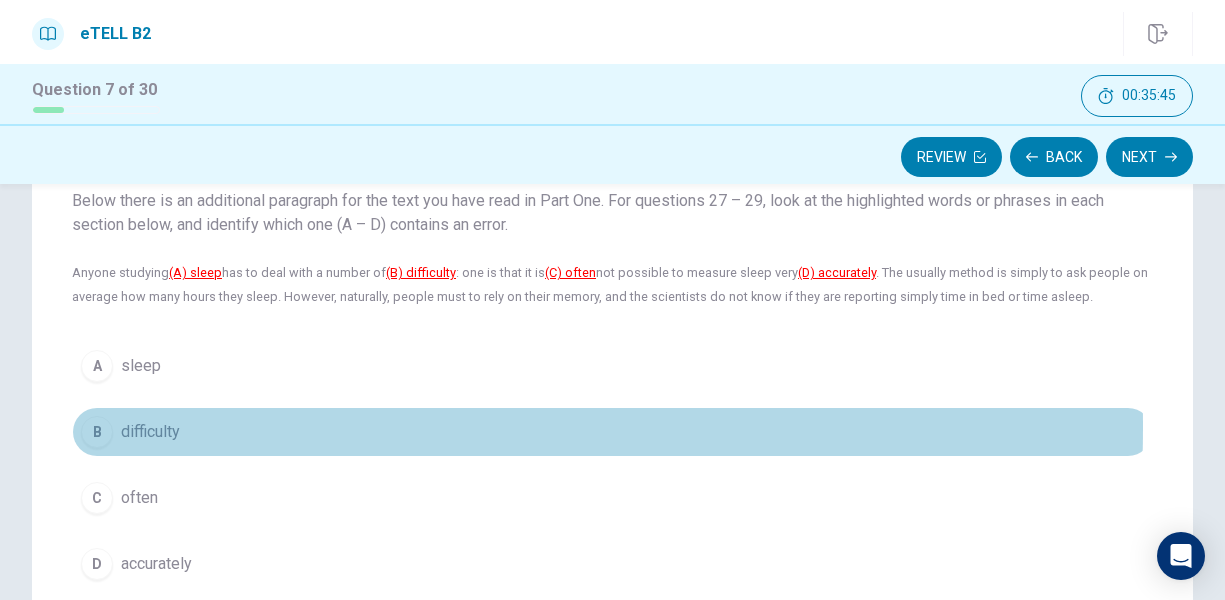 click on "B" at bounding box center (97, 432) 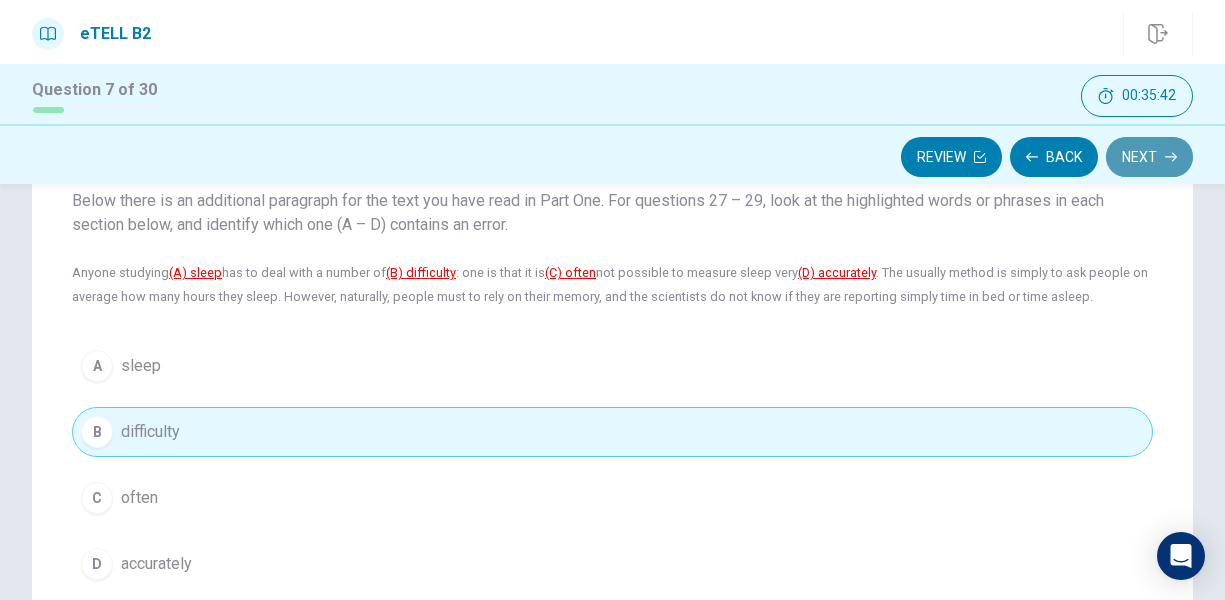 click on "Next" at bounding box center [1149, 157] 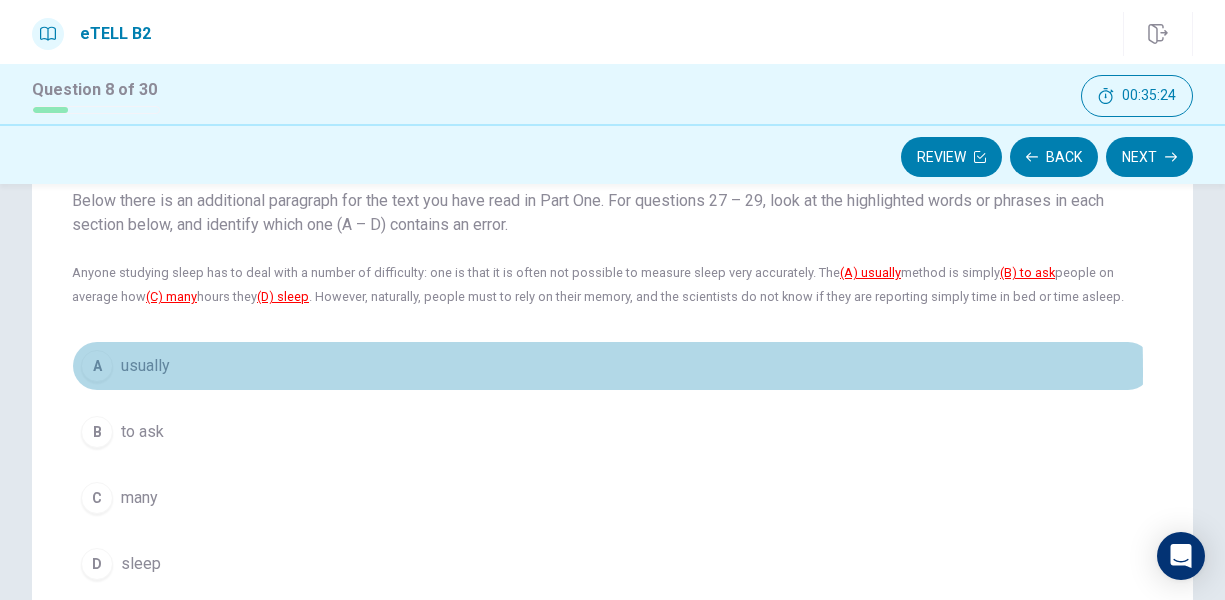 click on "A" at bounding box center (97, 366) 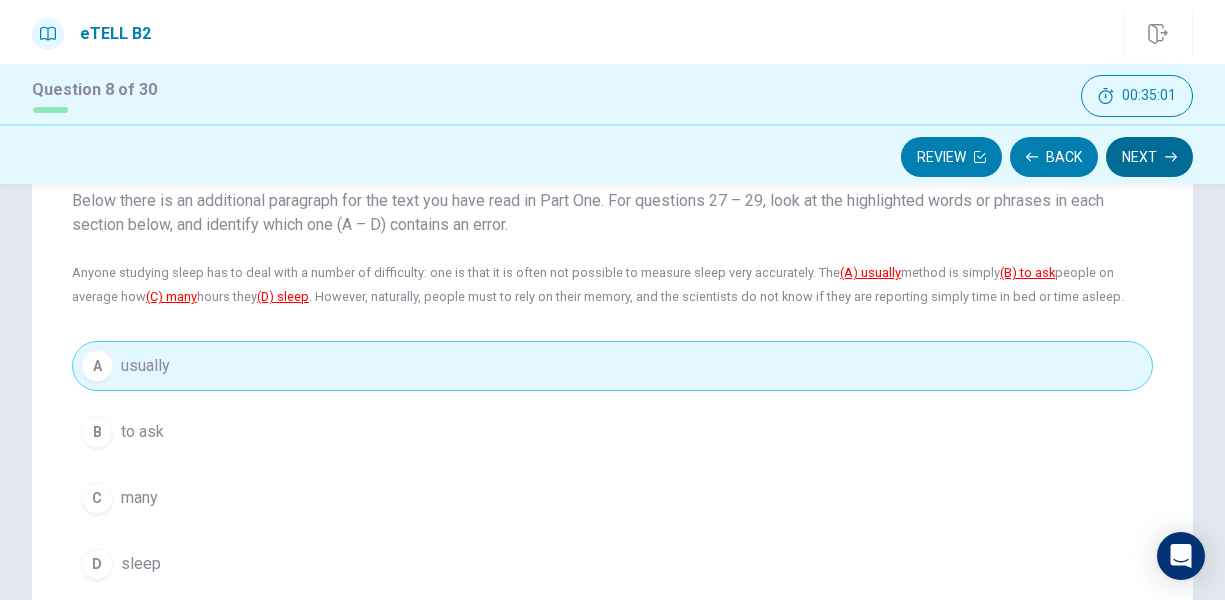 click on "Next" at bounding box center (1149, 157) 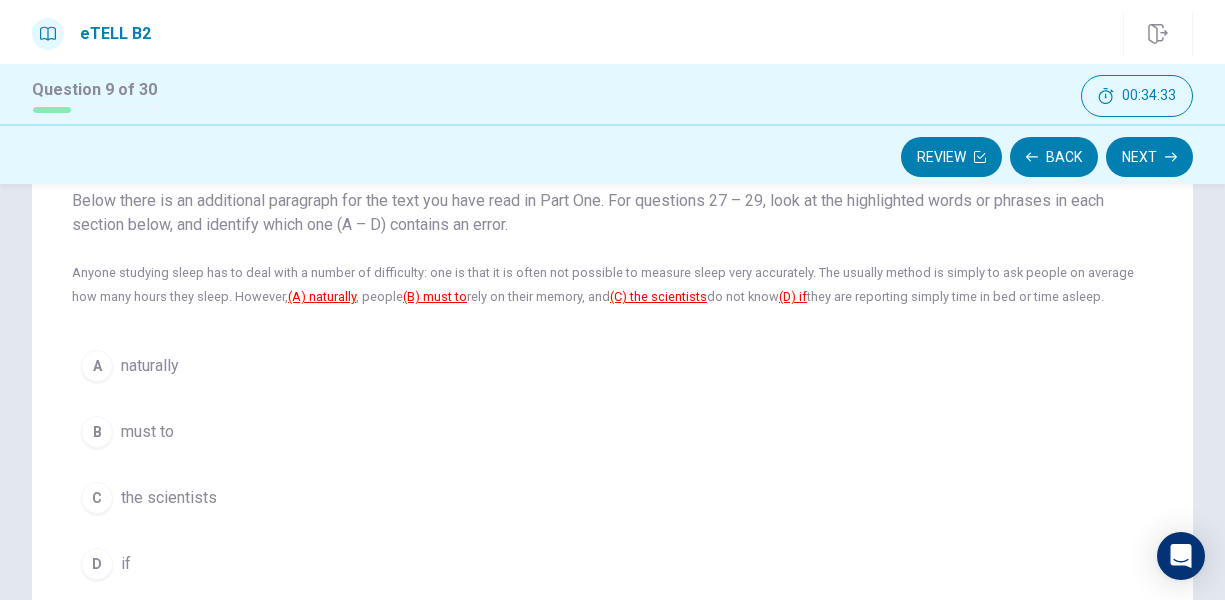 click on "B" at bounding box center (97, 432) 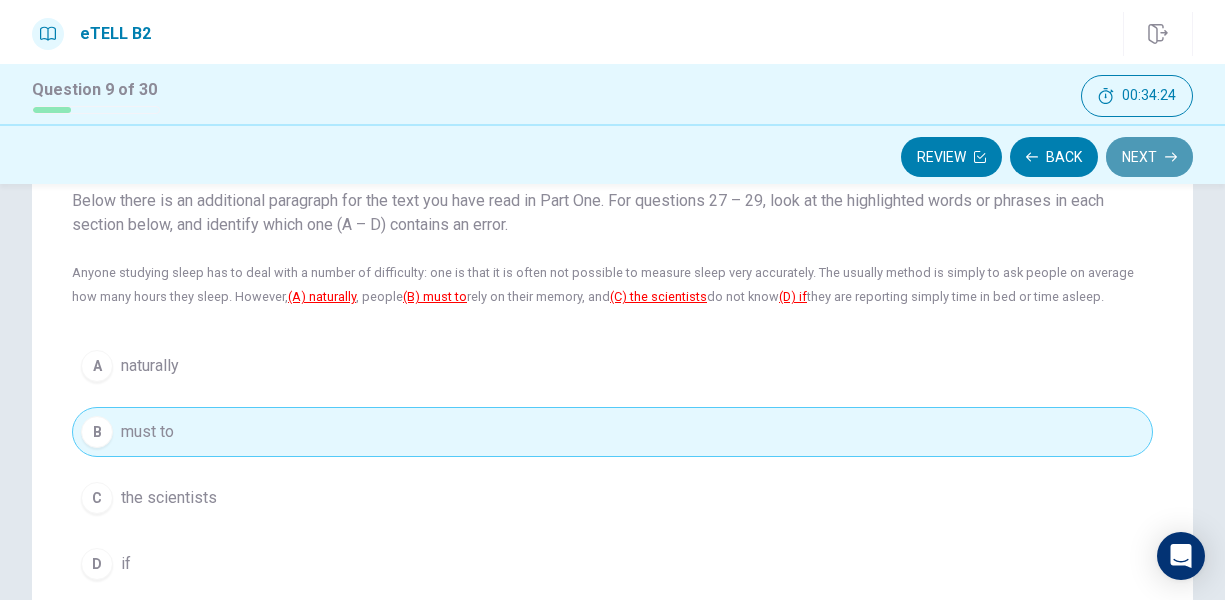 click on "Next" at bounding box center [1149, 157] 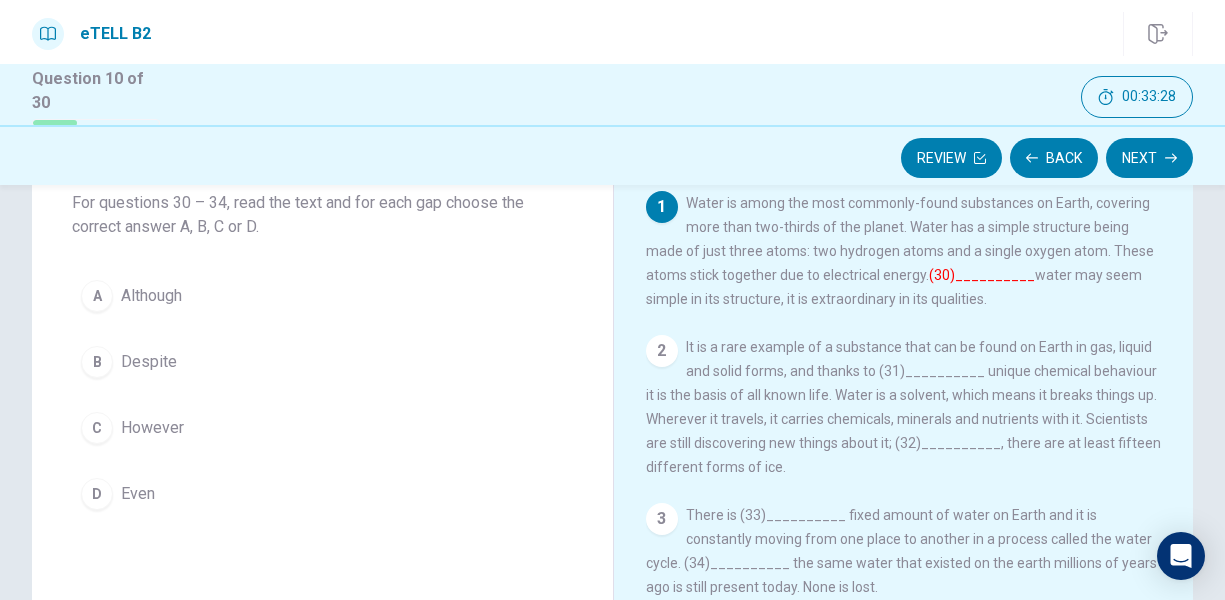 scroll, scrollTop: 123, scrollLeft: 0, axis: vertical 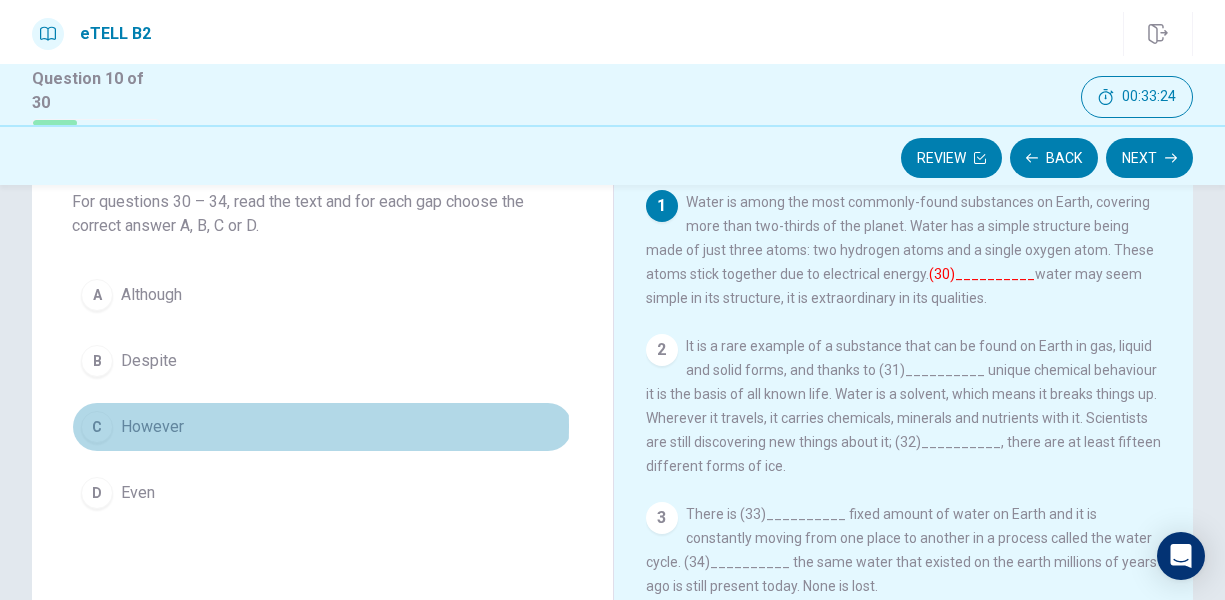 click on "C" at bounding box center (97, 427) 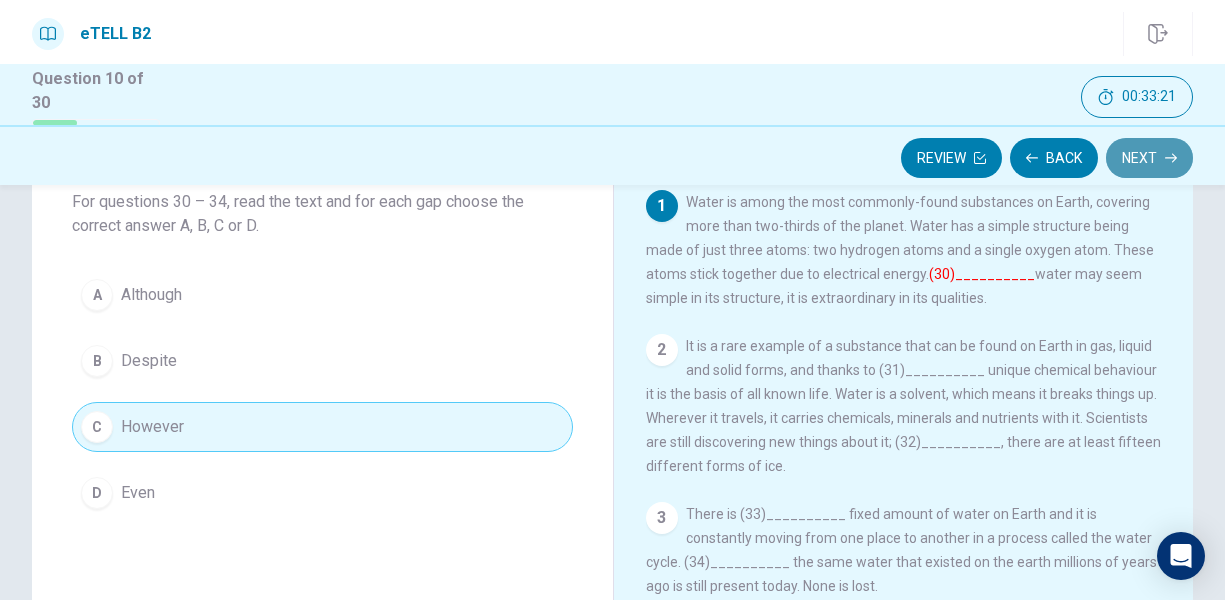 click on "Next" at bounding box center [1149, 158] 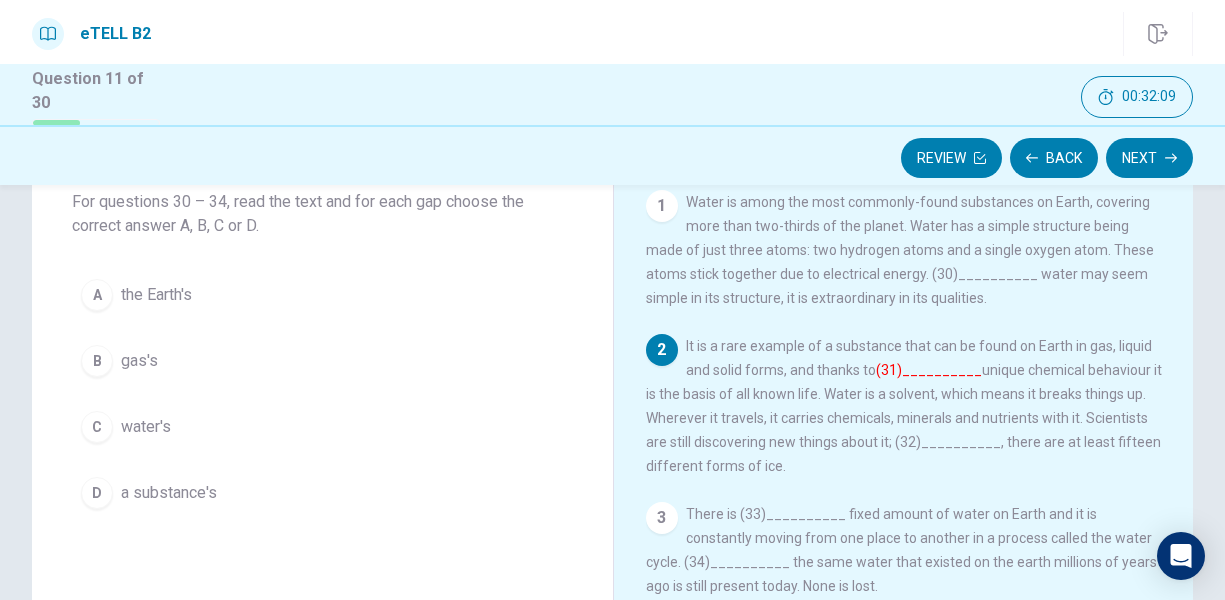 click on "C" at bounding box center (97, 427) 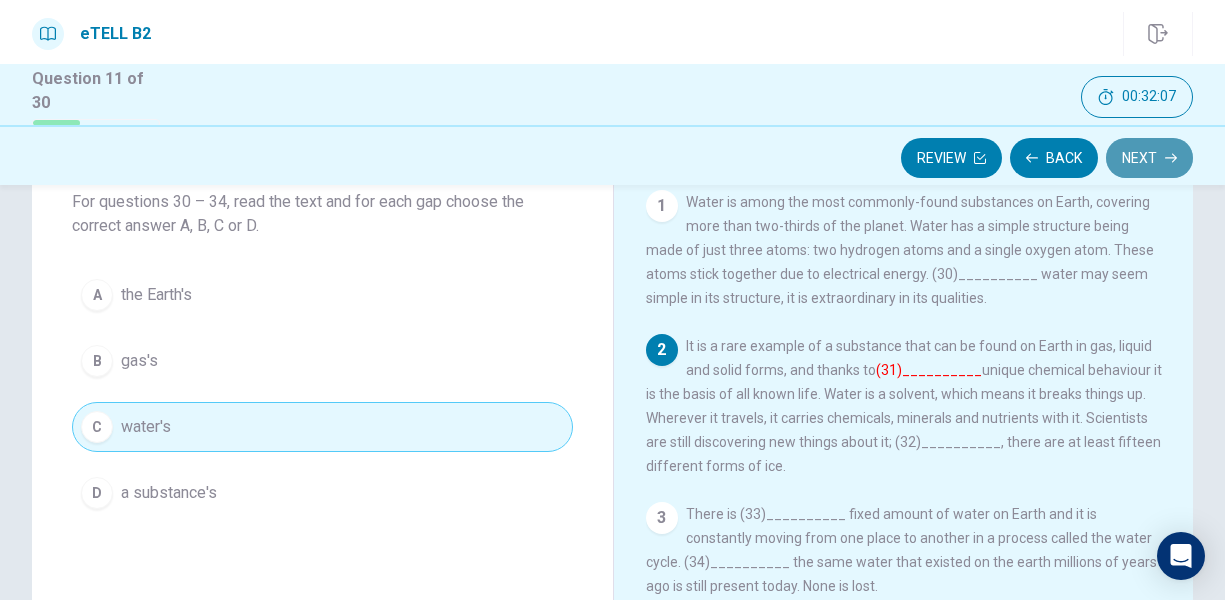 click on "Next" at bounding box center [1149, 158] 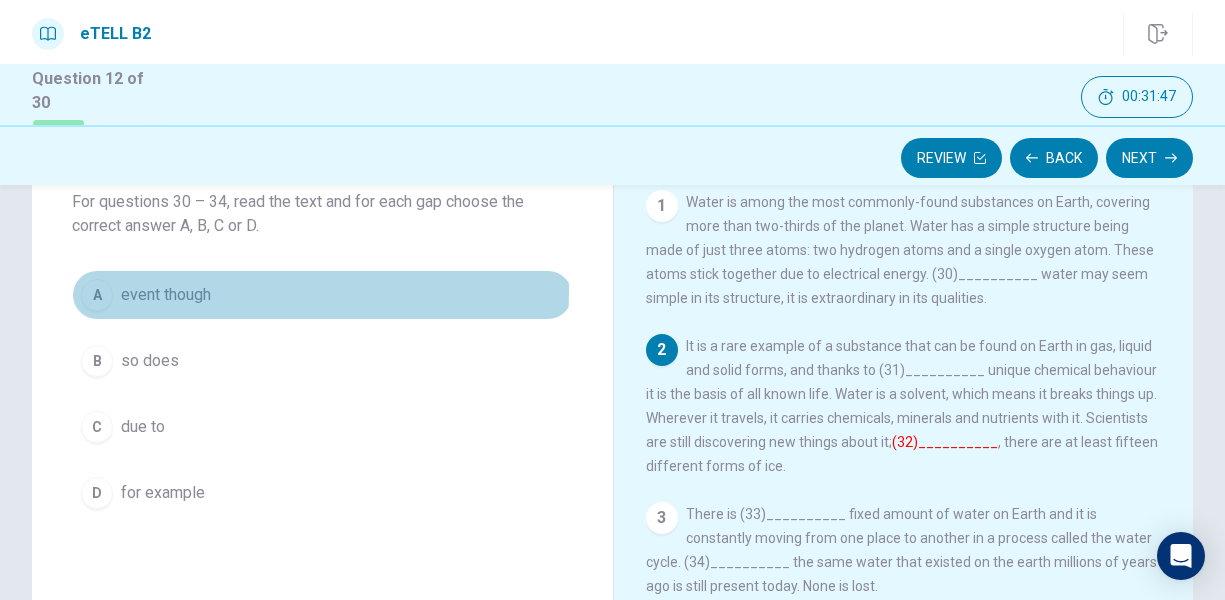 click on "A" at bounding box center (97, 295) 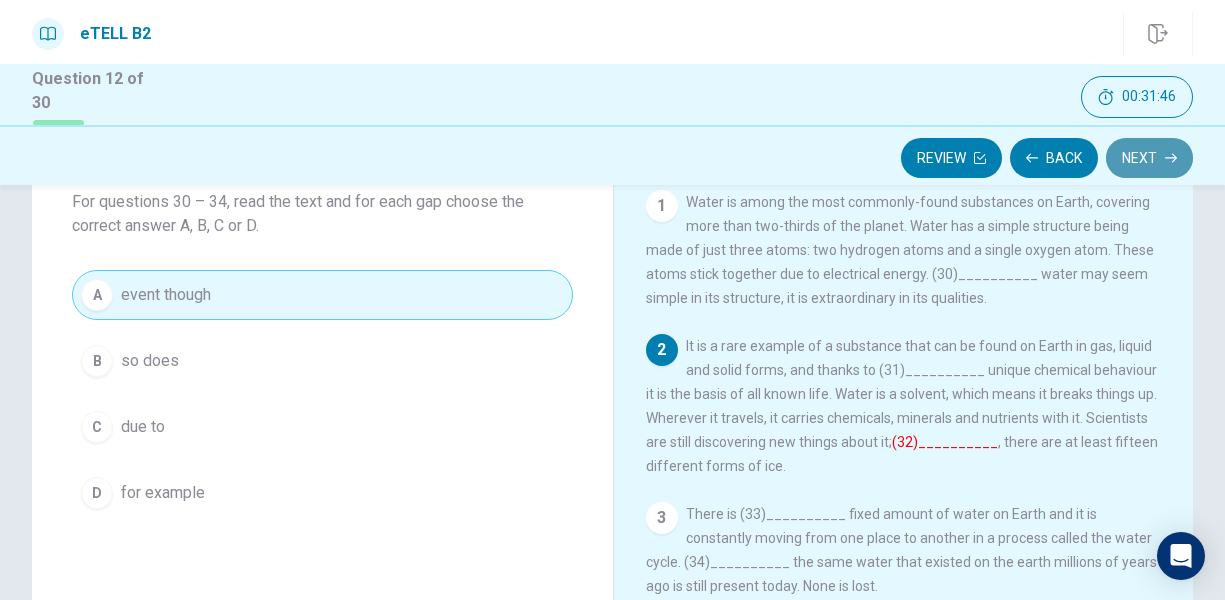 click on "Next" at bounding box center [1149, 158] 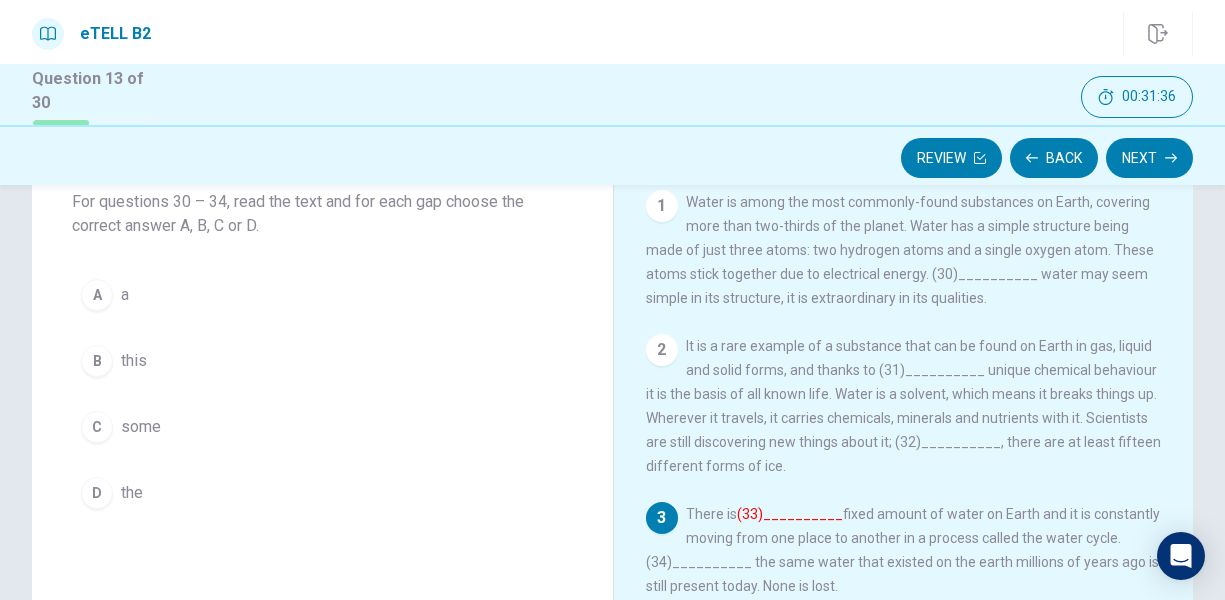 scroll, scrollTop: 223, scrollLeft: 0, axis: vertical 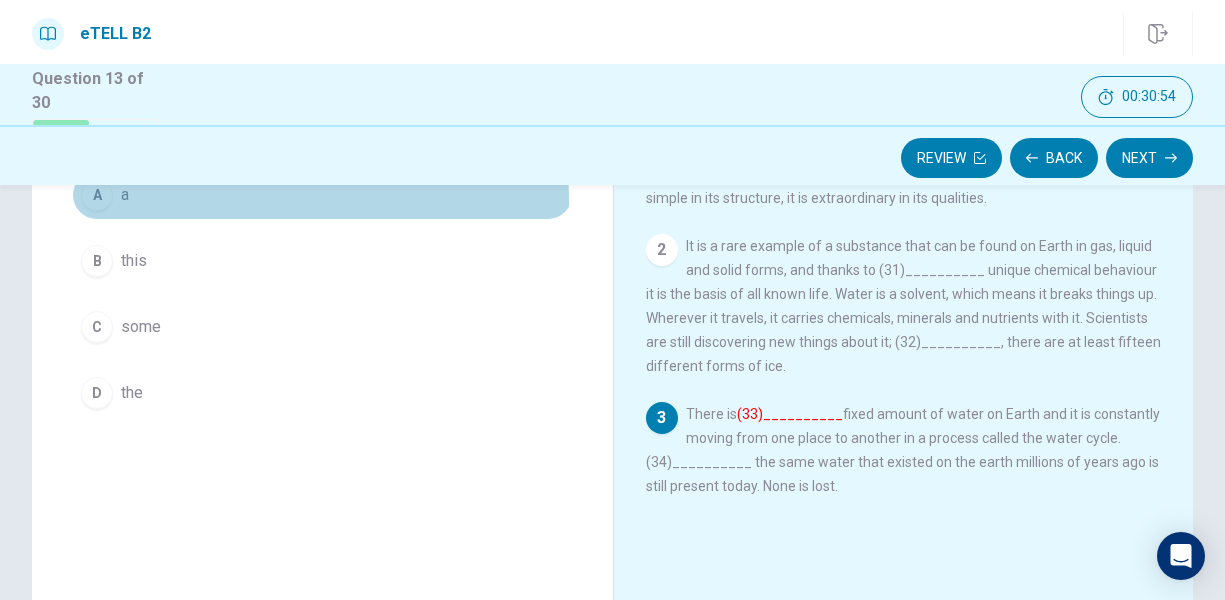 click on "A" at bounding box center (97, 195) 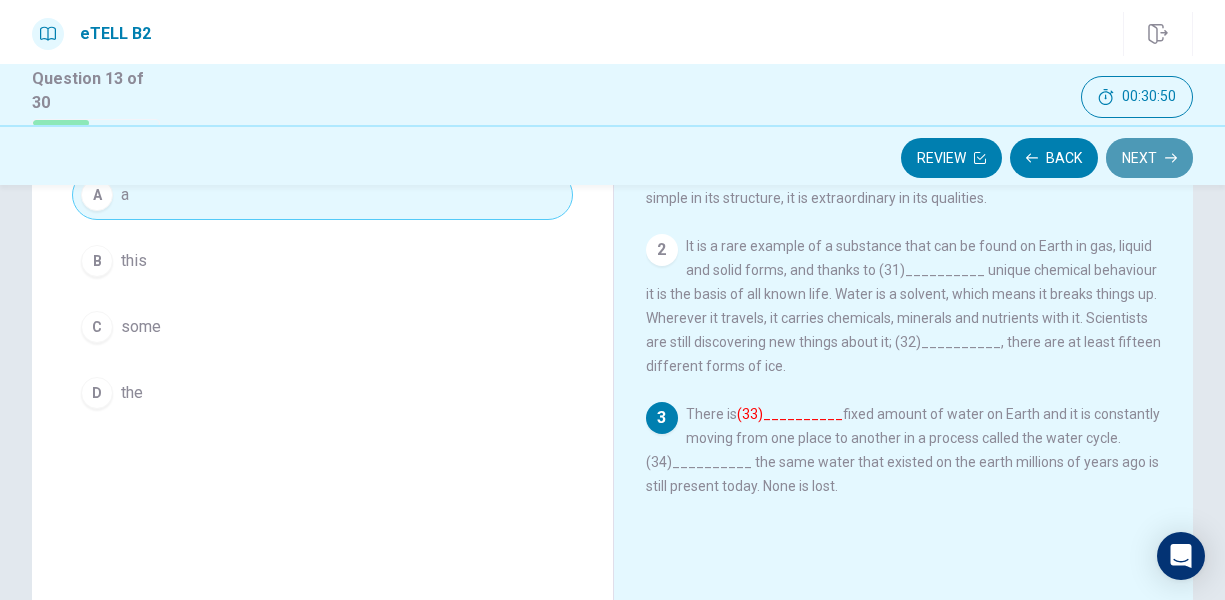 click on "Next" at bounding box center [1149, 158] 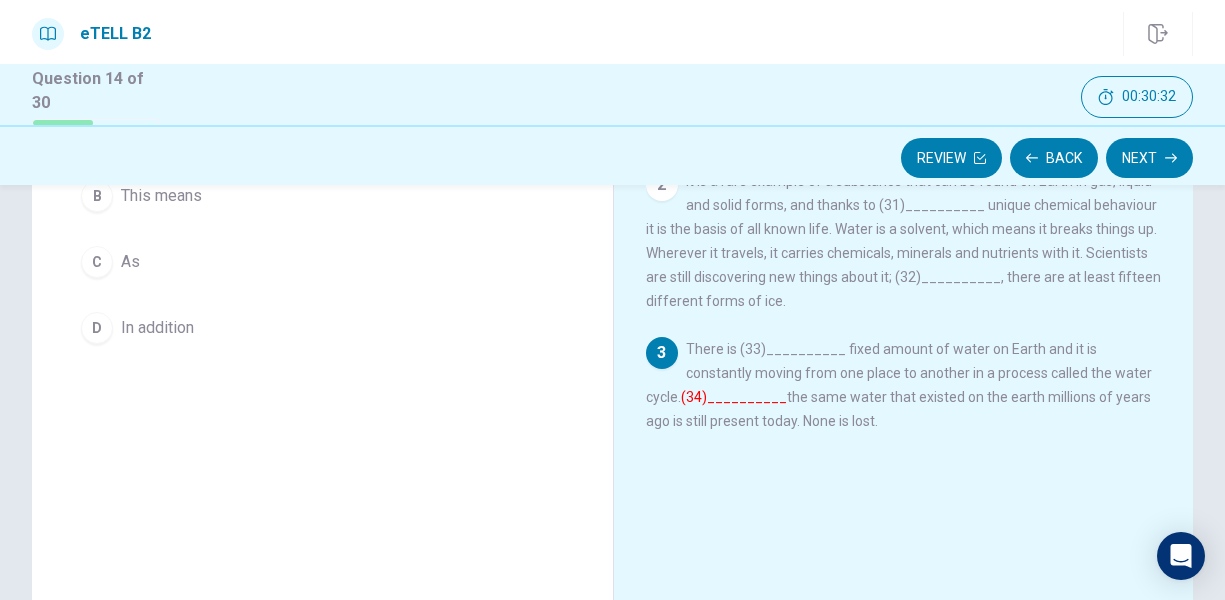 scroll, scrollTop: 323, scrollLeft: 0, axis: vertical 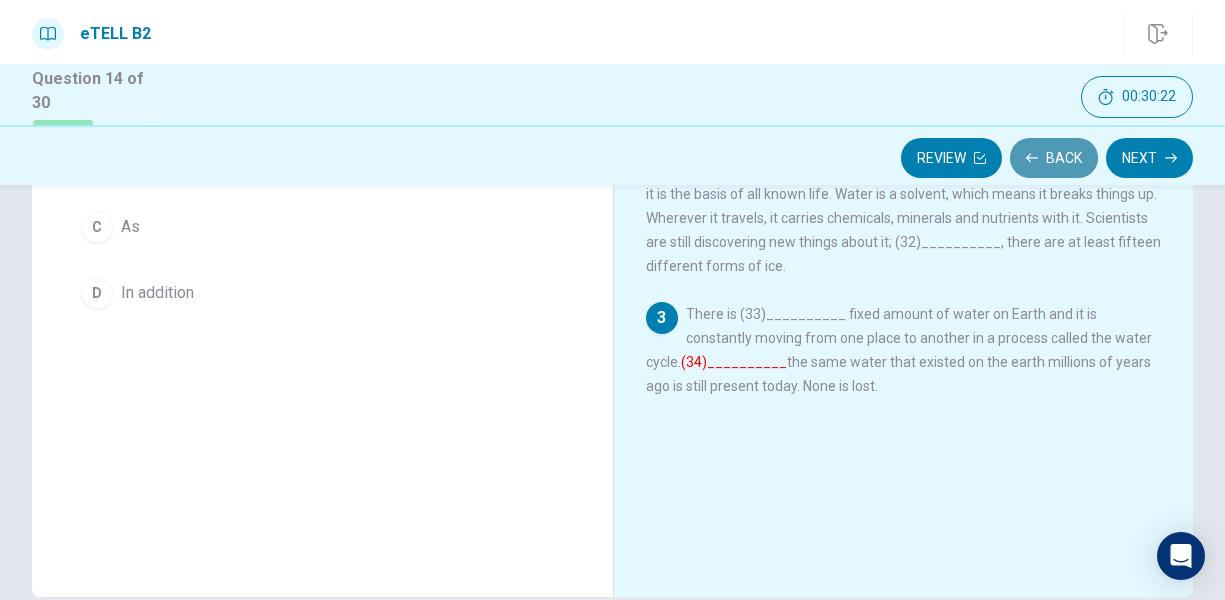 click 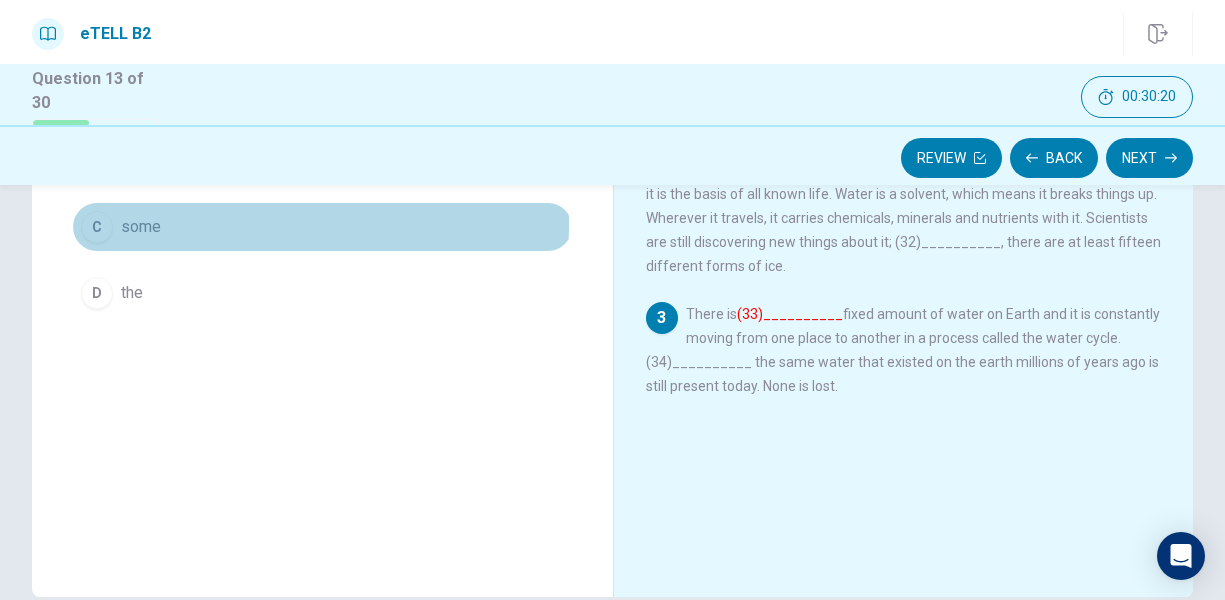 click on "C" at bounding box center (97, 227) 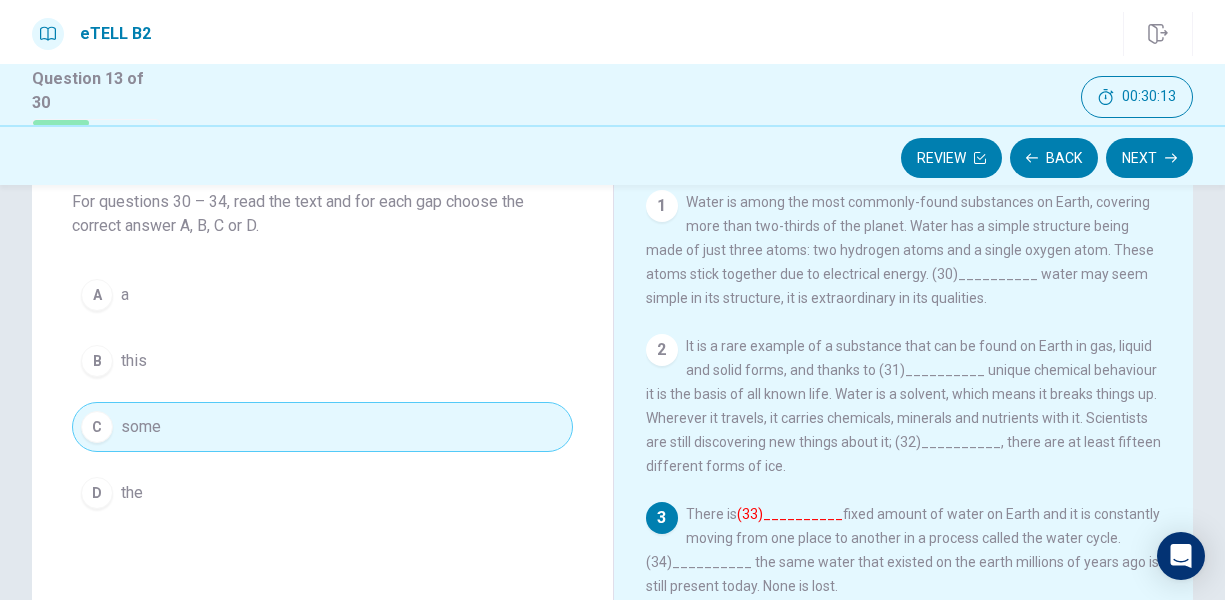 scroll, scrollTop: 223, scrollLeft: 0, axis: vertical 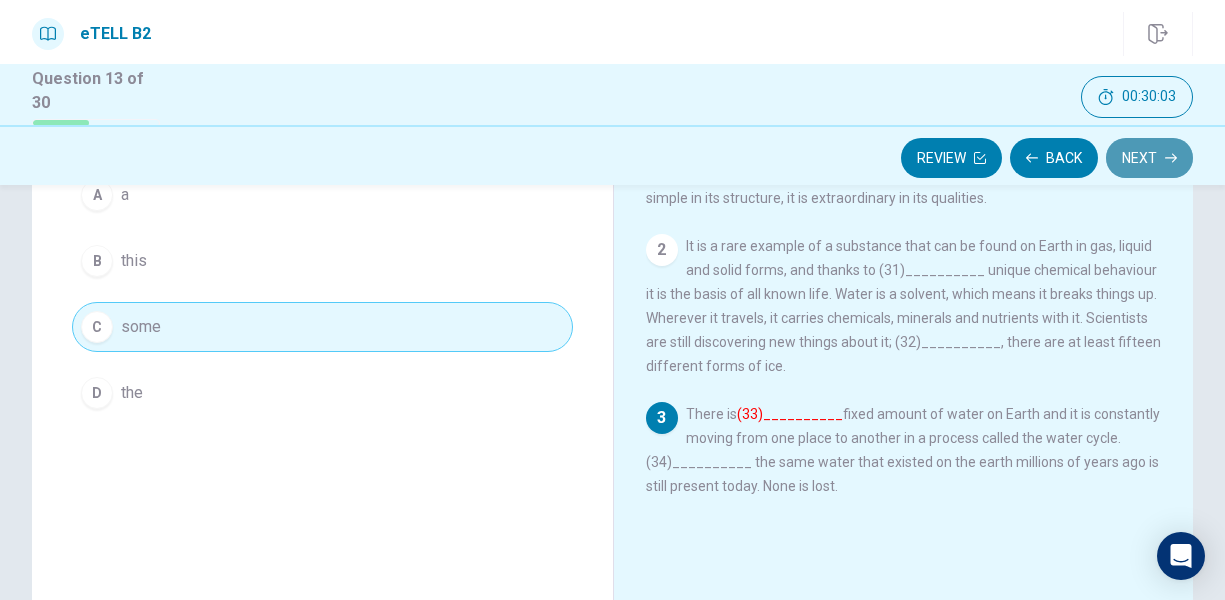 click 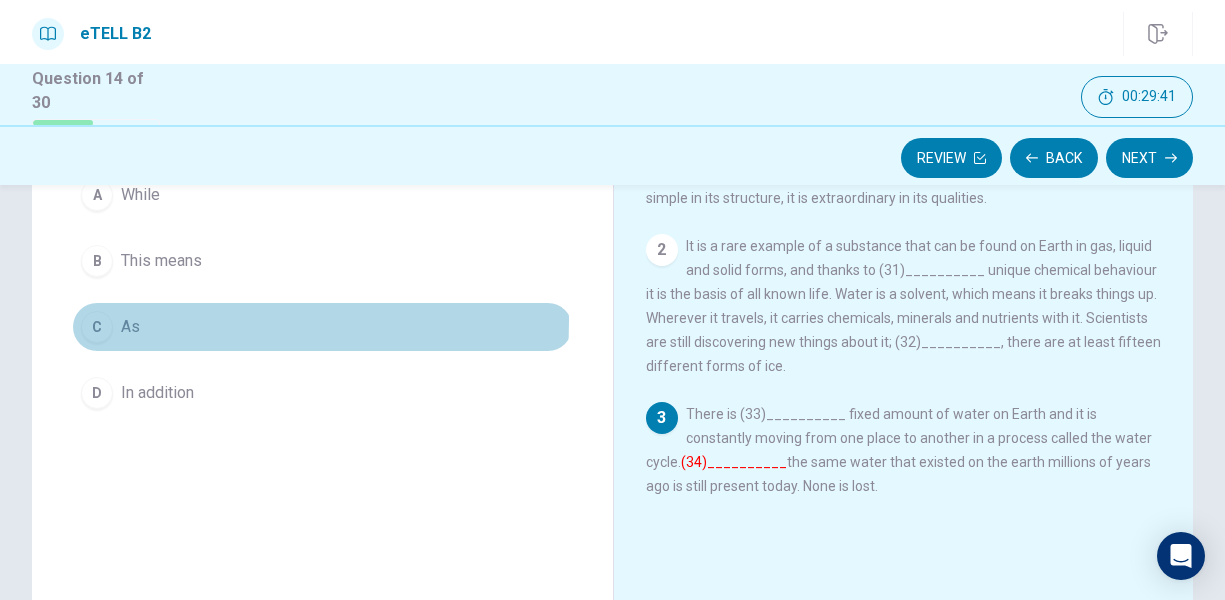 click on "As" at bounding box center (130, 327) 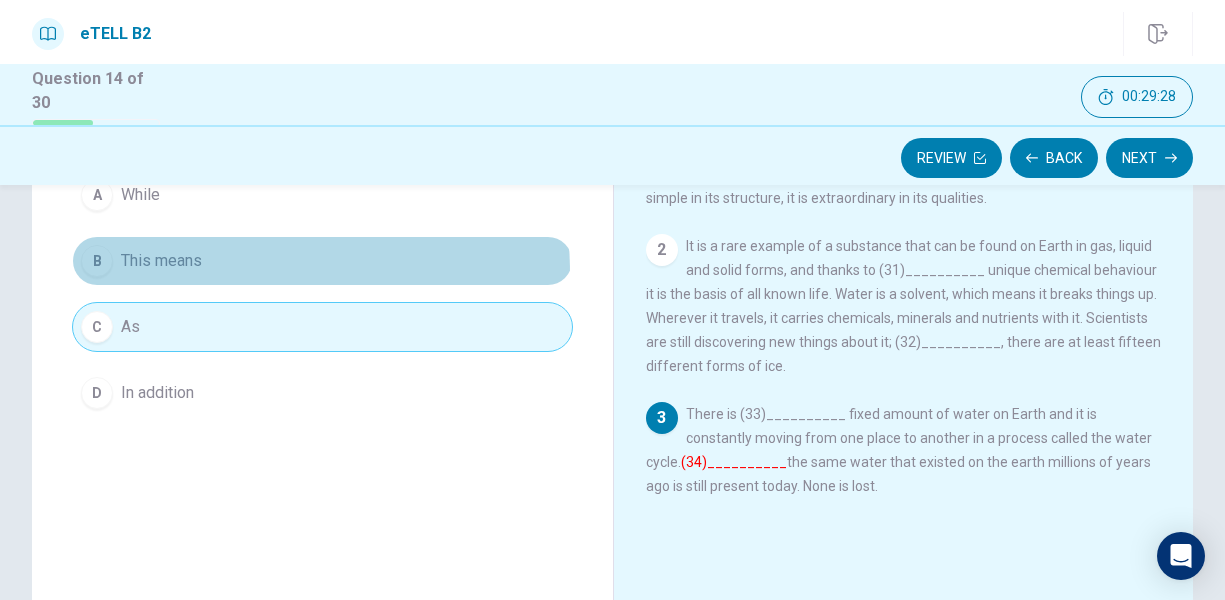 click on "B This means" at bounding box center (322, 261) 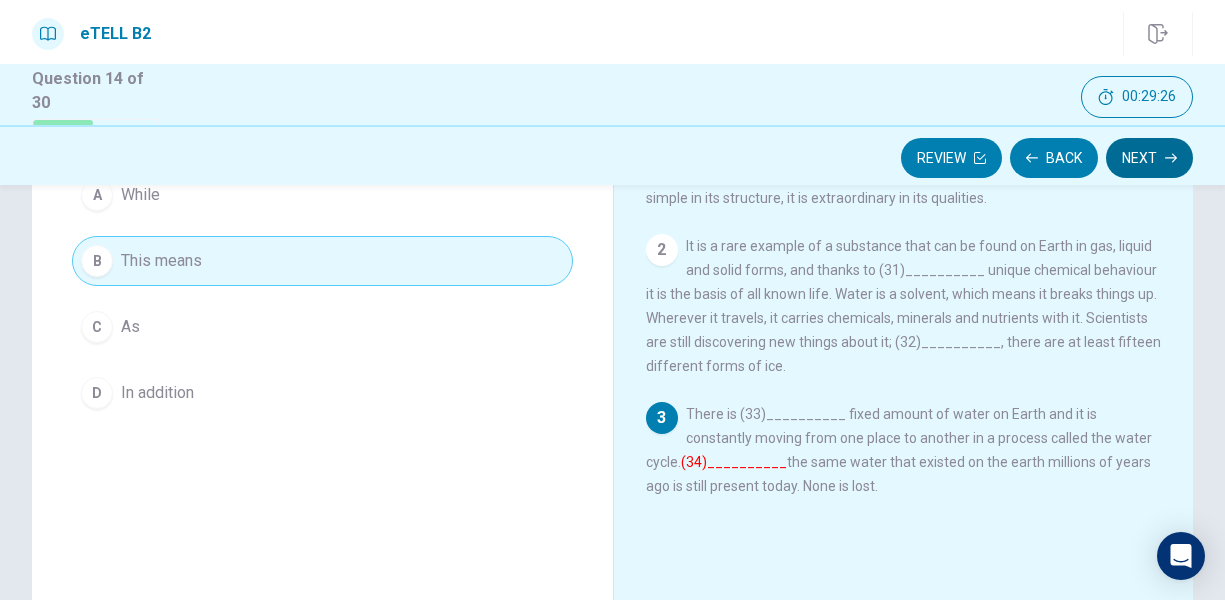 click on "Next" at bounding box center (1149, 158) 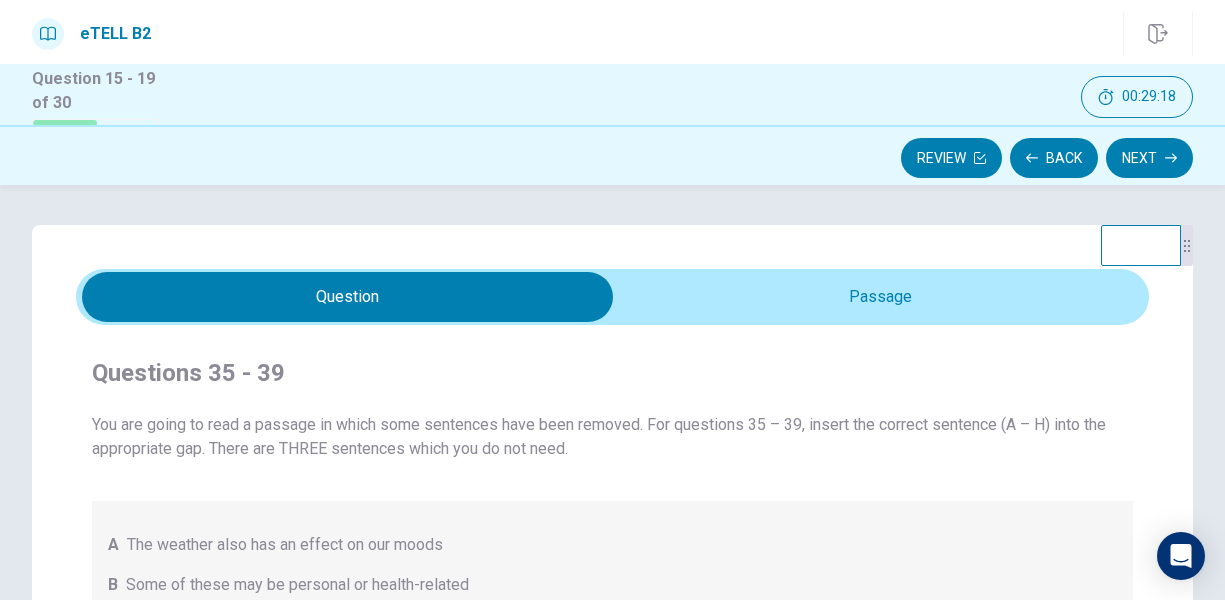 scroll, scrollTop: 100, scrollLeft: 0, axis: vertical 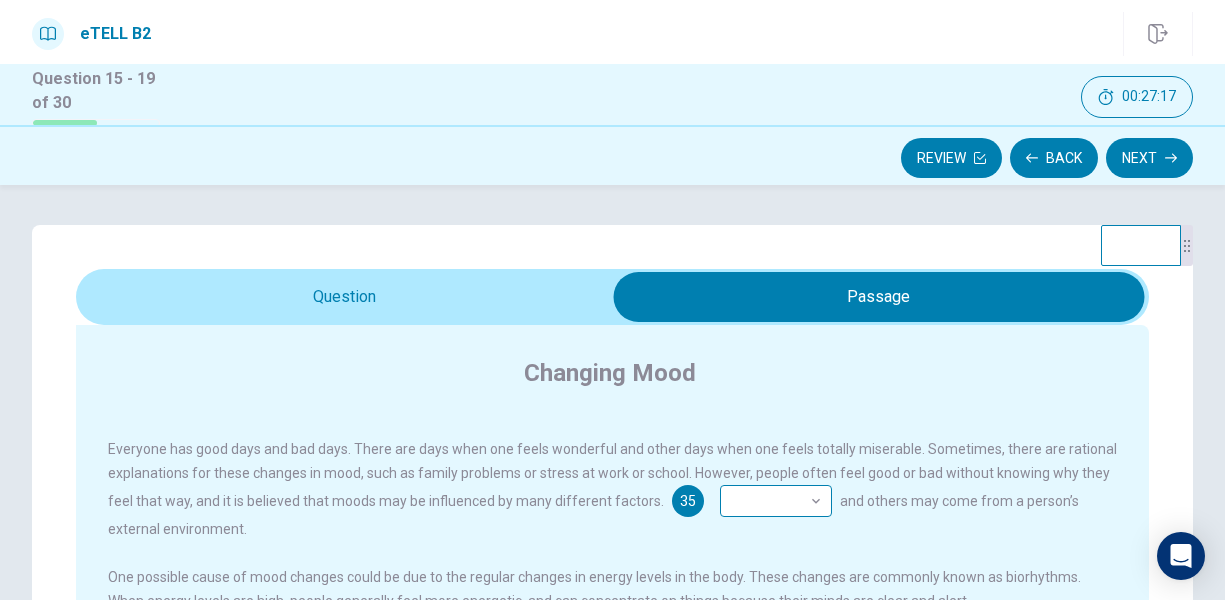 click on "This site uses cookies, as explained in our  Privacy Policy . If you agree to the use of cookies, please click the Accept button and continue to browse our site.   Privacy Policy Accept   eTELL B2 Part Three Review Back Next 00:27:17 Question 15 - 19 of 30 00:27:17 Review Back Next Question Passage Questions 35 - 39 You are going to read a passage in which some sentences have been  removed. For questions 35 – 39, insert the correct sentence (A – H) into the  appropriate gap. There are THREE sentences which you do not need. A The weather also has an effect on our moods B Some of these may be personal or health-related C Scientists are as yet unsure why moods affect us D On the other hand, when energy levels are low, people feel sleepy and bad tempered and are unable to work efficiently E In the same way, being creative and involved in any type of artistic activity  produces a sense of achievement and pride F Sometimes, there are rational explanations for these changes in mood G H Changing Mood 35 ​ ​" at bounding box center [612, 300] 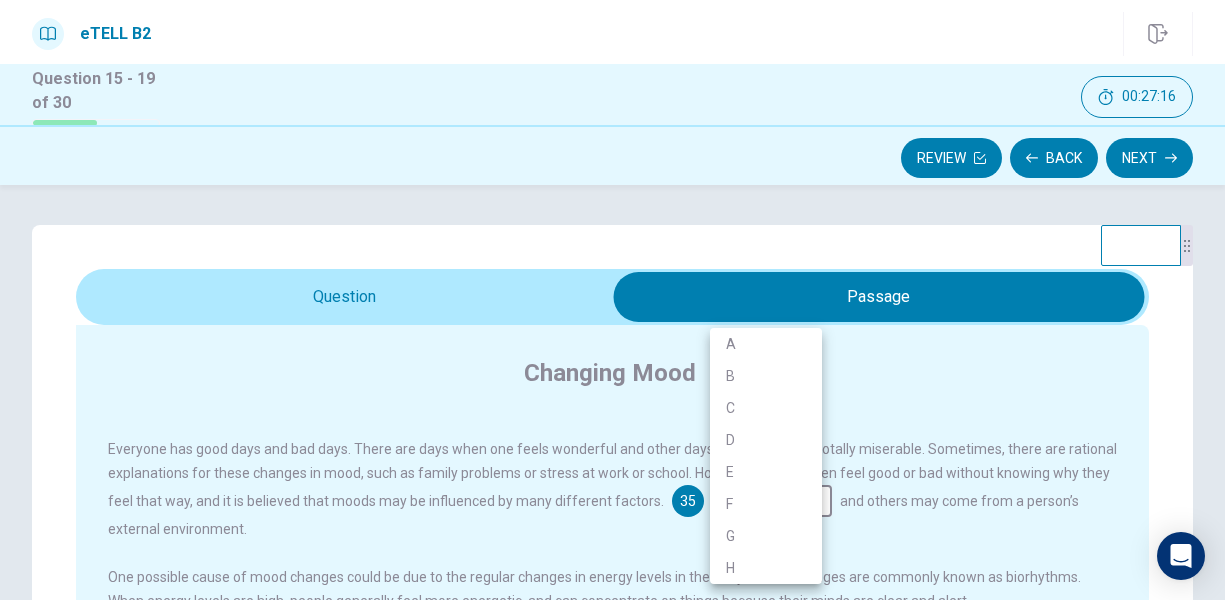 click on "B" at bounding box center [766, 376] 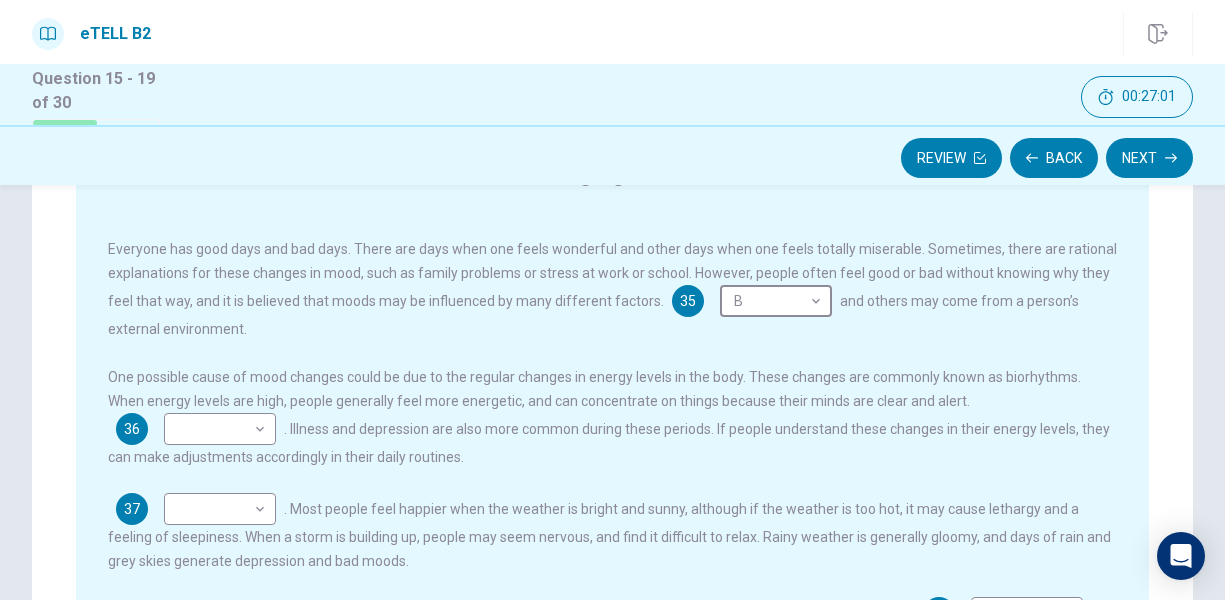 scroll, scrollTop: 0, scrollLeft: 0, axis: both 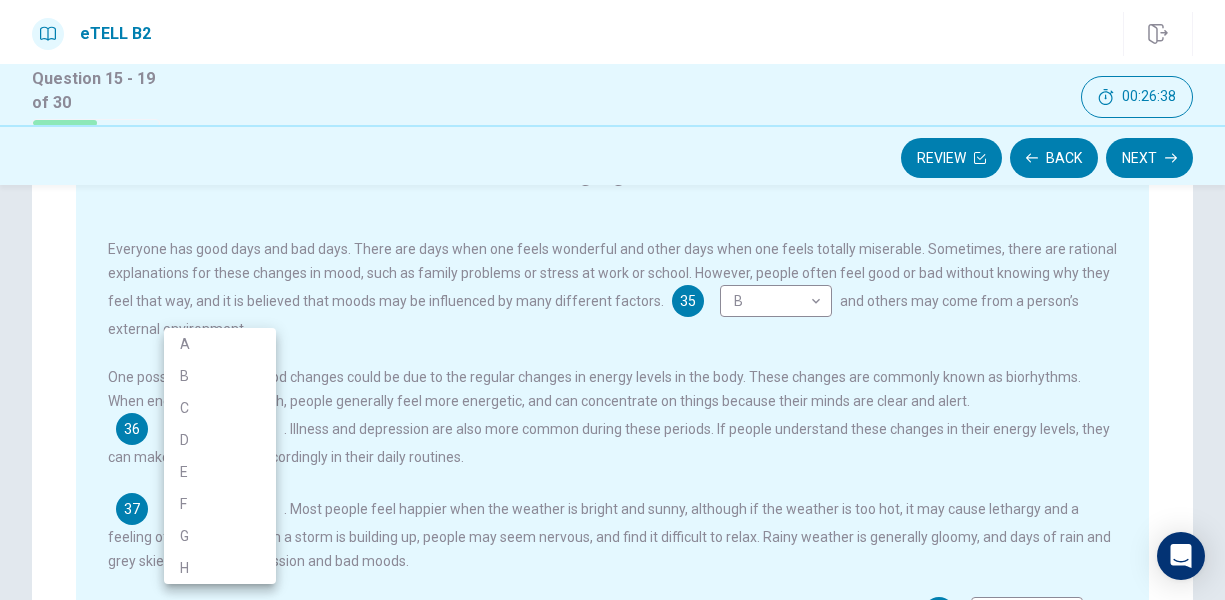 click on "This site uses cookies, as explained in our  Privacy Policy . If you agree to the use of cookies, please click the Accept button and continue to browse our site.   Privacy Policy Accept   eTELL B2 Part Three Review Back Next 00:26:38 Question 15 - 19 of 30 00:26:38 Review Back Next Question Passage Questions 35 - 39 You are going to read a passage in which some sentences have been  removed. For questions 35 – 39, insert the correct sentence (A – H) into the  appropriate gap. There are THREE sentences which you do not need. A The weather also has an effect on our moods B Some of these may be personal or health-related C Scientists are as yet unsure why moods affect us D On the other hand, when energy levels are low, people feel sleepy and bad tempered and are unable to work efficiently E In the same way, being creative and involved in any type of artistic activity  produces a sense of achievement and pride F Sometimes, there are rational explanations for these changes in mood G H Changing Mood 35 B * ​" at bounding box center [612, 300] 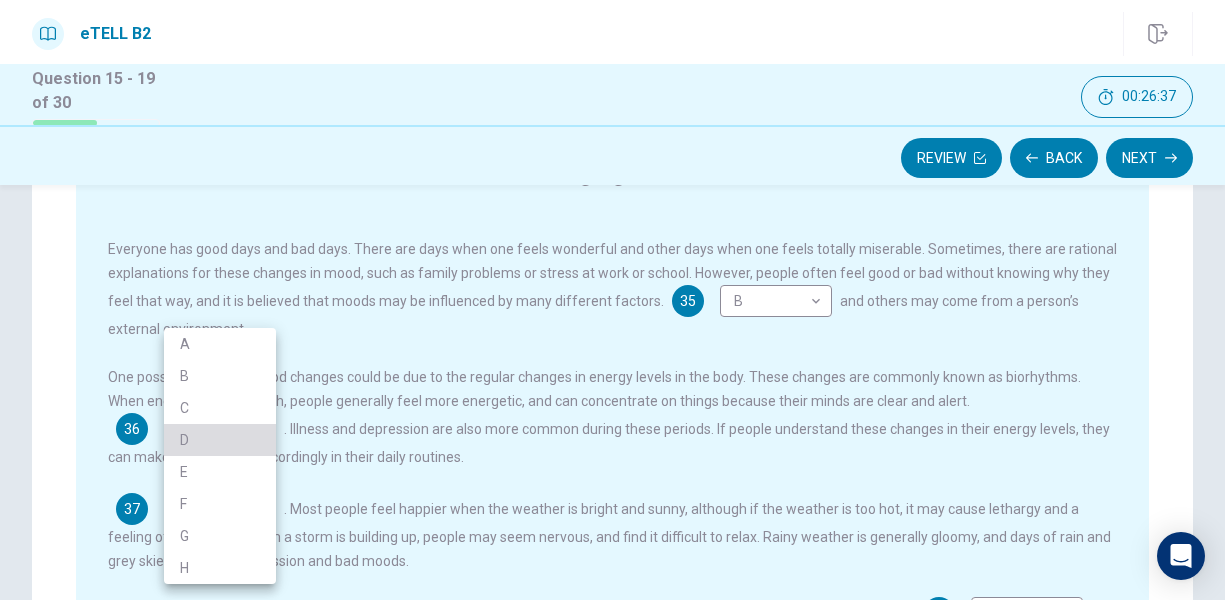 click on "D" at bounding box center (220, 440) 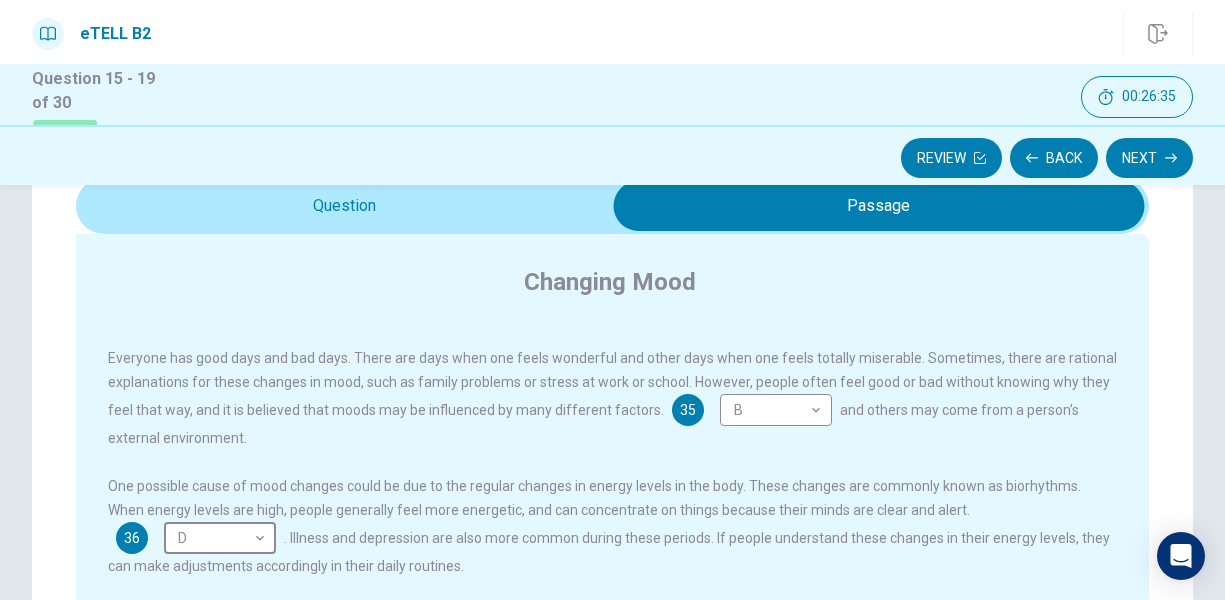 scroll, scrollTop: 0, scrollLeft: 0, axis: both 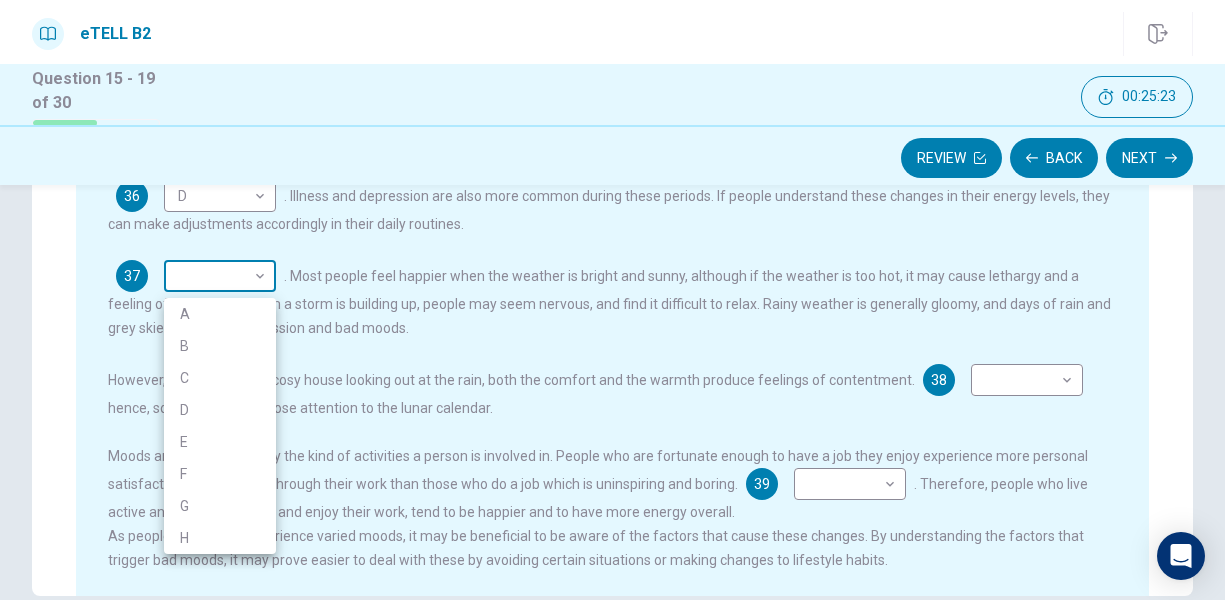 click on "This site uses cookies, as explained in our  Privacy Policy . If you agree to the use of cookies, please click the Accept button and continue to browse our site.   Privacy Policy Accept   eTELL B2 Part Three Review Back Next 00:25:23 Question 15 - 19 of 30 00:25:23 Review Back Next Question Passage Questions 35 - 39 You are going to read a passage in which some sentences have been  removed. For questions 35 – 39, insert the correct sentence (A – H) into the  appropriate gap. There are THREE sentences which you do not need. A The weather also has an effect on our moods B Some of these may be personal or health-related C Scientists are as yet unsure why moods affect us D On the other hand, when energy levels are low, people feel sleepy and bad tempered and are unable to work efficiently E In the same way, being creative and involved in any type of artistic activity  produces a sense of achievement and pride F Sometimes, there are rational explanations for these changes in mood G H Changing Mood 35 B * ​ D" at bounding box center (612, 300) 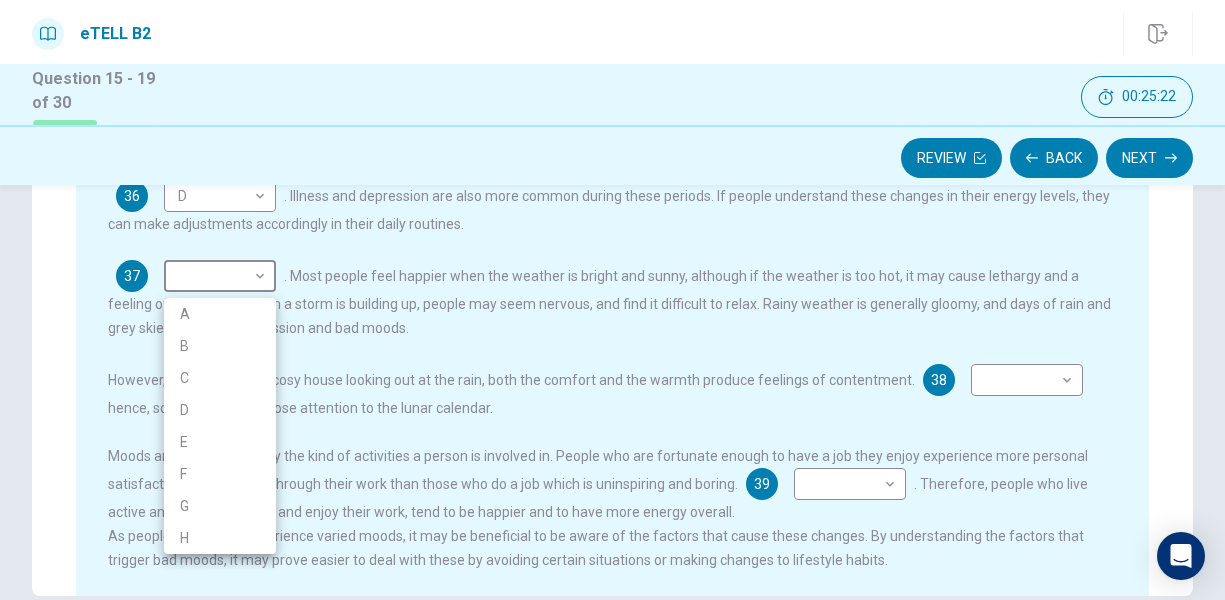 click on "A" at bounding box center [220, 314] 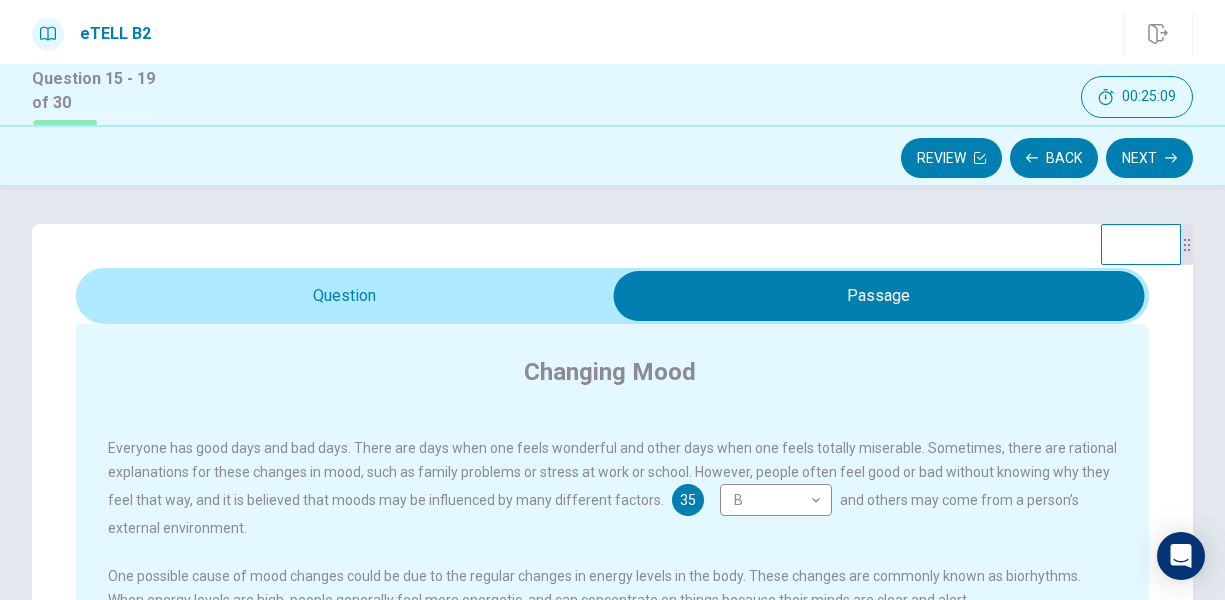 scroll, scrollTop: 0, scrollLeft: 0, axis: both 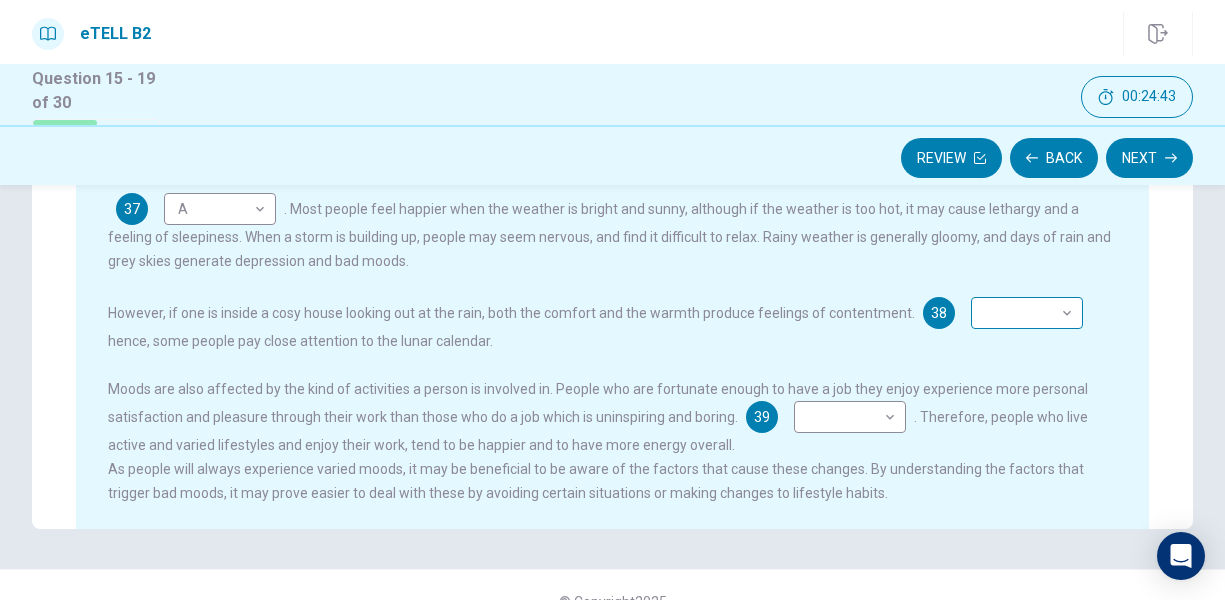 click on "This site uses cookies, as explained in our  Privacy Policy . If you agree to the use of cookies, please click the Accept button and continue to browse our site.   Privacy Policy Accept   eTELL B2 Part Three Review Back Next 00:24:43 Question 15 - 19 of 30 00:24:43 Review Back Next Question Passage Questions 35 - 39 You are going to read a passage in which some sentences have been  removed. For questions 35 – 39, insert the correct sentence (A – H) into the  appropriate gap. There are THREE sentences which you do not need. A The weather also has an effect on our moods B Some of these may be personal or health-related C Scientists are as yet unsure why moods affect us D On the other hand, when energy levels are low, people feel sleepy and bad tempered and are unable to work efficiently E In the same way, being creative and involved in any type of artistic activity  produces a sense of achievement and pride F Sometimes, there are rational explanations for these changes in mood G H Changing Mood 35 B * ​ D" at bounding box center (612, 300) 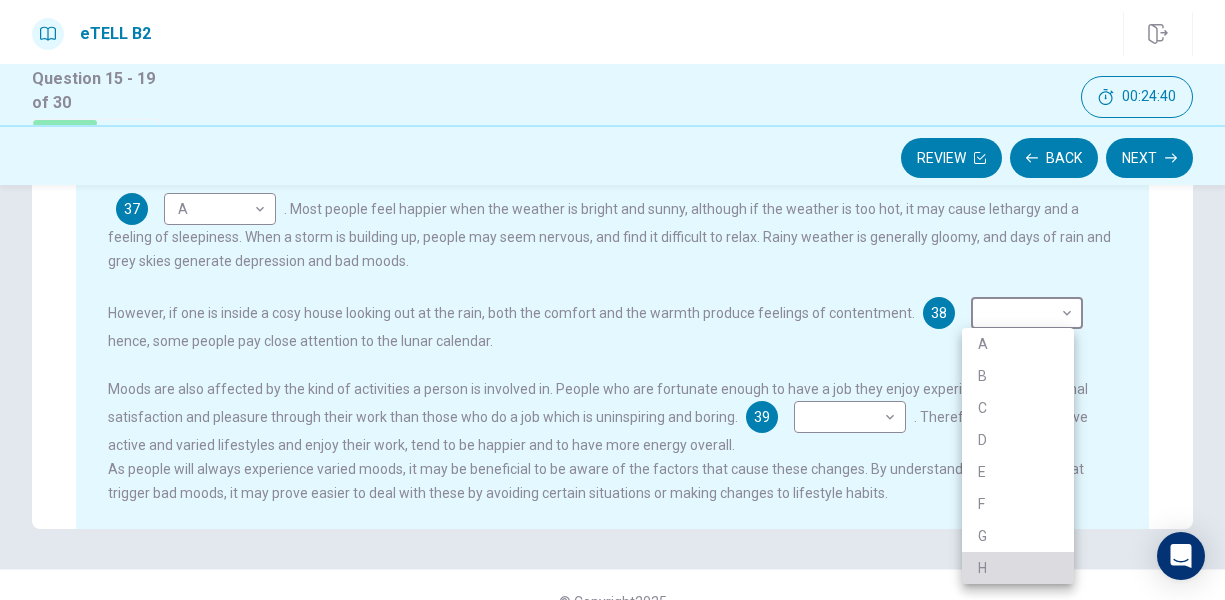 click on "H" at bounding box center (1018, 568) 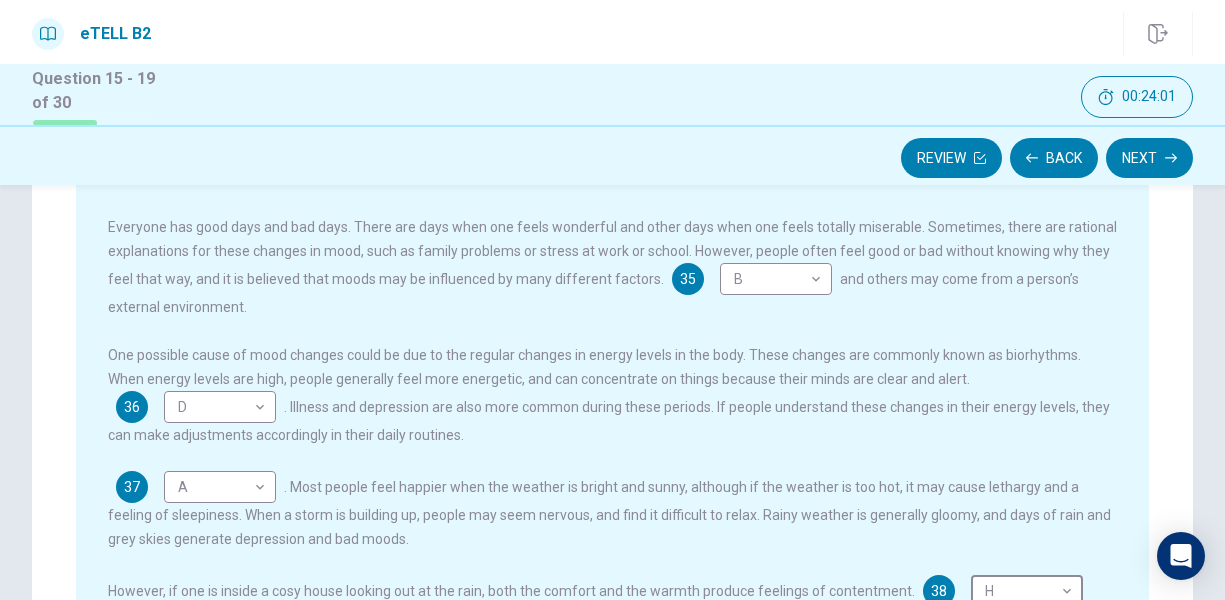 scroll, scrollTop: 0, scrollLeft: 0, axis: both 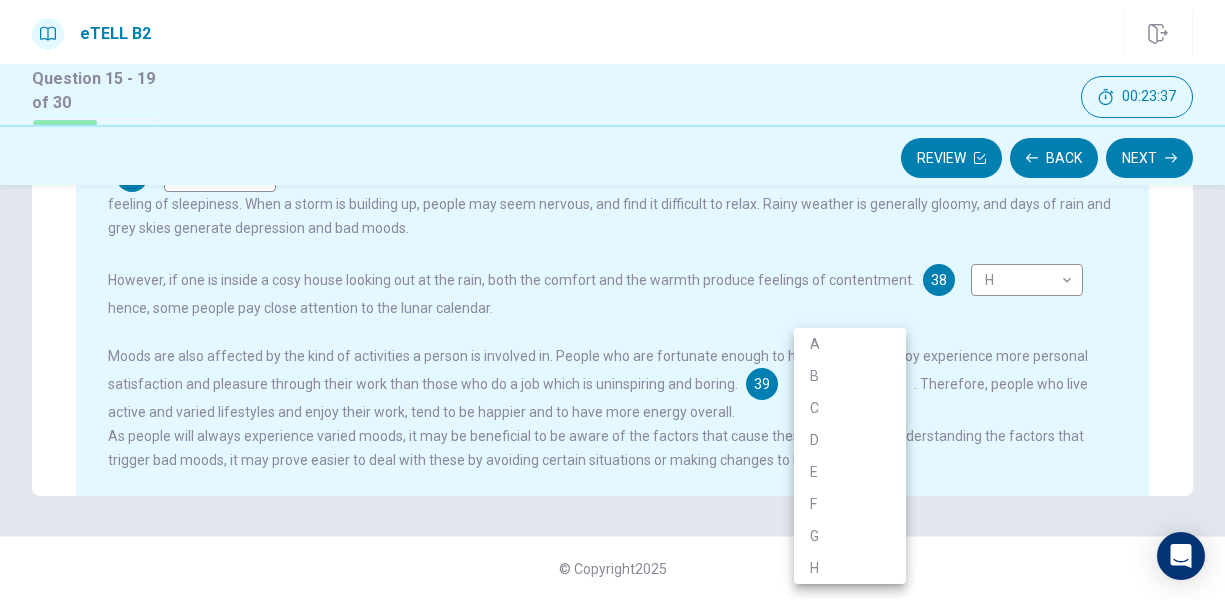 click on "This site uses cookies, as explained in our  Privacy Policy . If you agree to the use of cookies, please click the Accept button and continue to browse our site.   Privacy Policy Accept   eTELL B2 Part Three Review Back Next 00:23:37 Question 15 - 19 of 30 00:23:37 Review Back Next Question Passage Questions 35 - 39 You are going to read a passage in which some sentences have been  removed. For questions 35 – 39, insert the correct sentence (A – H) into the  appropriate gap. There are THREE sentences which you do not need. A The weather also has an effect on our moods B Some of these may be personal or health-related C Scientists are as yet unsure why moods affect us D On the other hand, when energy levels are low, people feel sleepy and bad tempered and are unable to work efficiently E In the same way, being creative and involved in any type of artistic activity  produces a sense of achievement and pride F Sometimes, there are rational explanations for these changes in mood G H Changing Mood 35 B * ​ D" at bounding box center [612, 300] 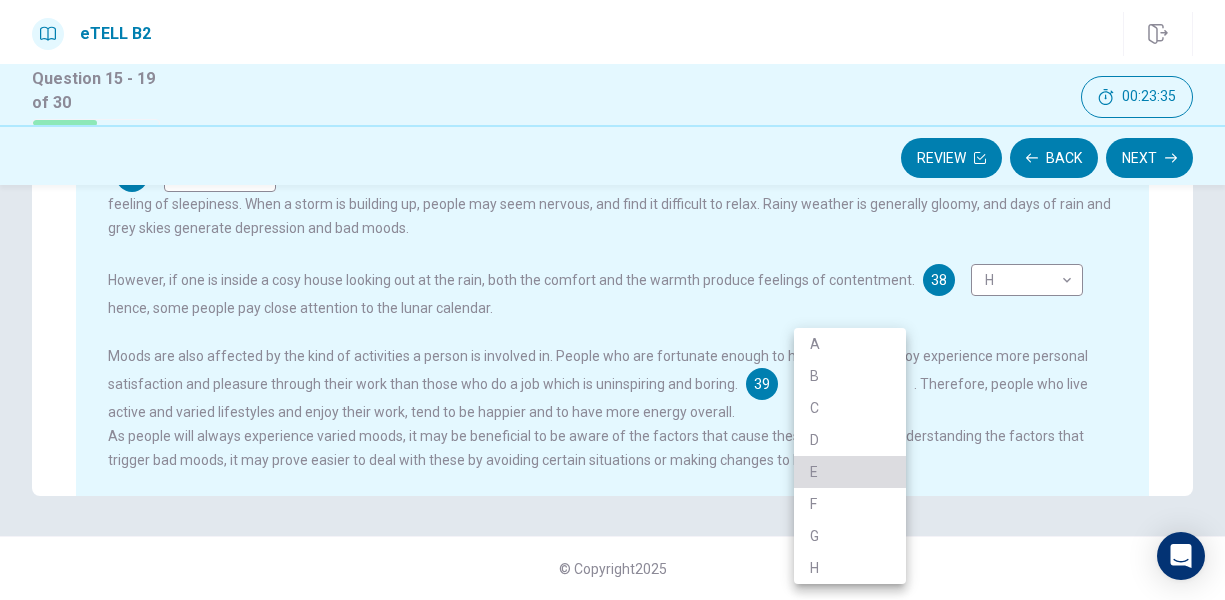 click on "E" at bounding box center [850, 472] 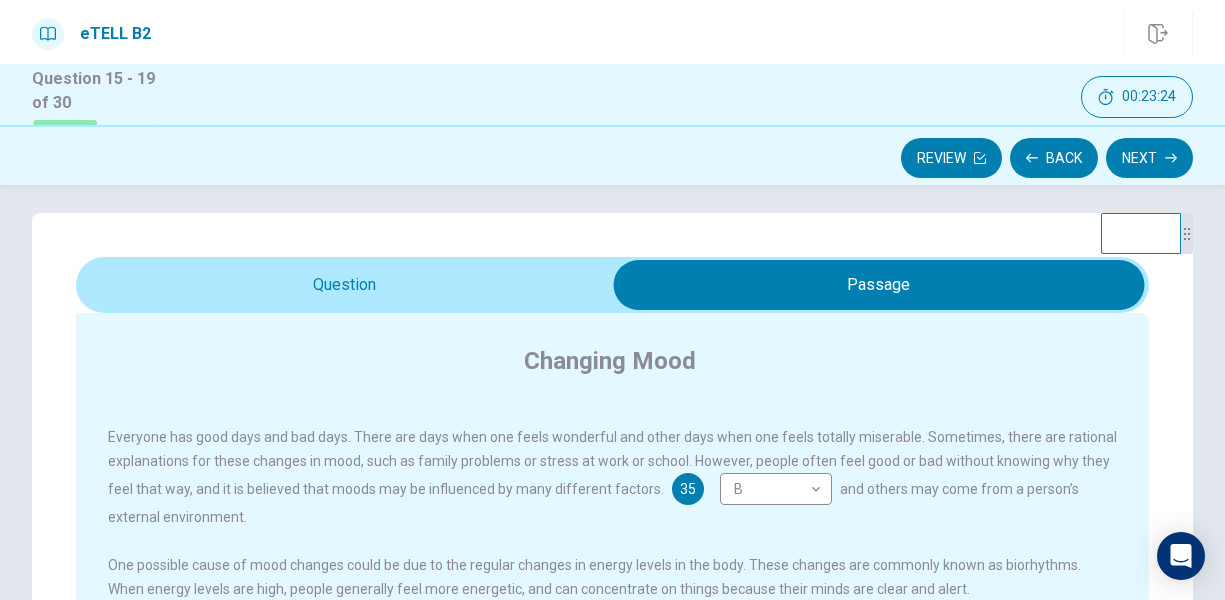 scroll, scrollTop: 0, scrollLeft: 0, axis: both 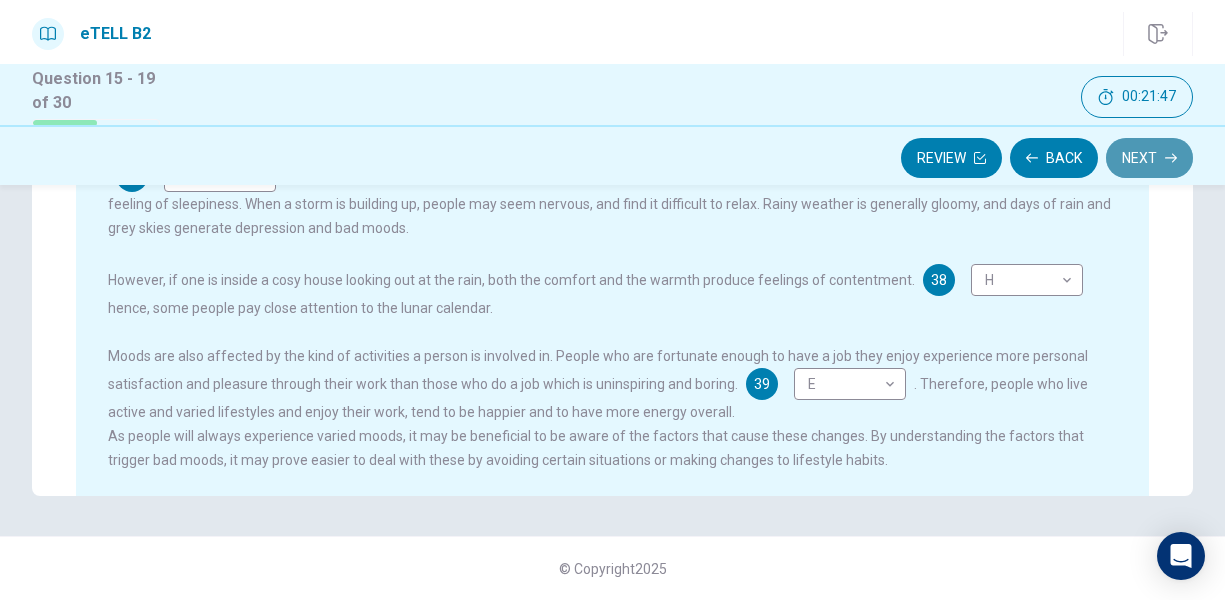 click on "Next" at bounding box center (1149, 158) 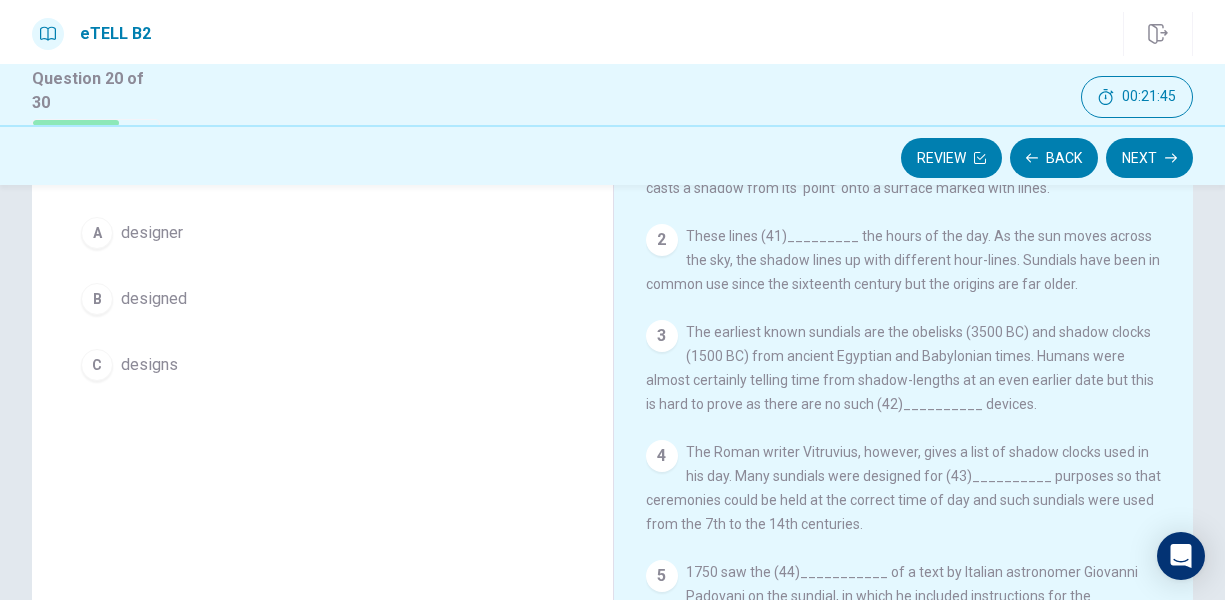 scroll, scrollTop: 23, scrollLeft: 0, axis: vertical 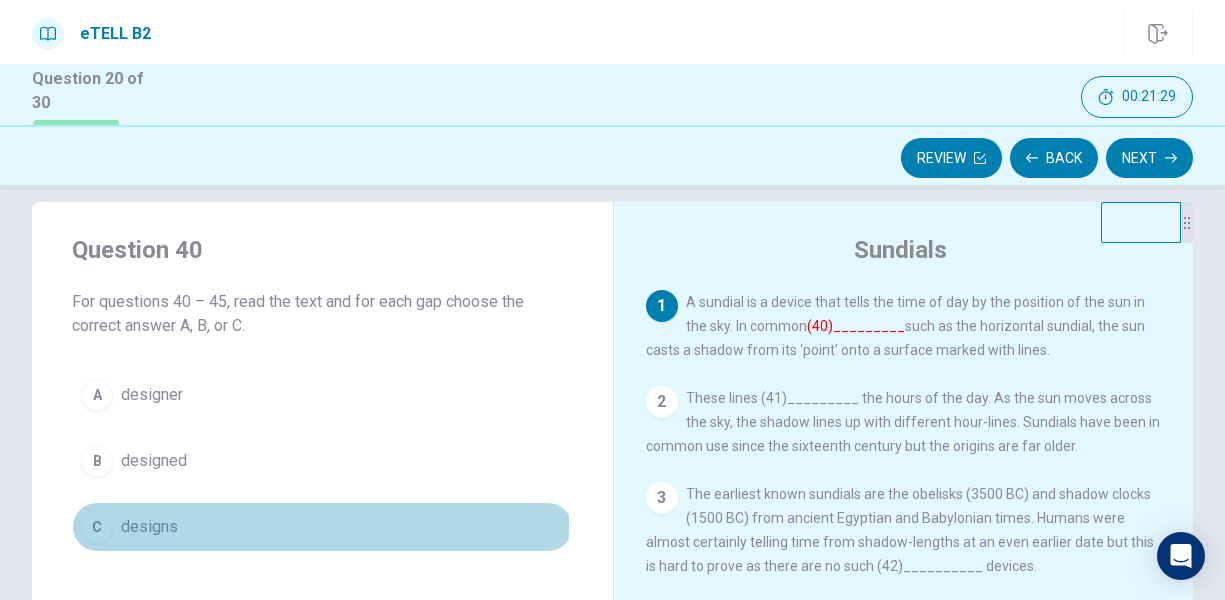 click on "C designs" at bounding box center [322, 527] 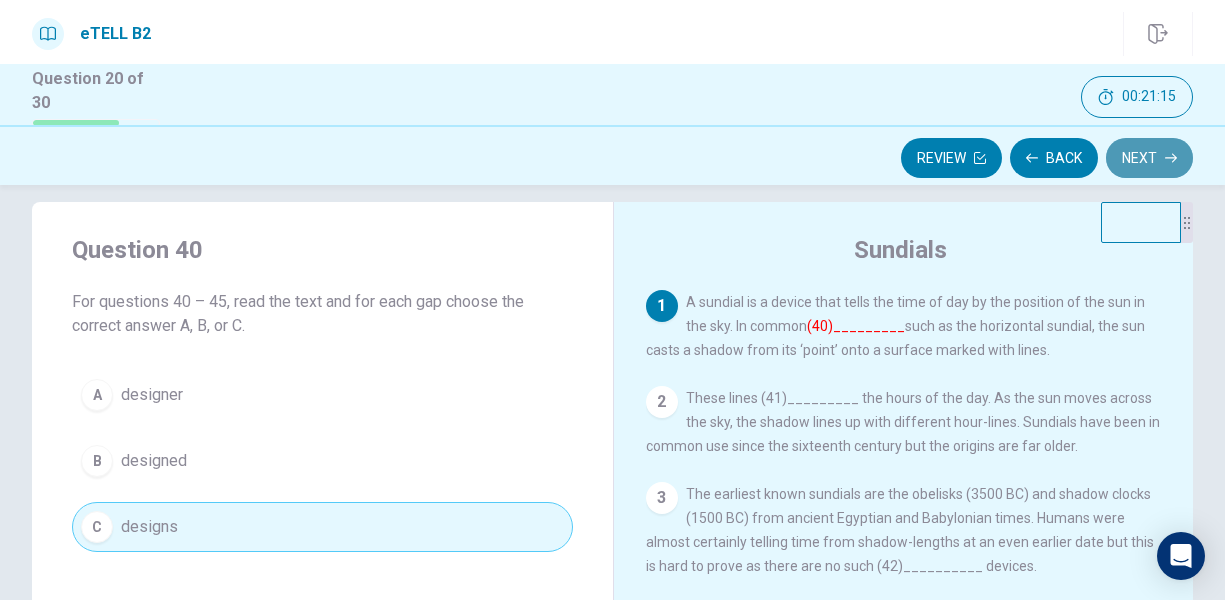 click on "Next" at bounding box center [1149, 158] 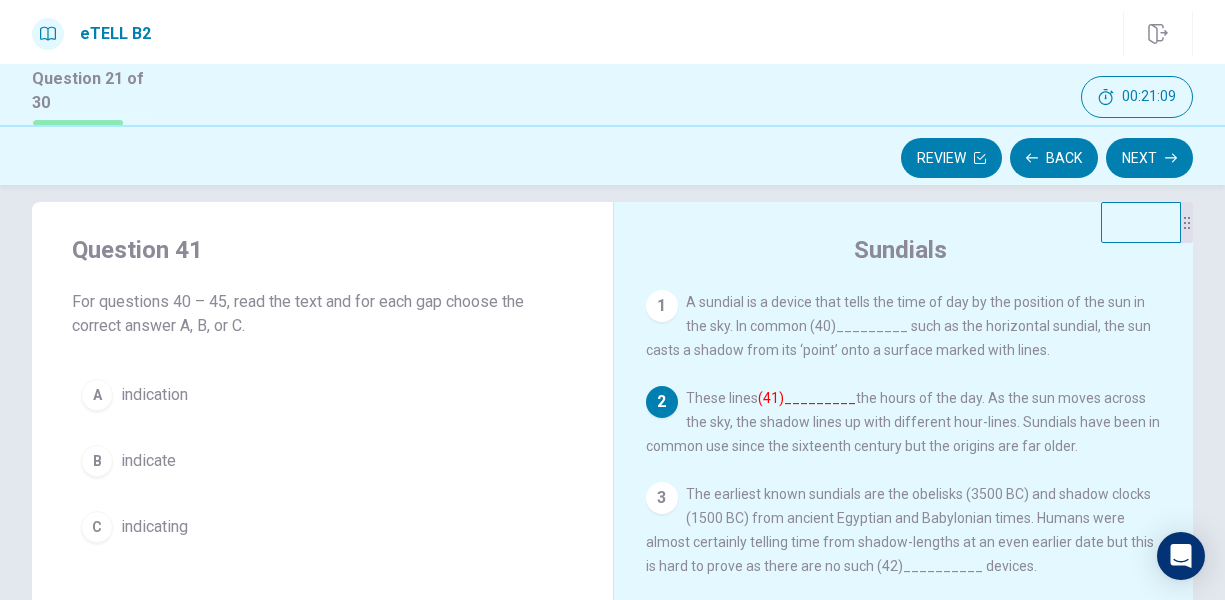 click on "B indicate" at bounding box center (322, 461) 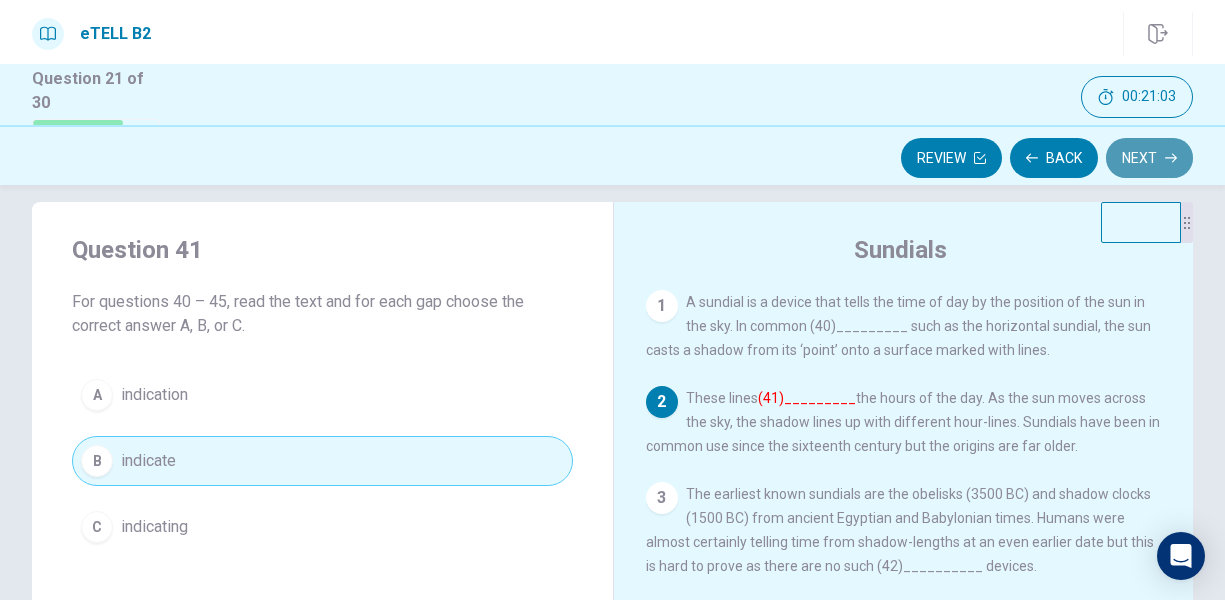 click on "Next" at bounding box center [1149, 158] 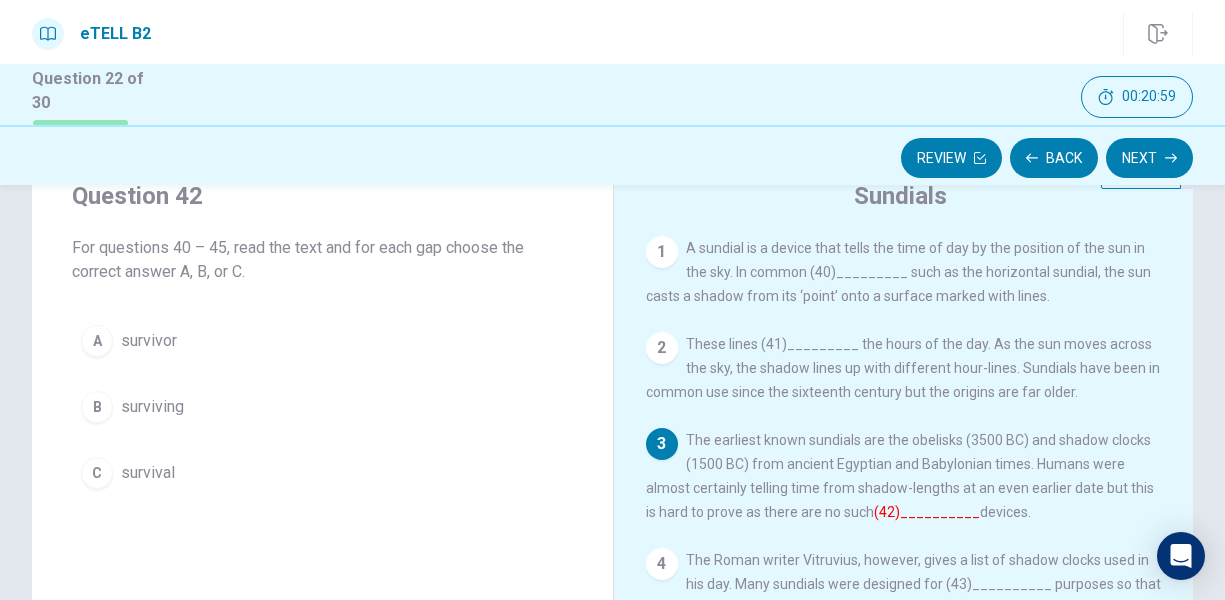 scroll, scrollTop: 123, scrollLeft: 0, axis: vertical 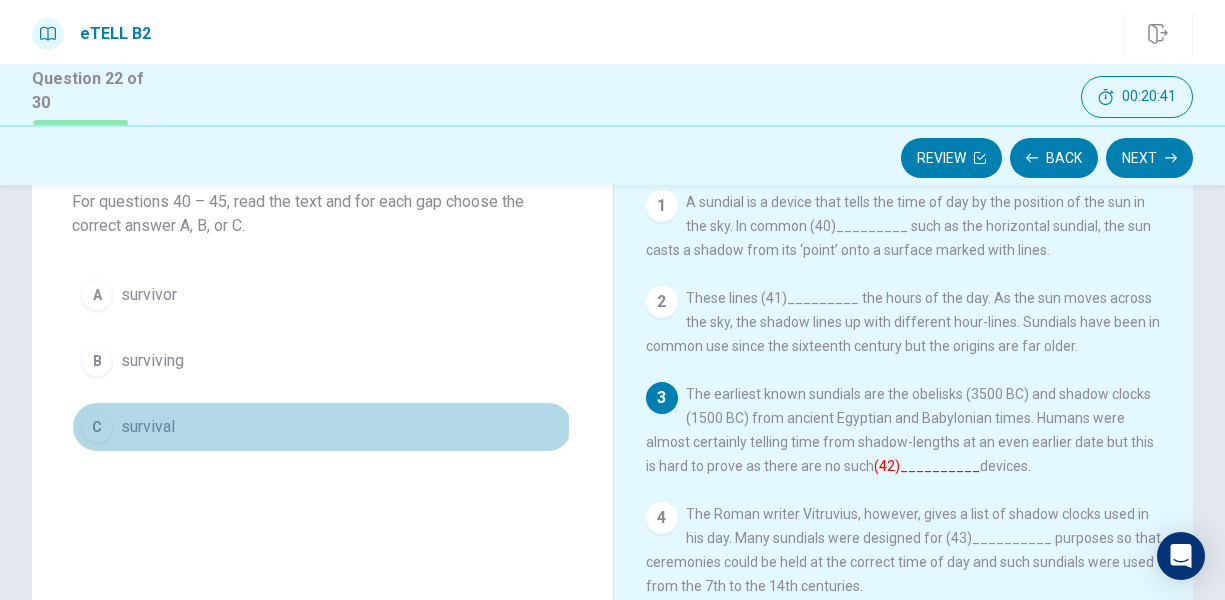 click on "survival" at bounding box center (148, 427) 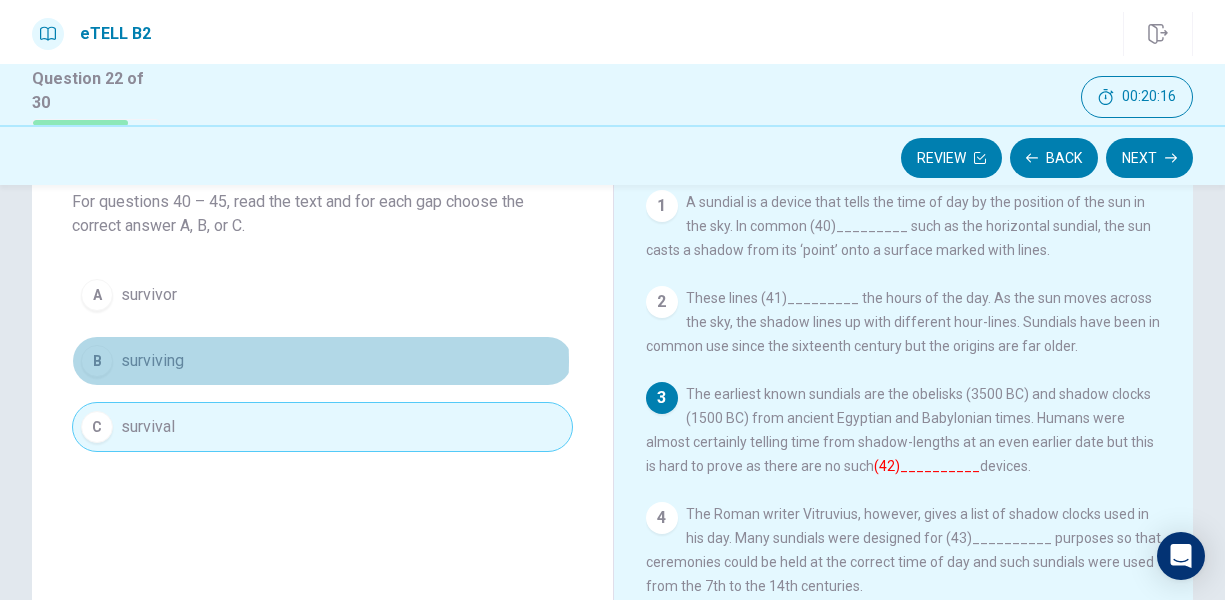 click on "B surviving" at bounding box center (322, 361) 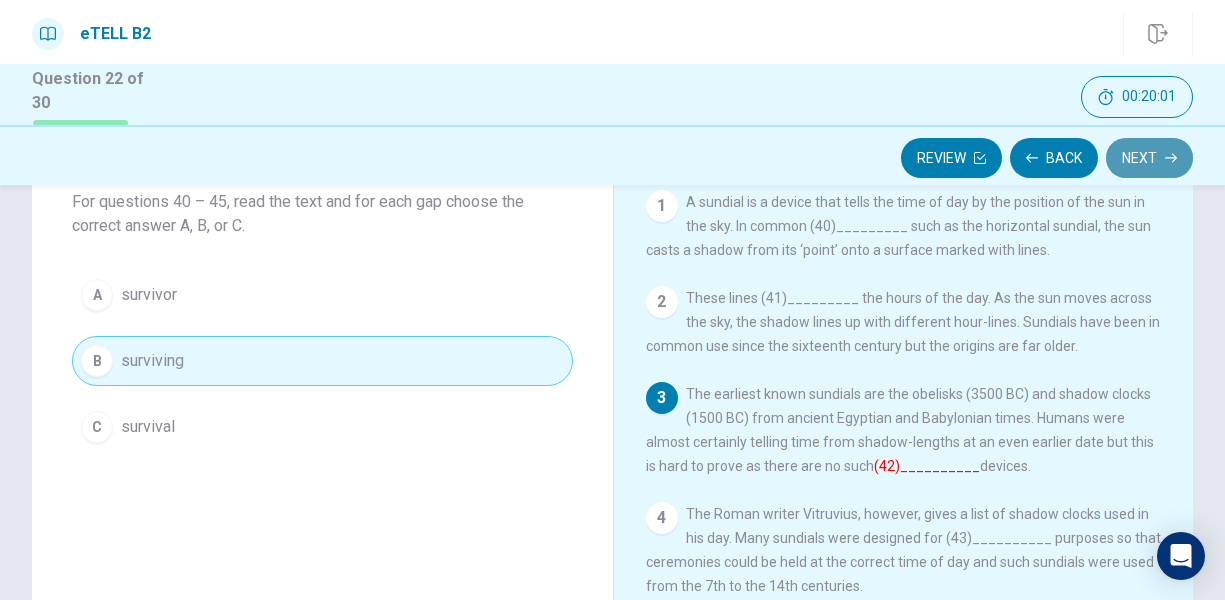 click on "Next" at bounding box center (1149, 158) 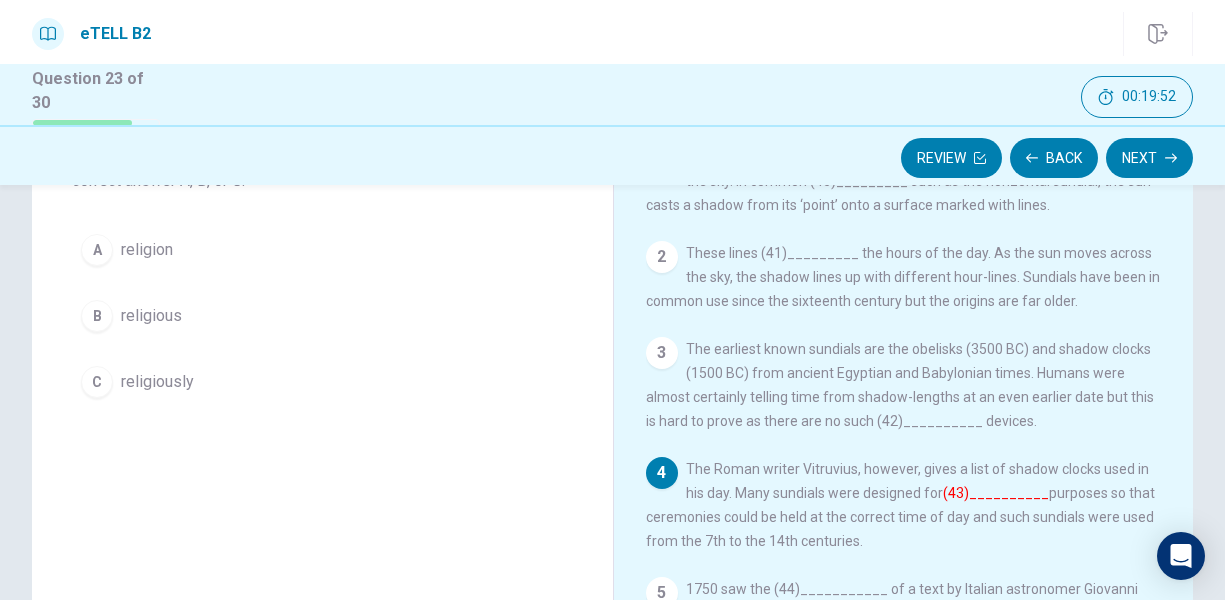 scroll, scrollTop: 123, scrollLeft: 0, axis: vertical 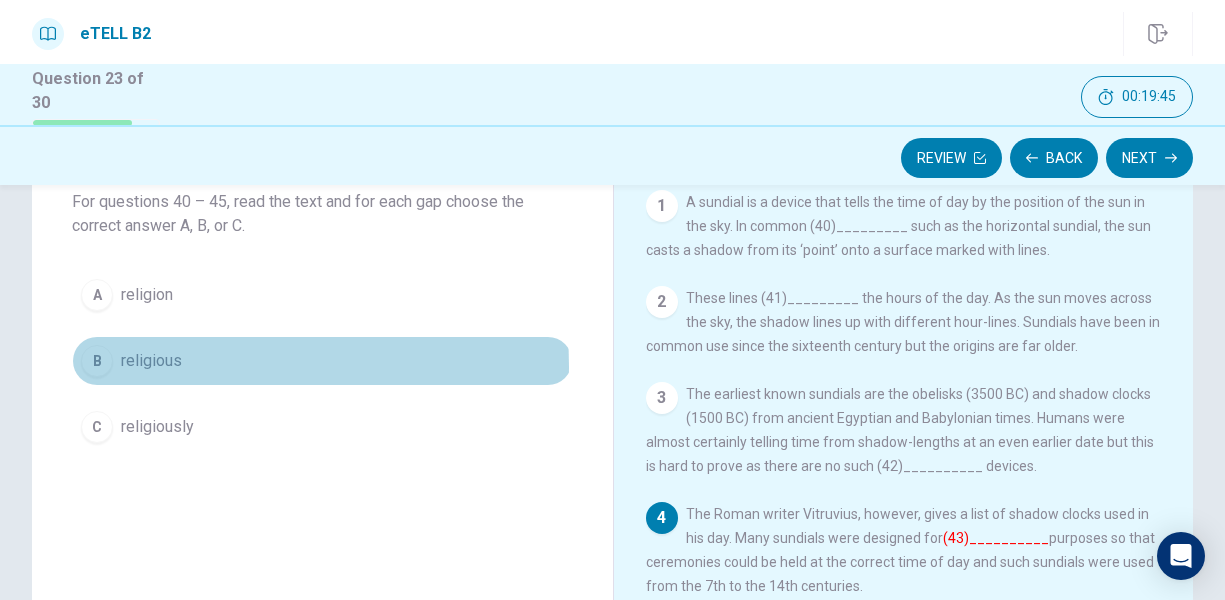 click on "B religious" at bounding box center (322, 361) 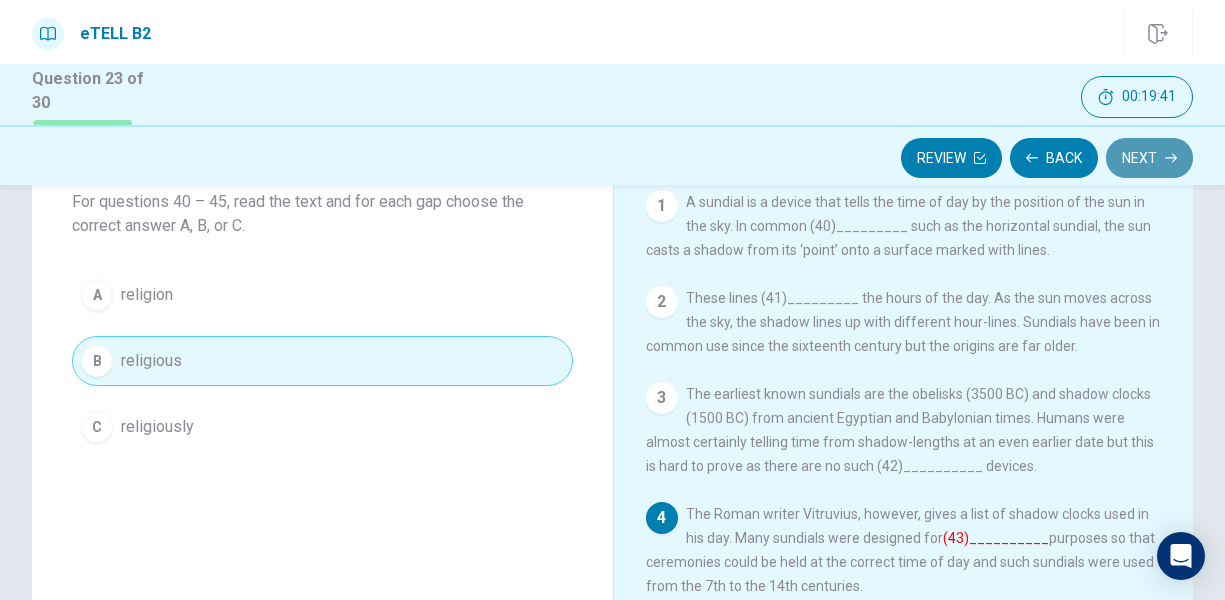 click on "Next" at bounding box center (1149, 158) 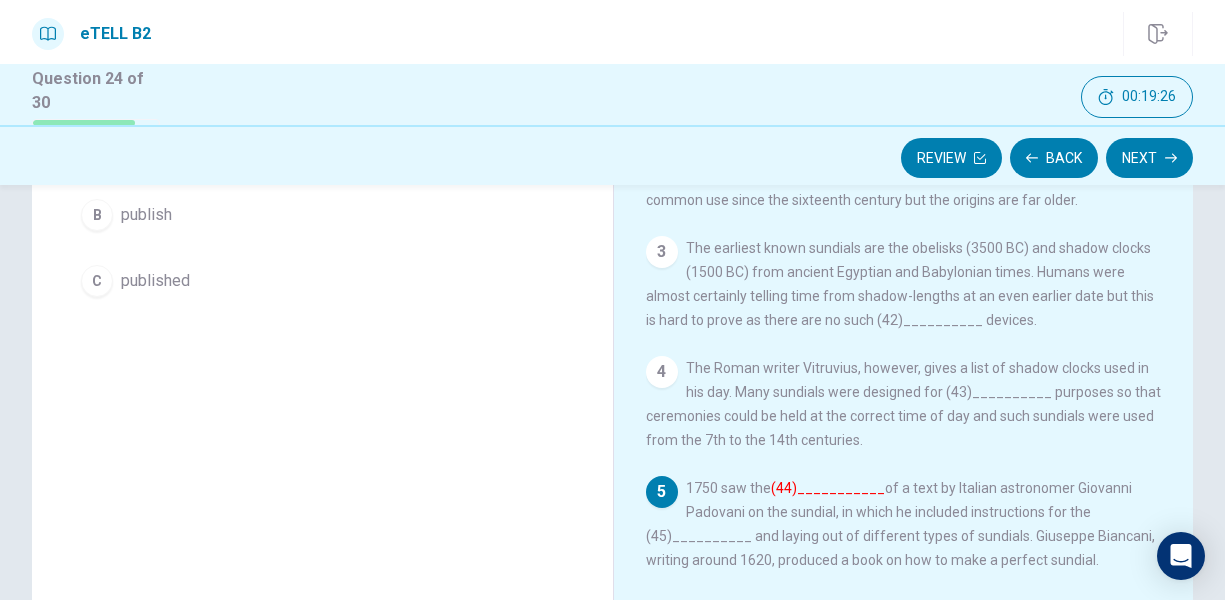 scroll, scrollTop: 123, scrollLeft: 0, axis: vertical 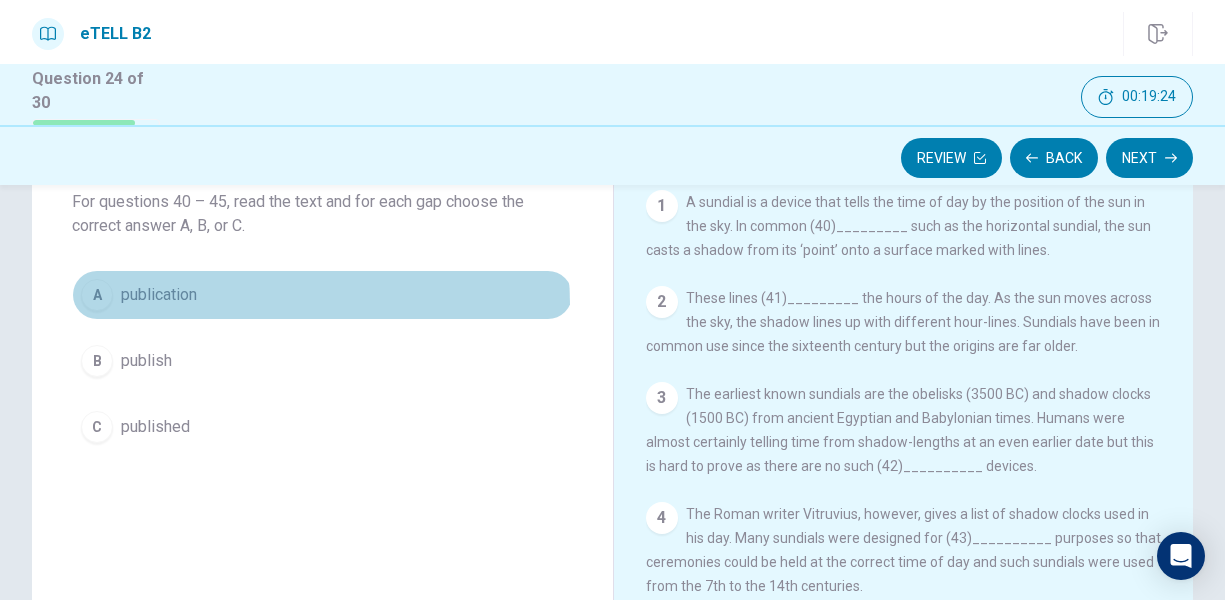 click on "A publication" at bounding box center (322, 295) 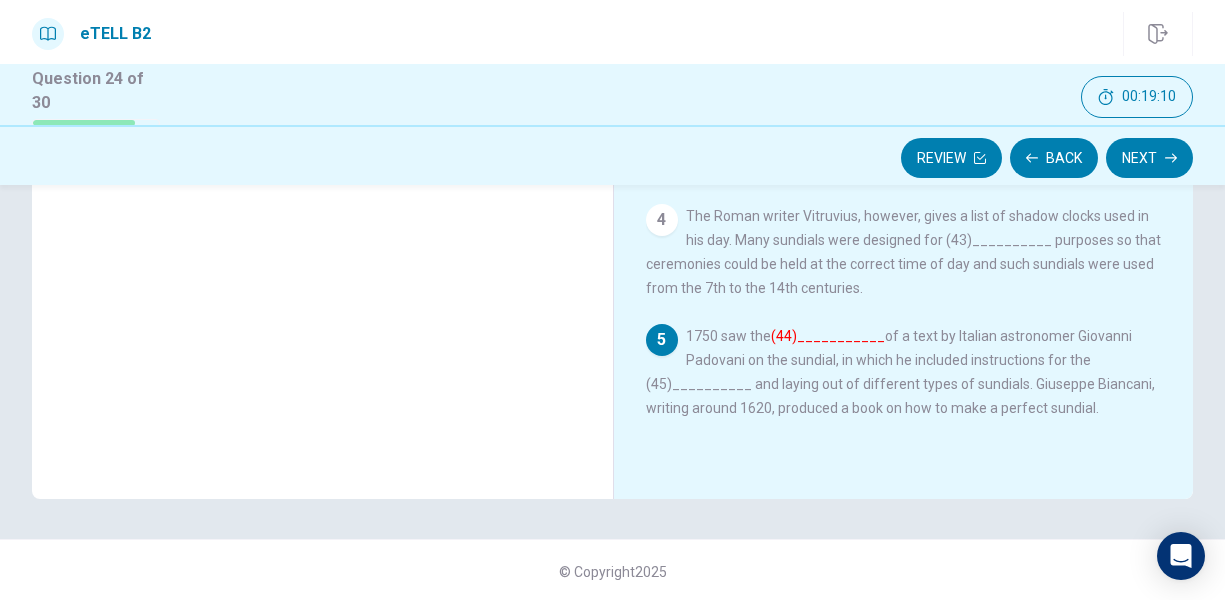 scroll, scrollTop: 423, scrollLeft: 0, axis: vertical 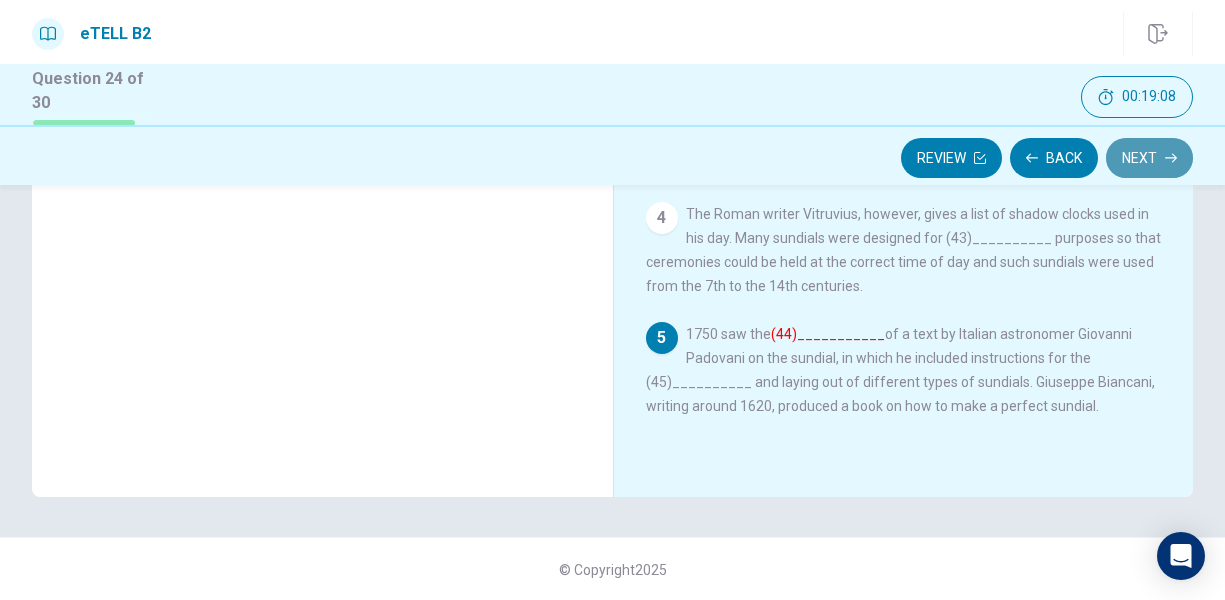 click on "Next" at bounding box center (1149, 158) 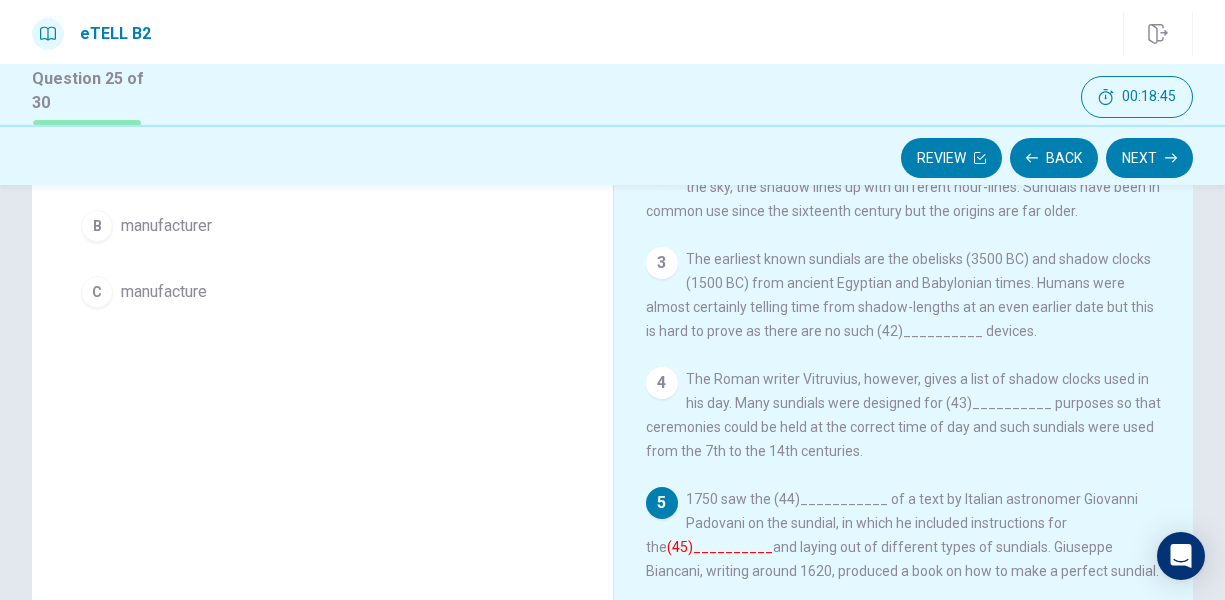 scroll, scrollTop: 223, scrollLeft: 0, axis: vertical 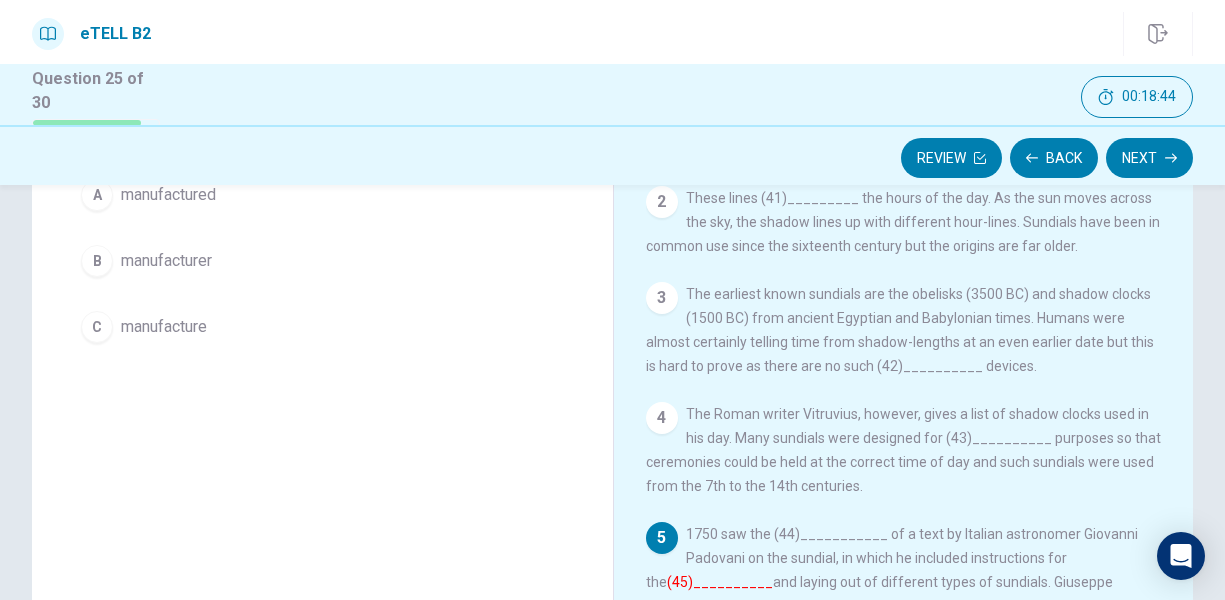click on "manufacture" at bounding box center (164, 327) 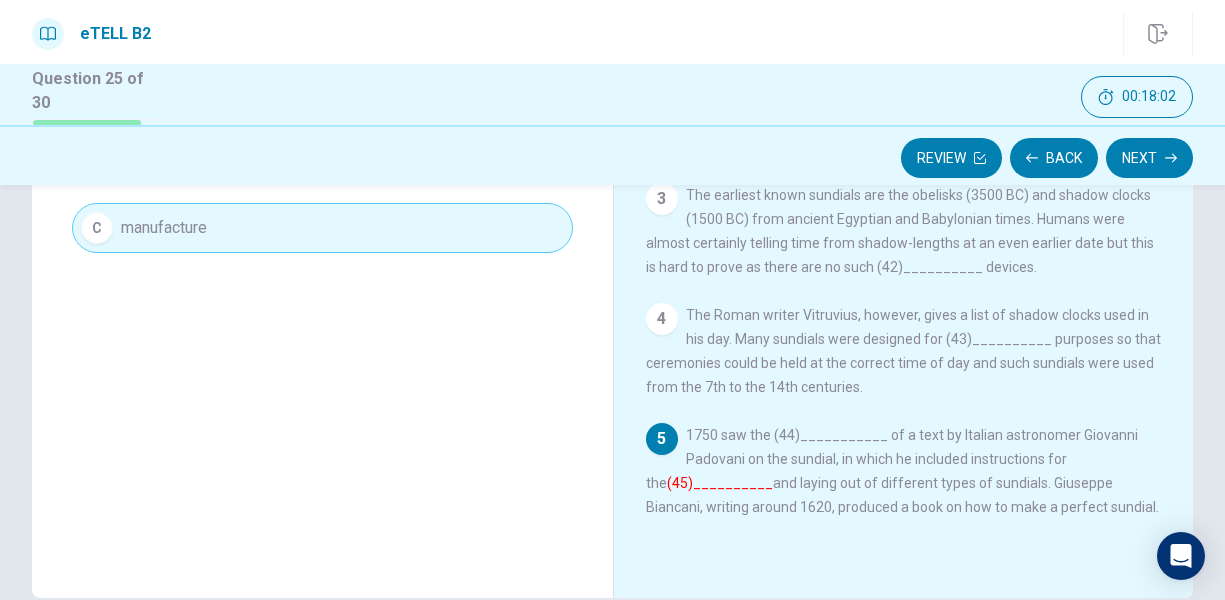 scroll, scrollTop: 323, scrollLeft: 0, axis: vertical 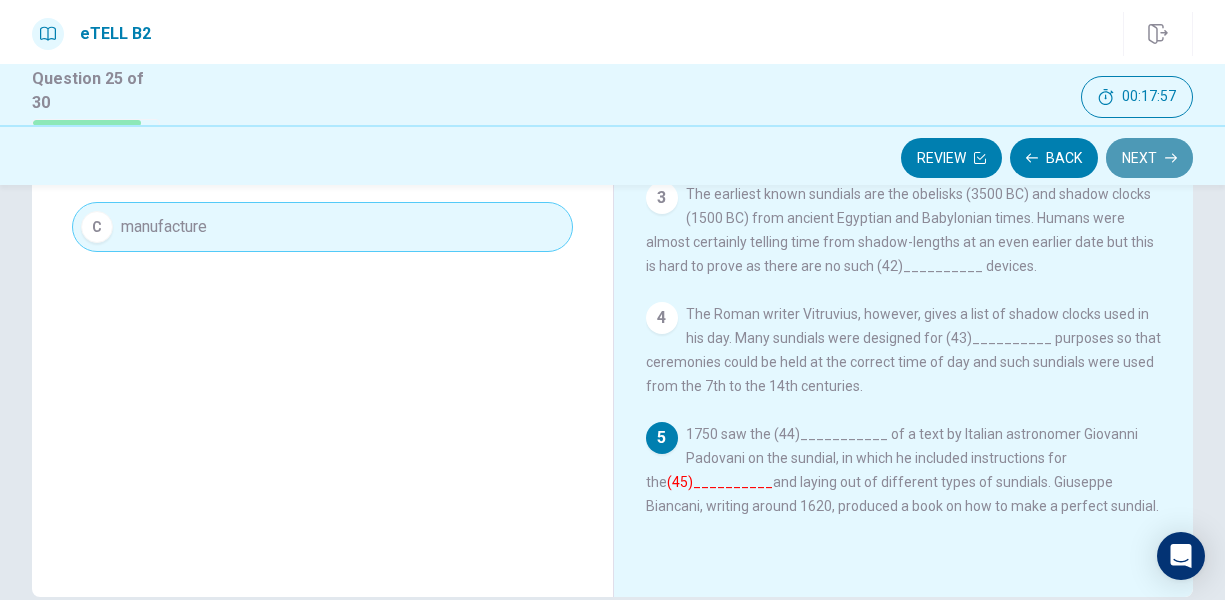 click on "Next" at bounding box center (1149, 158) 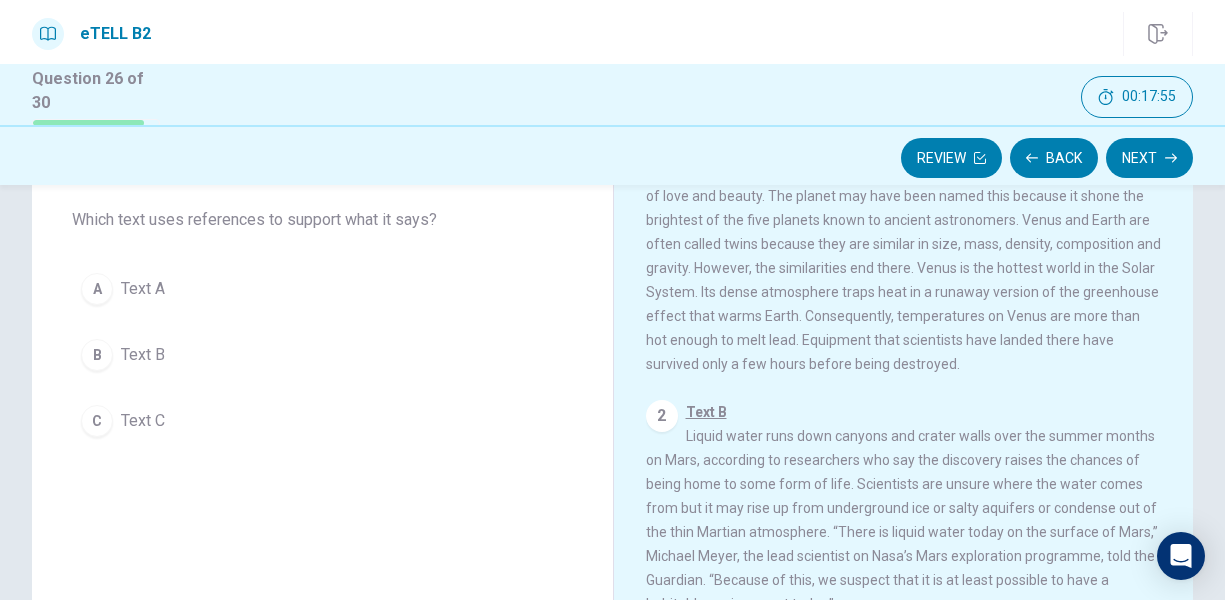 scroll, scrollTop: 71, scrollLeft: 0, axis: vertical 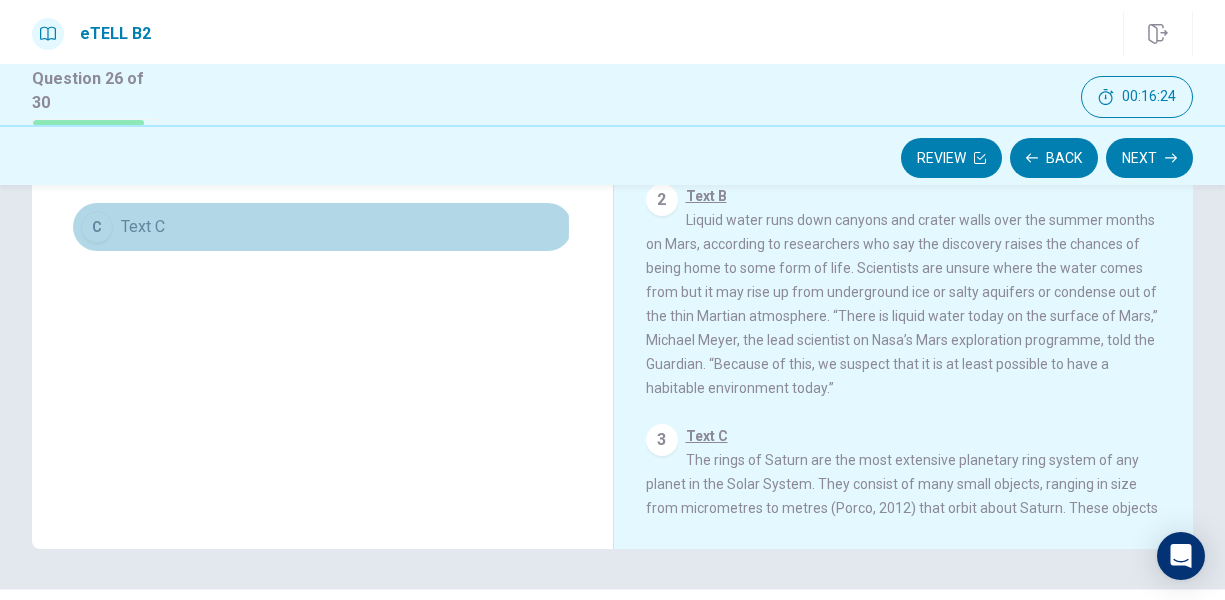 click on "C" at bounding box center [97, 227] 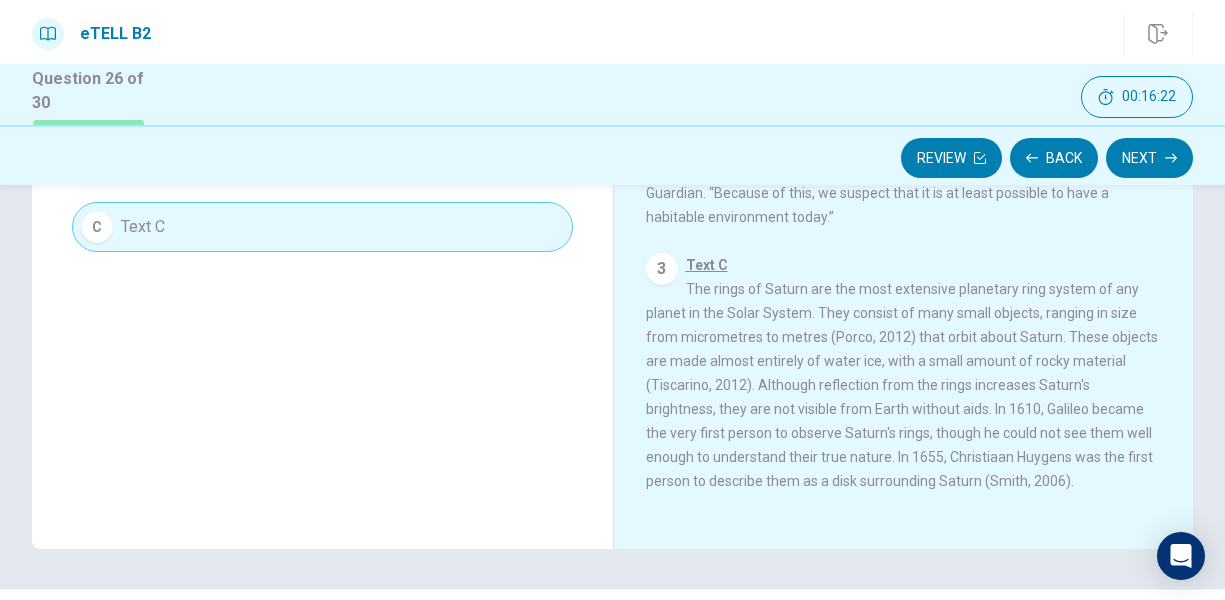 scroll, scrollTop: 222, scrollLeft: 0, axis: vertical 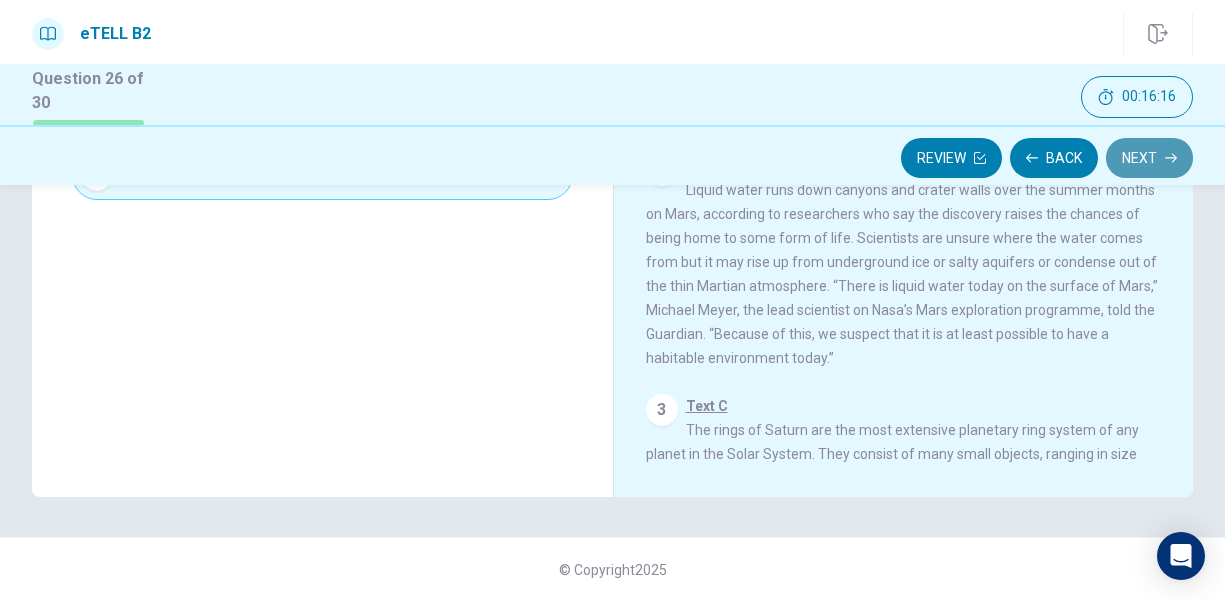 click on "Next" at bounding box center [1149, 158] 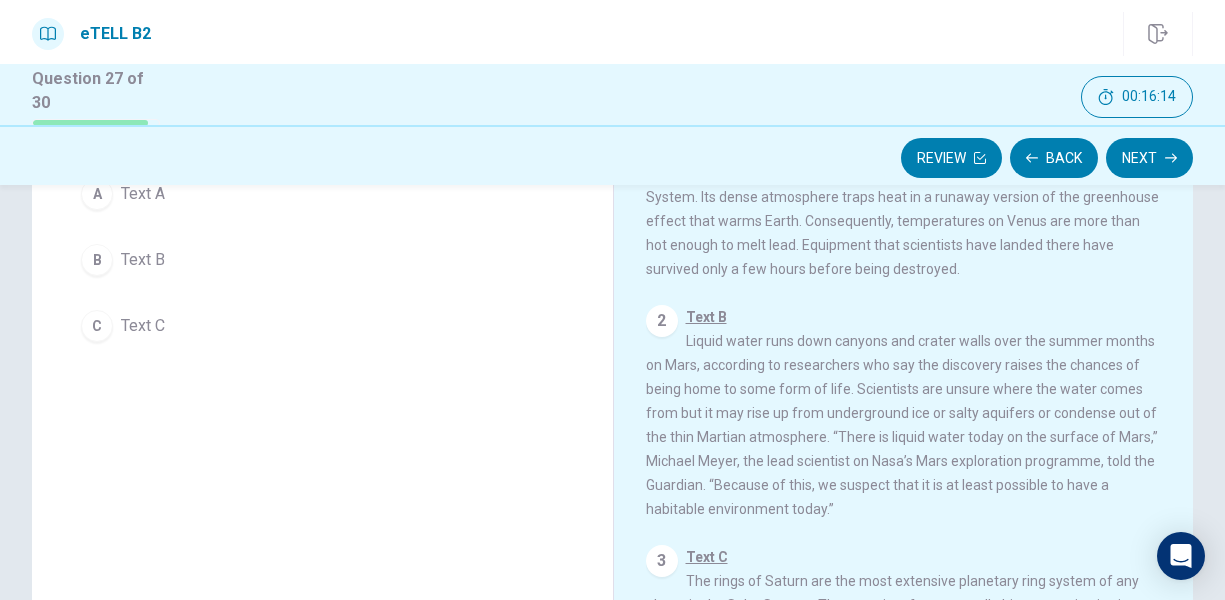 scroll, scrollTop: 123, scrollLeft: 0, axis: vertical 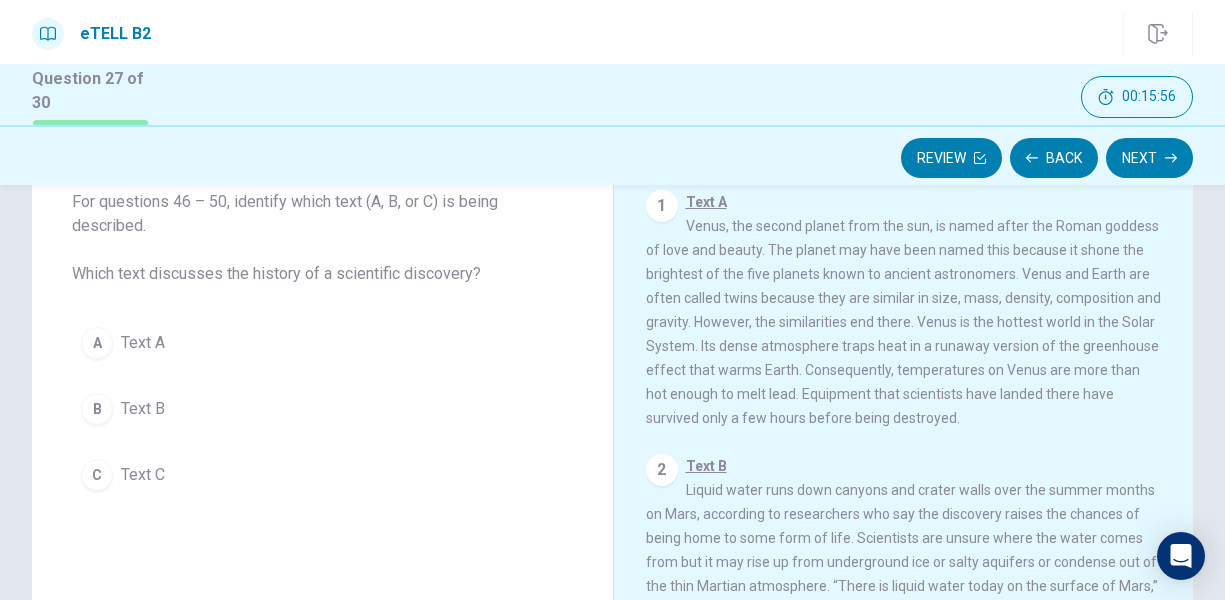 click on "A" at bounding box center (97, 343) 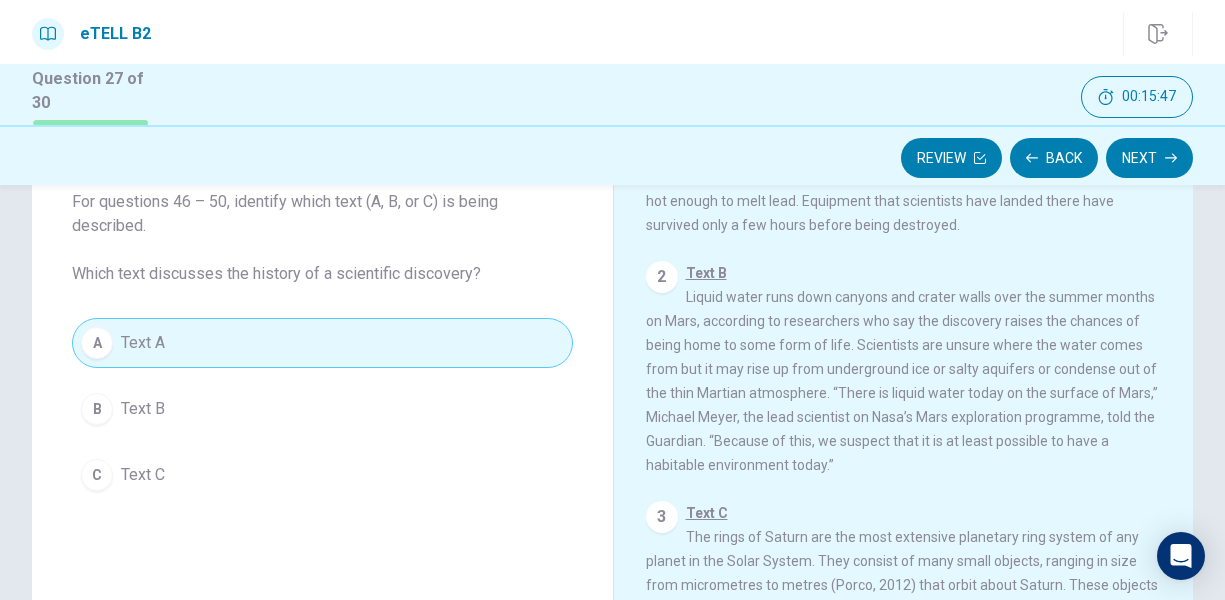 scroll, scrollTop: 222, scrollLeft: 0, axis: vertical 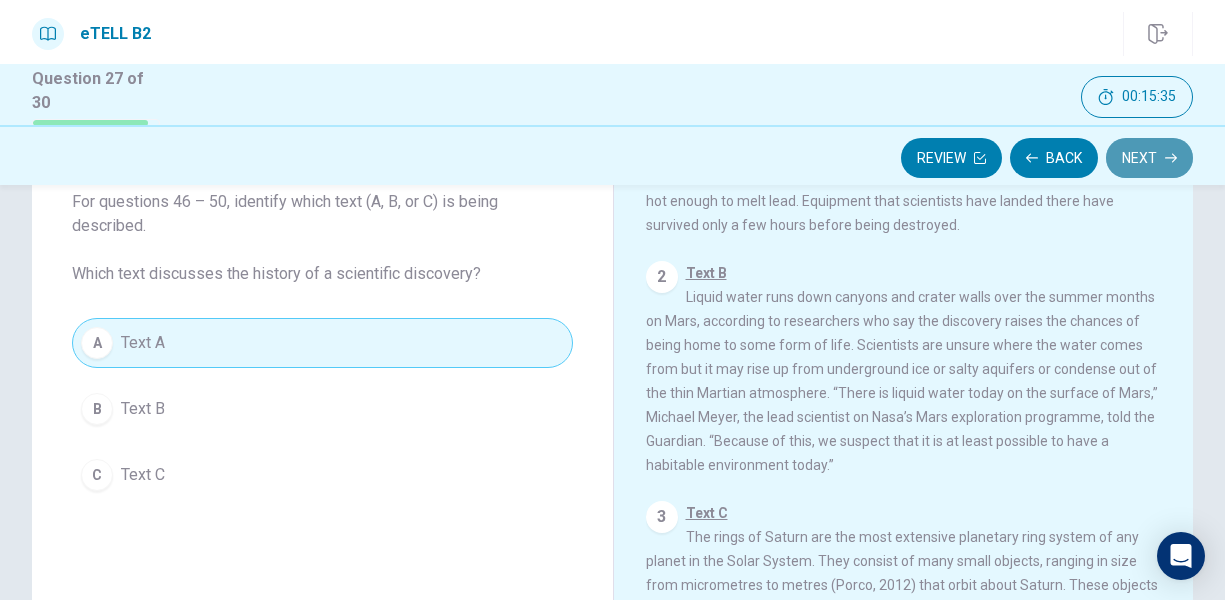 click on "Next" at bounding box center [1149, 158] 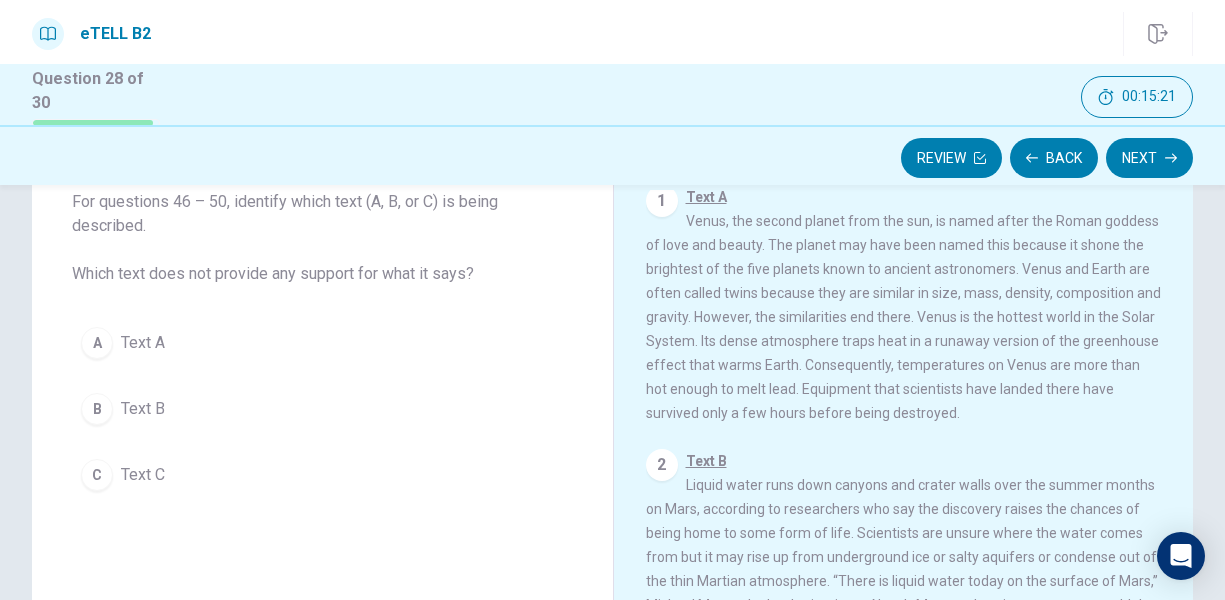 scroll, scrollTop: 0, scrollLeft: 0, axis: both 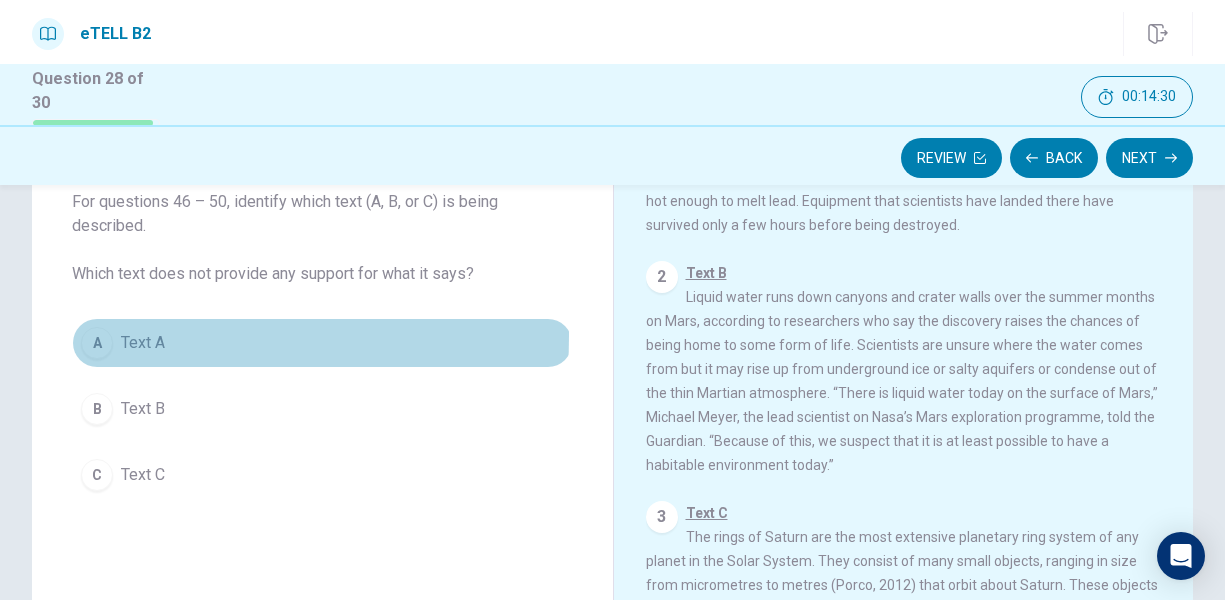 click on "A" at bounding box center (97, 343) 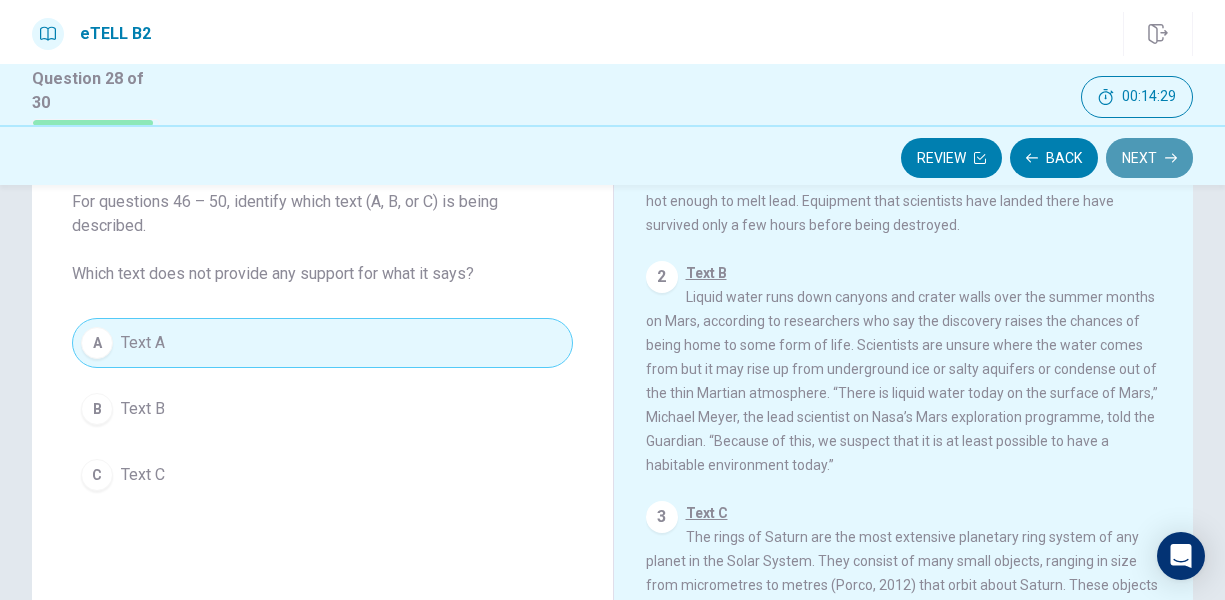 click on "Next" at bounding box center [1149, 158] 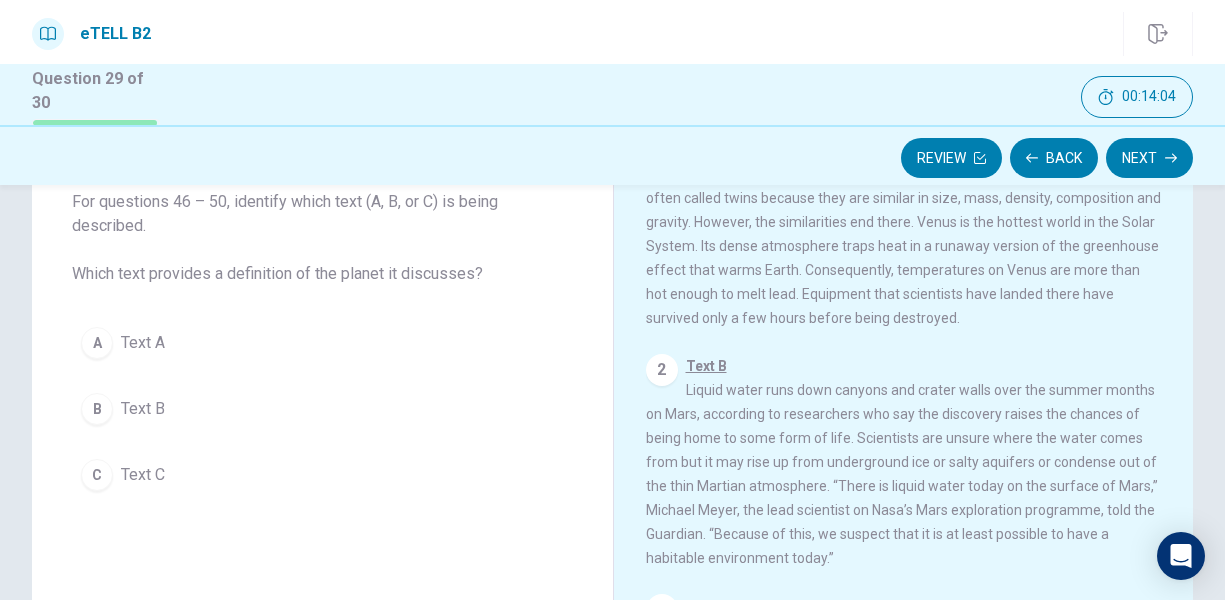 scroll, scrollTop: 0, scrollLeft: 0, axis: both 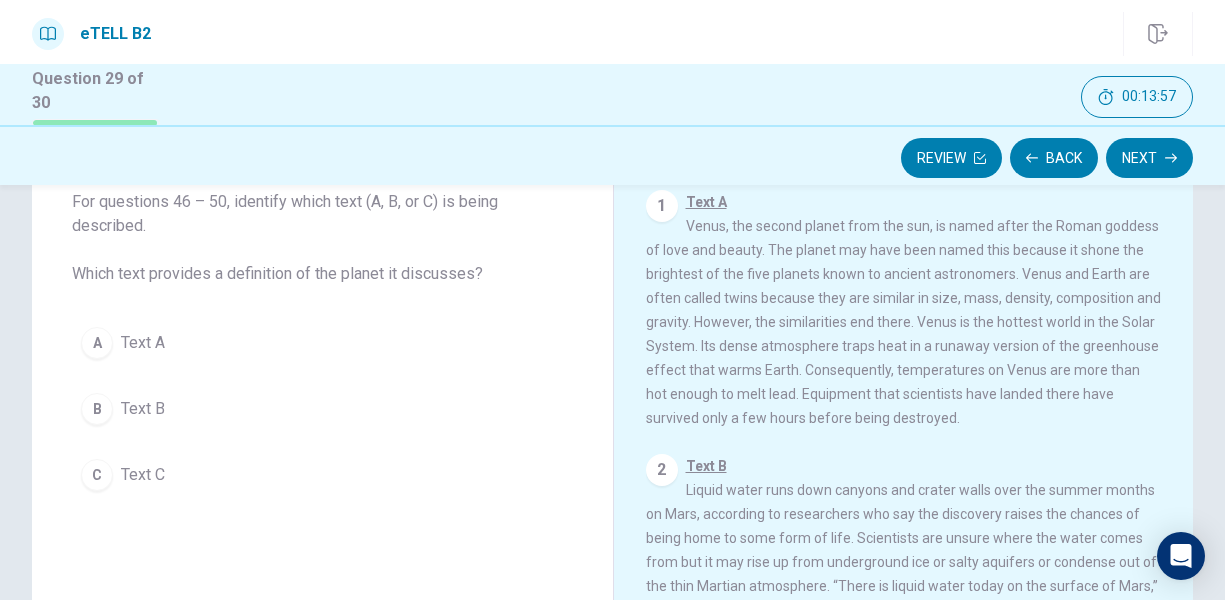 click on "A" at bounding box center (97, 343) 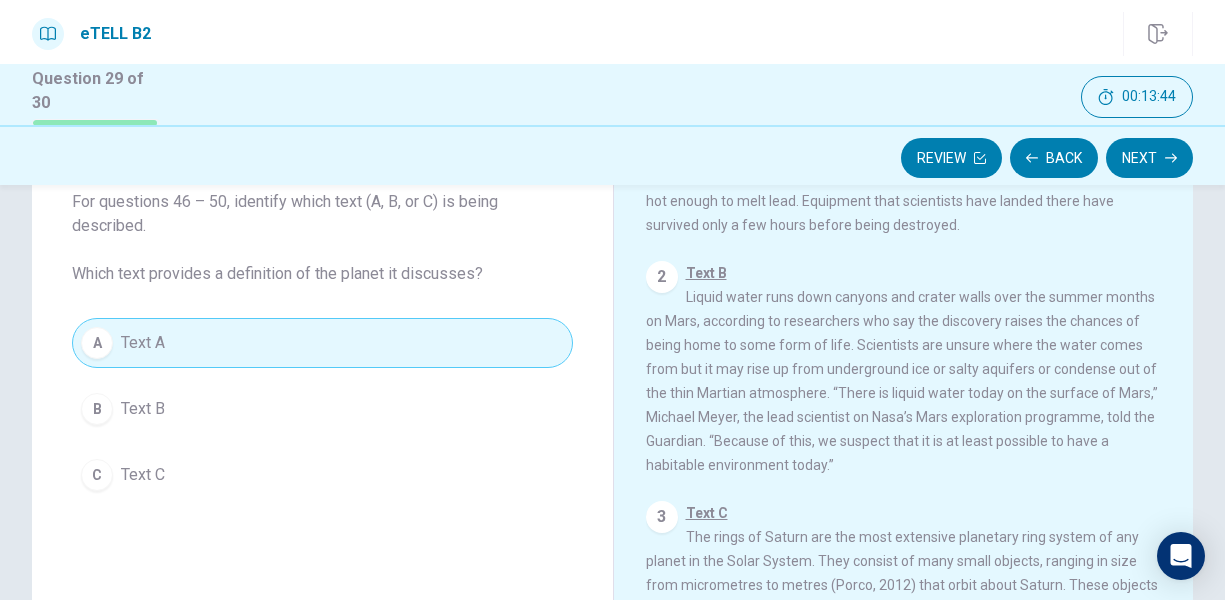 scroll, scrollTop: 222, scrollLeft: 0, axis: vertical 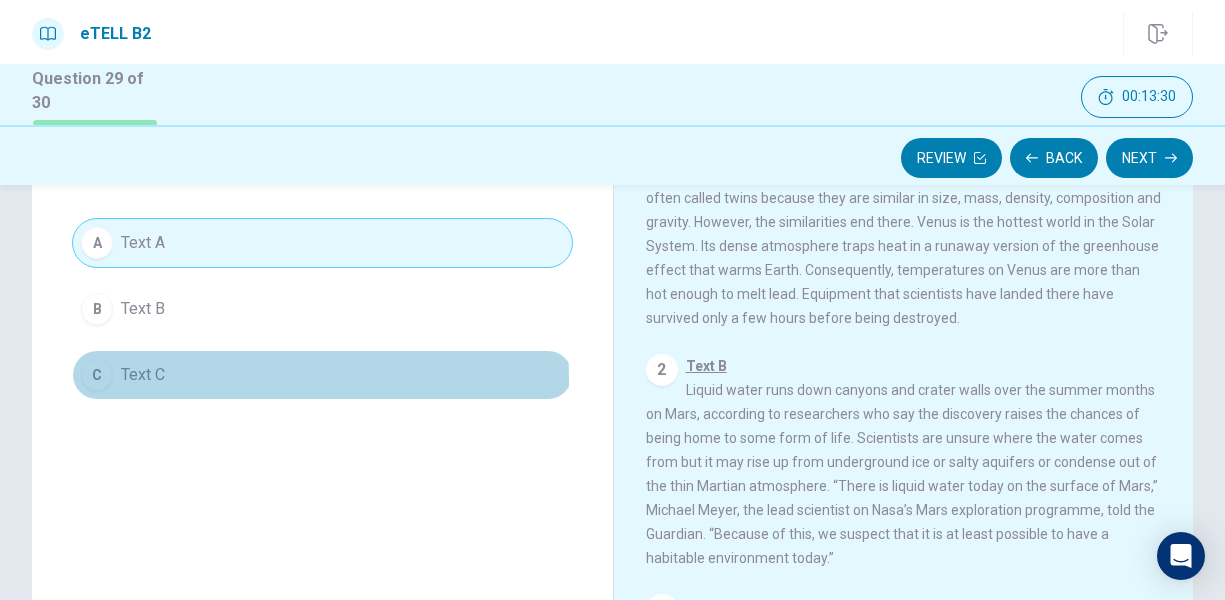 click on "C" at bounding box center (97, 375) 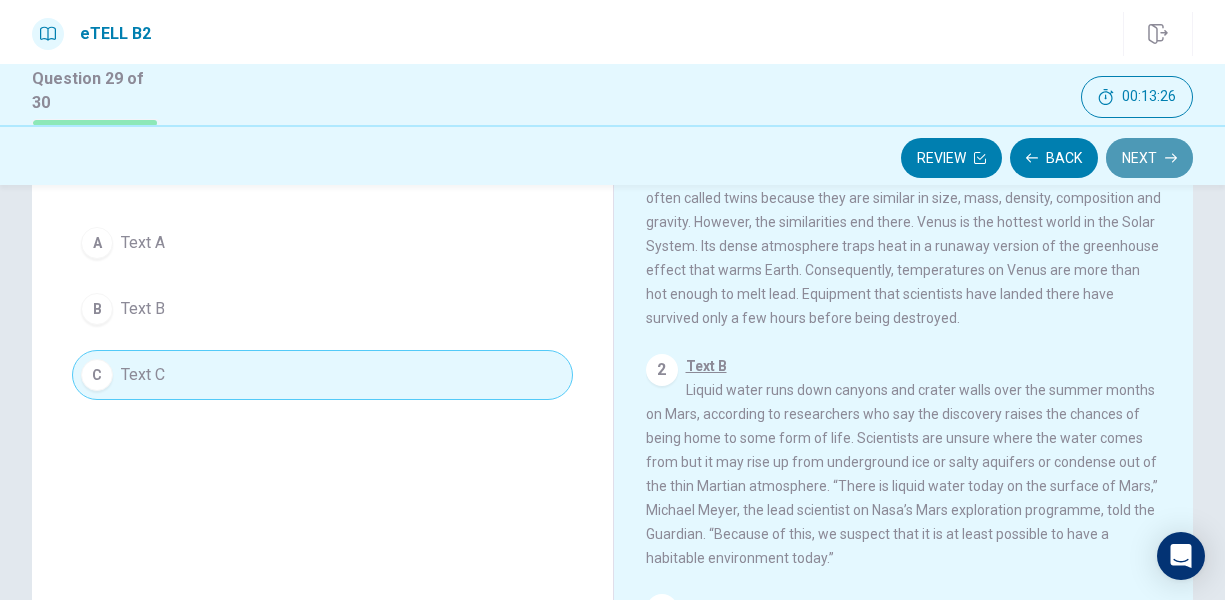 click on "Next" at bounding box center [1149, 158] 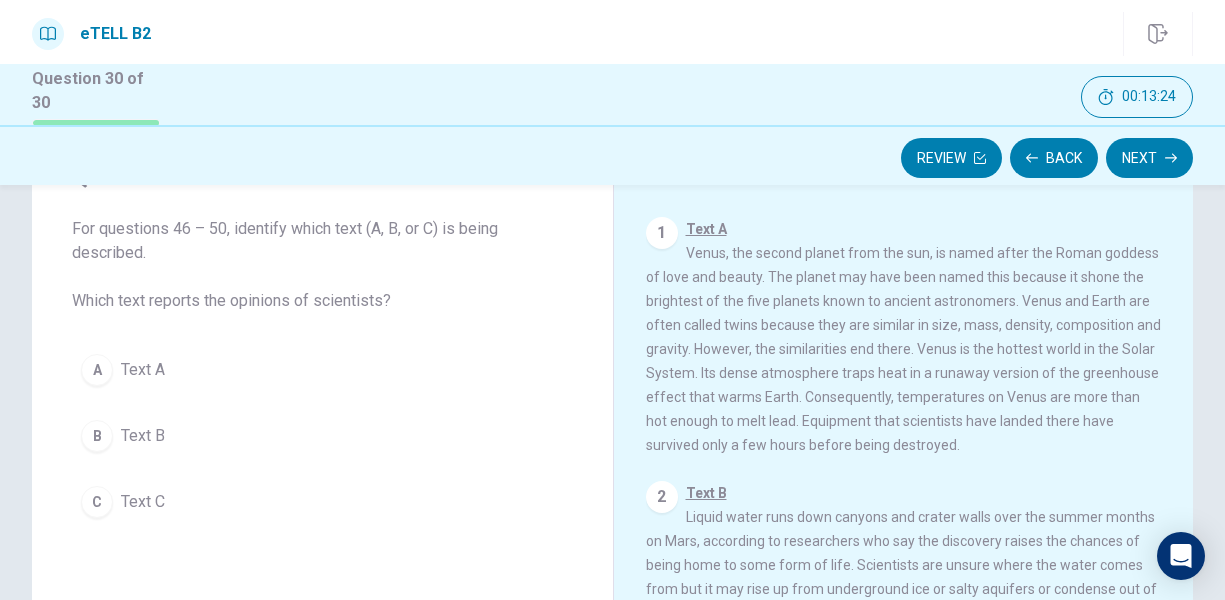 scroll, scrollTop: 23, scrollLeft: 0, axis: vertical 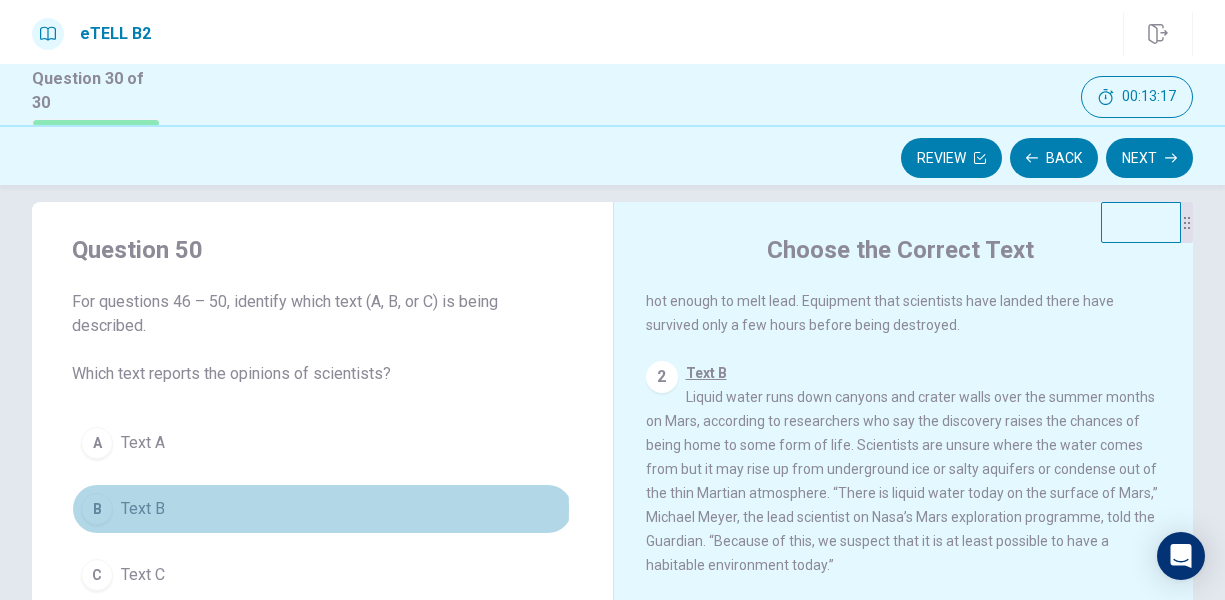 click on "B" at bounding box center [97, 509] 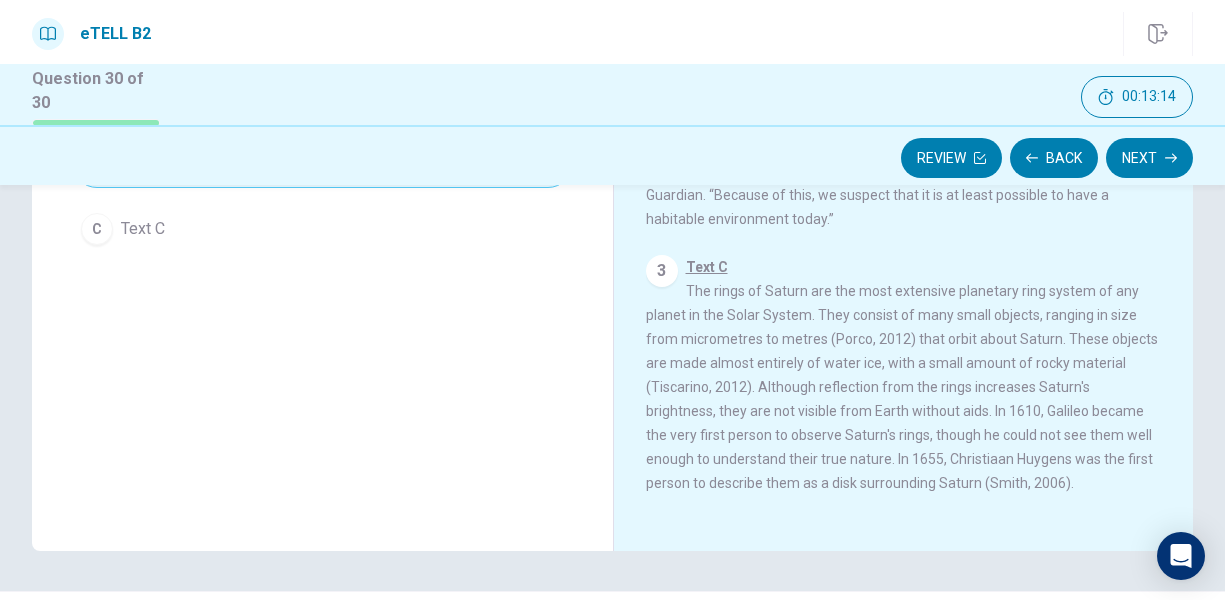 scroll, scrollTop: 423, scrollLeft: 0, axis: vertical 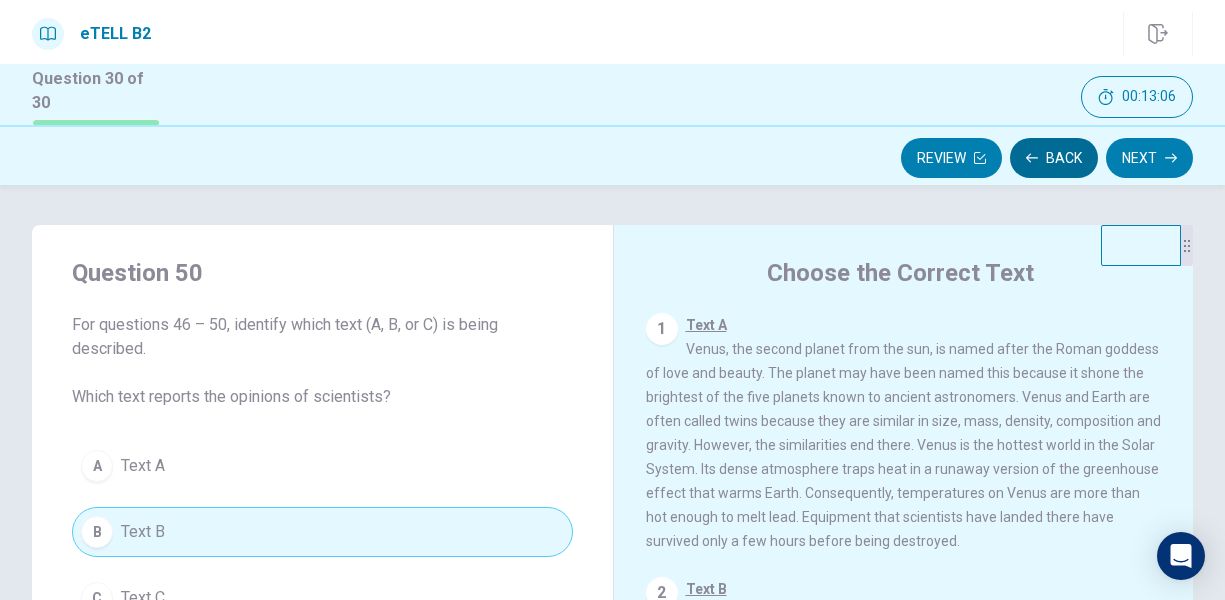 click on "Back" at bounding box center (1054, 158) 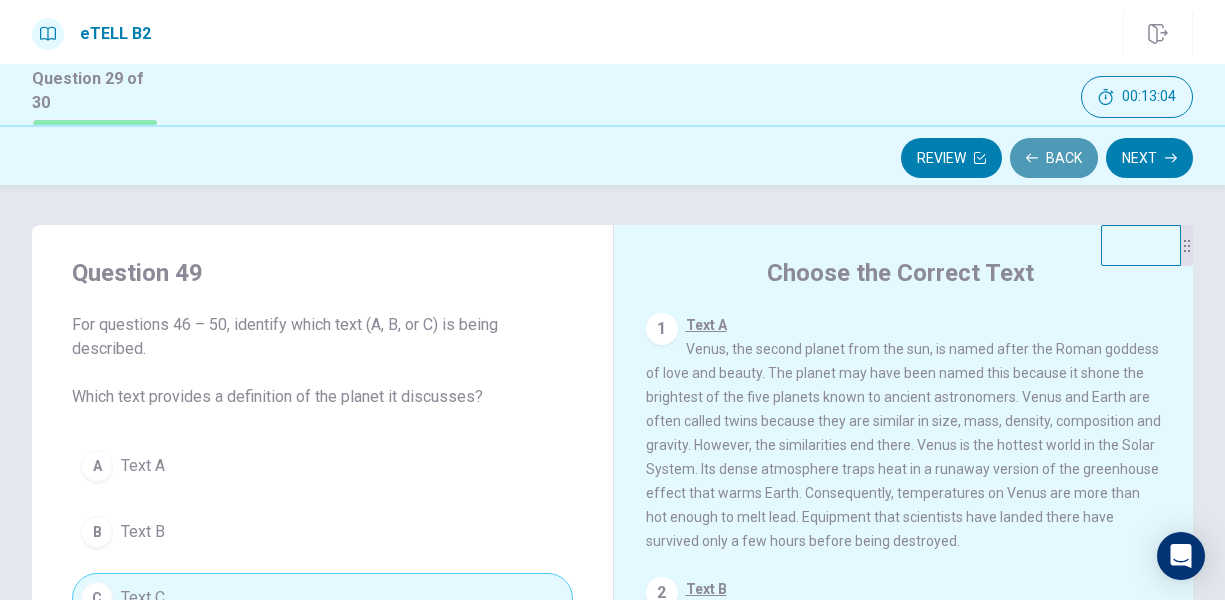 click on "Back" at bounding box center [1054, 158] 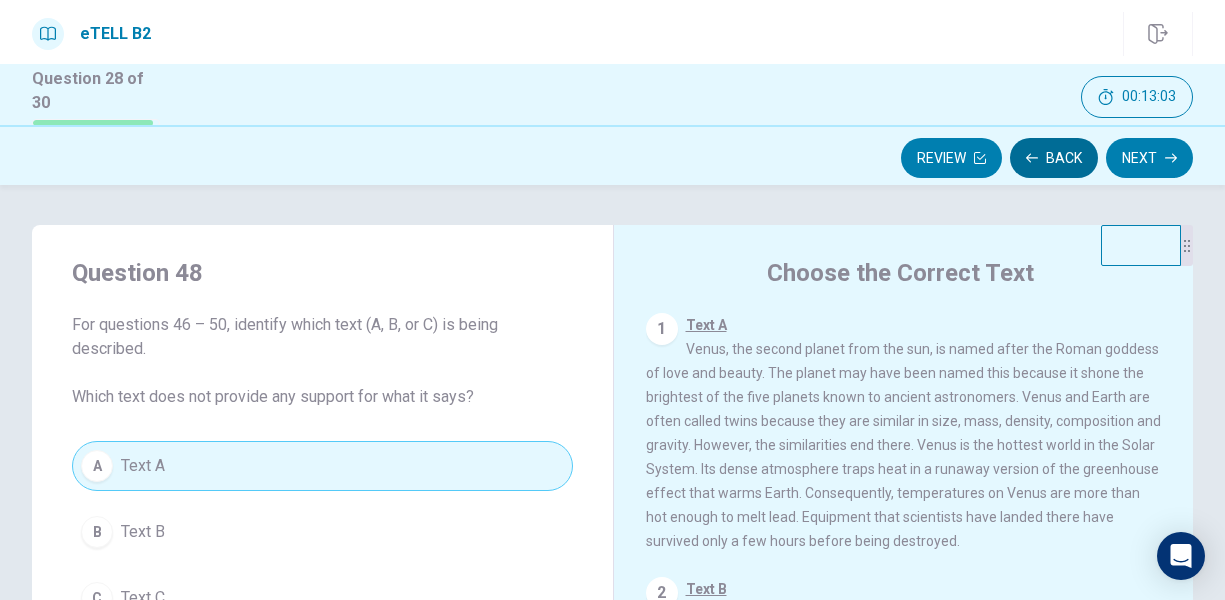 click on "Back" at bounding box center [1054, 158] 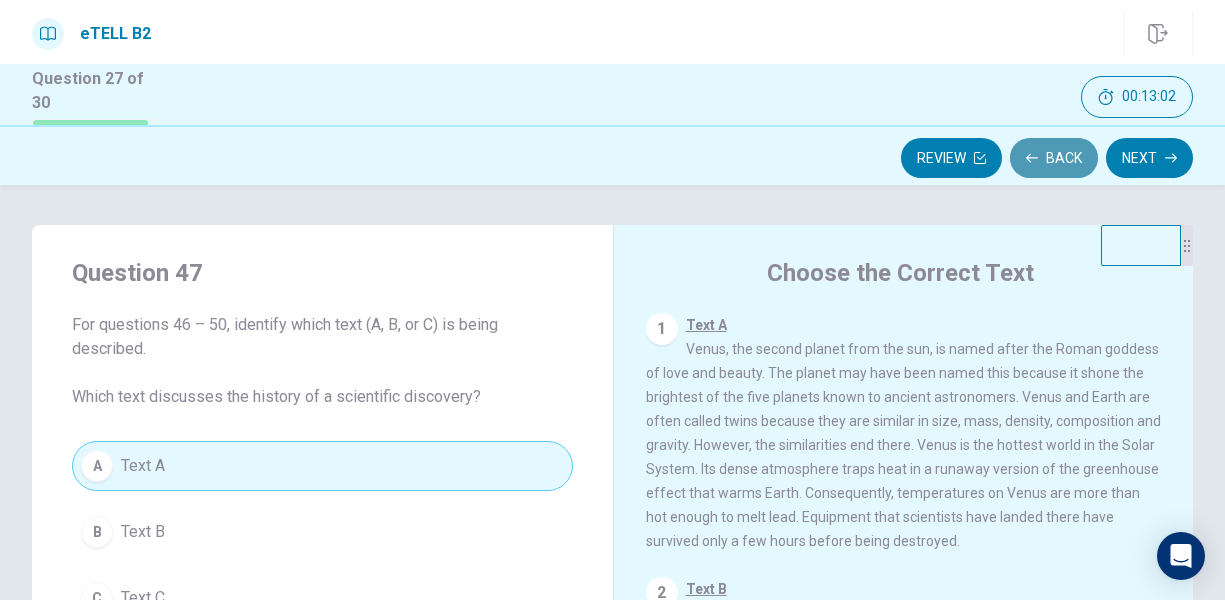 click on "Back" at bounding box center [1054, 158] 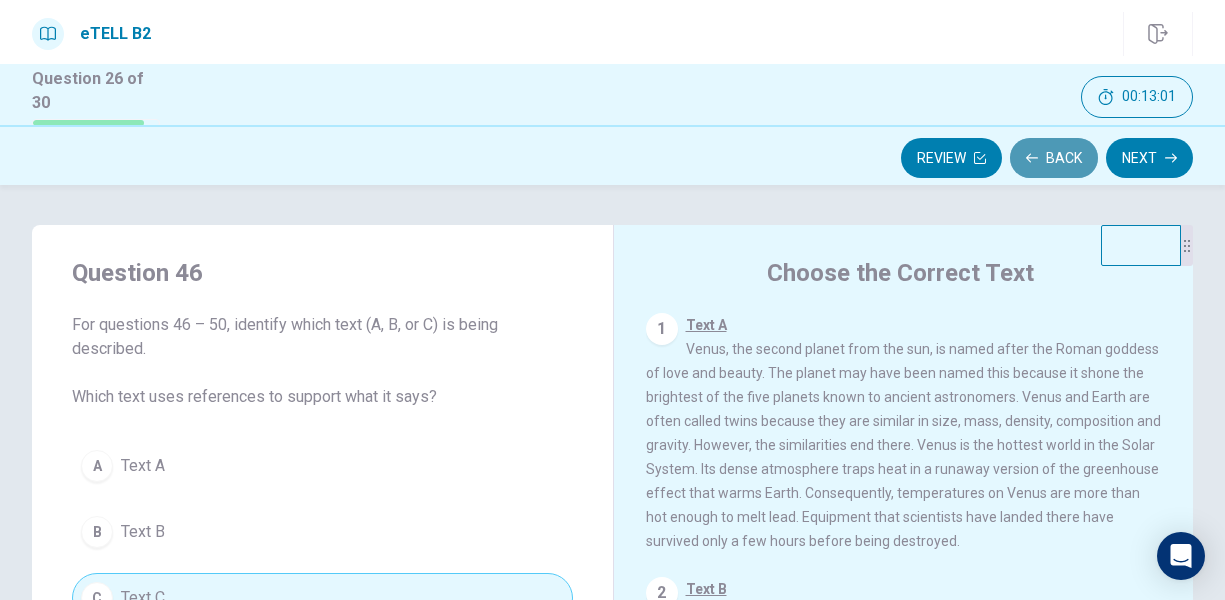 click on "Back" at bounding box center (1054, 158) 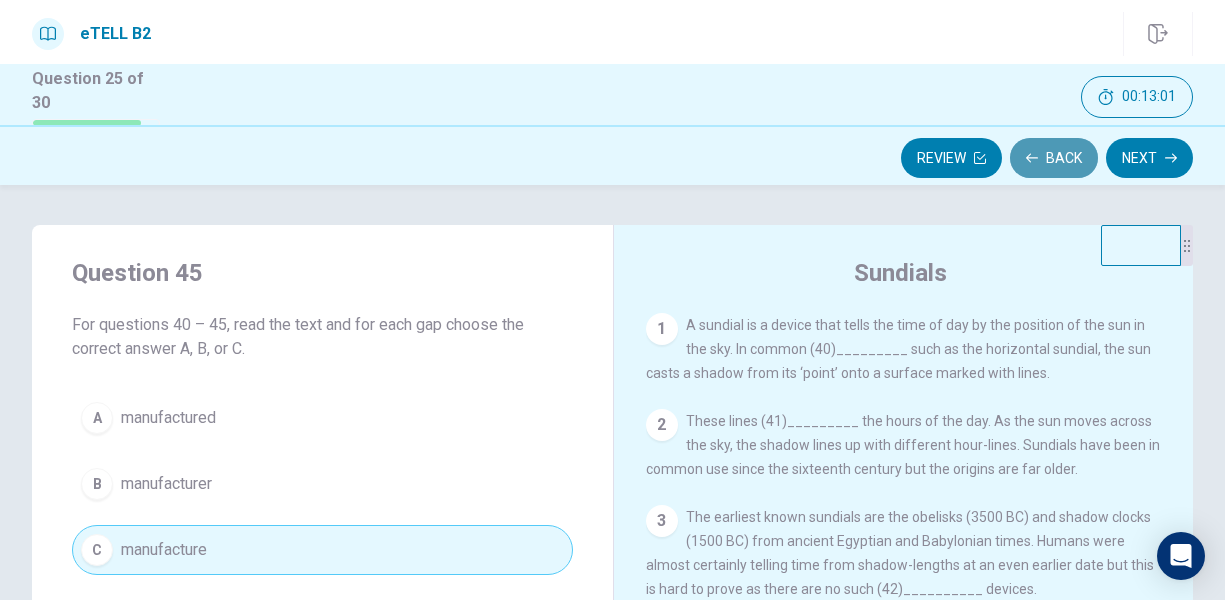 click on "Back" at bounding box center [1054, 158] 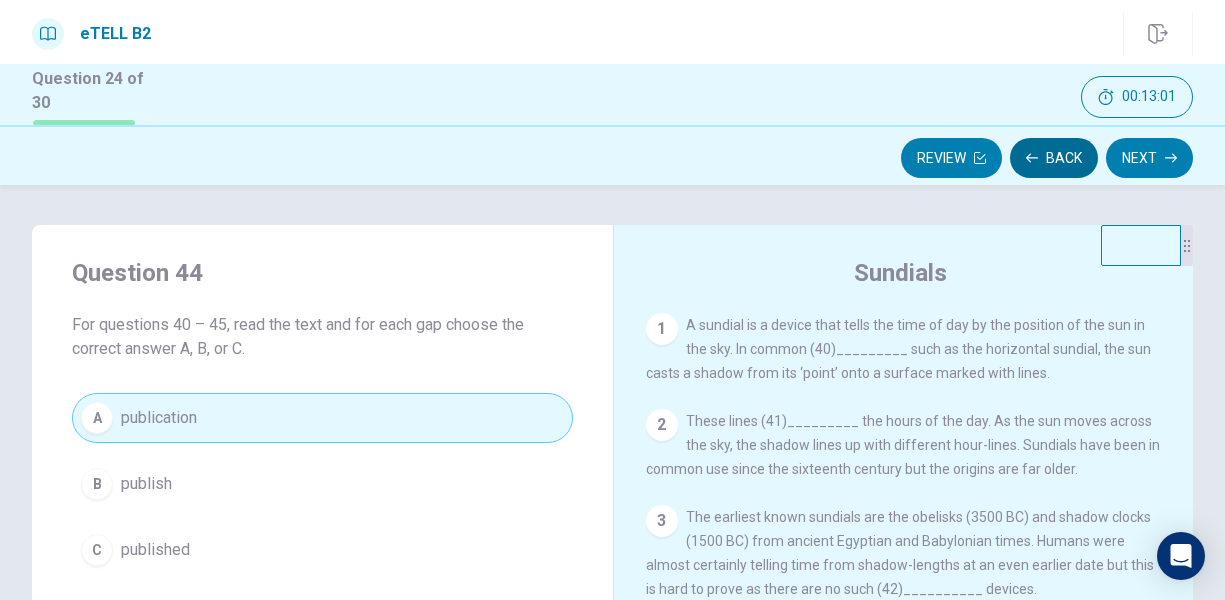 click on "Back" at bounding box center (1054, 158) 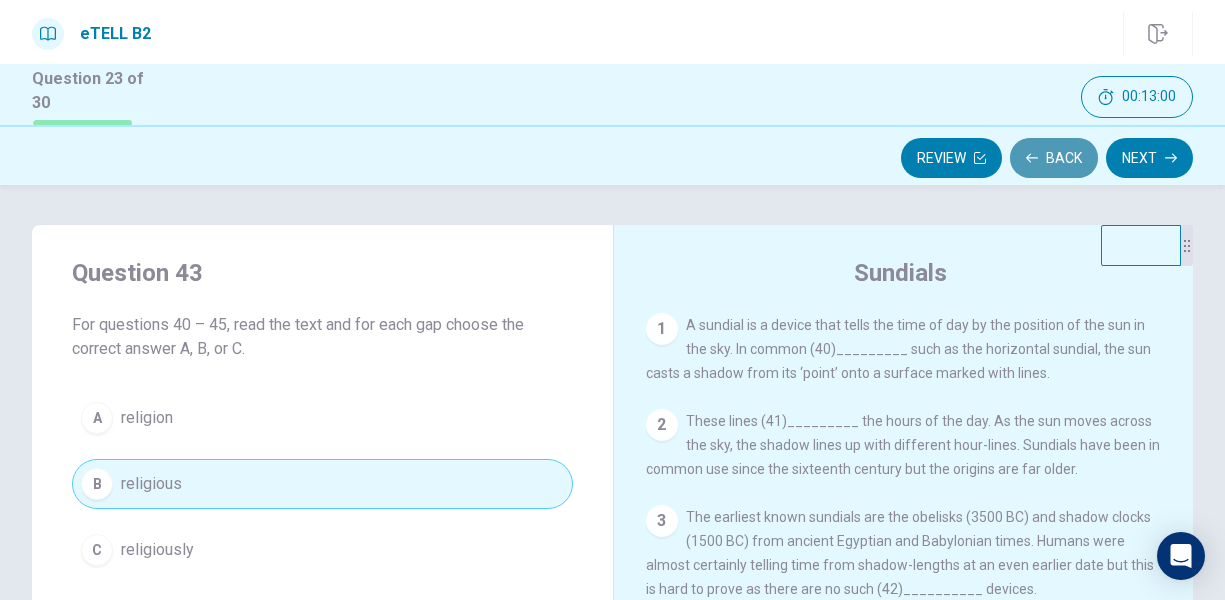 click on "Back" at bounding box center [1054, 158] 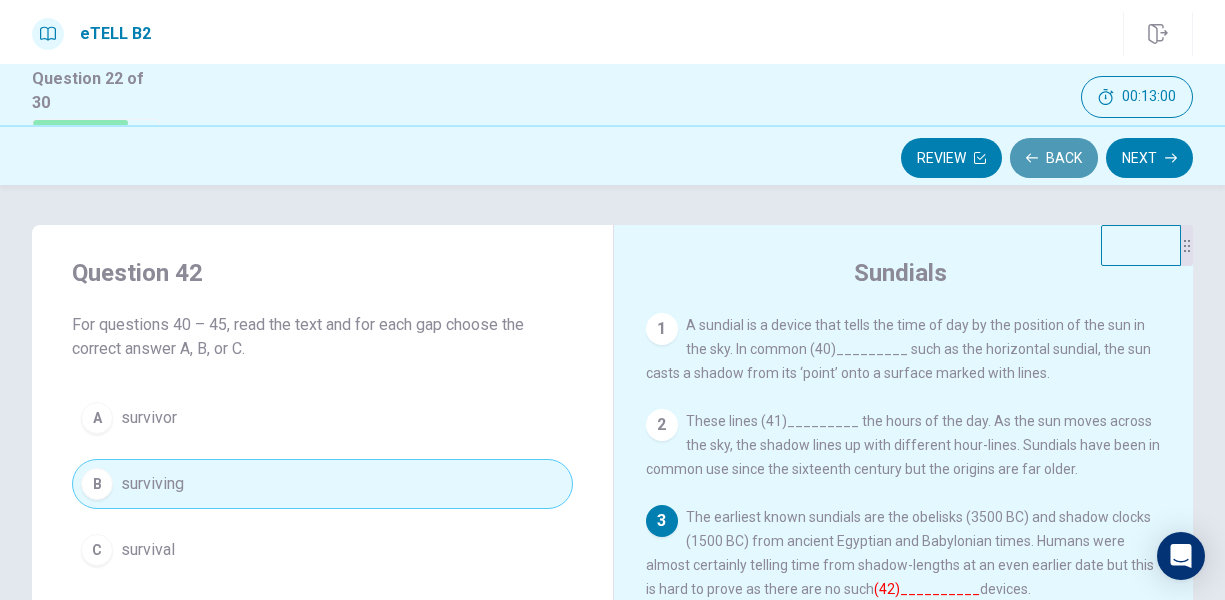 click on "Back" at bounding box center (1054, 158) 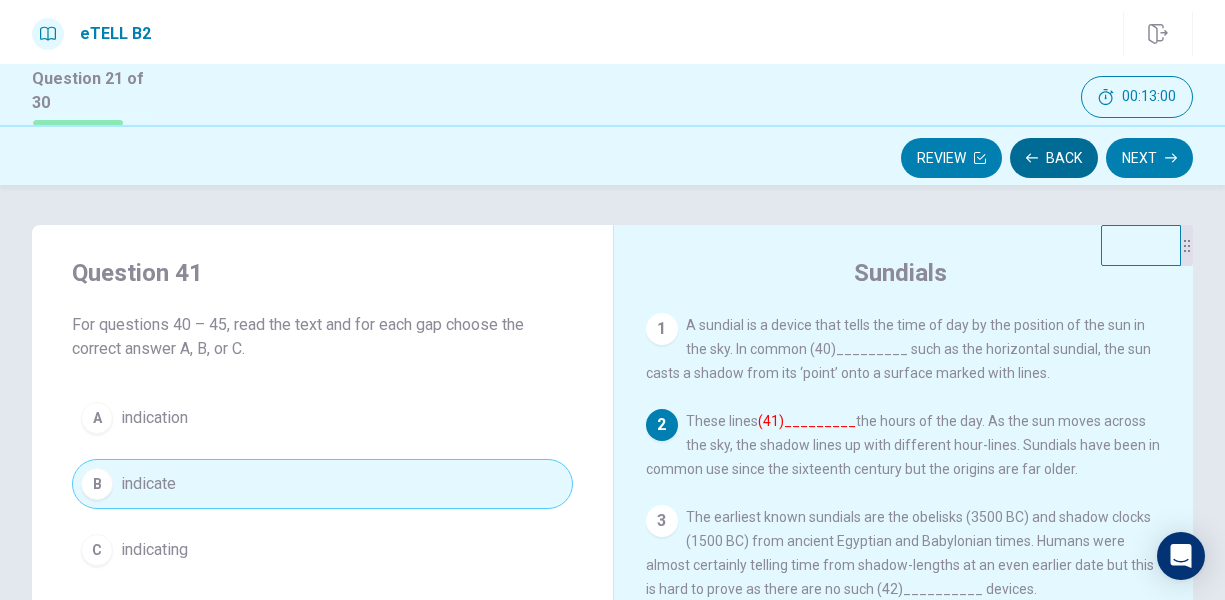 click on "Back" at bounding box center (1054, 158) 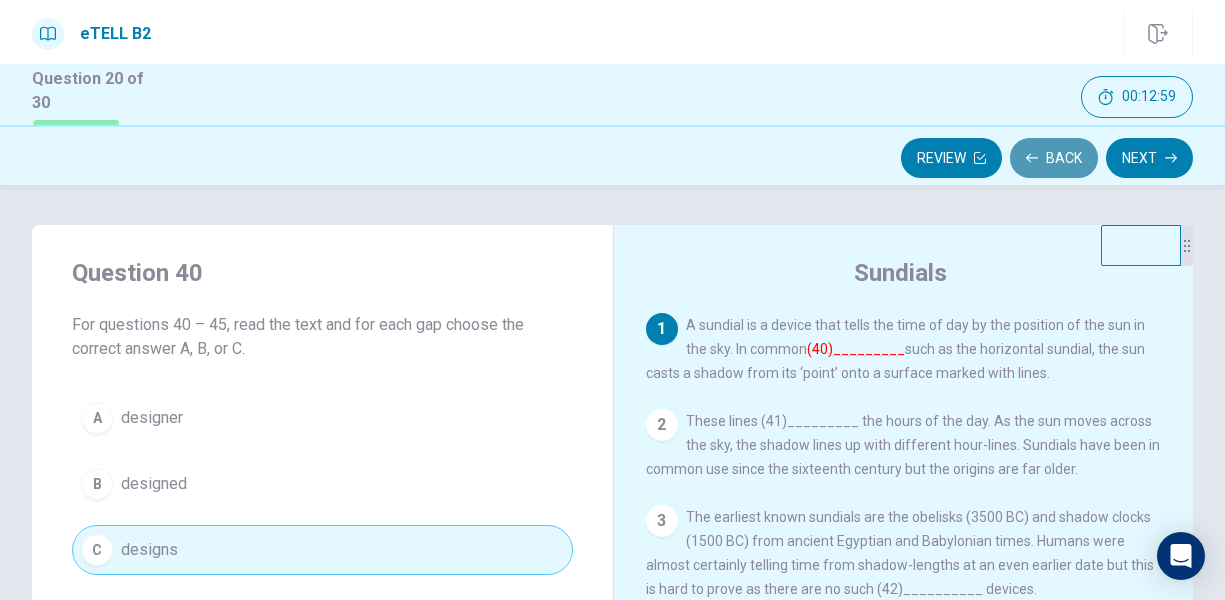 click on "Back" at bounding box center (1054, 158) 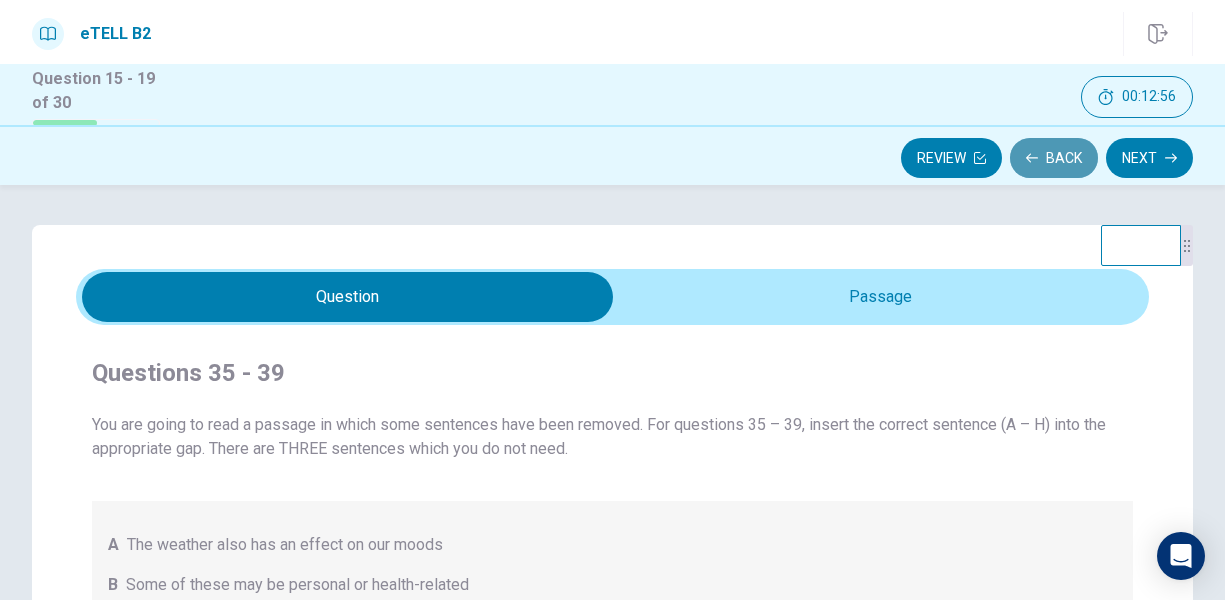 click on "Back" at bounding box center [1054, 158] 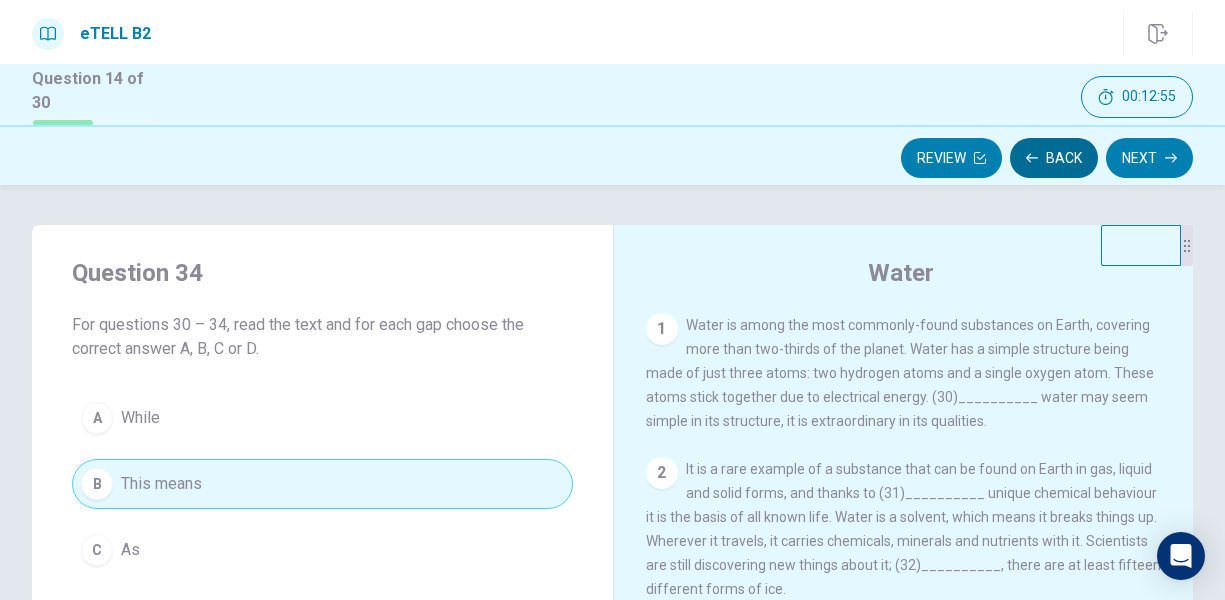 click on "Back" at bounding box center (1054, 158) 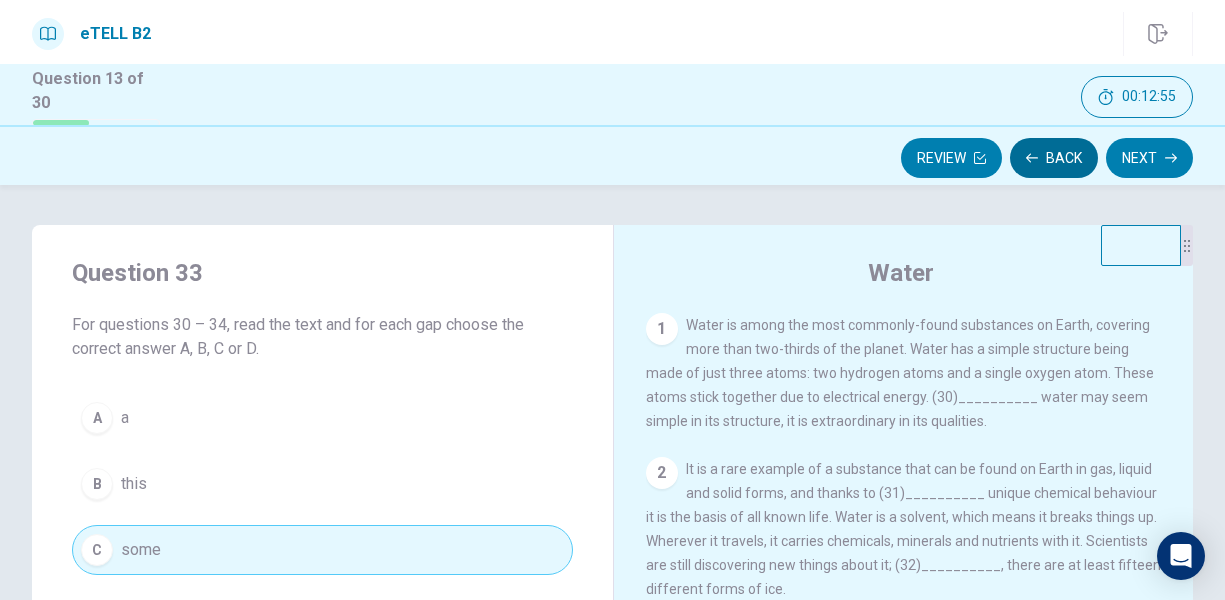 click on "Back" at bounding box center [1054, 158] 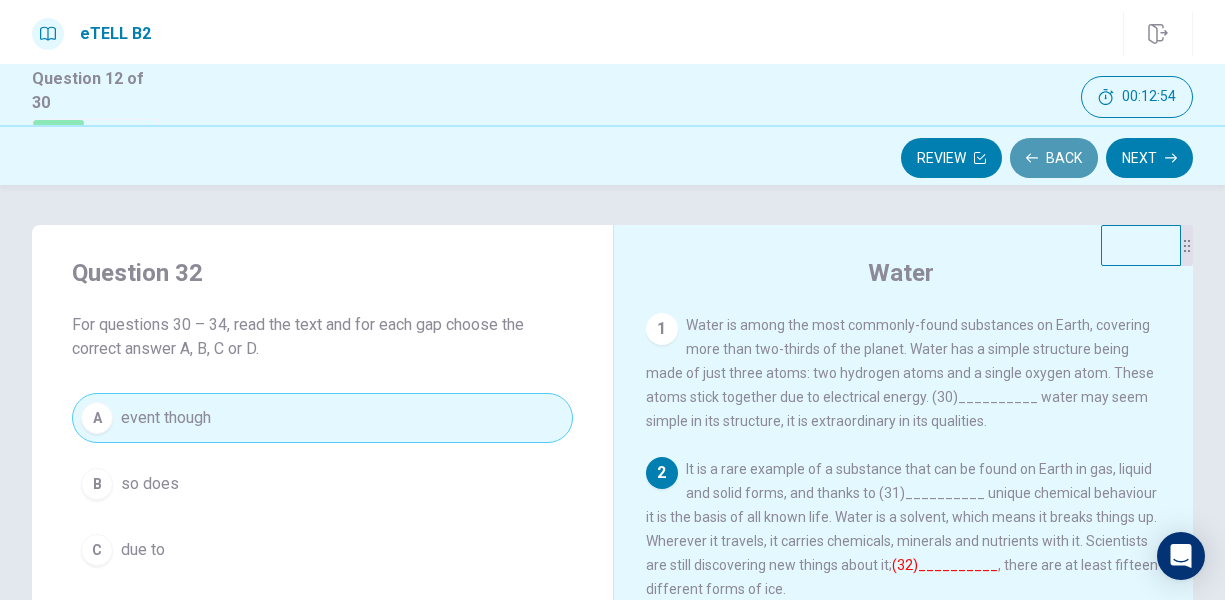 click on "Back" at bounding box center [1054, 158] 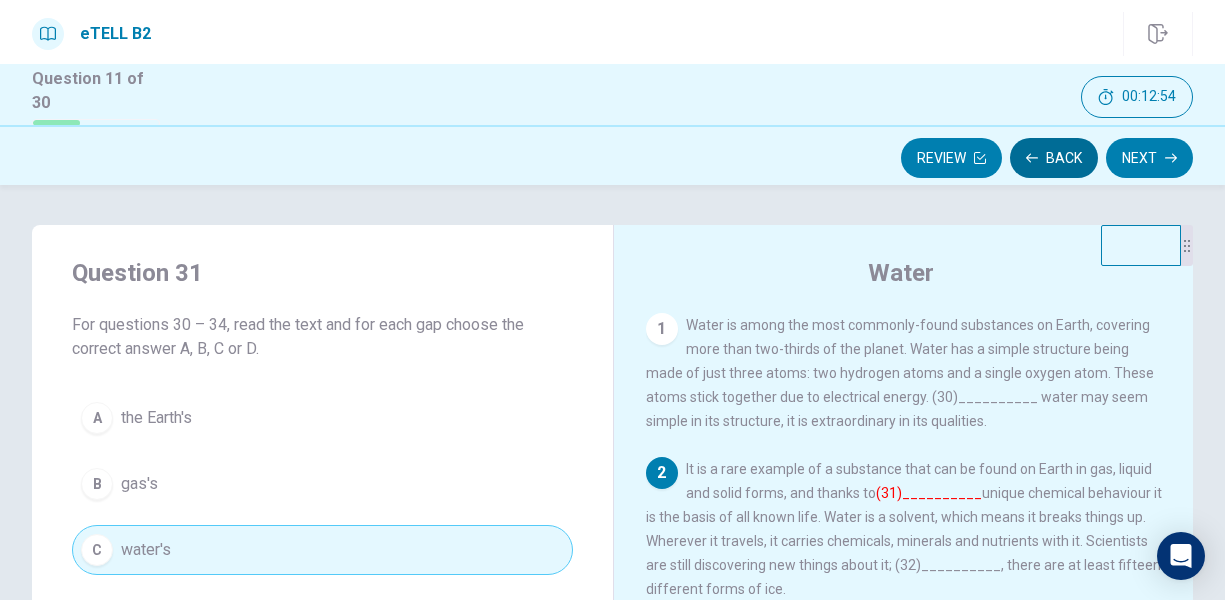 click on "Back" at bounding box center [1054, 158] 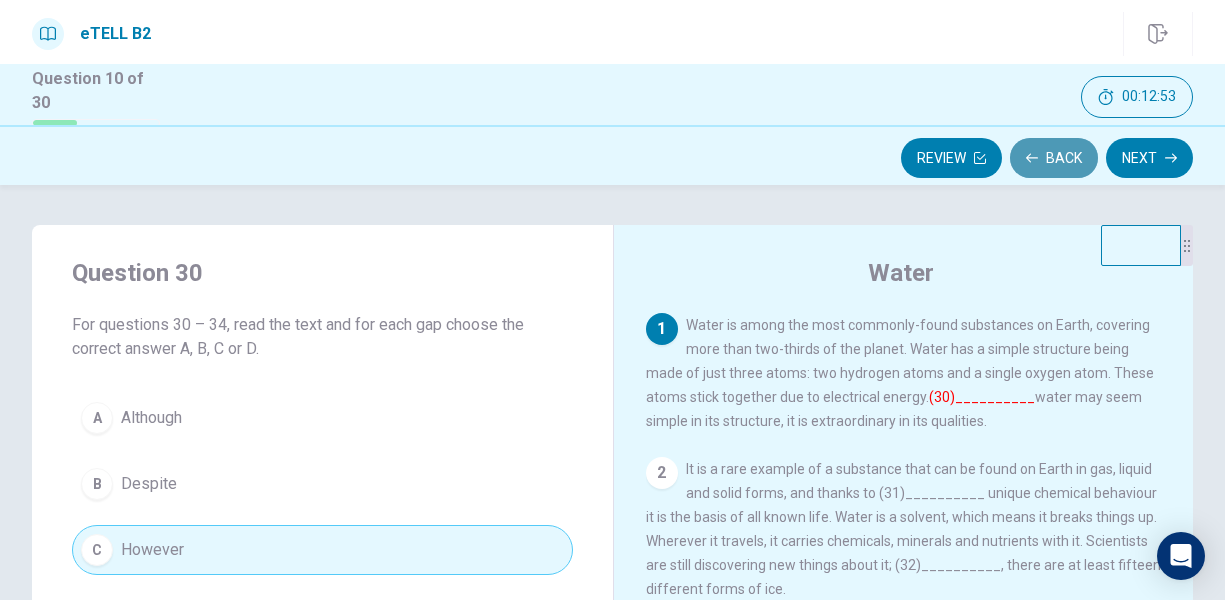 click on "Back" at bounding box center [1054, 158] 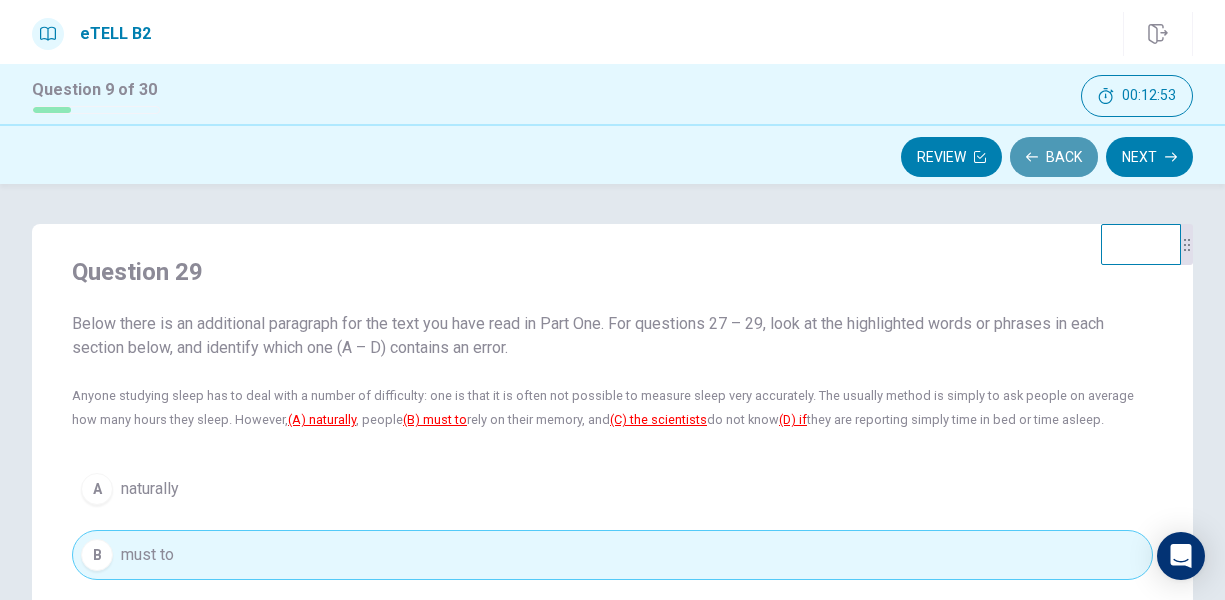 click on "Back" at bounding box center (1054, 157) 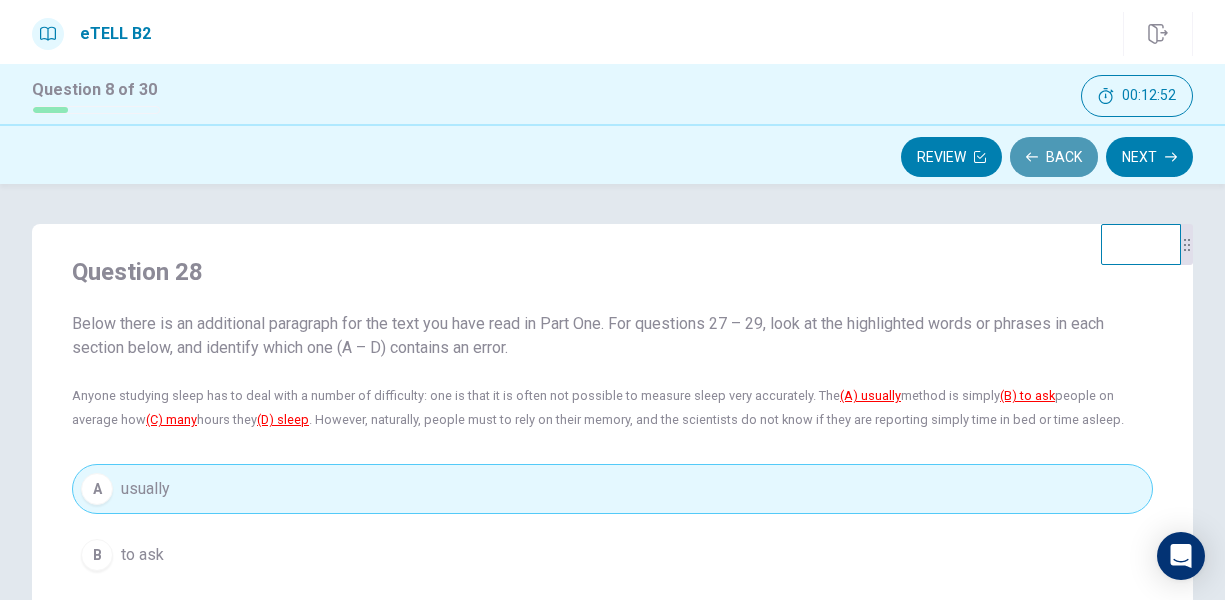 click on "Back" at bounding box center (1054, 157) 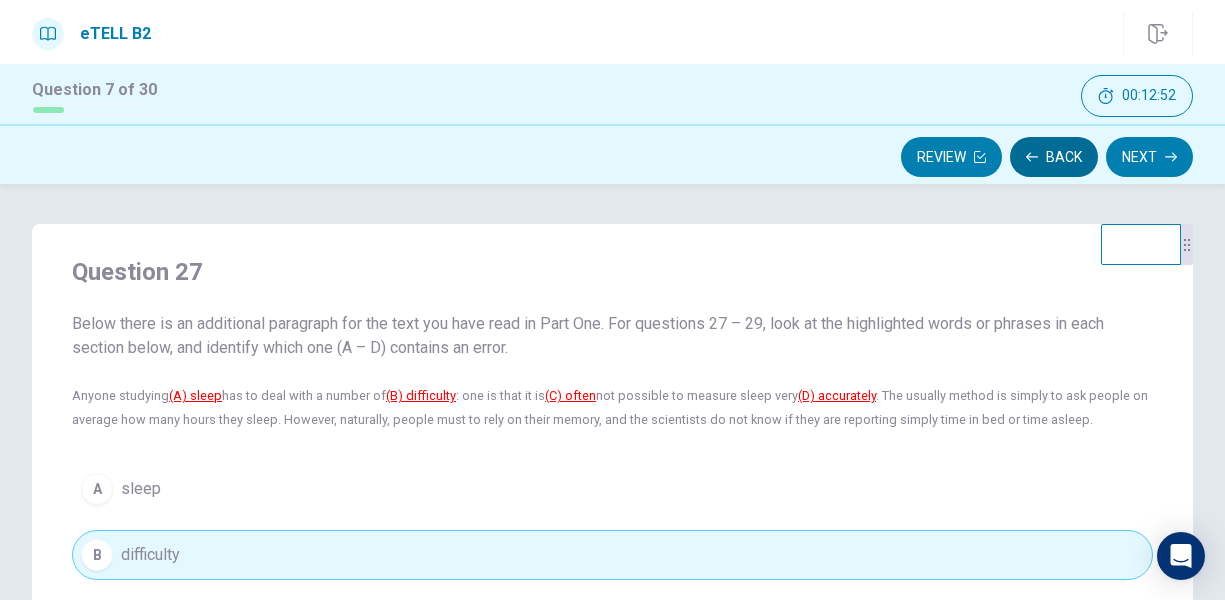 click on "Back" at bounding box center (1054, 157) 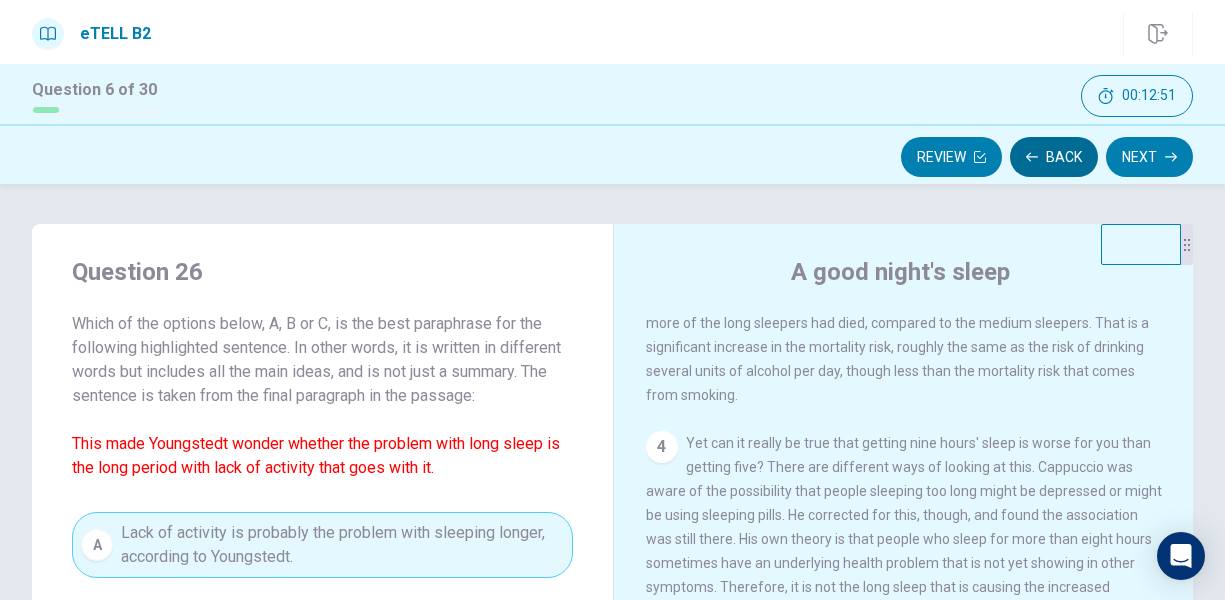 click on "Back" at bounding box center [1054, 157] 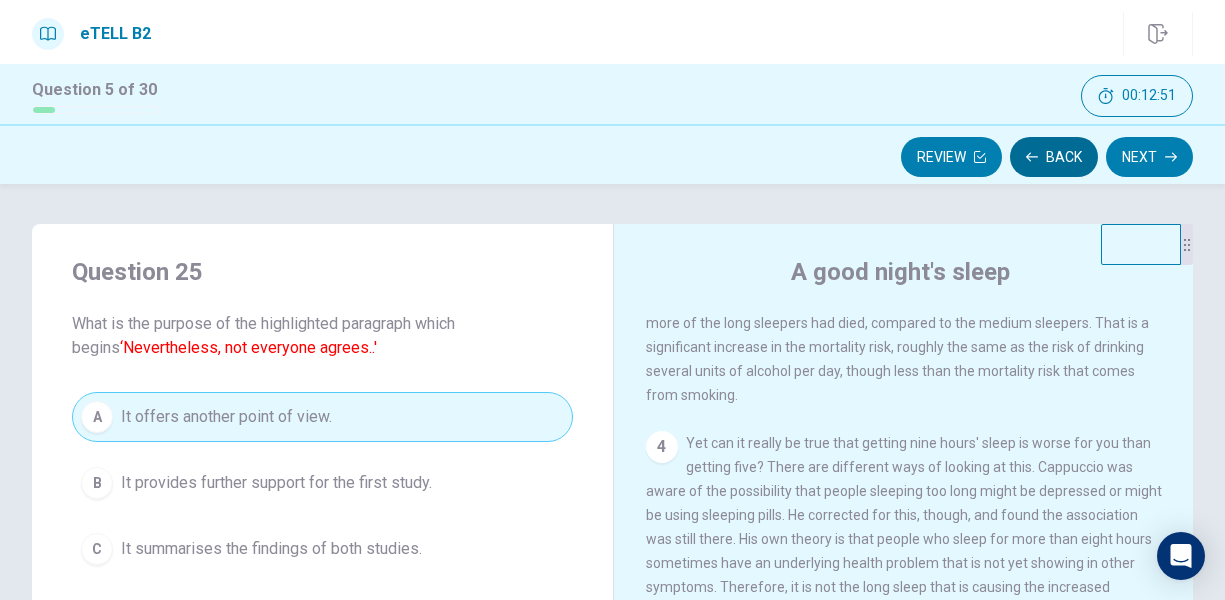 scroll, scrollTop: 545, scrollLeft: 0, axis: vertical 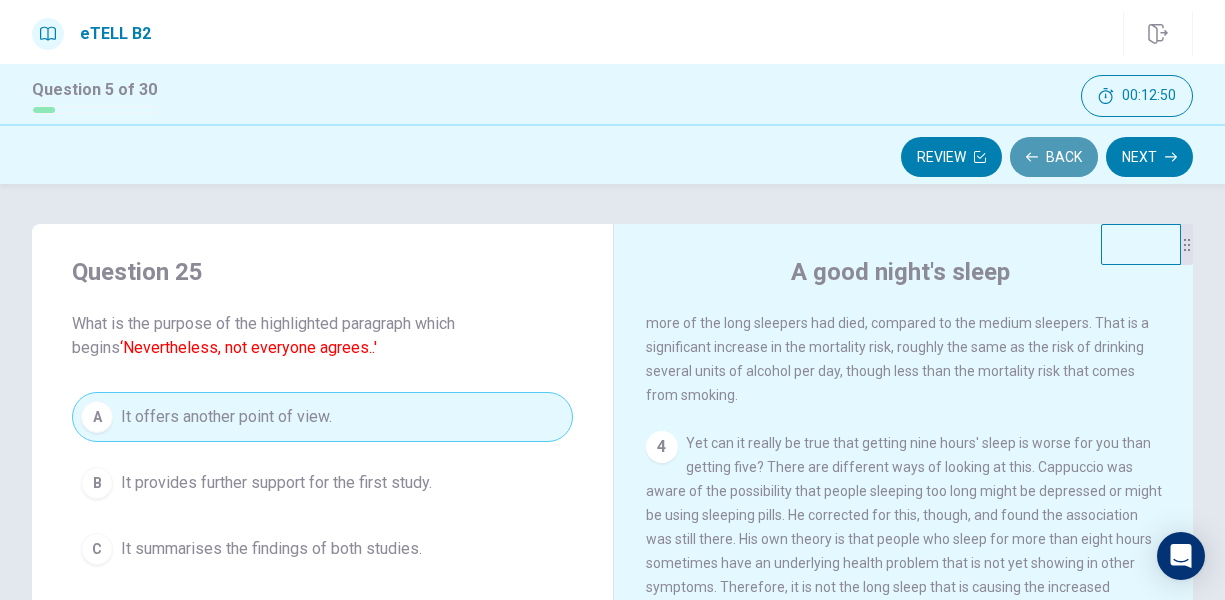 click on "Back" at bounding box center (1054, 157) 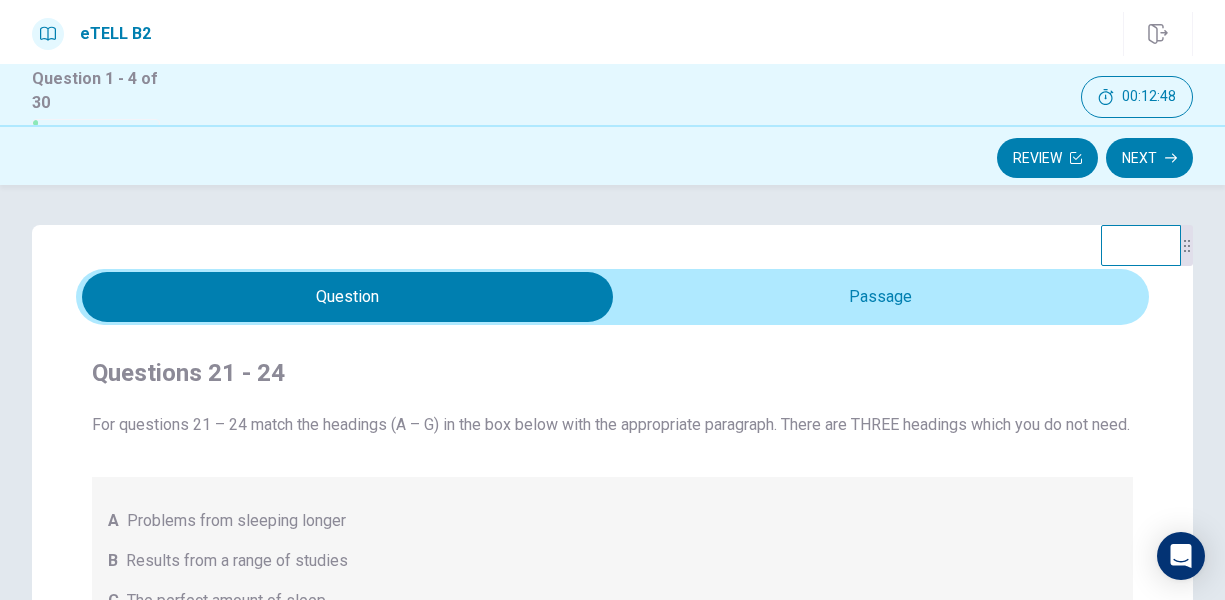 click on "Review" at bounding box center [1047, 158] 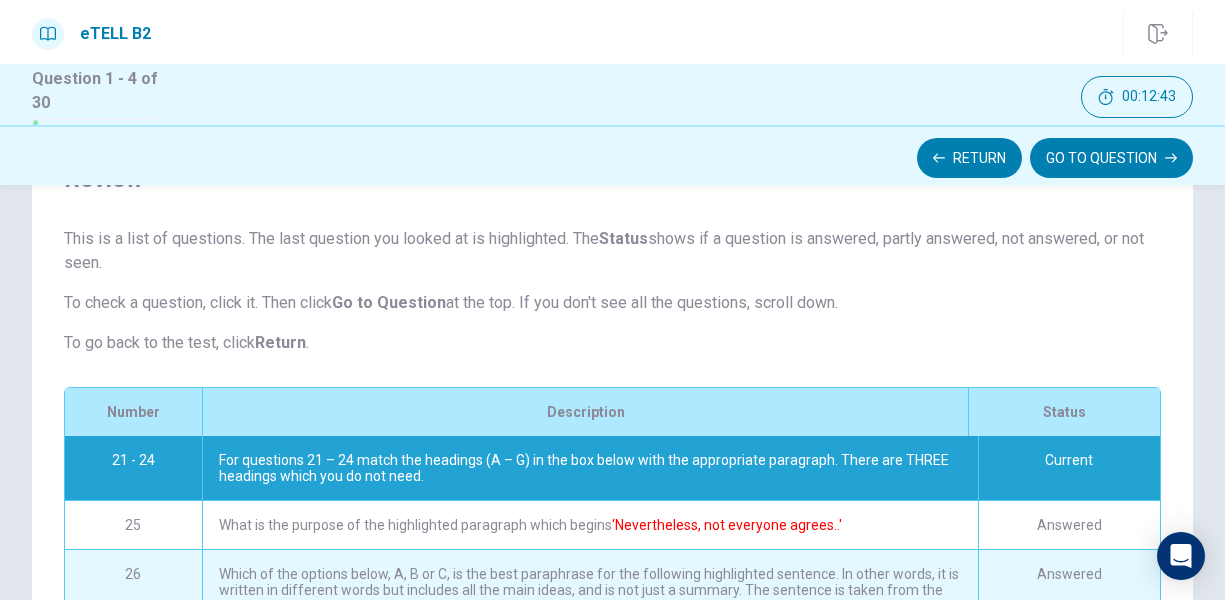 scroll, scrollTop: 53, scrollLeft: 0, axis: vertical 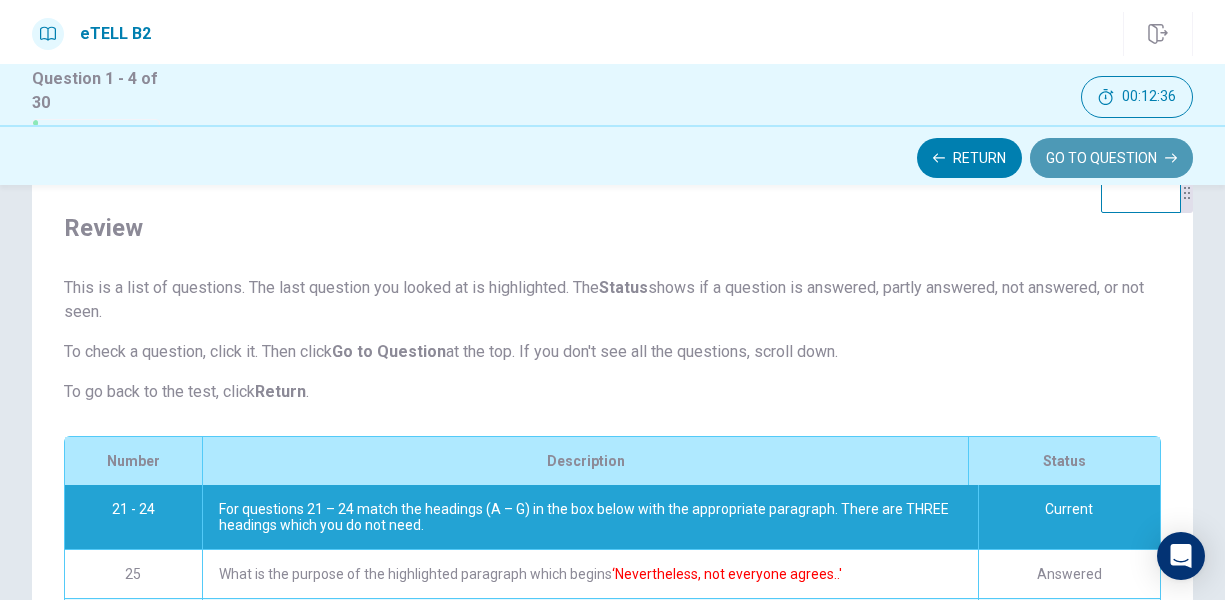 click on "GO TO QUESTION" at bounding box center [1111, 158] 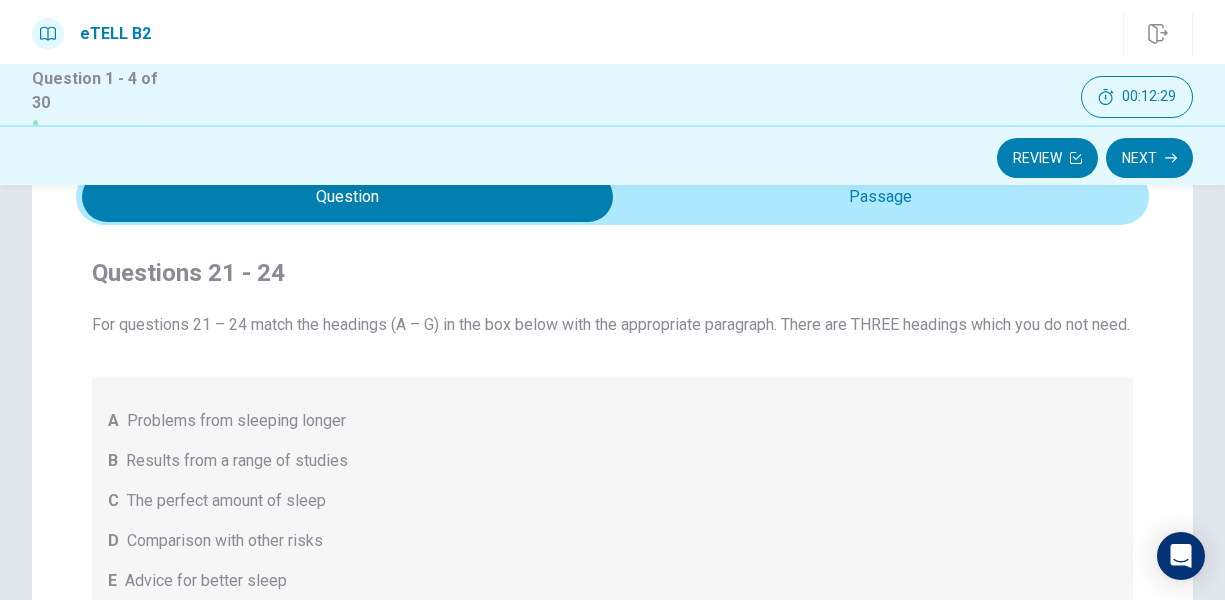 scroll, scrollTop: 0, scrollLeft: 0, axis: both 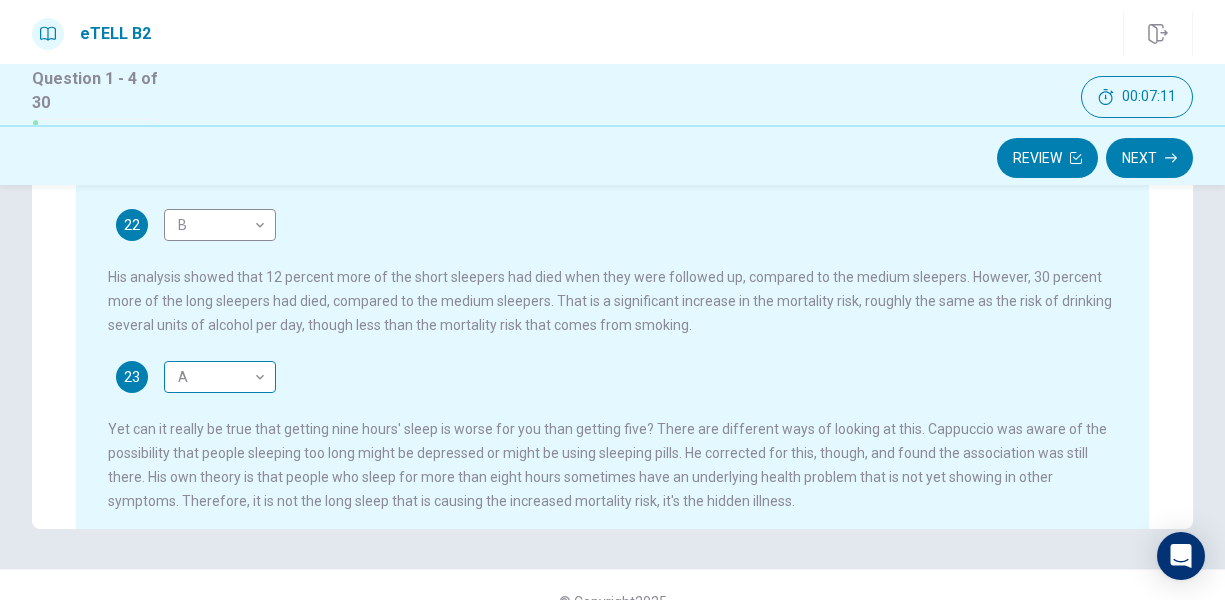 click on "This site uses cookies, as explained in our  Privacy Policy . If you agree to the use of cookies, please click the Accept button and continue to browse our site.   Privacy Policy Accept   eTELL B2 Part One Review Next 00:07:11 Question 1 - 4 of 30 00:07:11 Review Next Question Passage Questions 21 - 24 For questions 21 – 24 match the headings (A – G) in the box below with the appropriate paragraph. There are THREE headings which you do not need. A Problems from sleeping longer B Results from a range of studies C The perfect amount of sleep D Comparison with other risks E Advice for better sleep F Other explanations G Regional differences A good night's sleep 21 G * ​ 22 B * ​ 23 A * ​ 24 D * ​ © Copyright  [YEAR] Going somewhere? You are not allowed to open other tabs/pages or switch windows during a test. Doing this will be reported as cheating to the Administrators. Are you sure you want to leave this page? Please continue until you finish your test. You have 10 minutes to reconnect. 00:00" at bounding box center (612, 300) 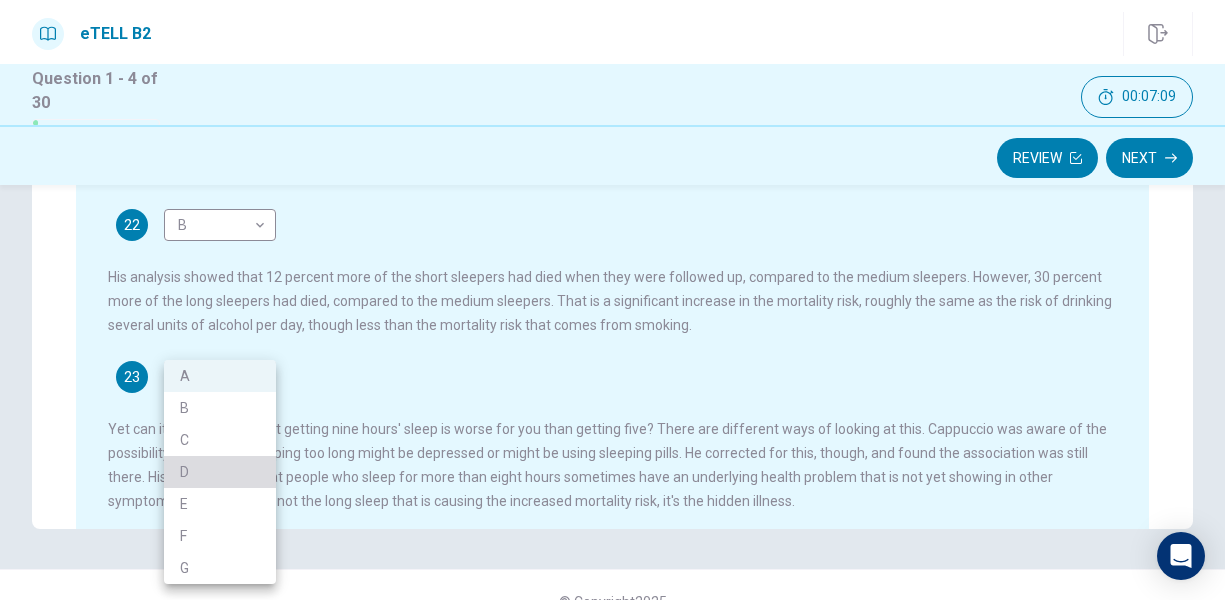 click on "D" at bounding box center (220, 472) 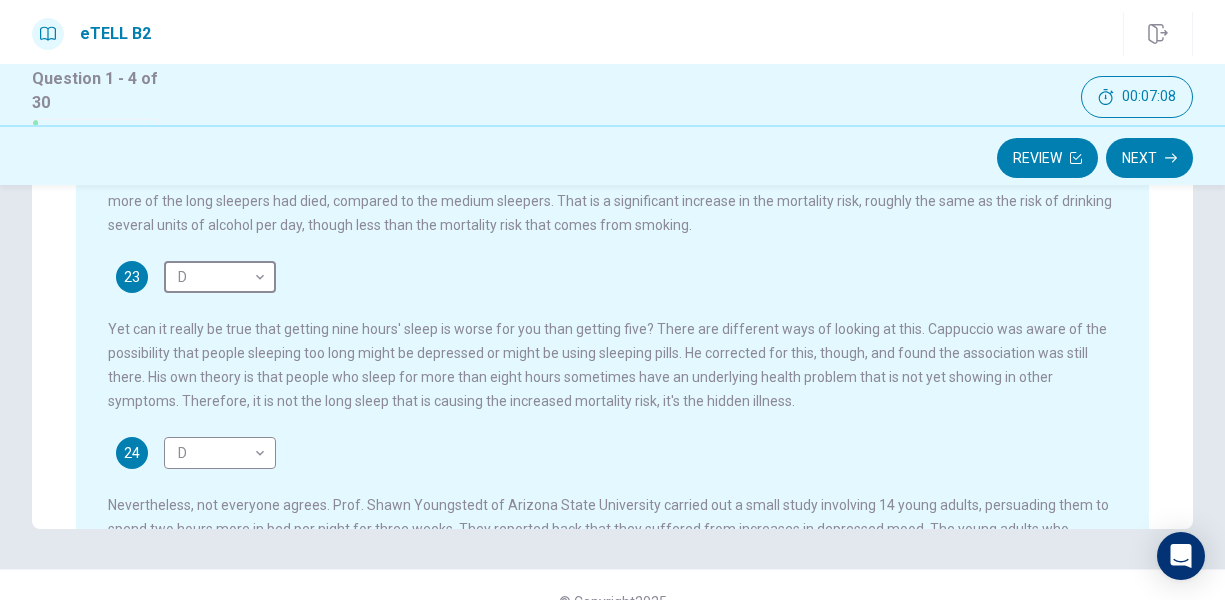 scroll, scrollTop: 132, scrollLeft: 0, axis: vertical 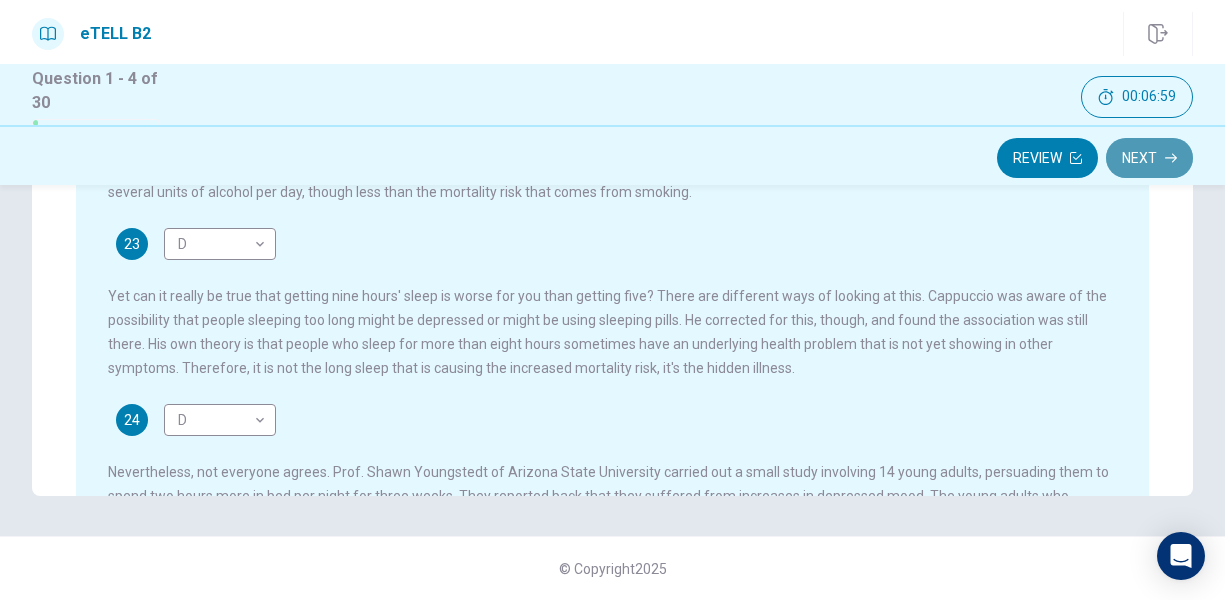click on "Next" at bounding box center [1149, 158] 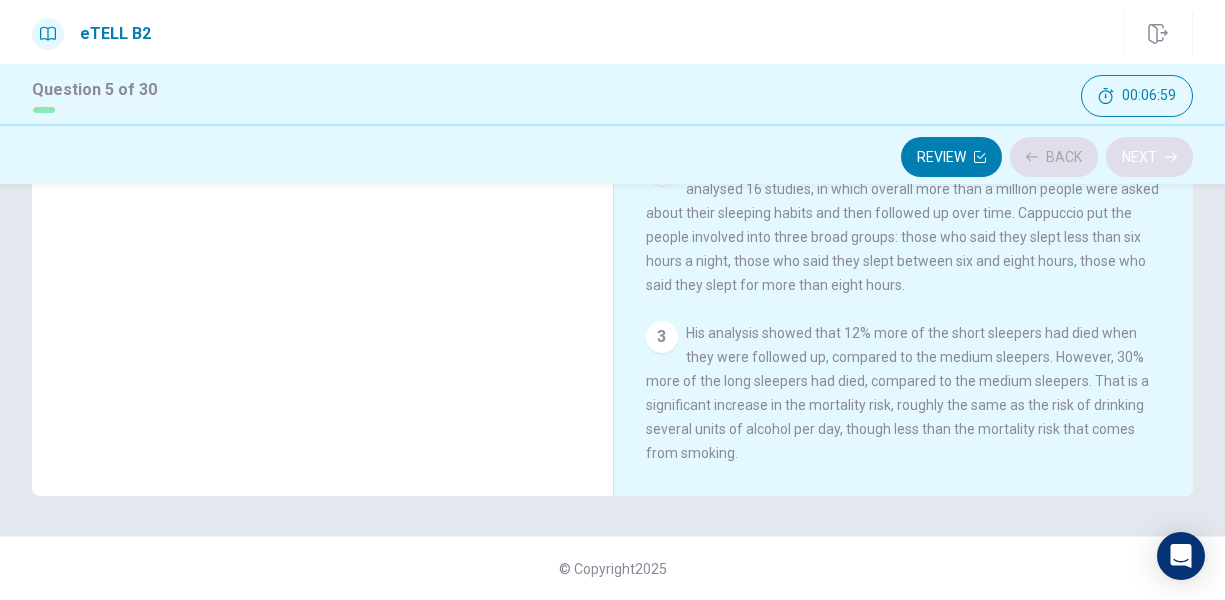 scroll, scrollTop: 423, scrollLeft: 0, axis: vertical 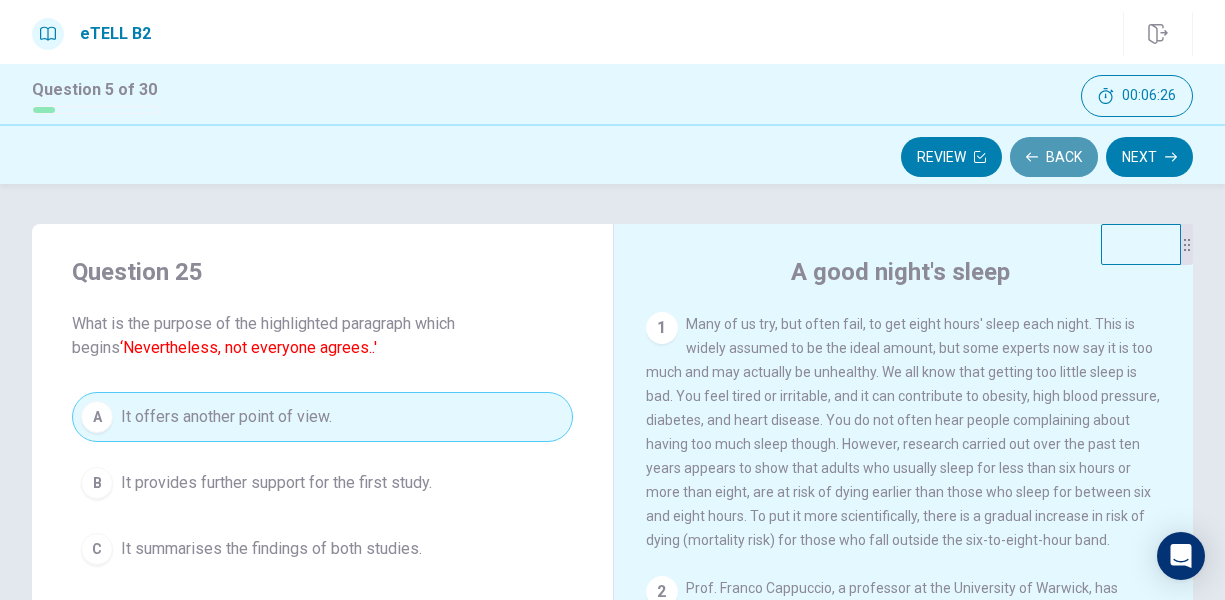 click 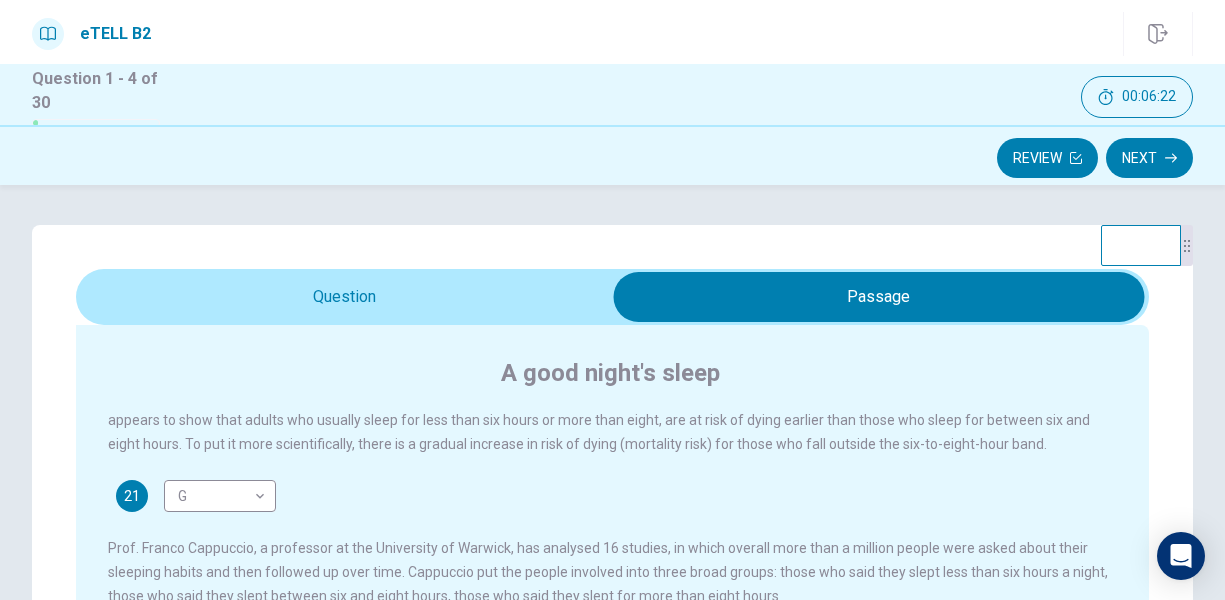 scroll, scrollTop: 32, scrollLeft: 0, axis: vertical 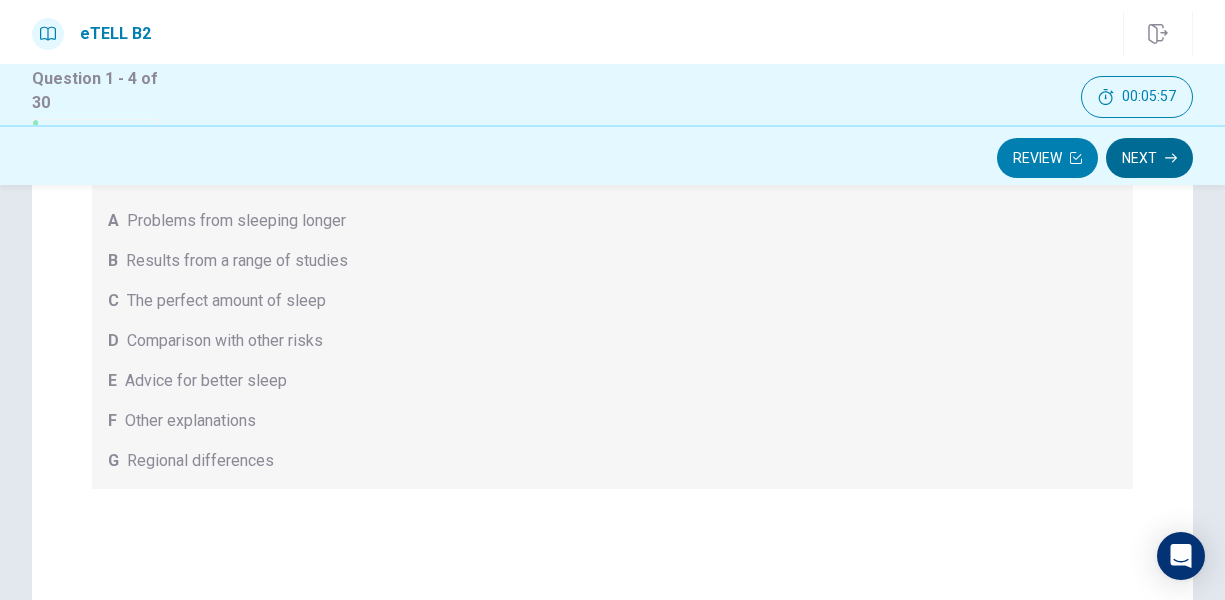 click on "Next" at bounding box center (1149, 158) 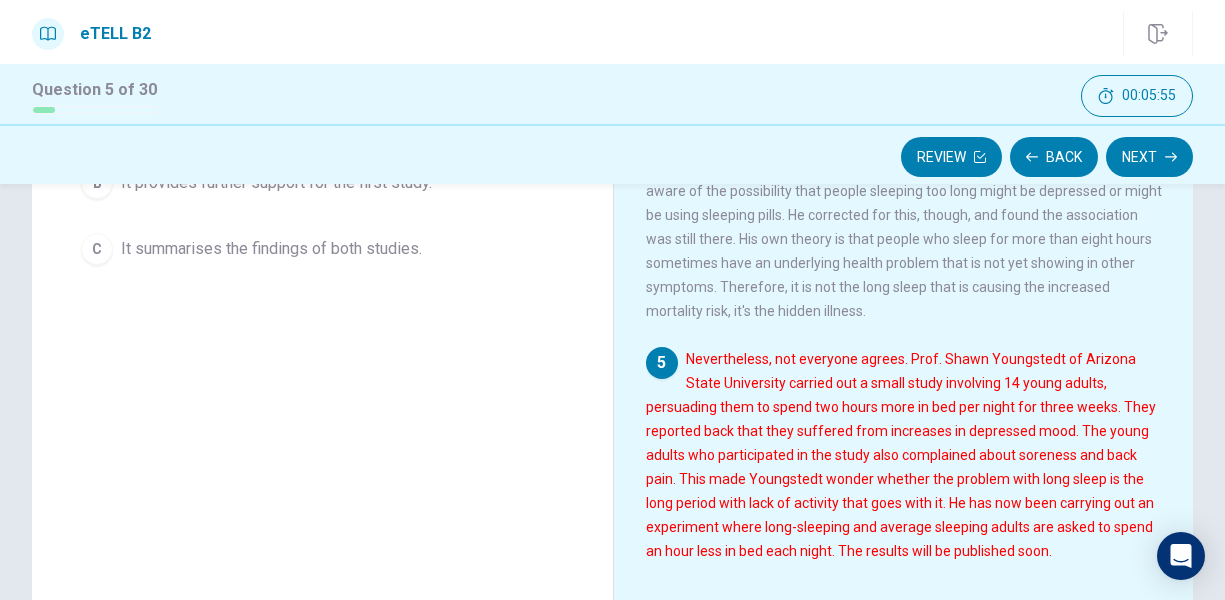 scroll, scrollTop: 545, scrollLeft: 0, axis: vertical 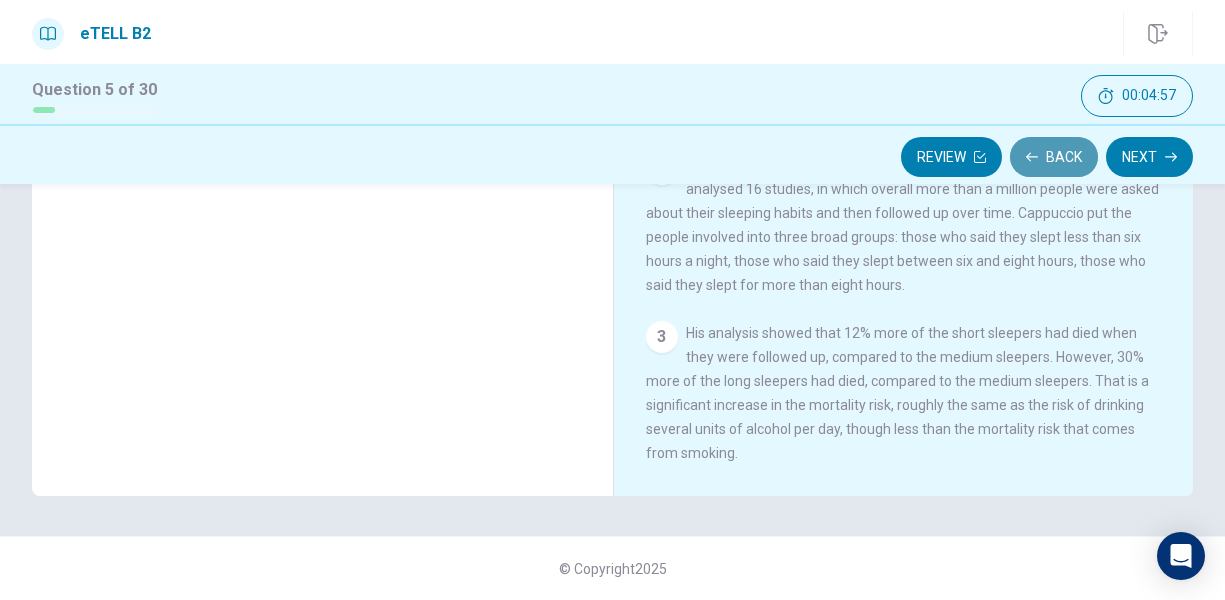click on "Back" at bounding box center [1054, 157] 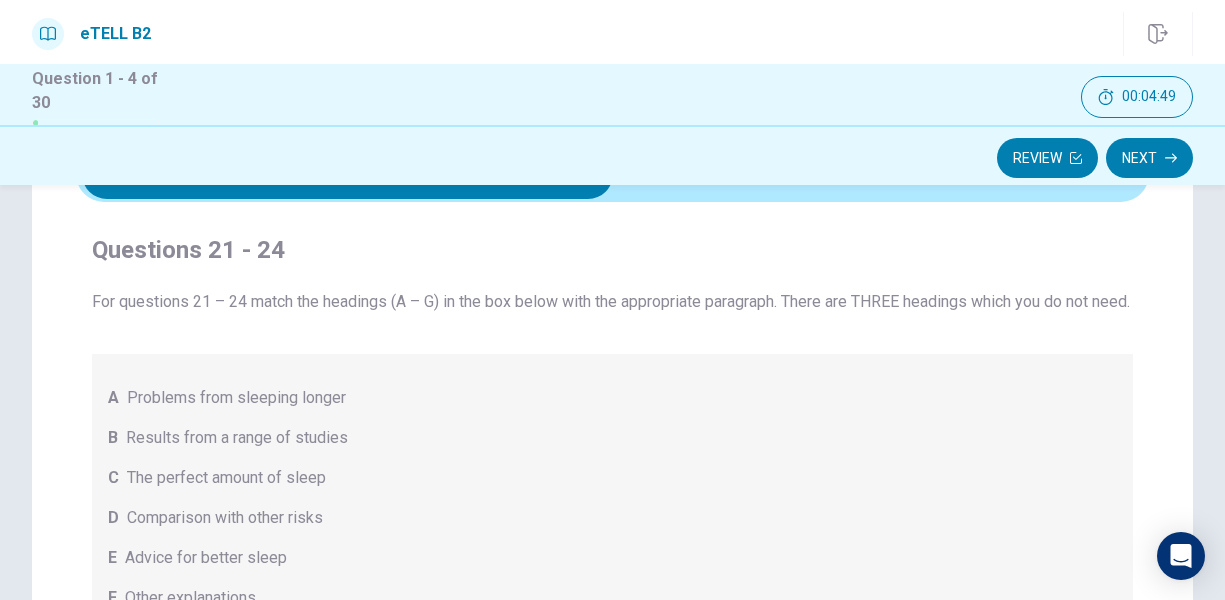 scroll, scrollTop: 23, scrollLeft: 0, axis: vertical 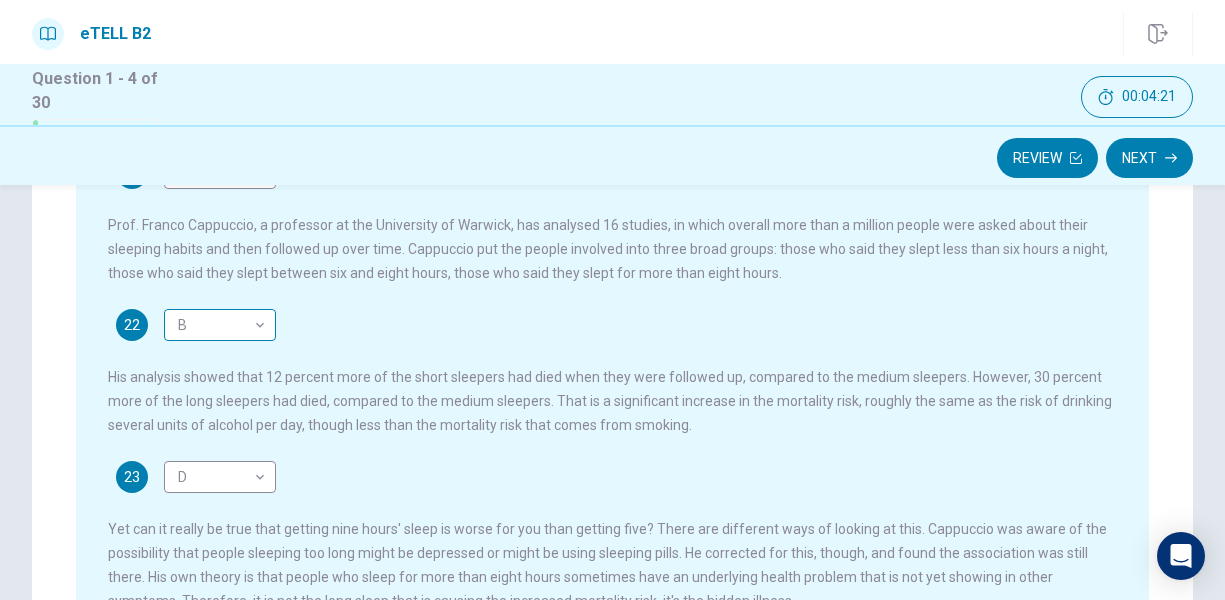 click on "This site uses cookies, as explained in our  Privacy Policy . If you agree to the use of cookies, please click the Accept button and continue to browse our site.   Privacy Policy Accept   eTELL B2 Part One Review Next 00:04:21 Question 1 - 4 of 30 00:04:21 Review Next Question Passage Questions 21 - 24 For questions 21 – 24 match the headings (A – G) in the box below with the appropriate paragraph. There are THREE headings which you do not need. A Problems from sleeping longer B Results from a range of studies C The perfect amount of sleep D Comparison with other risks E Advice for better sleep F Other explanations G Regional differences A good night's sleep 21 G * ​ 22 B * ​ 23 D * ​ 24 D * ​ © Copyright  2025 Going somewhere? You are not allowed to open other tabs/pages or switch windows during a test. Doing this will be reported as cheating to the Administrators. Are you sure you want to leave this page? Please continue until you finish your test. You have 10 minutes to reconnect. 00:00" at bounding box center [612, 300] 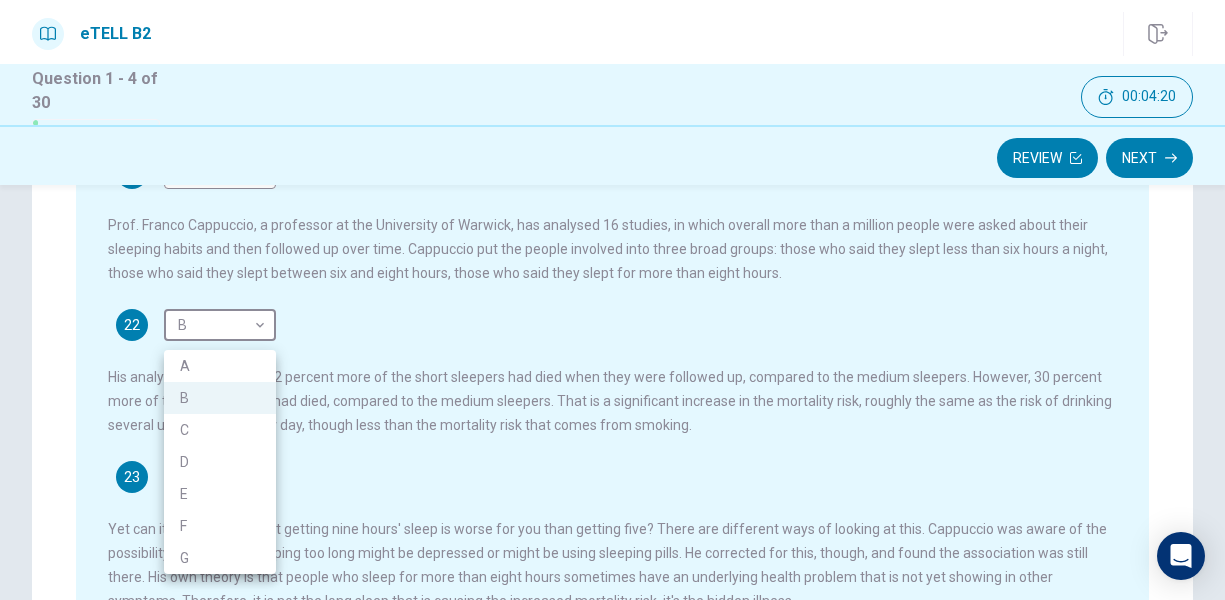 click on "D" at bounding box center [220, 462] 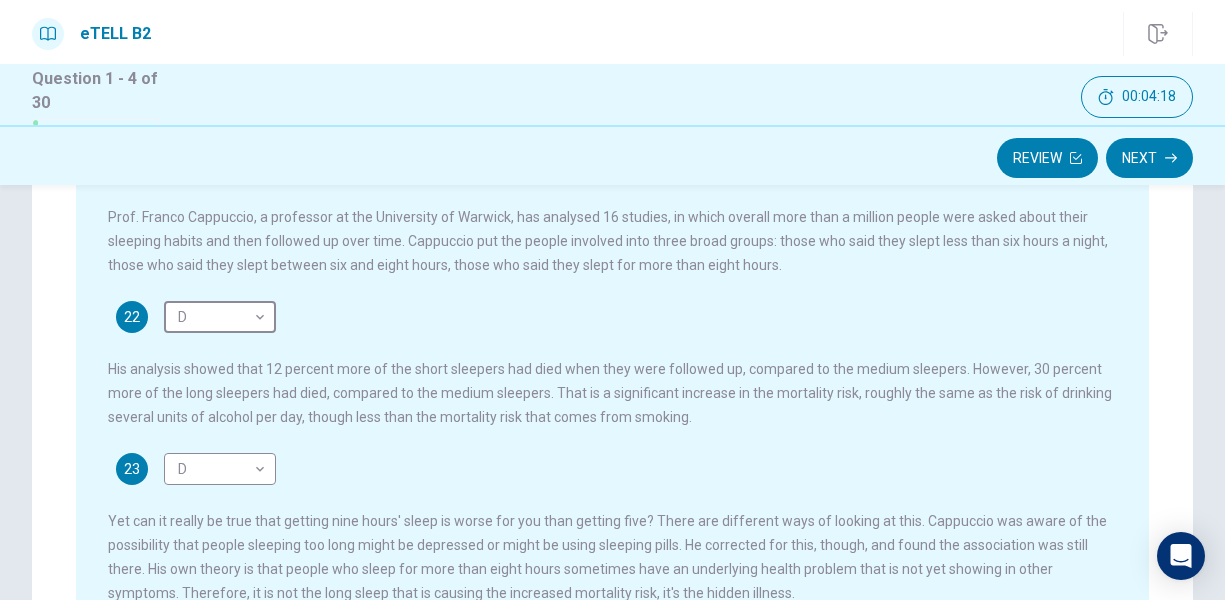 scroll, scrollTop: 132, scrollLeft: 0, axis: vertical 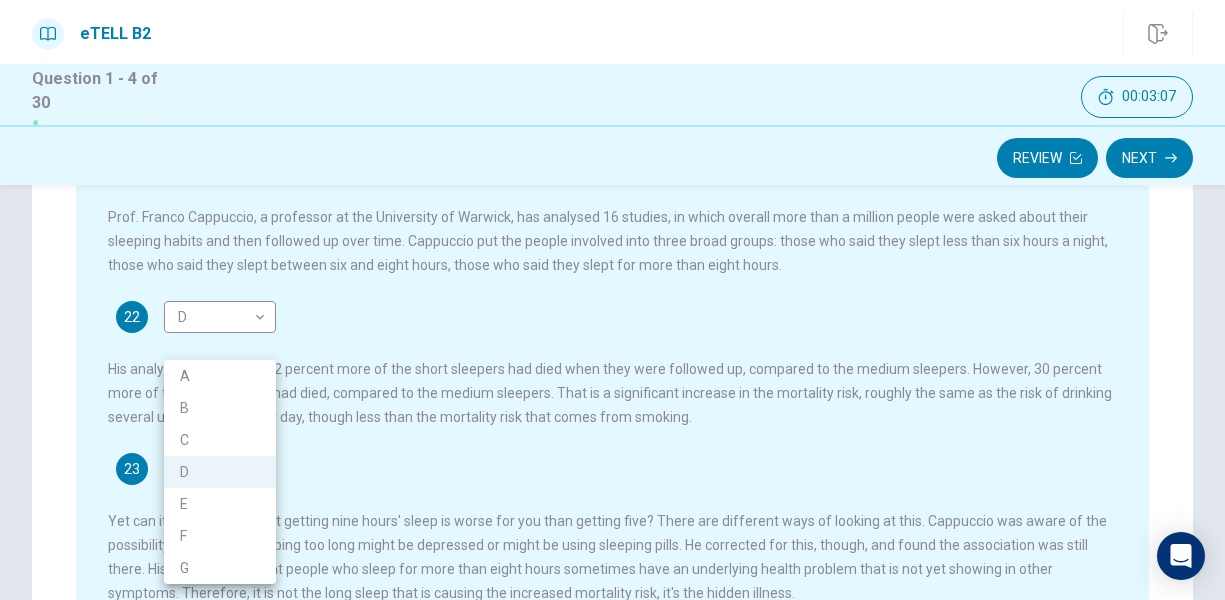 click on "This site uses cookies, as explained in our  Privacy Policy . If you agree to the use of cookies, please click the Accept button and continue to browse our site.   Privacy Policy Accept   eTELL B2 Part One Review Next 00:03:07 Question 1 - 4 of 30 00:03:07 Review Next Question Passage Questions 21 - 24 For questions 21 – 24 match the headings (A – G) in the box below with the appropriate paragraph. There are THREE headings which you do not need. A Problems from sleeping longer B Results from a range of studies C The perfect amount of sleep D Comparison with other risks E Advice for better sleep F Other explanations G Regional differences A good night's sleep 21 G * ​ 22 D * ​ 23 D * ​ 24 D * ​ © Copyright  2025 Going somewhere? You are not allowed to open other tabs/pages or switch windows during a test. Doing this will be reported as cheating to the Administrators. Are you sure you want to leave this page? Please continue until you finish your test. You have 10 minutes to reconnect. 00:00" at bounding box center [612, 300] 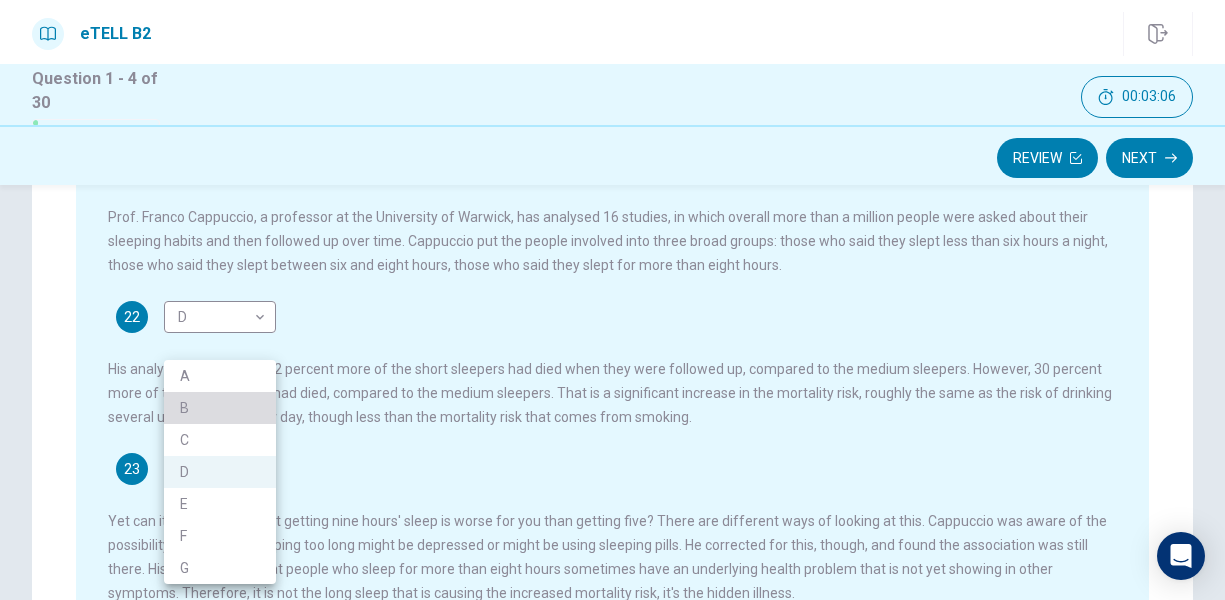 click on "B" at bounding box center [220, 408] 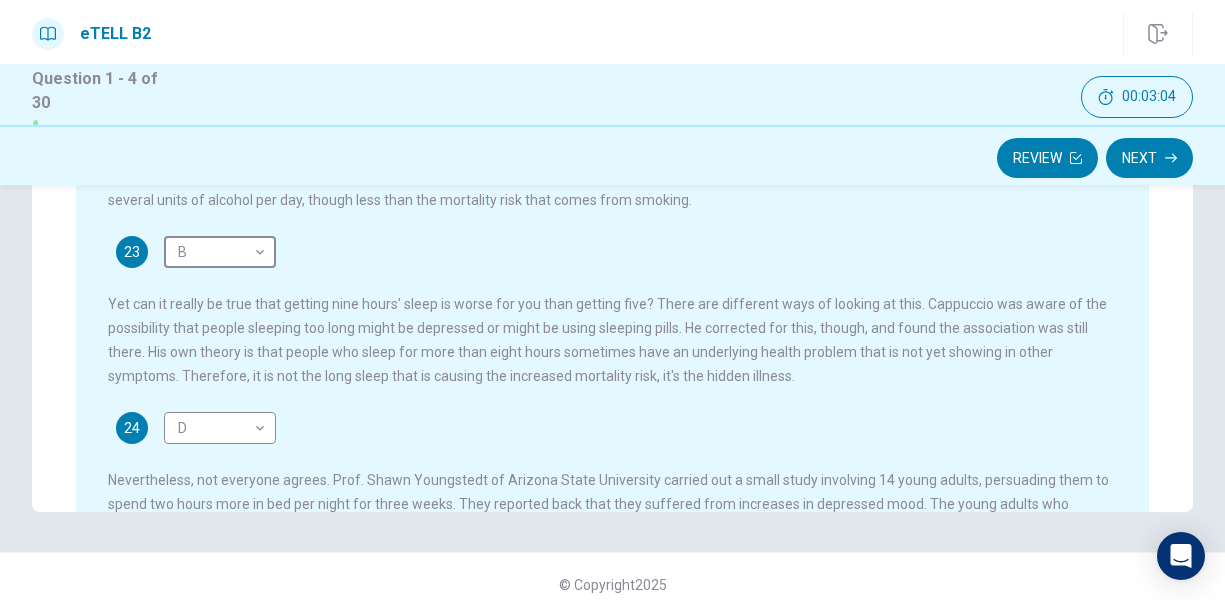 scroll, scrollTop: 533, scrollLeft: 0, axis: vertical 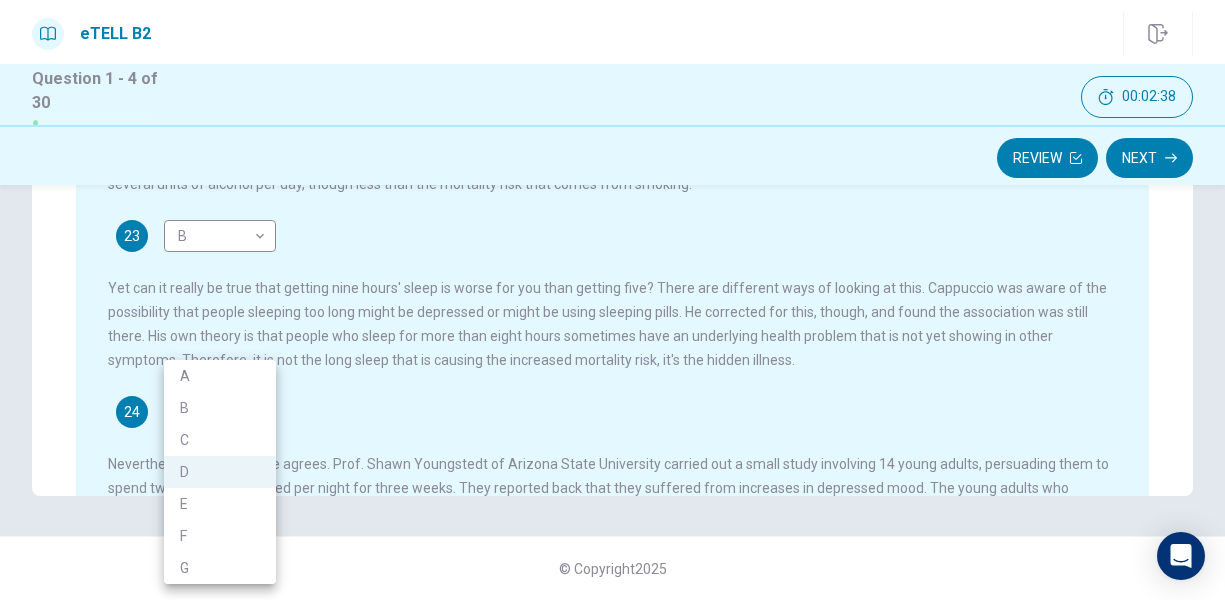 click on "This site uses cookies, as explained in our  Privacy Policy . If you agree to the use of cookies, please click the Accept button and continue to browse our site.   Privacy Policy Accept   eTELL B2 Part One Review Next 00:02:38 Question 1 - 4 of 30 00:02:38 Review Next Question Passage Questions 21 - 24 For questions 21 – 24 match the headings (A – G) in the box below with the appropriate paragraph. There are THREE headings which you do not need. A Problems from sleeping longer B Results from a range of studies C The perfect amount of sleep D Comparison with other risks E Advice for better sleep F Other explanations G Regional differences A good night's sleep 21 G * ​ 22 D * ​ 23 B * ​ 24 D * ​ © Copyright  2025 Going somewhere? You are not allowed to open other tabs/pages or switch windows during a test. Doing this will be reported as cheating to the Administrators. Are you sure you want to leave this page? Please continue until you finish your test. You have 10 minutes to reconnect. 00:00" at bounding box center (612, 300) 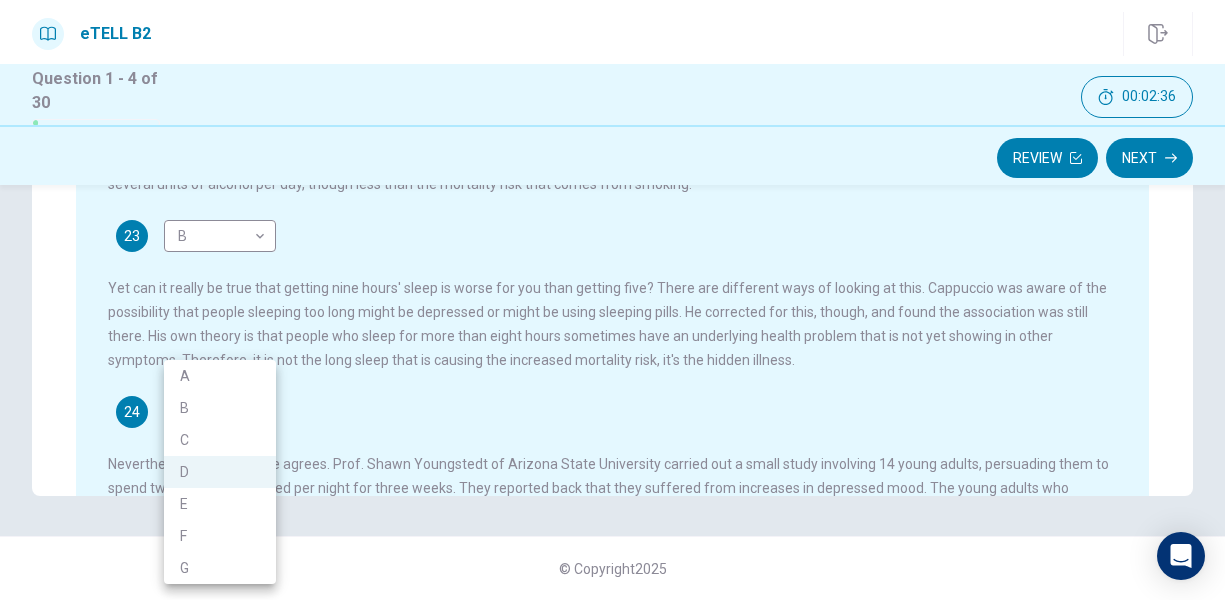 click on "F" at bounding box center [220, 536] 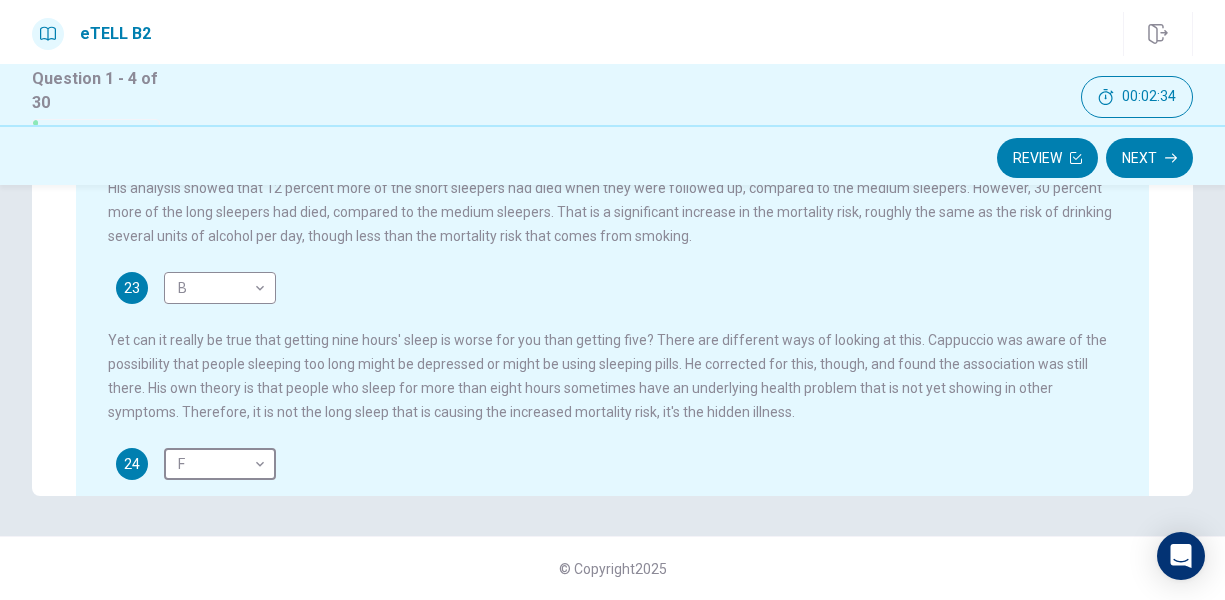 scroll, scrollTop: 0, scrollLeft: 0, axis: both 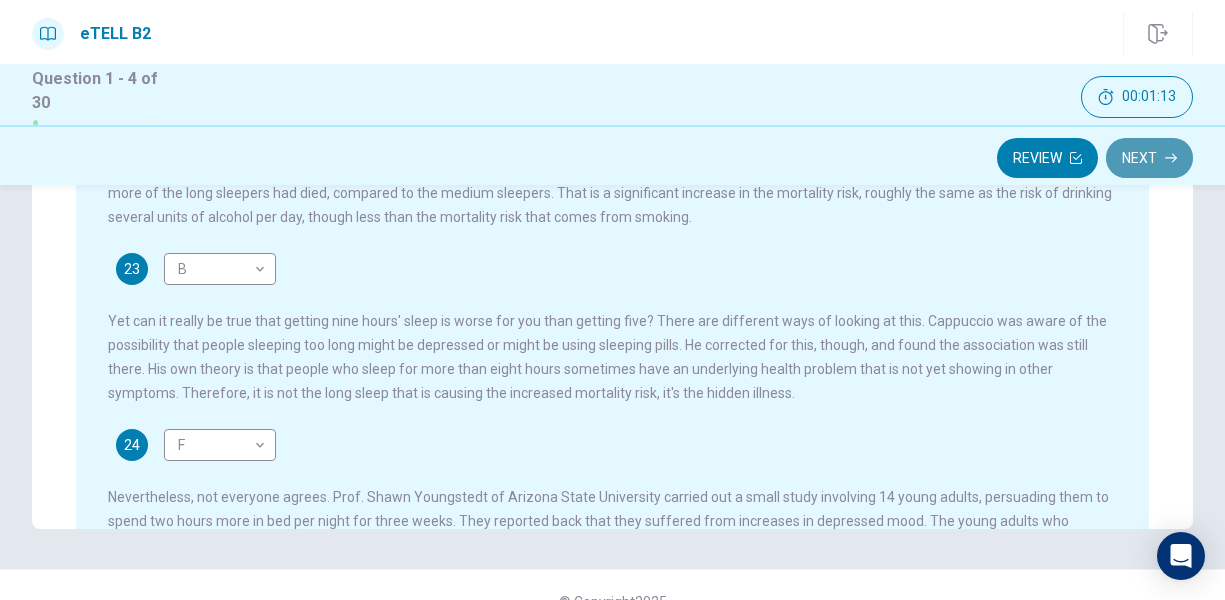 click on "Next" at bounding box center [1149, 158] 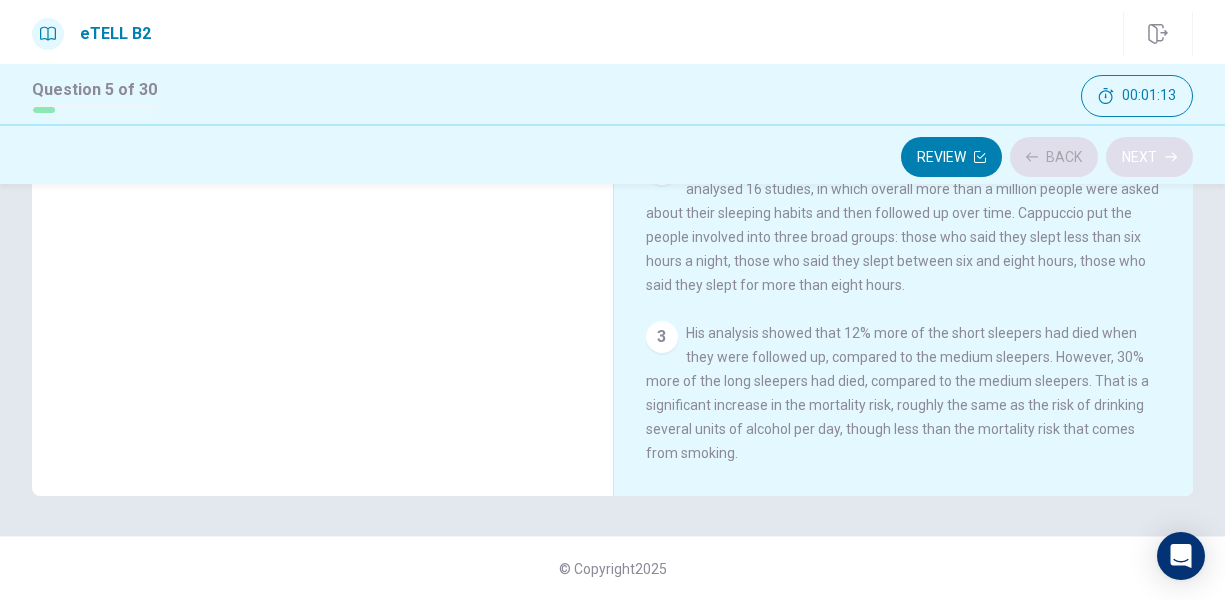 click on "Review Back Next" at bounding box center [612, 157] 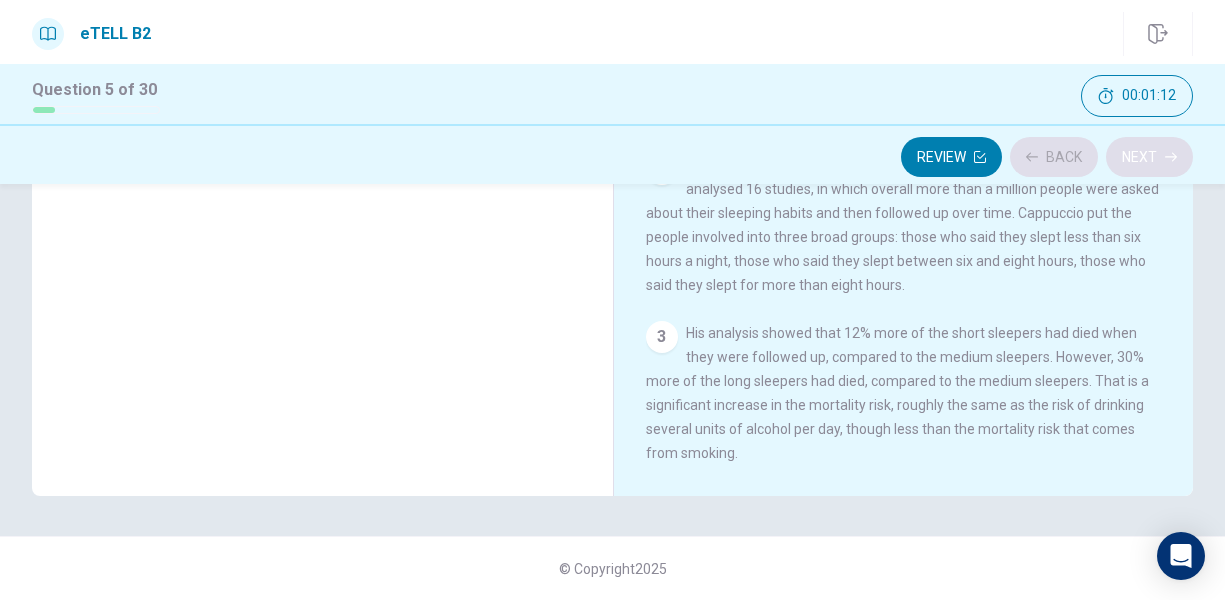 click on "Review Back Next" at bounding box center [612, 157] 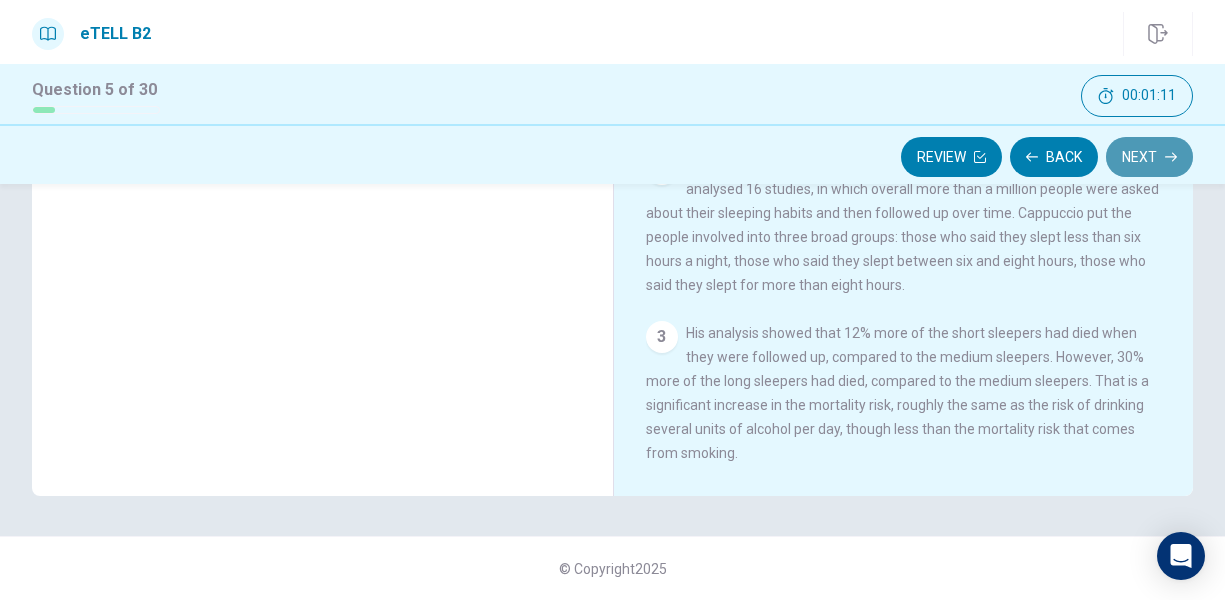 click on "Next" at bounding box center [1149, 157] 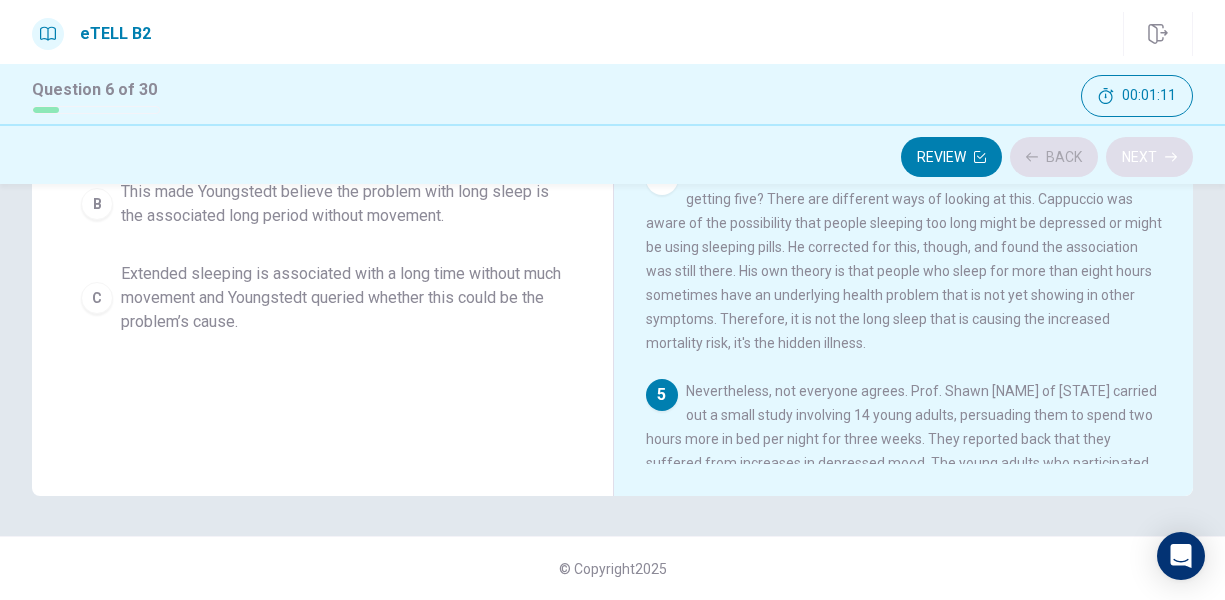 scroll, scrollTop: 545, scrollLeft: 0, axis: vertical 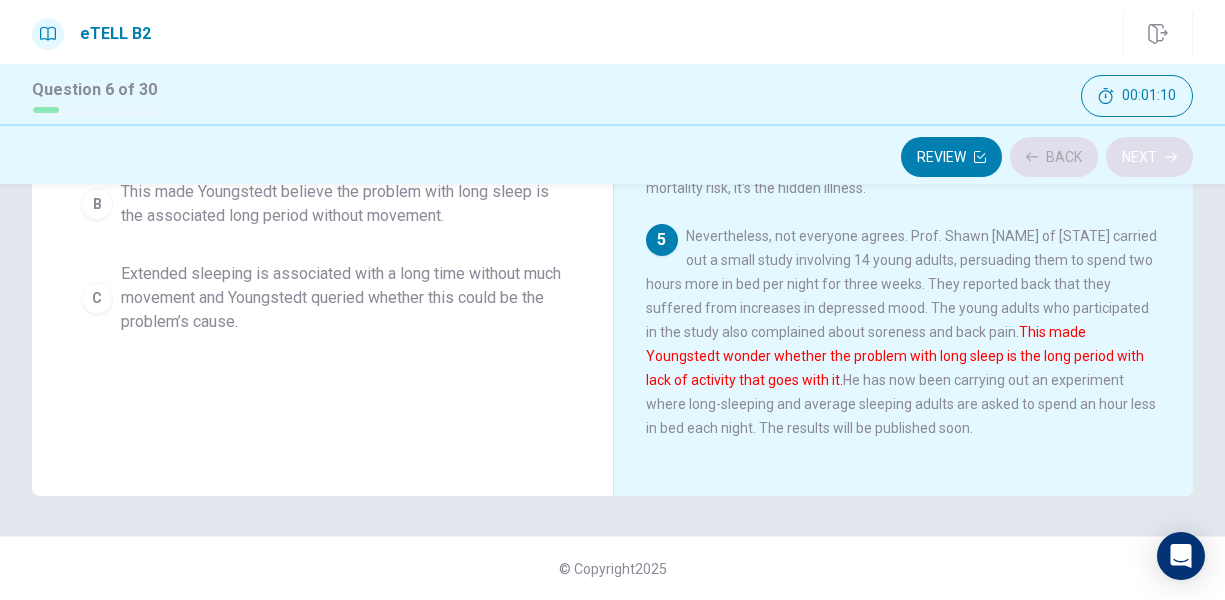 click on "Review Back Next" at bounding box center [612, 157] 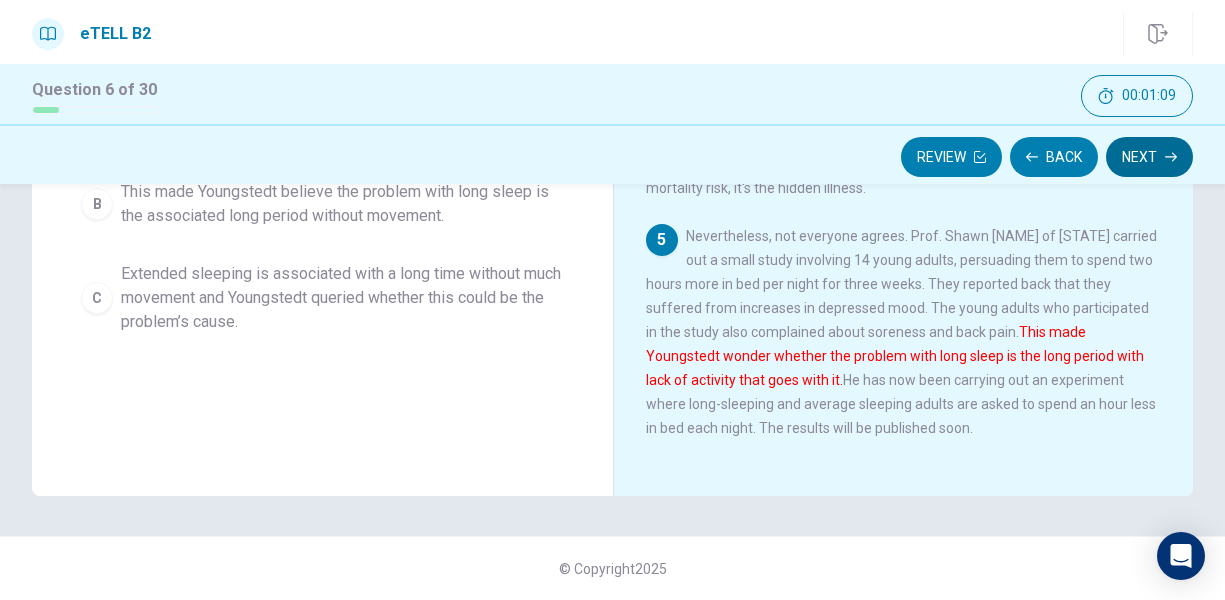click on "Next" at bounding box center [1149, 157] 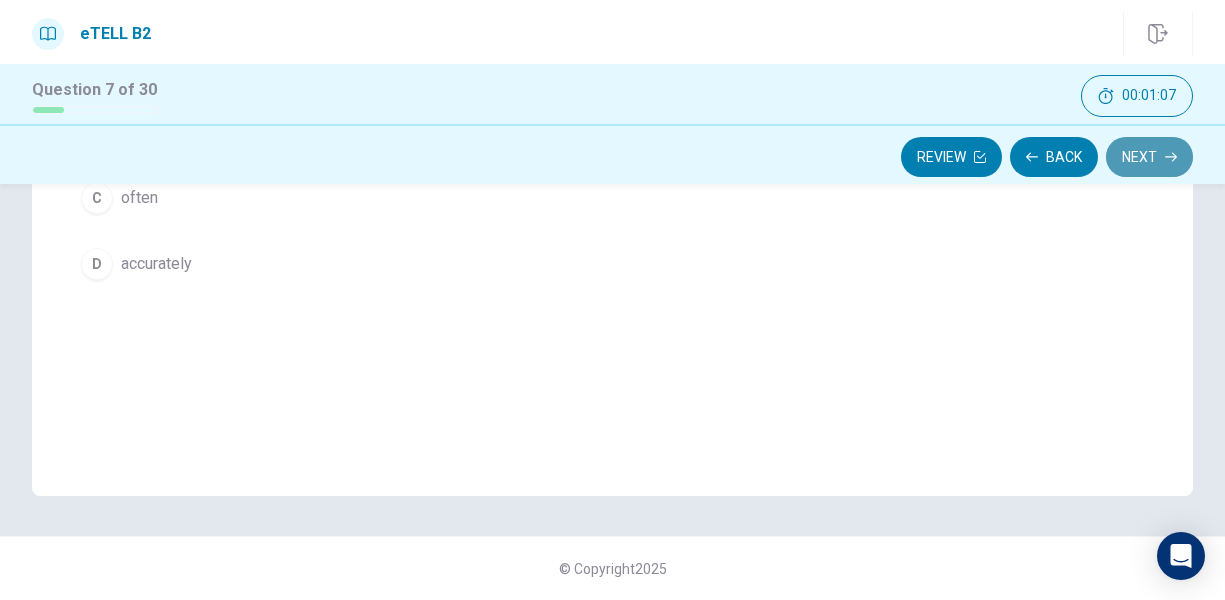 click on "Next" at bounding box center (1149, 157) 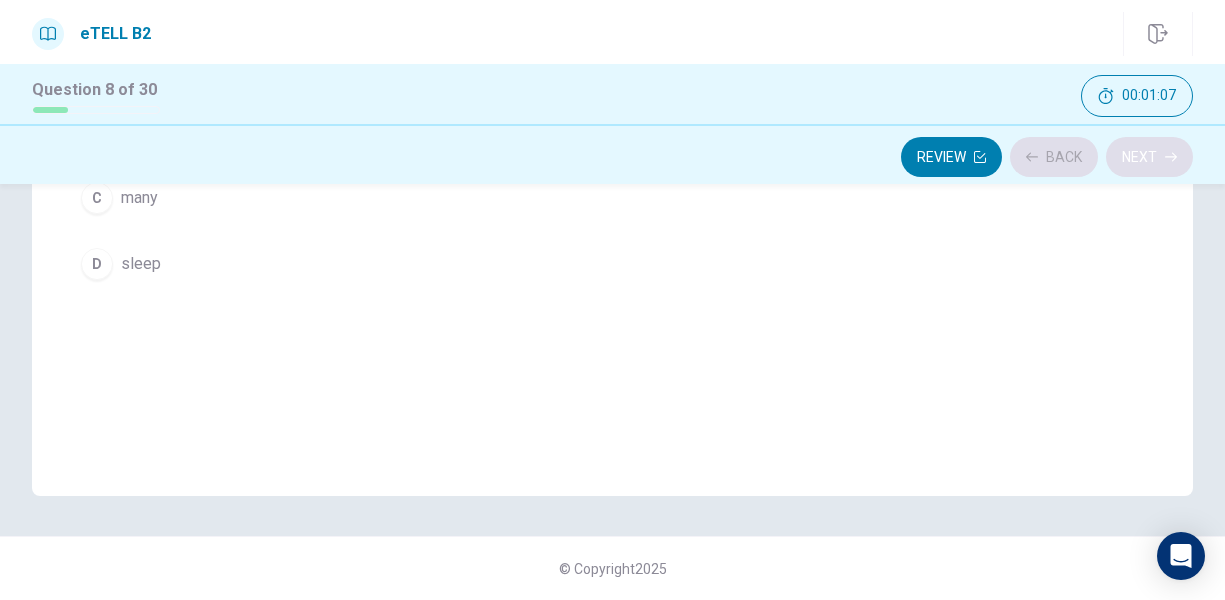 click on "Review Back Next" at bounding box center (612, 157) 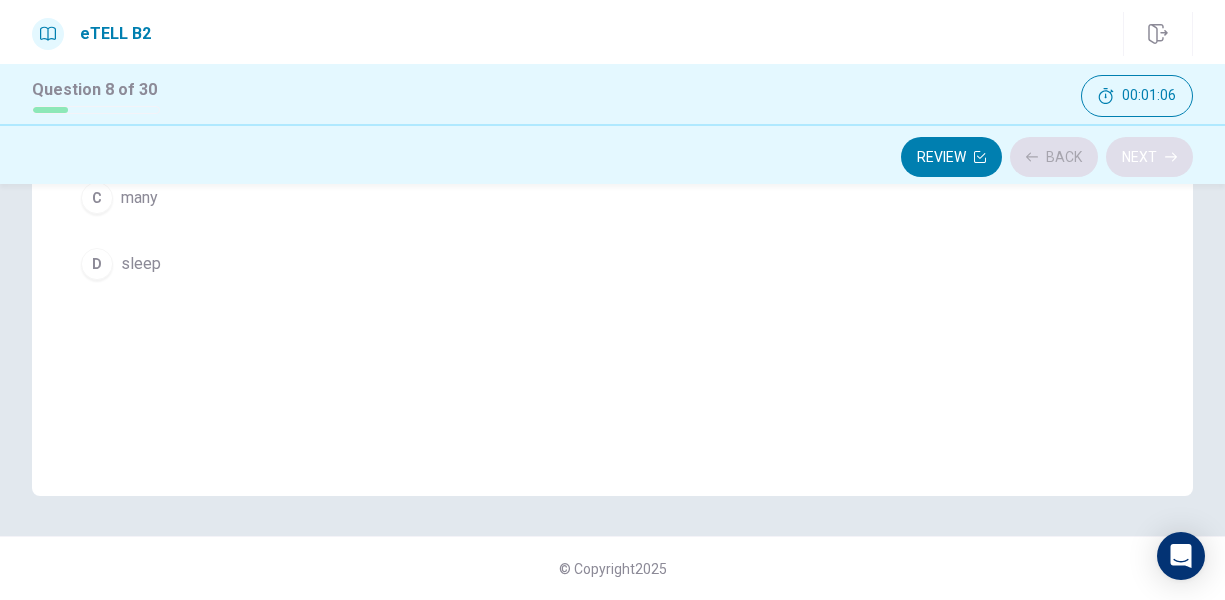 click on "Review Back Next" at bounding box center (612, 157) 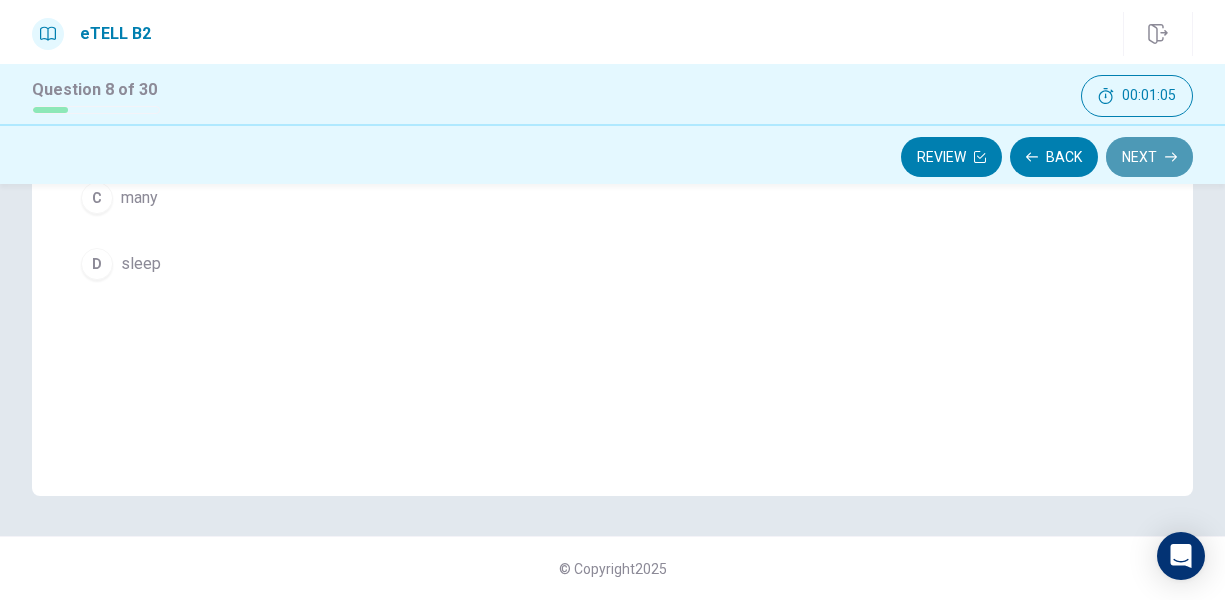click on "Next" at bounding box center [1149, 157] 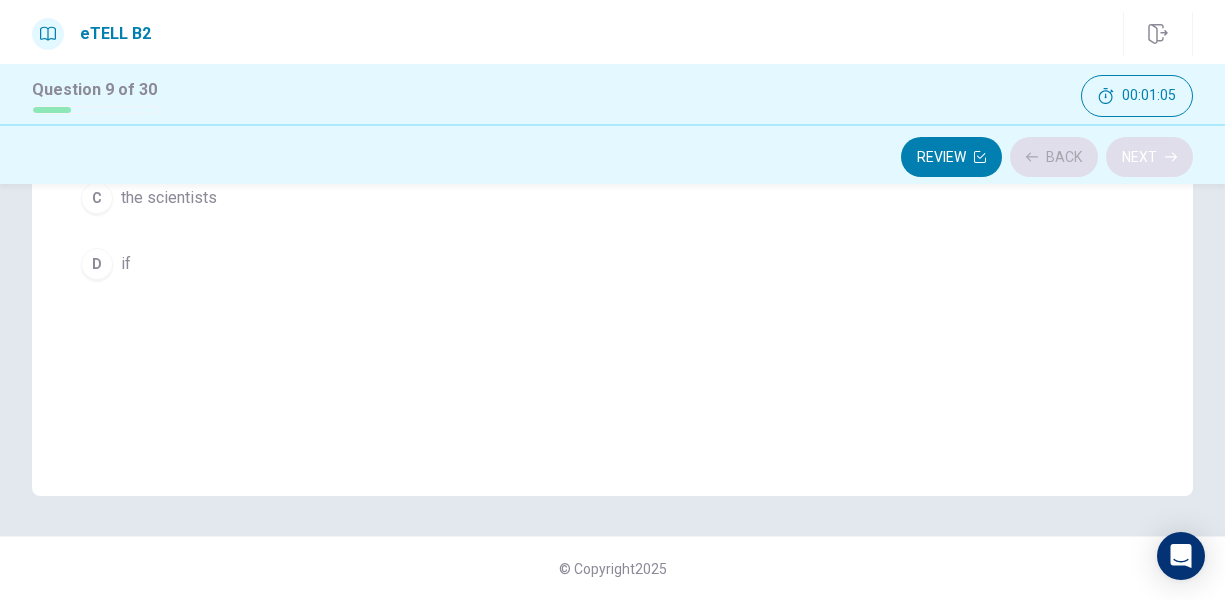 click on "Review Back Next" at bounding box center [612, 157] 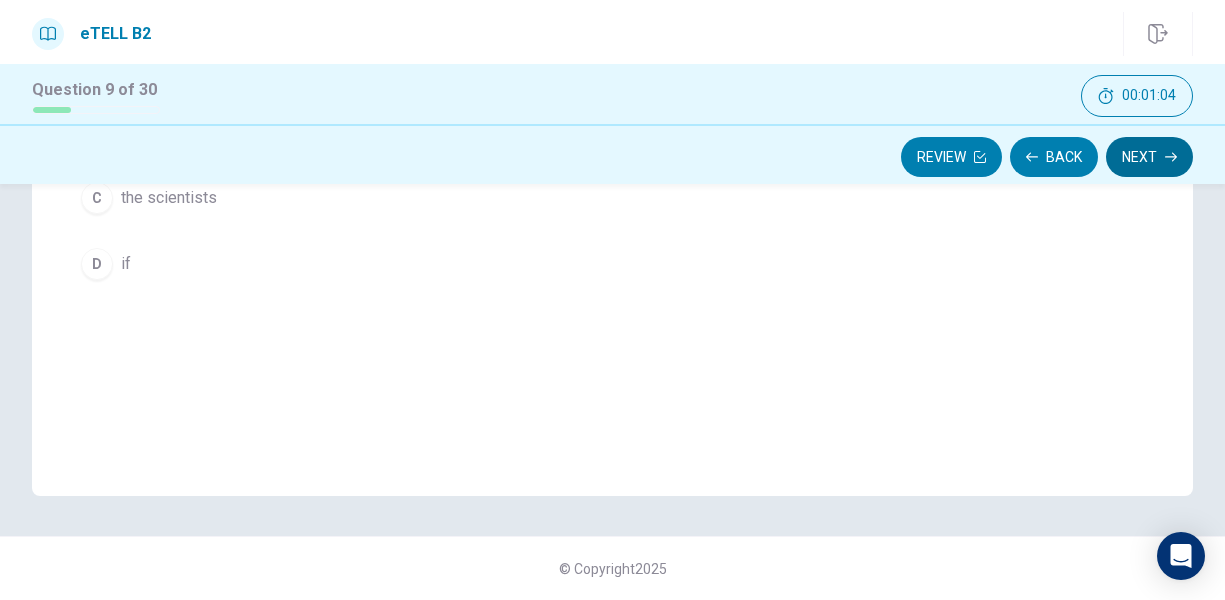 click on "Next" at bounding box center [1149, 157] 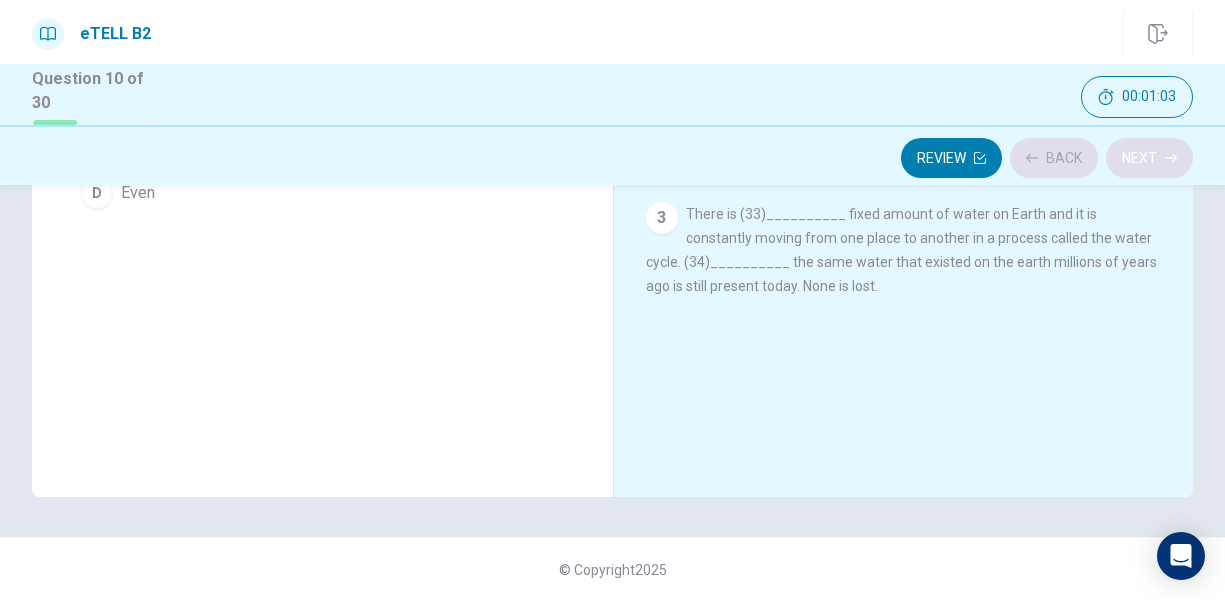 click on "Review Back Next" at bounding box center (612, 158) 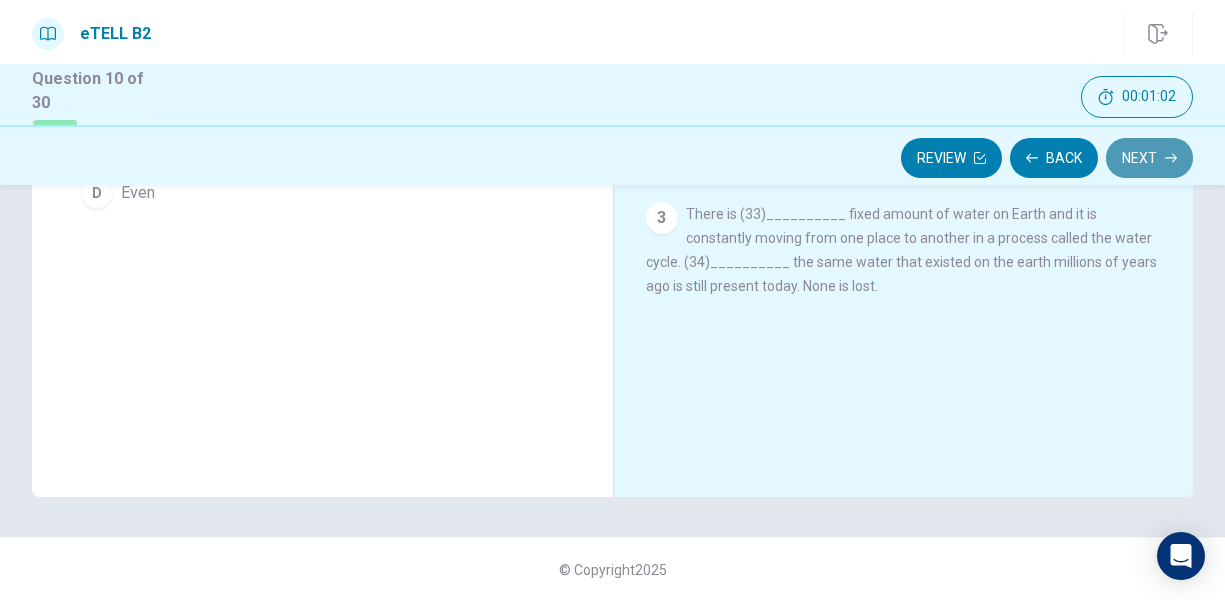 click on "Next" at bounding box center (1149, 158) 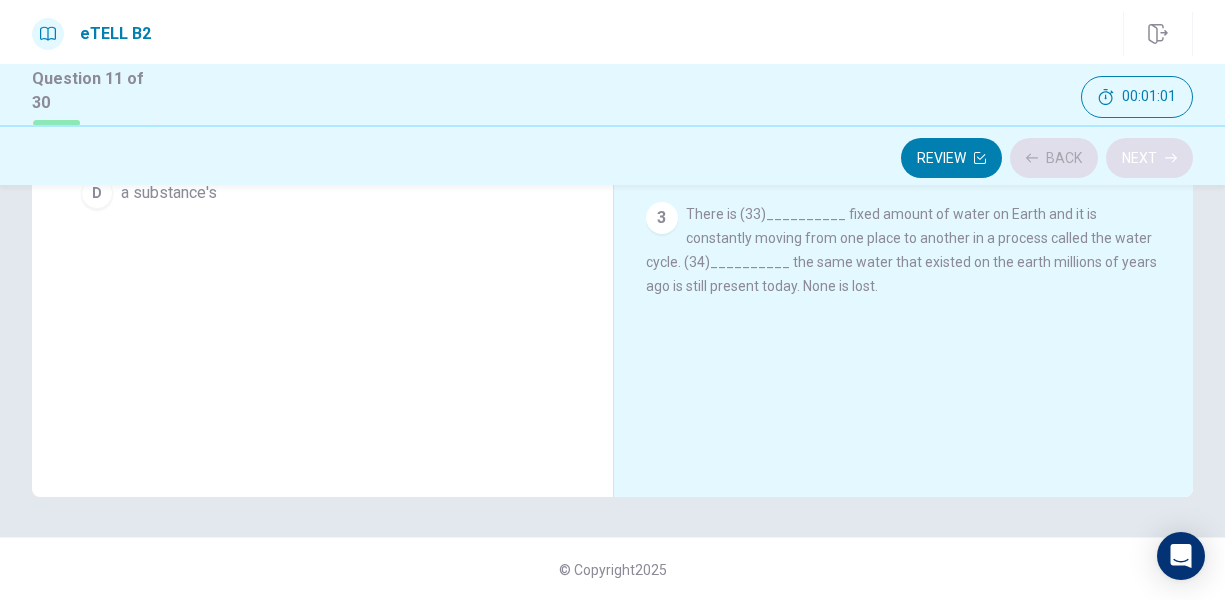 click on "Review Back Next" at bounding box center [612, 158] 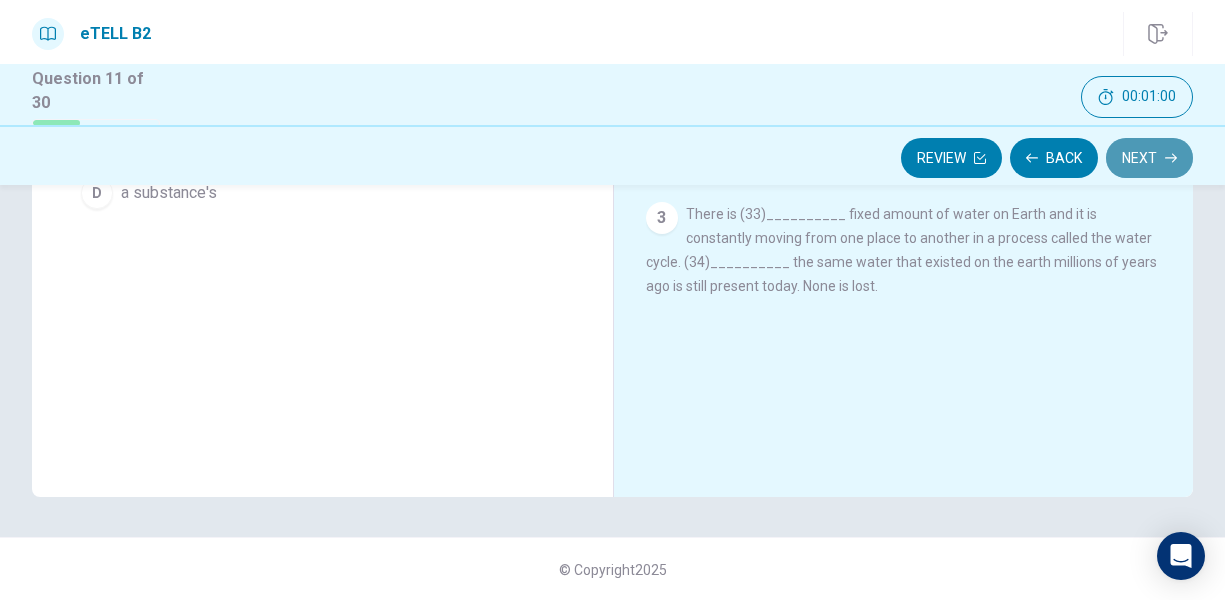 click on "Next" at bounding box center [1149, 158] 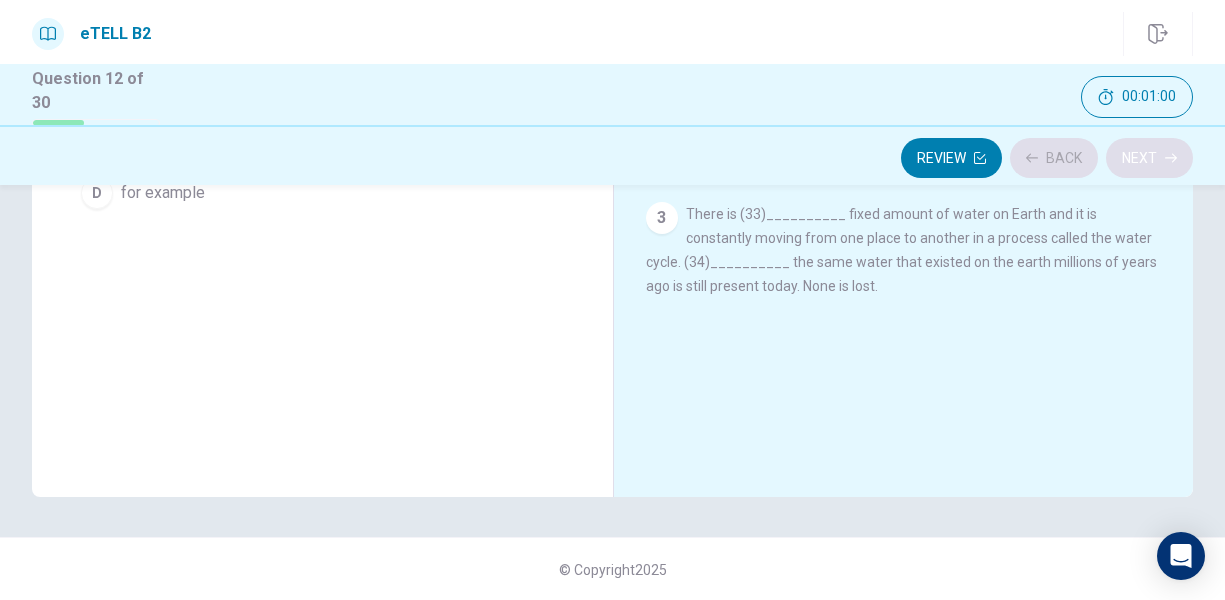 click on "Review Back Next" at bounding box center (612, 158) 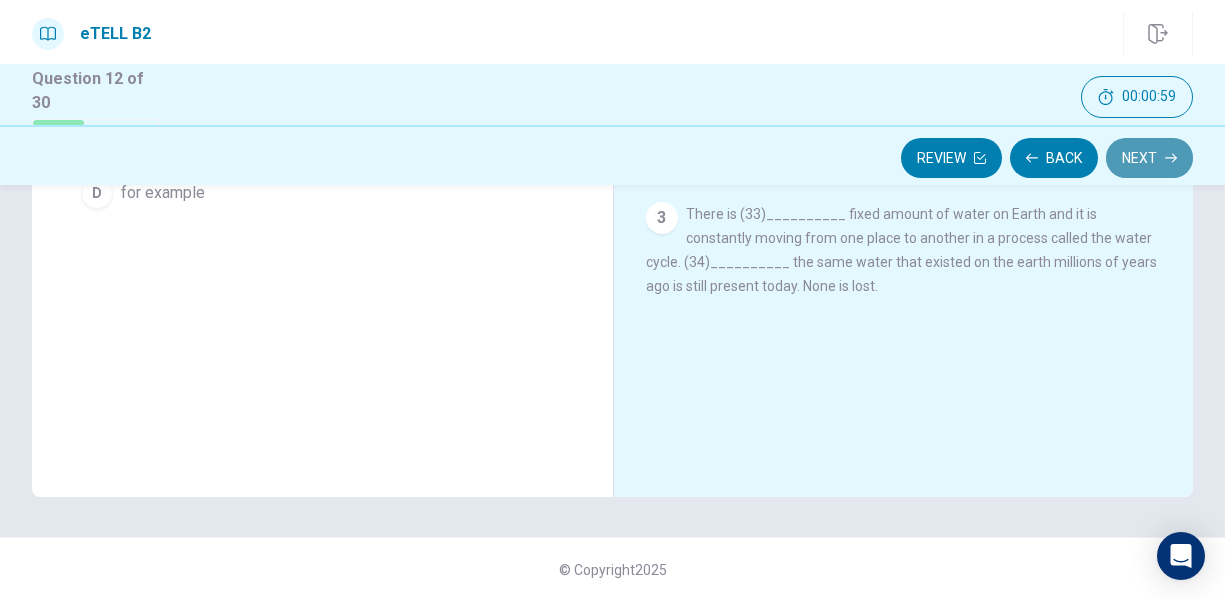 click on "Next" at bounding box center [1149, 158] 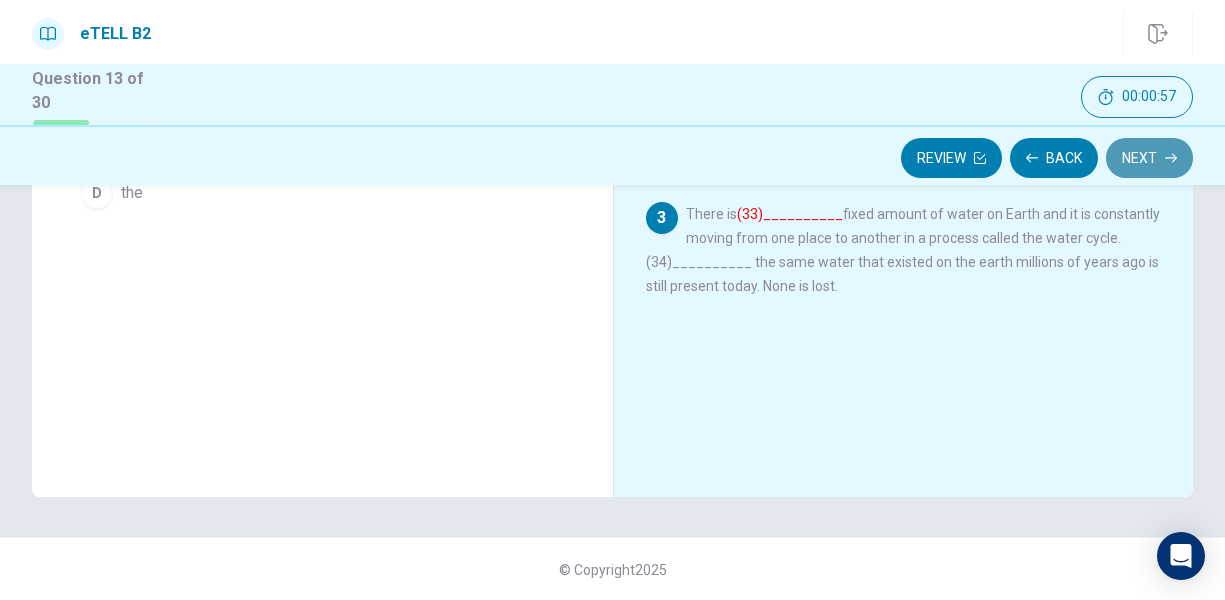 click on "Next" at bounding box center [1149, 158] 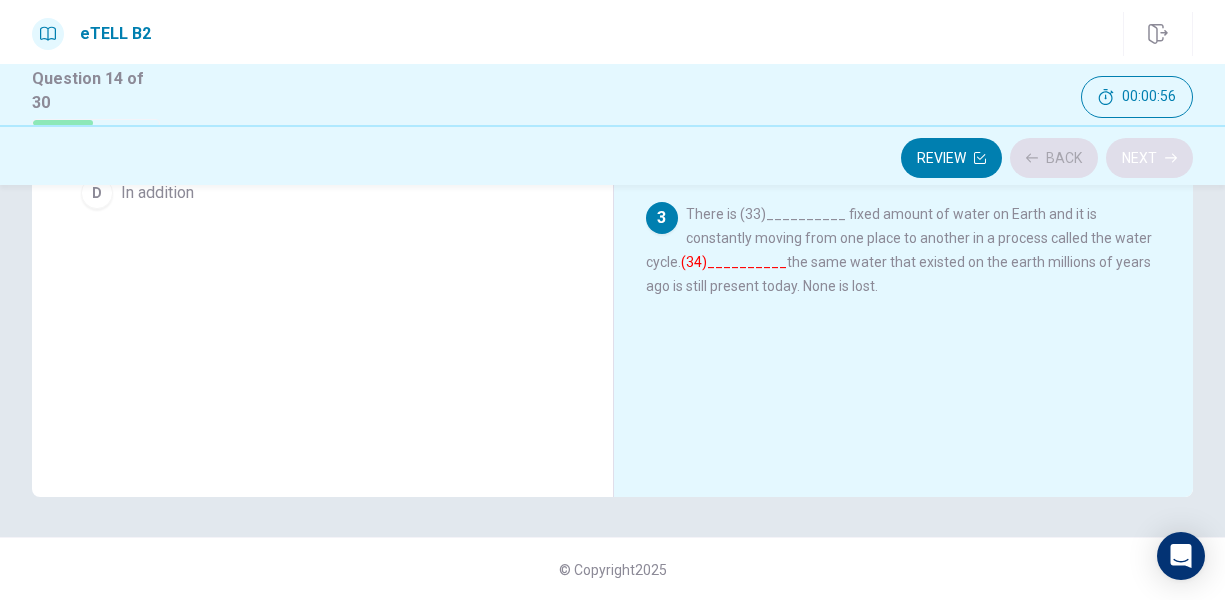 click on "Review Back Next" at bounding box center (612, 158) 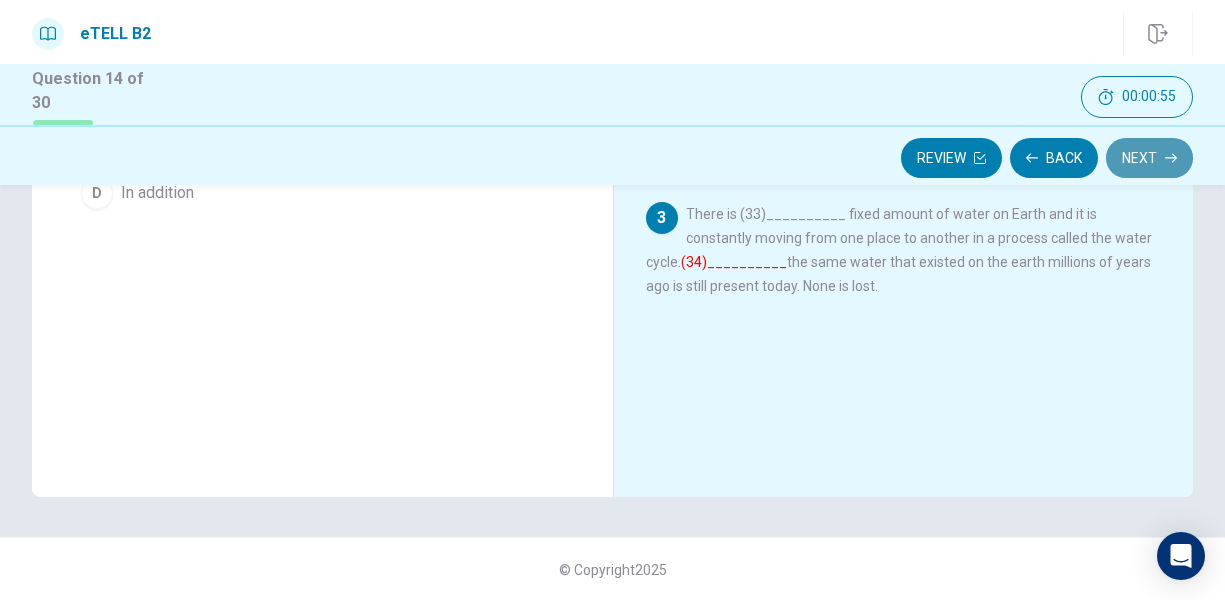 click on "Next" at bounding box center (1149, 158) 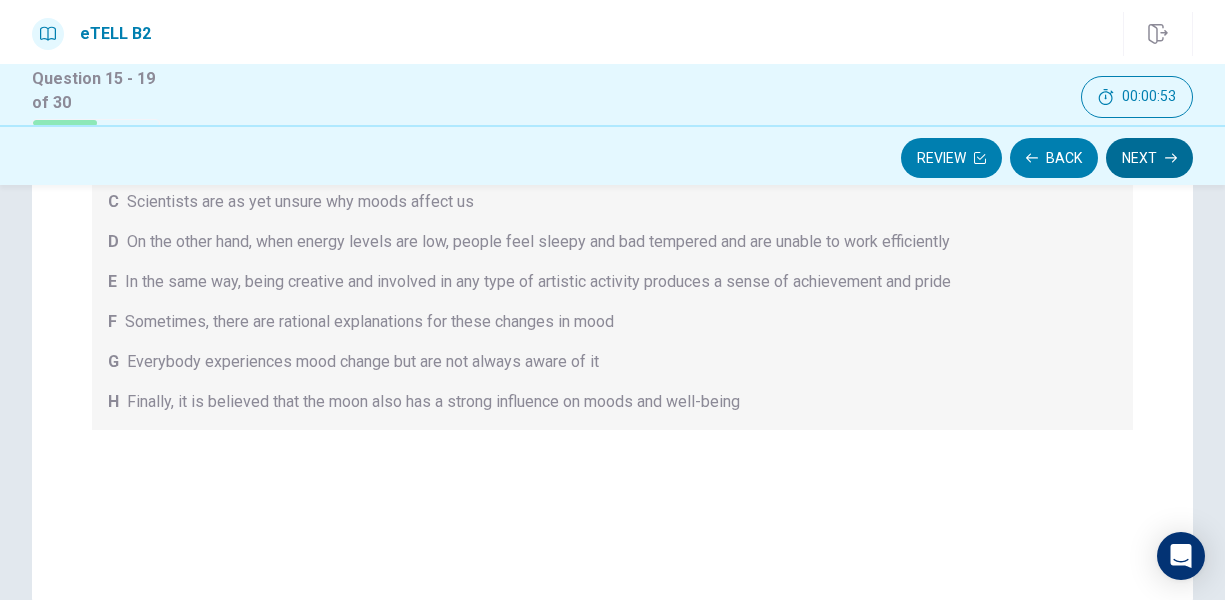 click on "Next" at bounding box center (1149, 158) 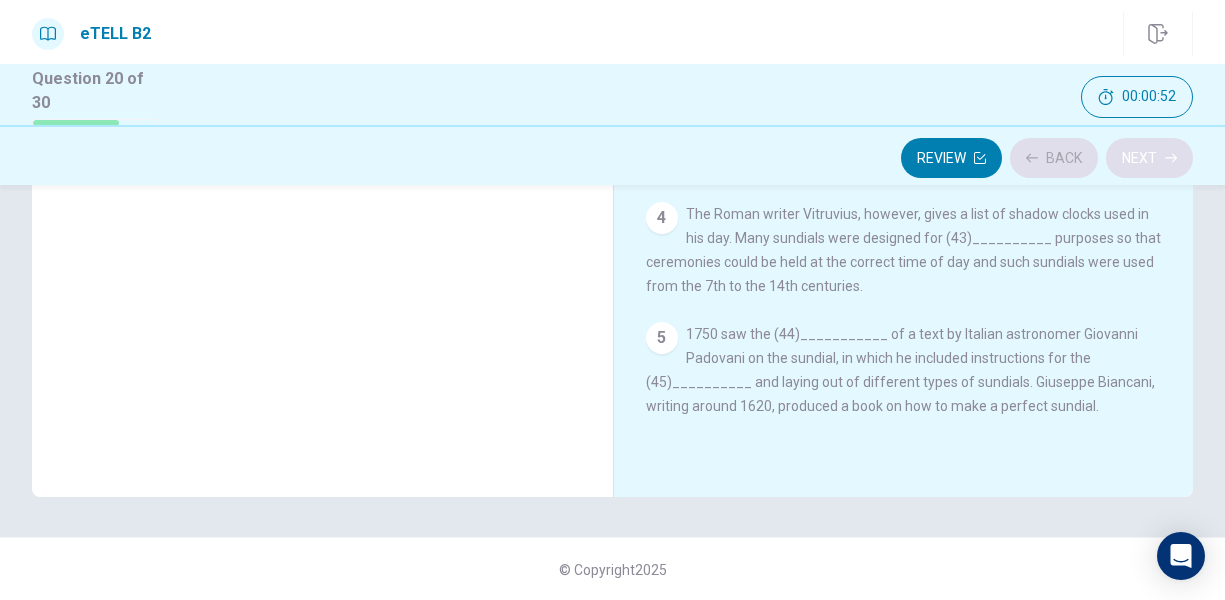 click on "Review Back Next" at bounding box center (612, 158) 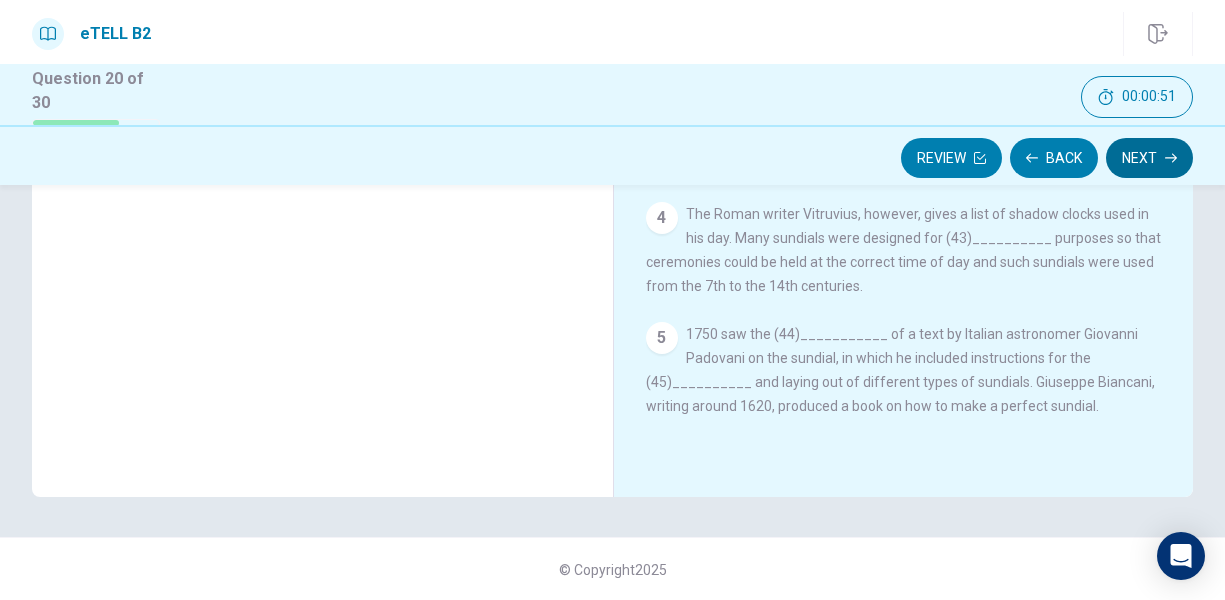 click on "Next" at bounding box center [1149, 158] 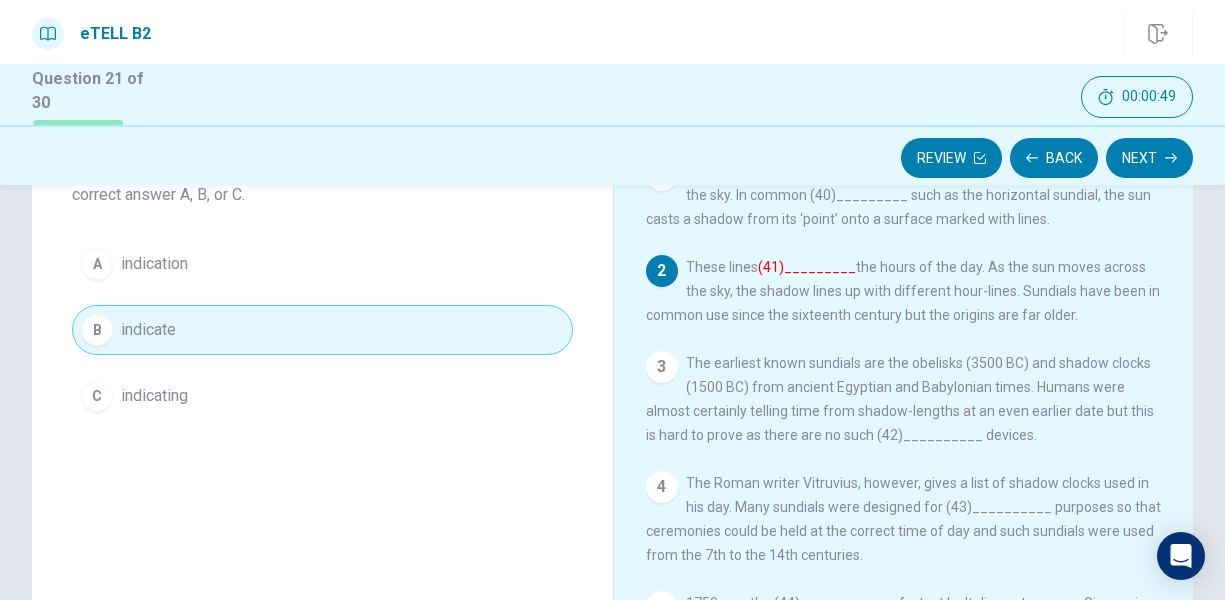 scroll, scrollTop: 123, scrollLeft: 0, axis: vertical 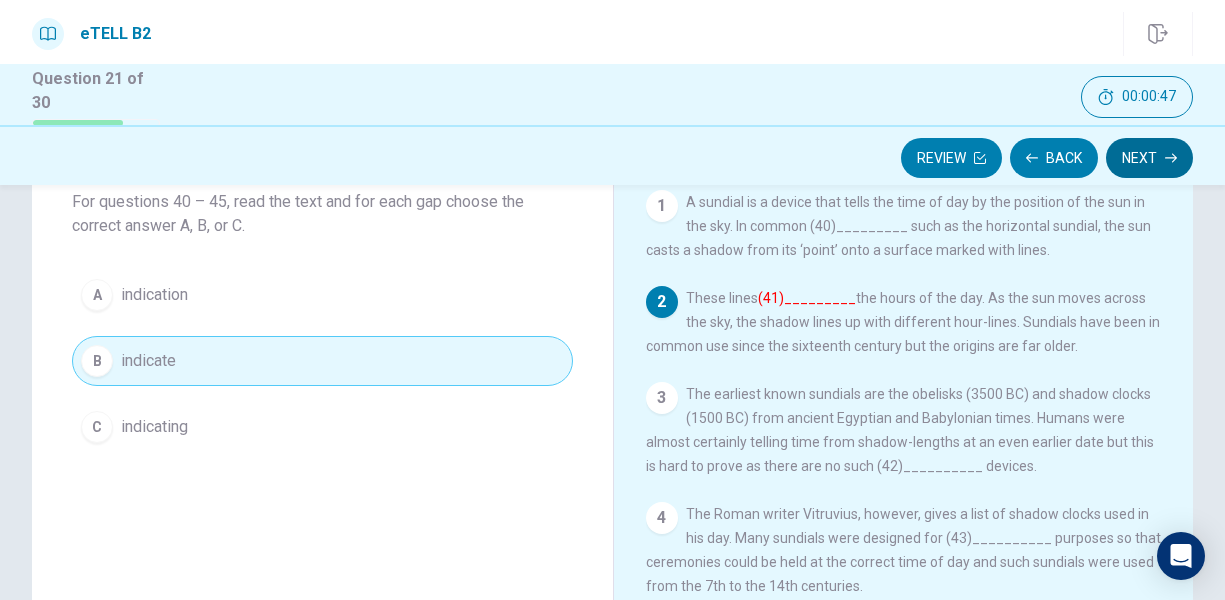 click on "Next" at bounding box center [1149, 158] 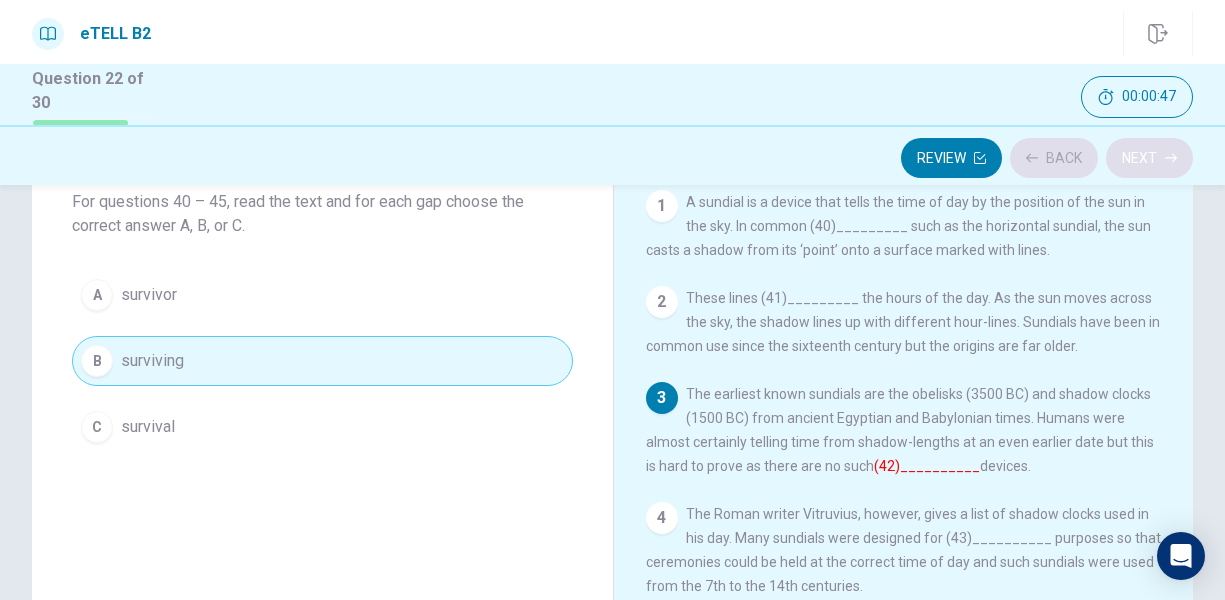 click on "Review Back Next" at bounding box center (612, 158) 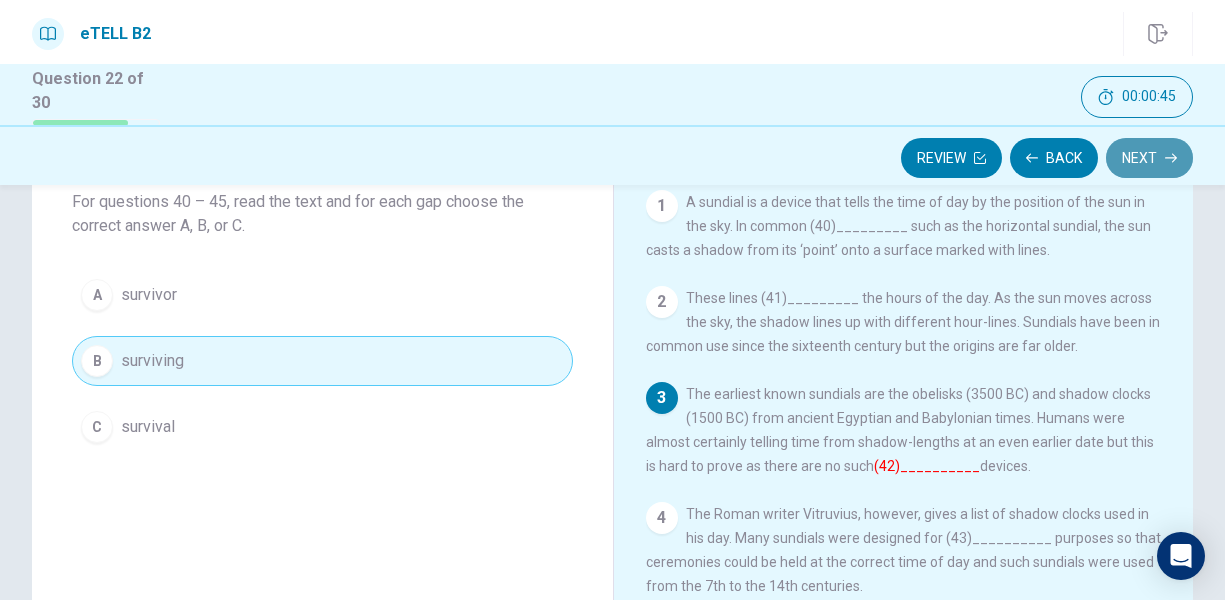 click on "Next" at bounding box center [1149, 158] 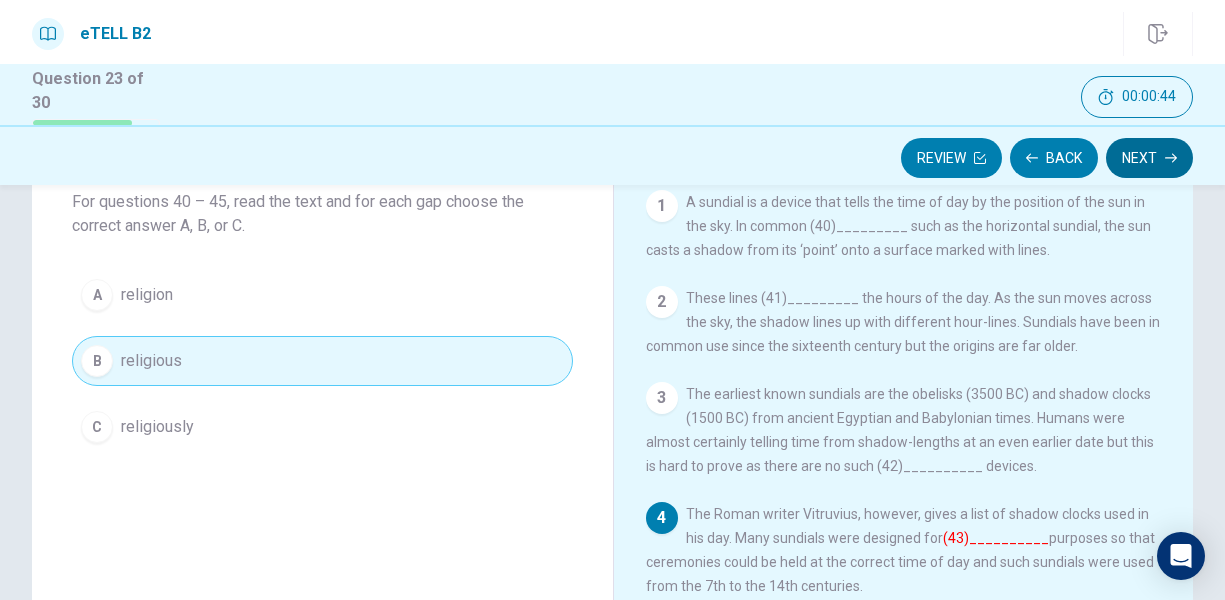 click on "Next" at bounding box center (1149, 158) 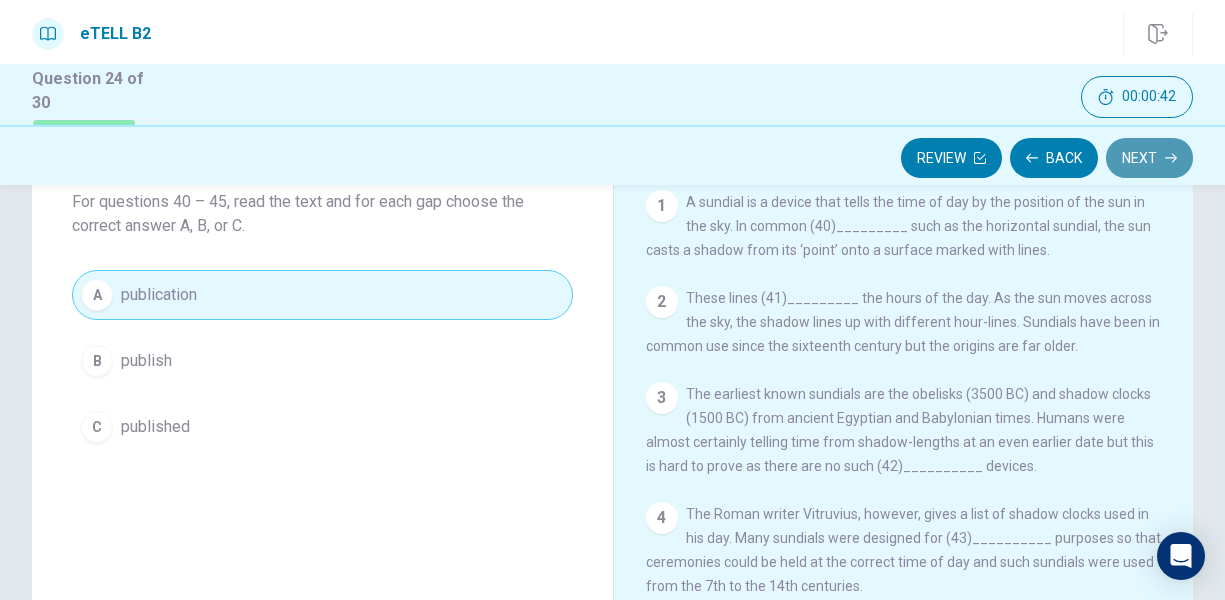 click on "Next" at bounding box center (1149, 158) 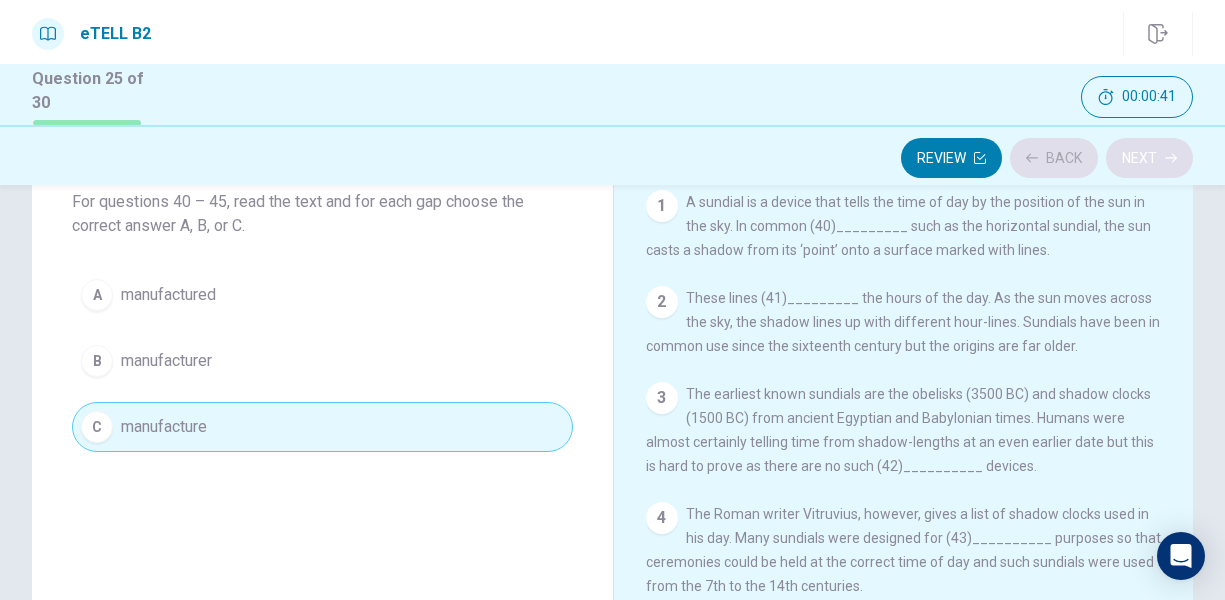 click on "Review Back Next" at bounding box center (612, 158) 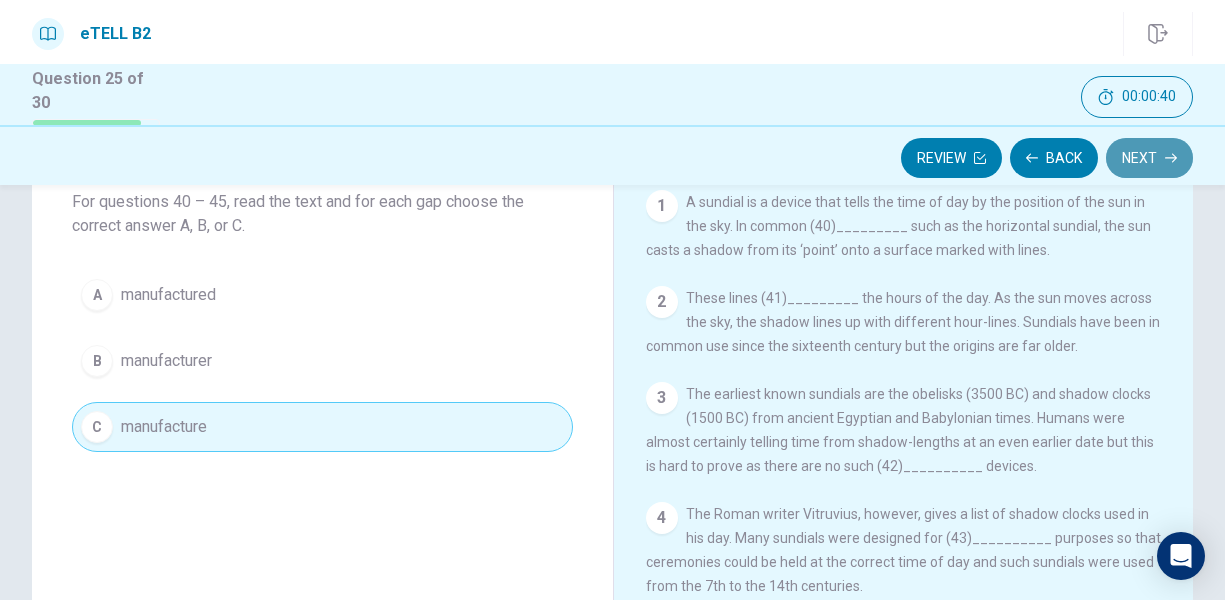 click on "Next" at bounding box center [1149, 158] 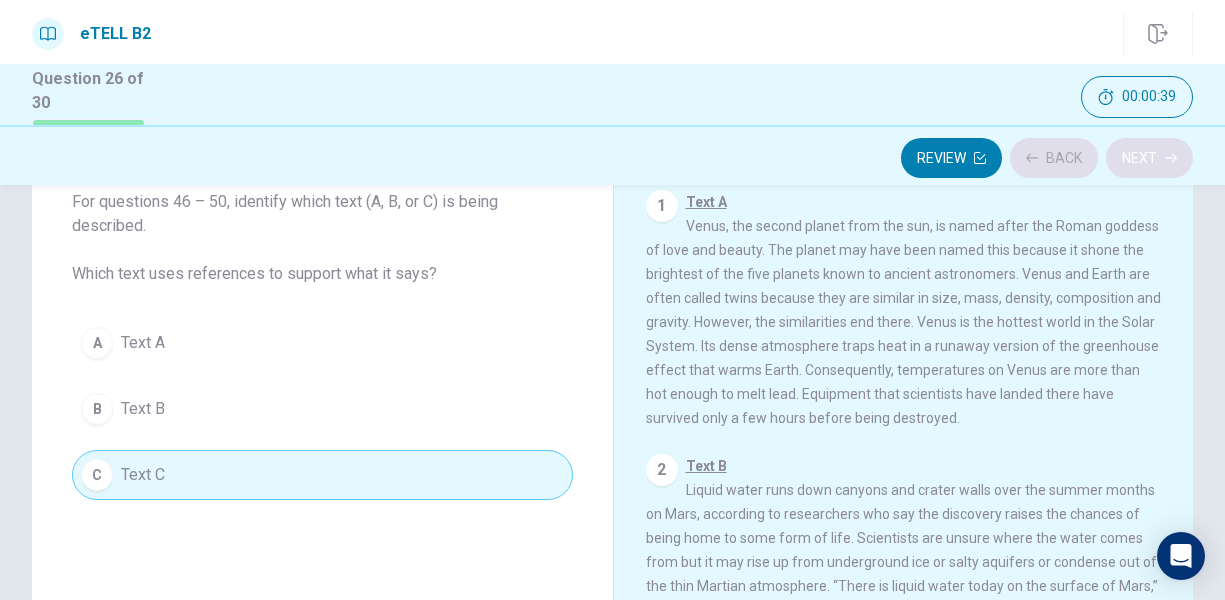click on "Review Back Next" at bounding box center (612, 158) 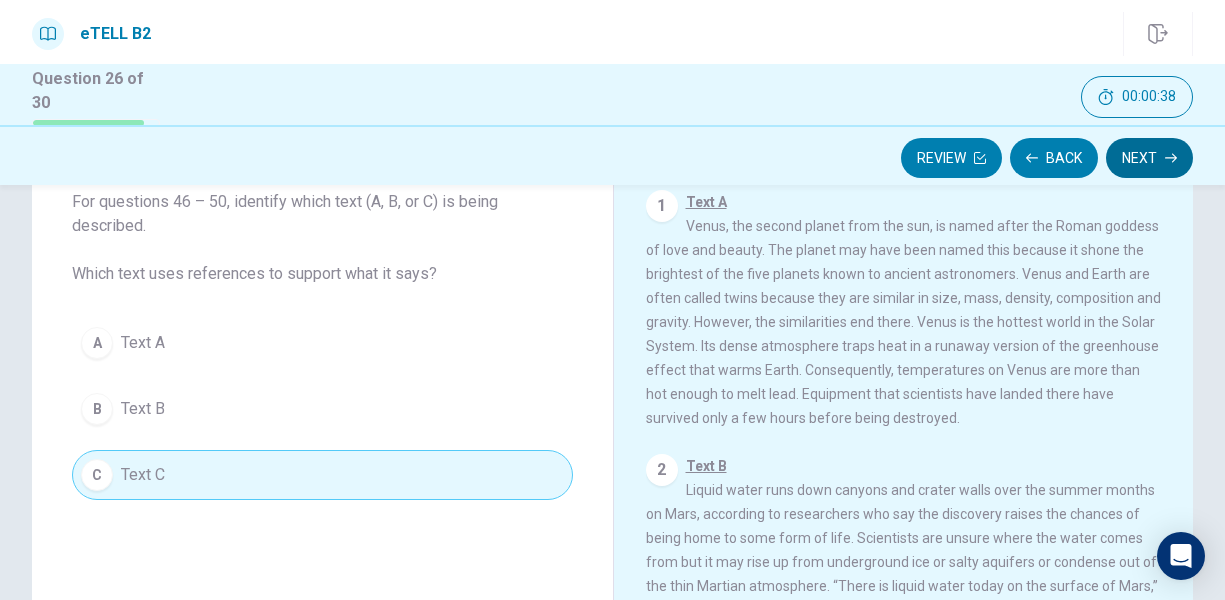 click on "Next" at bounding box center [1149, 158] 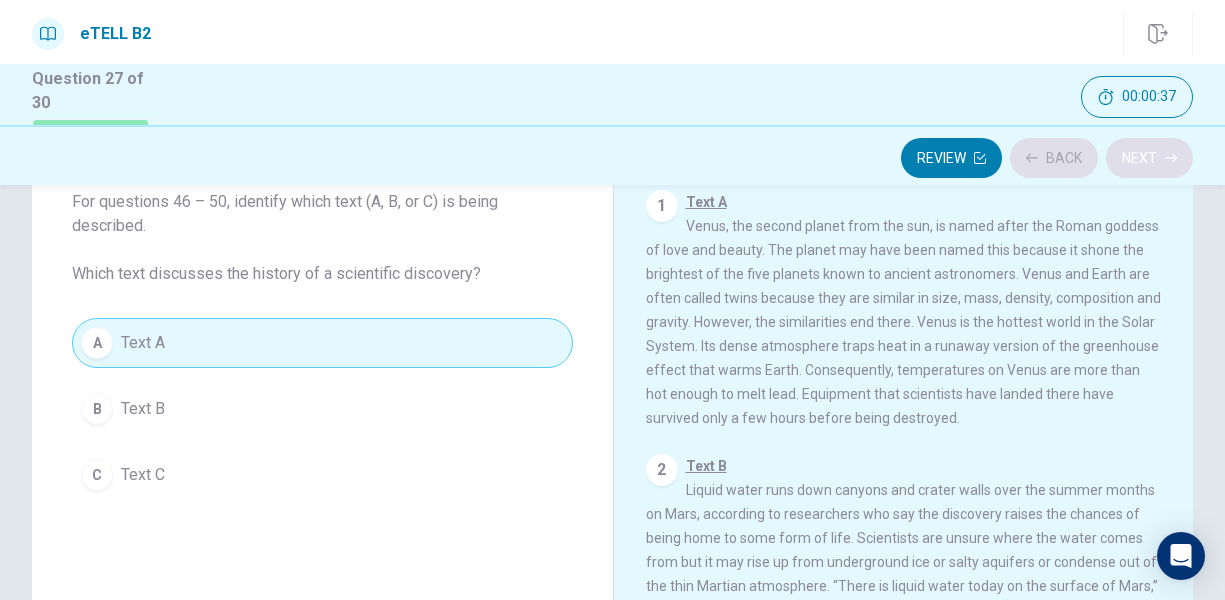 click on "Review Back Next" at bounding box center (612, 158) 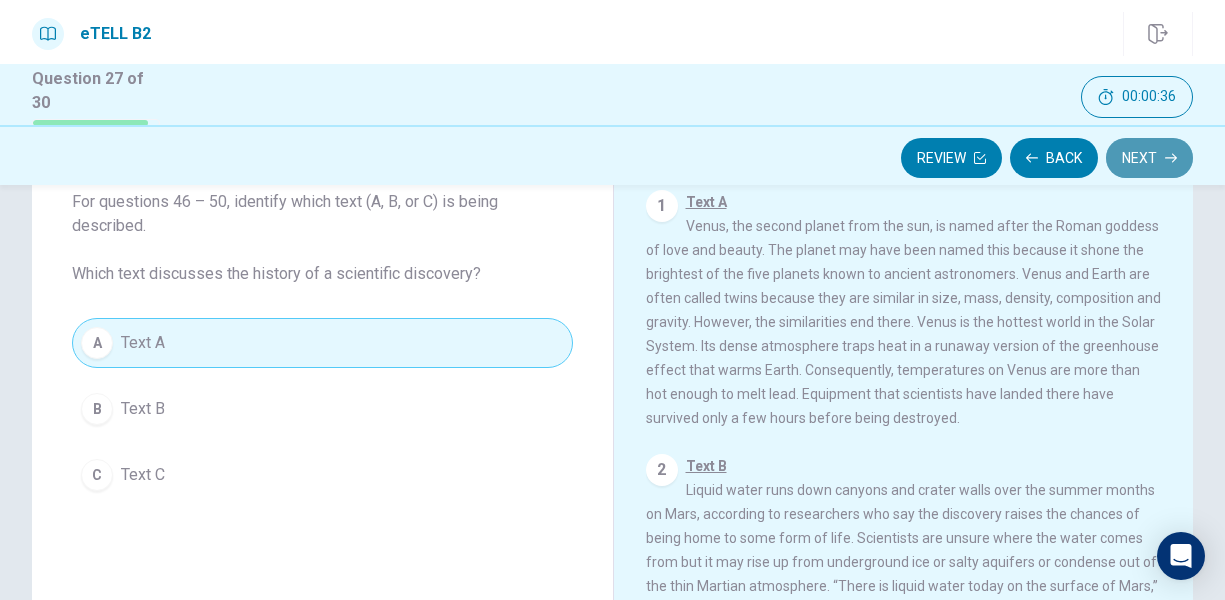 click on "Next" at bounding box center [1149, 158] 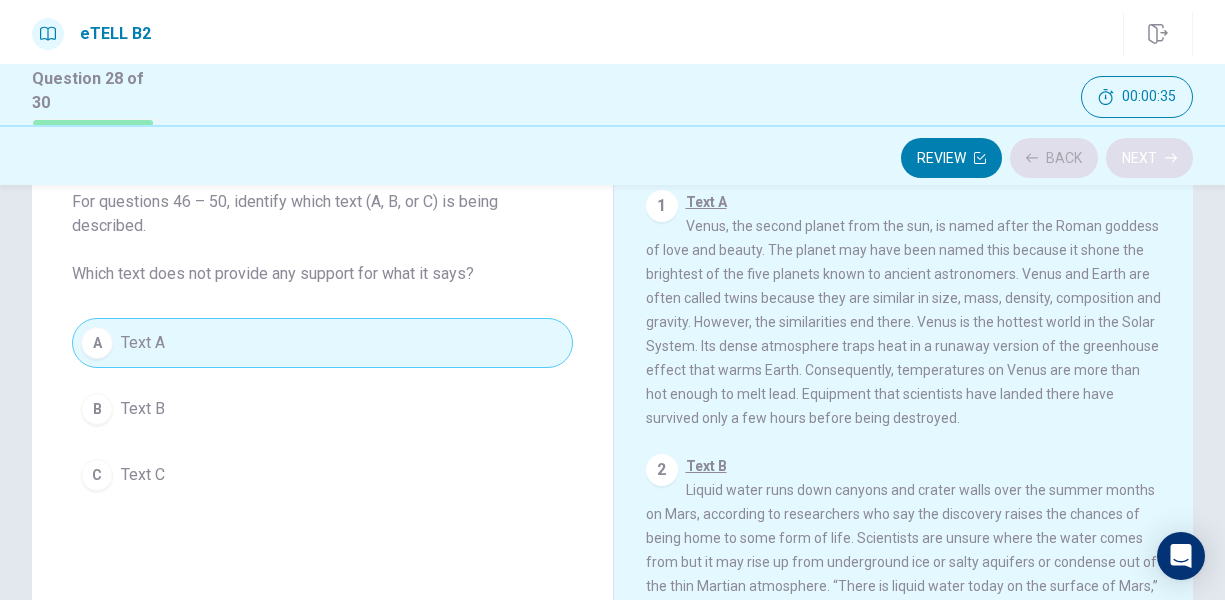 click on "Review Back Next" at bounding box center [612, 158] 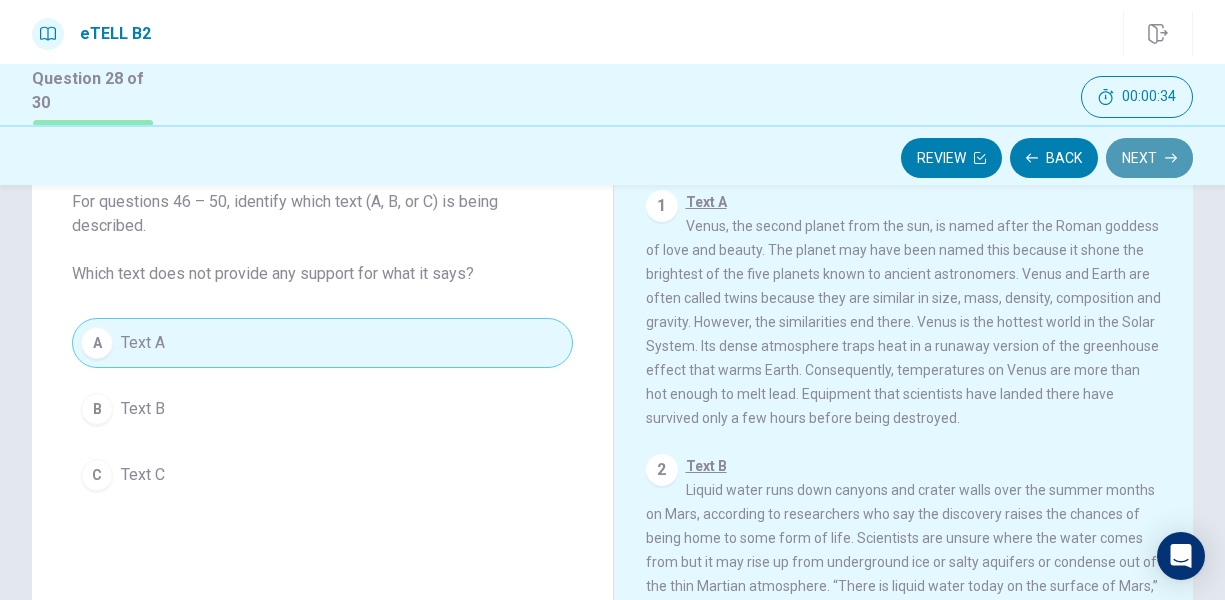 click on "Next" at bounding box center [1149, 158] 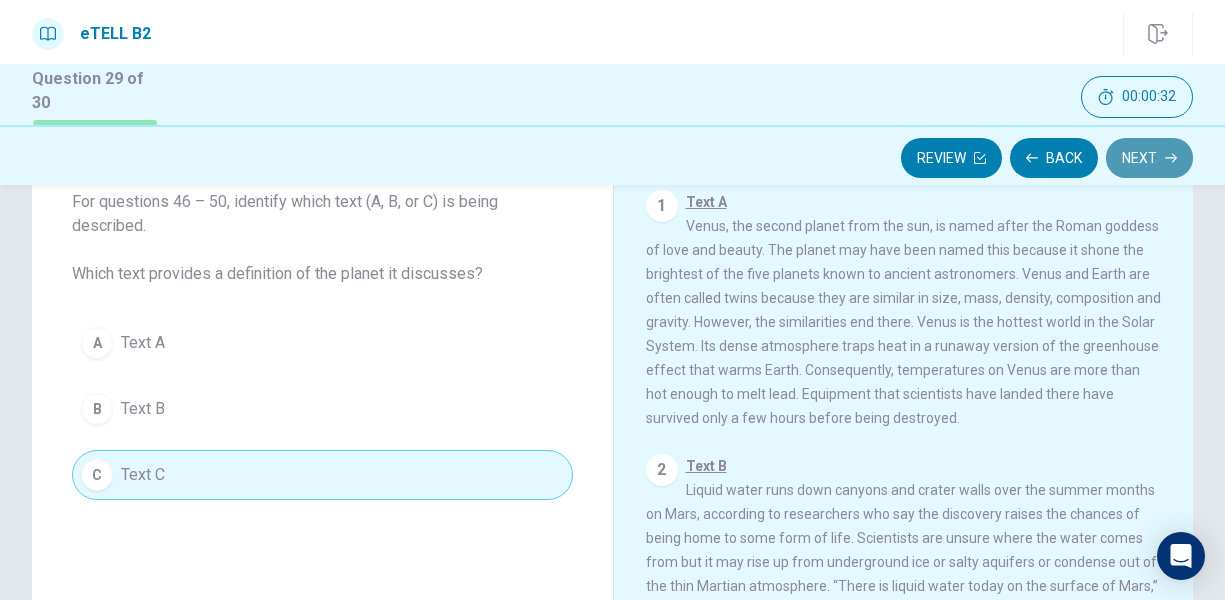 click on "Next" at bounding box center [1149, 158] 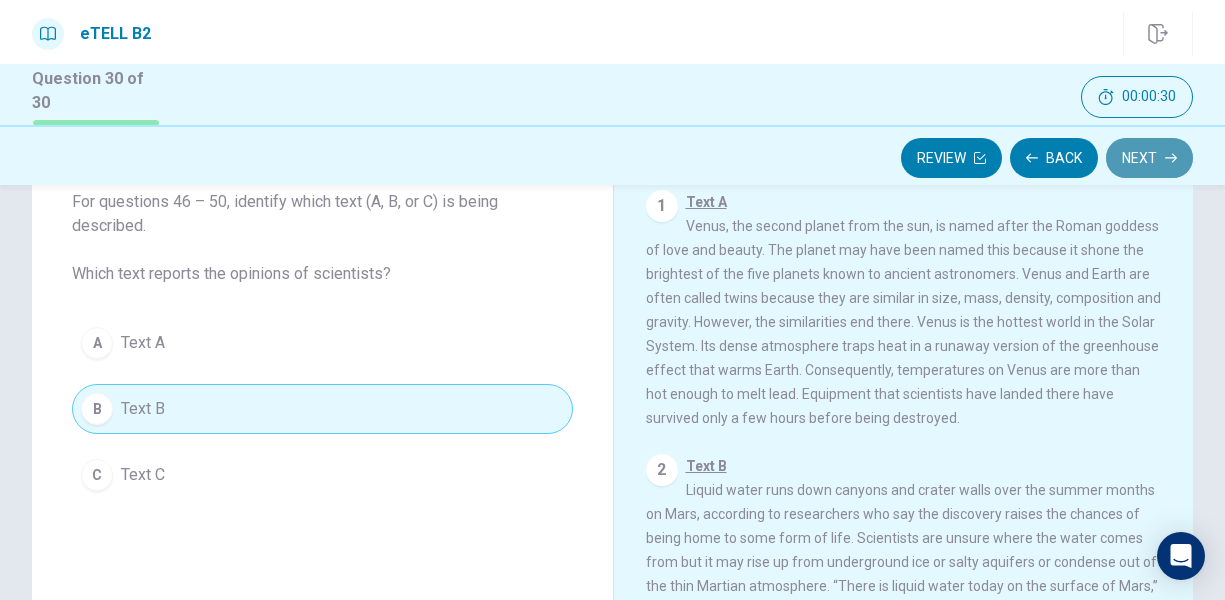 click on "Next" at bounding box center [1149, 158] 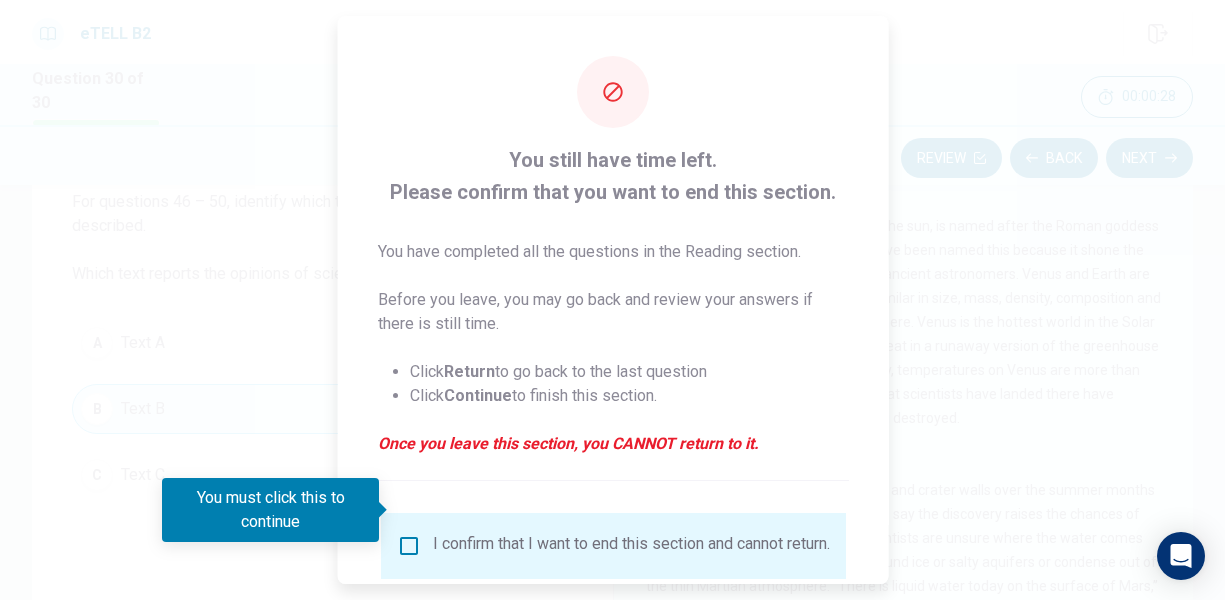 scroll, scrollTop: 100, scrollLeft: 0, axis: vertical 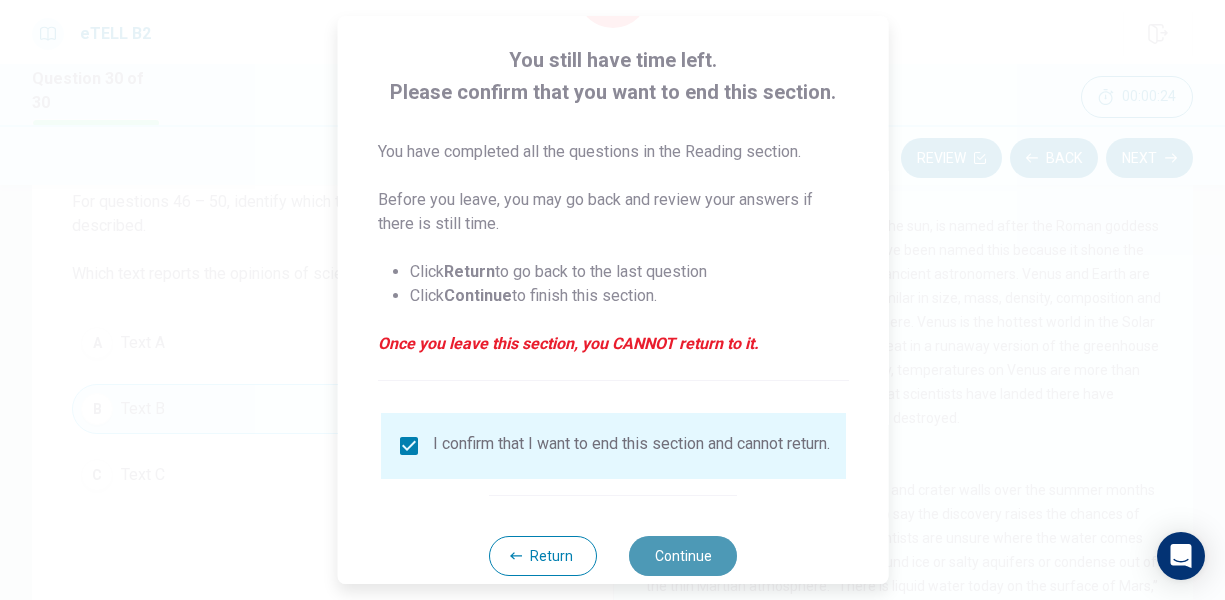 click on "Continue" at bounding box center (683, 556) 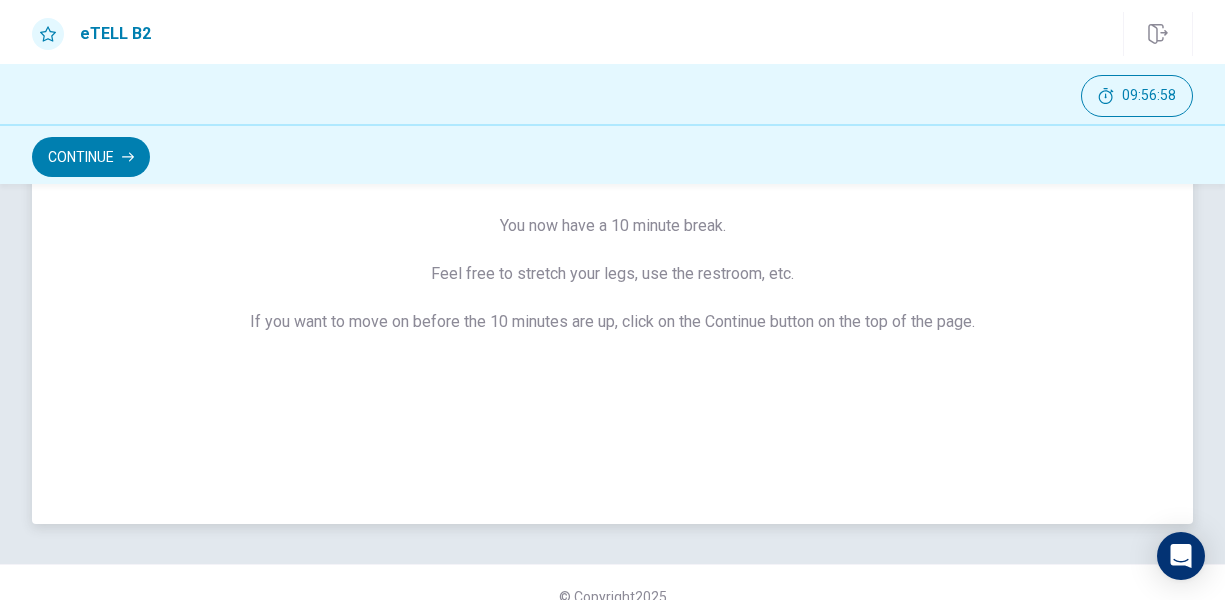 scroll, scrollTop: 100, scrollLeft: 0, axis: vertical 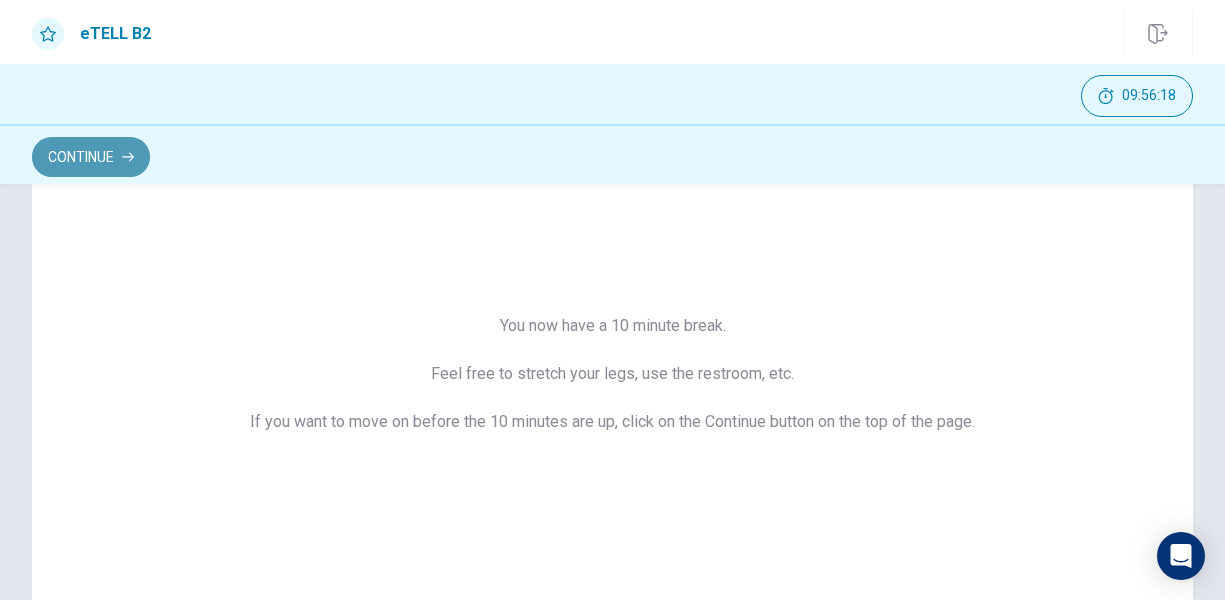 click on "Continue" at bounding box center [91, 157] 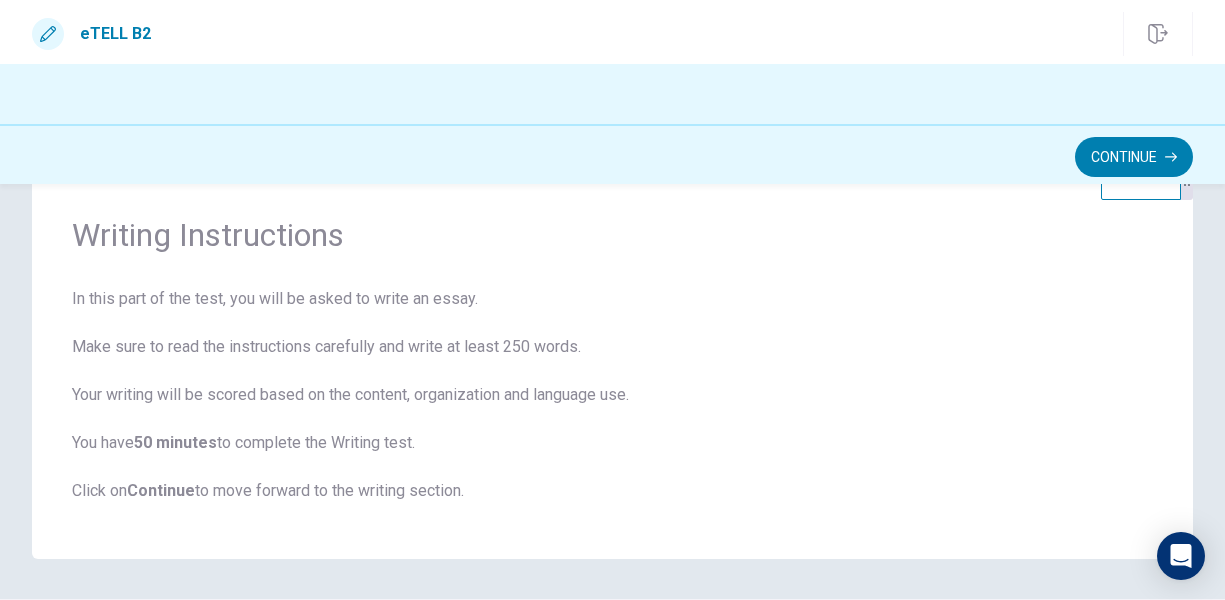scroll, scrollTop: 100, scrollLeft: 0, axis: vertical 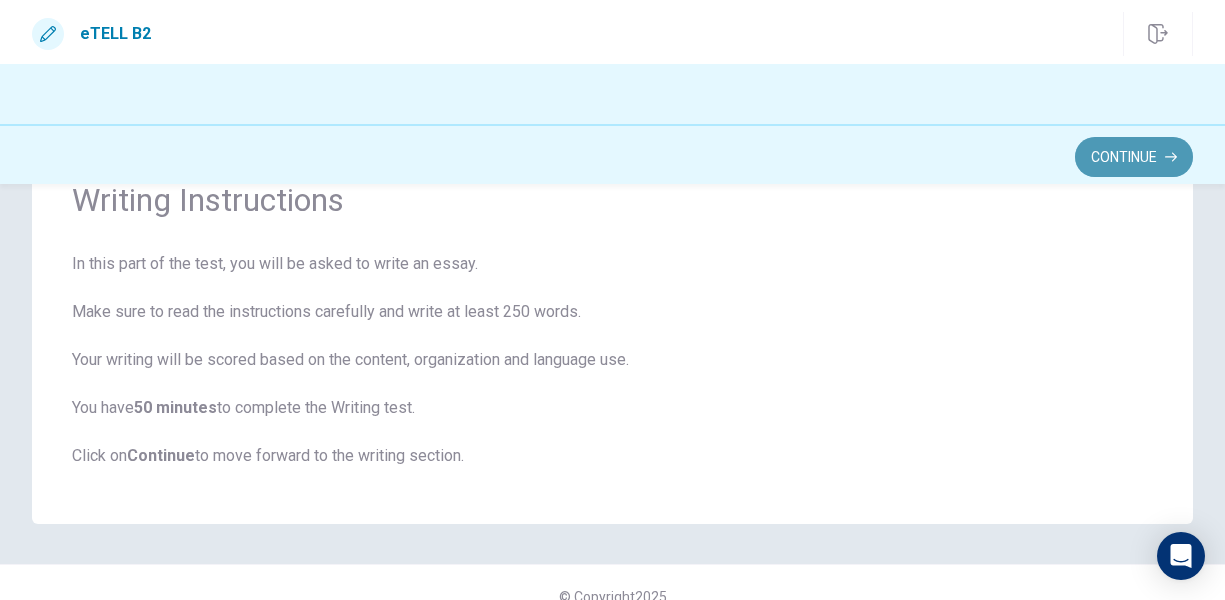 click on "Continue" at bounding box center [1134, 157] 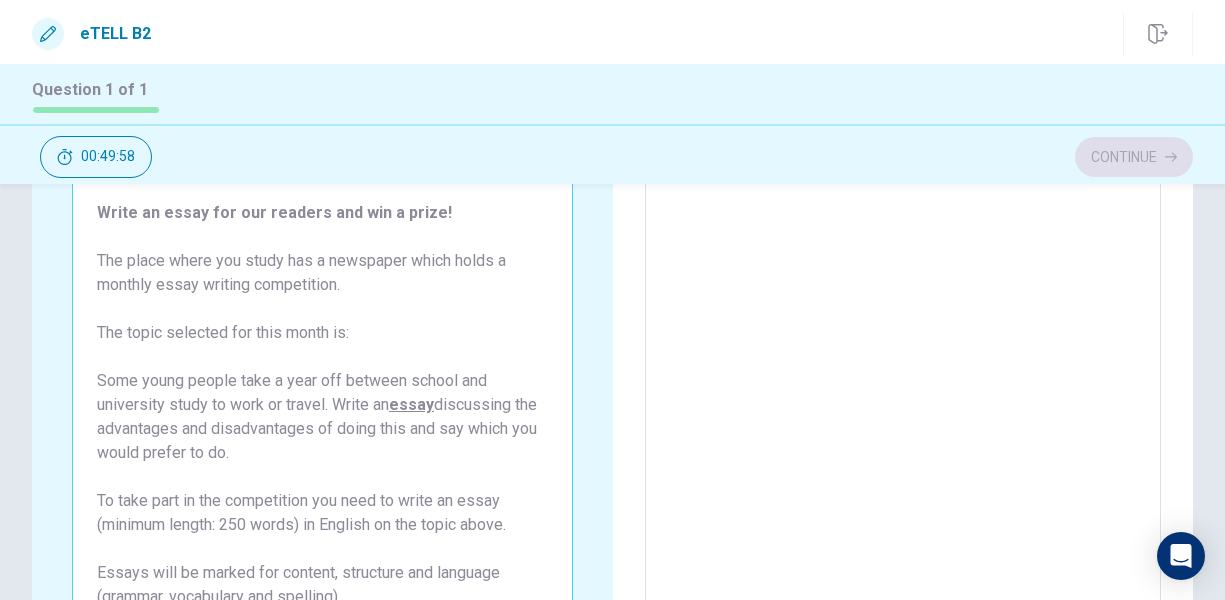 scroll, scrollTop: 100, scrollLeft: 0, axis: vertical 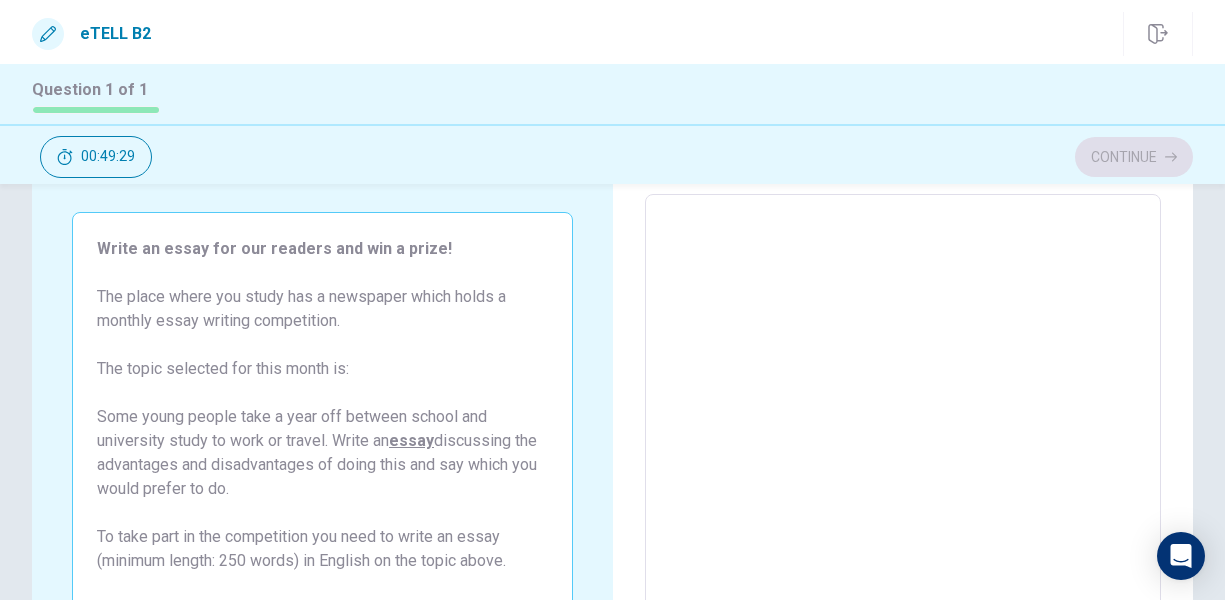 click at bounding box center (903, 471) 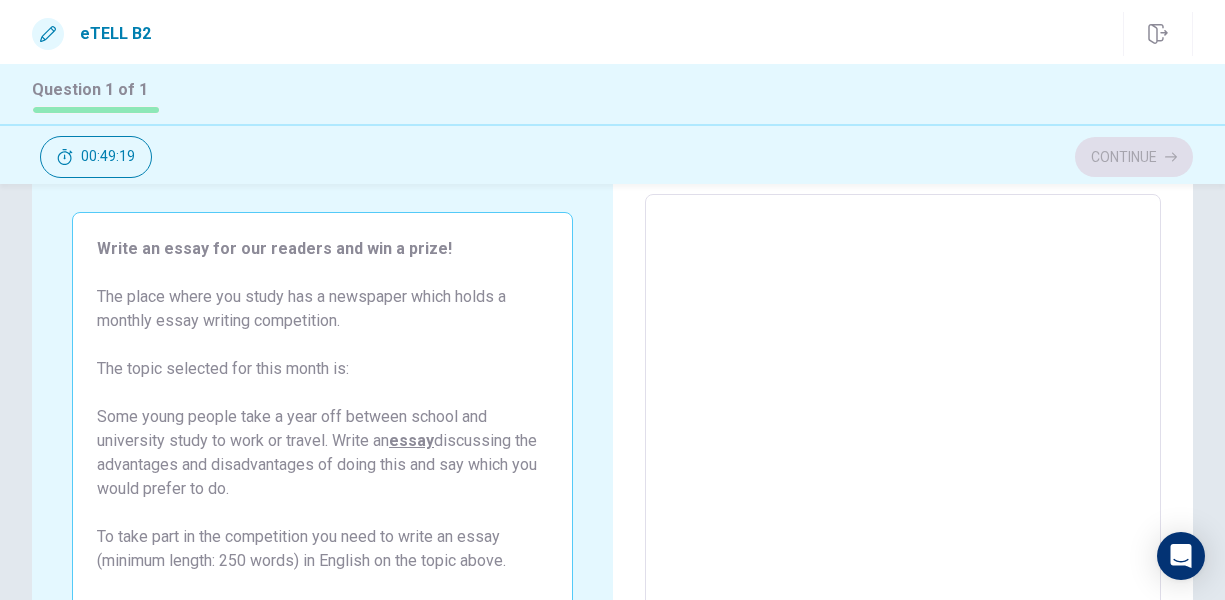 type on "*" 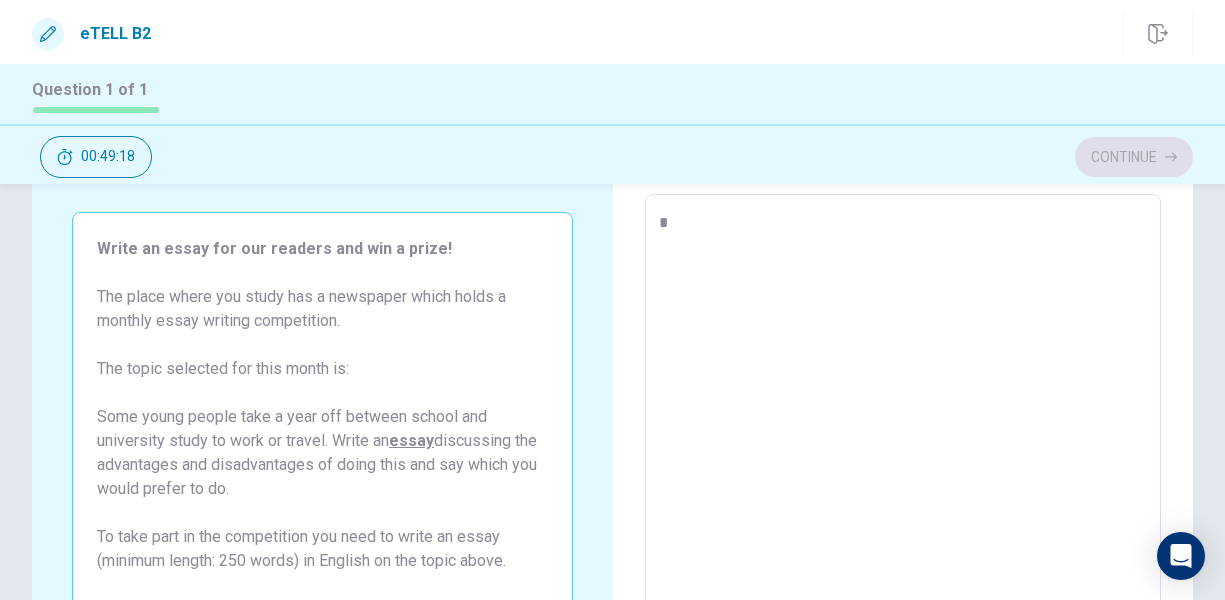 type on "*" 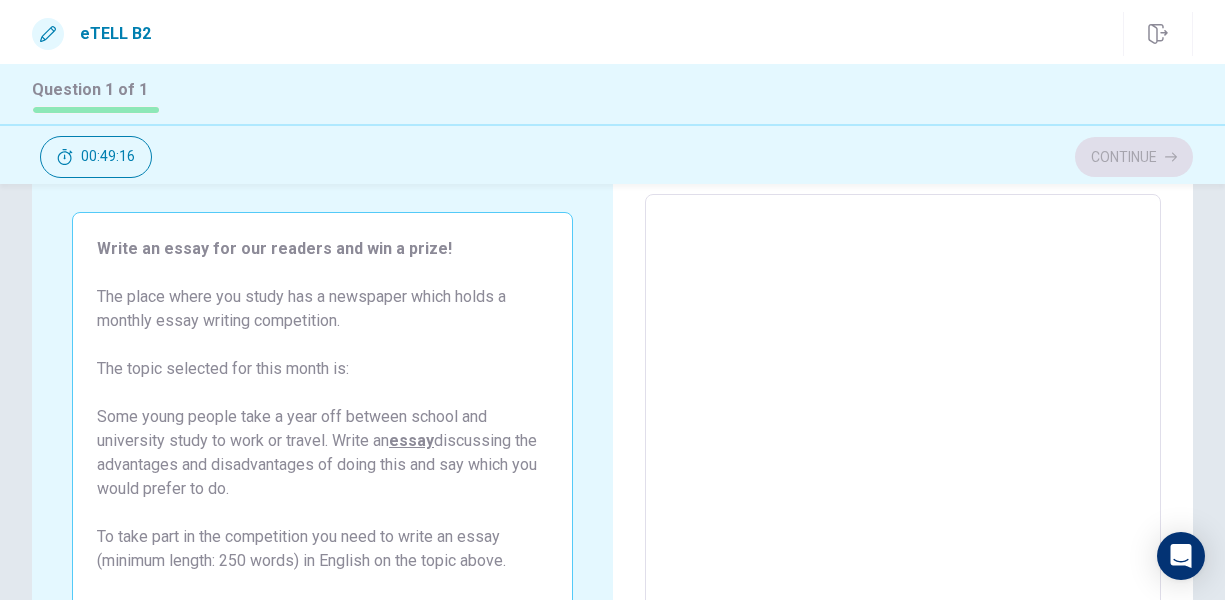 type on "*" 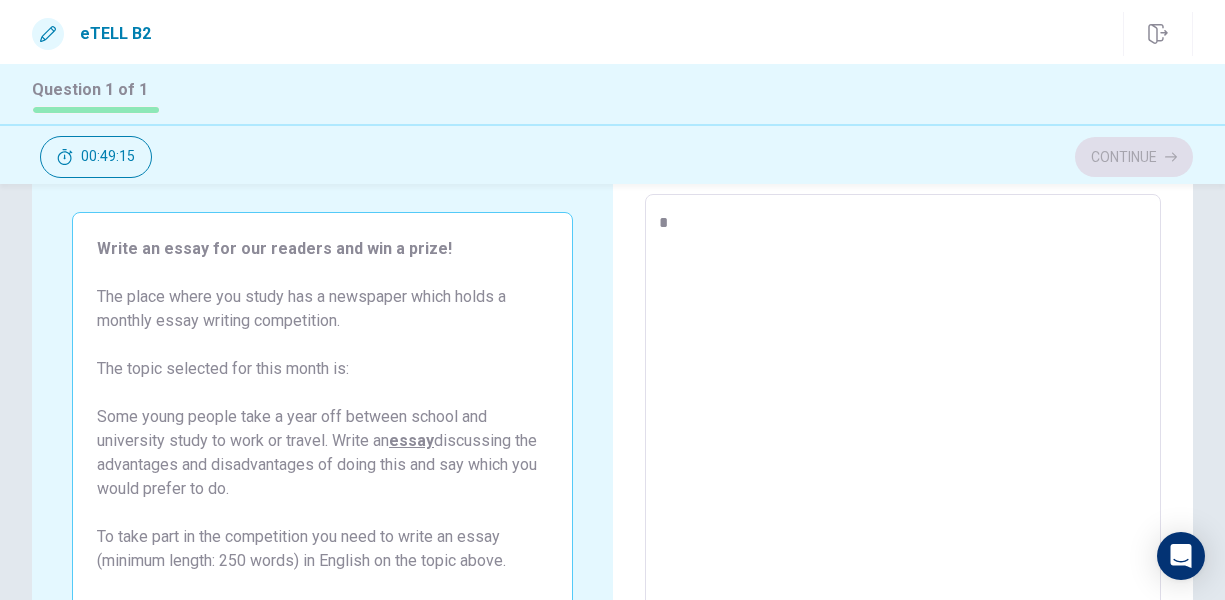 type on "*" 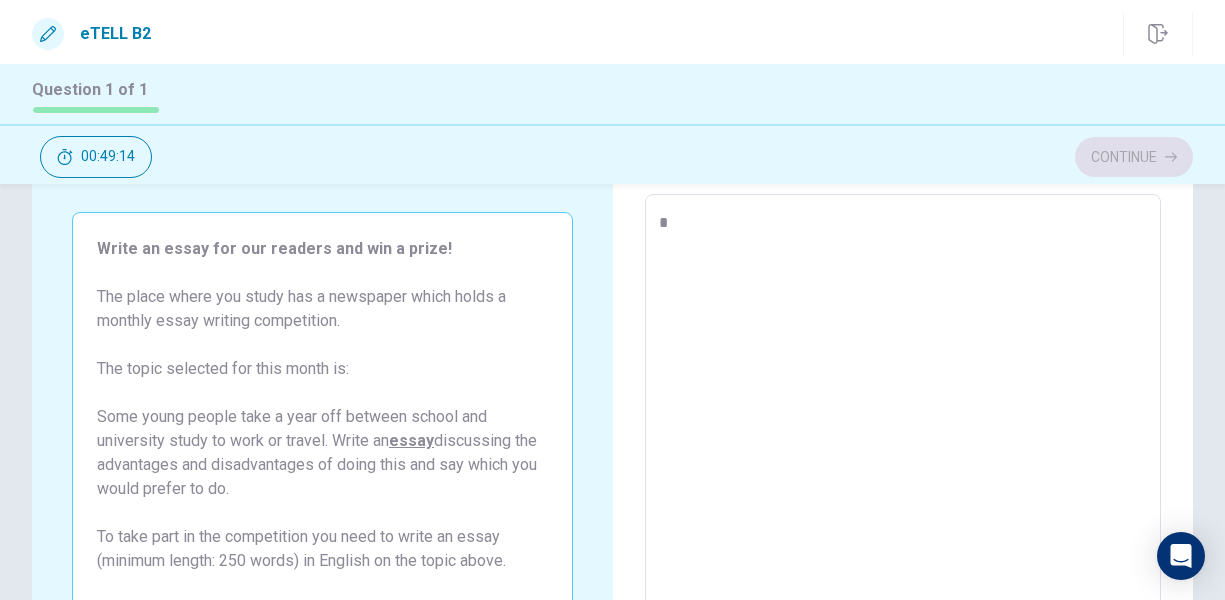 type on "**" 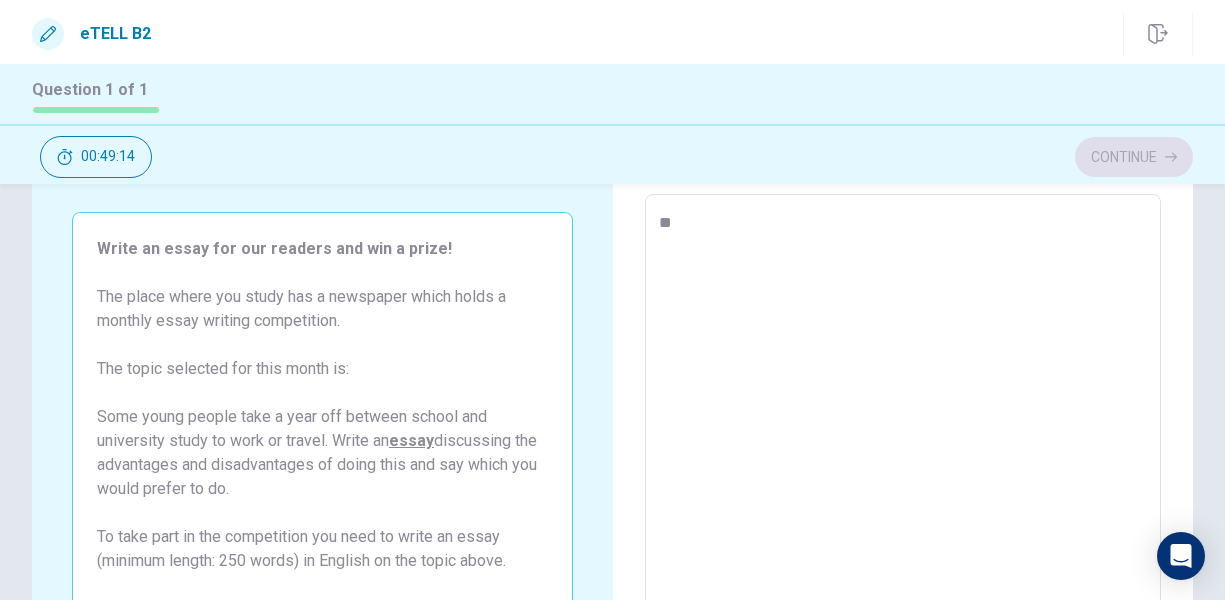 type on "*" 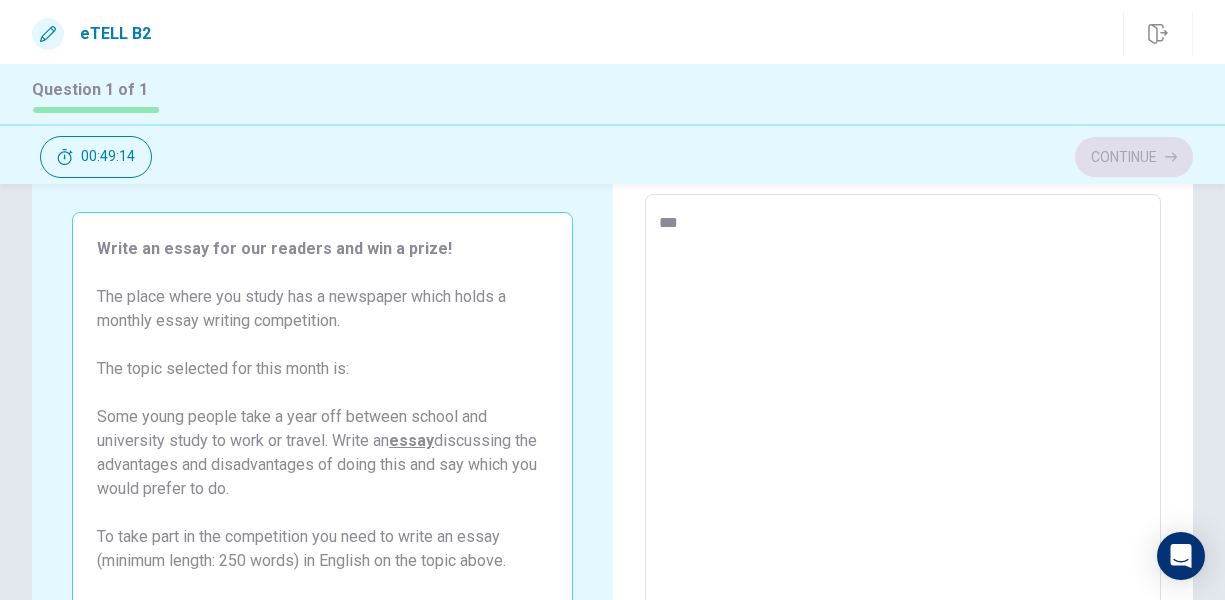 type on "*" 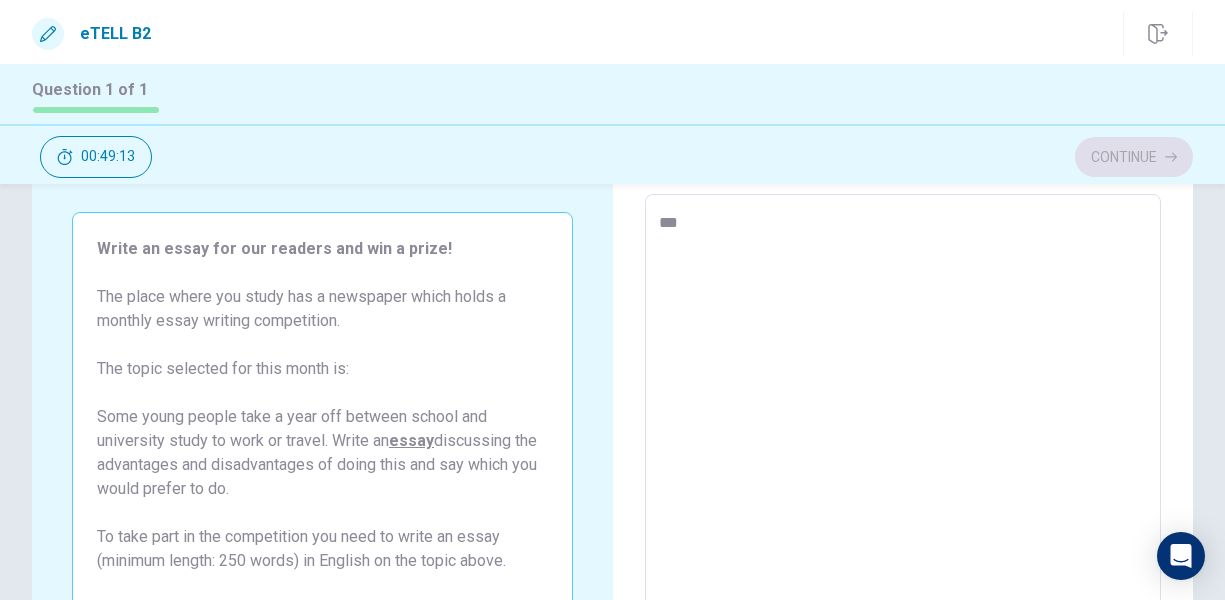 type on "****" 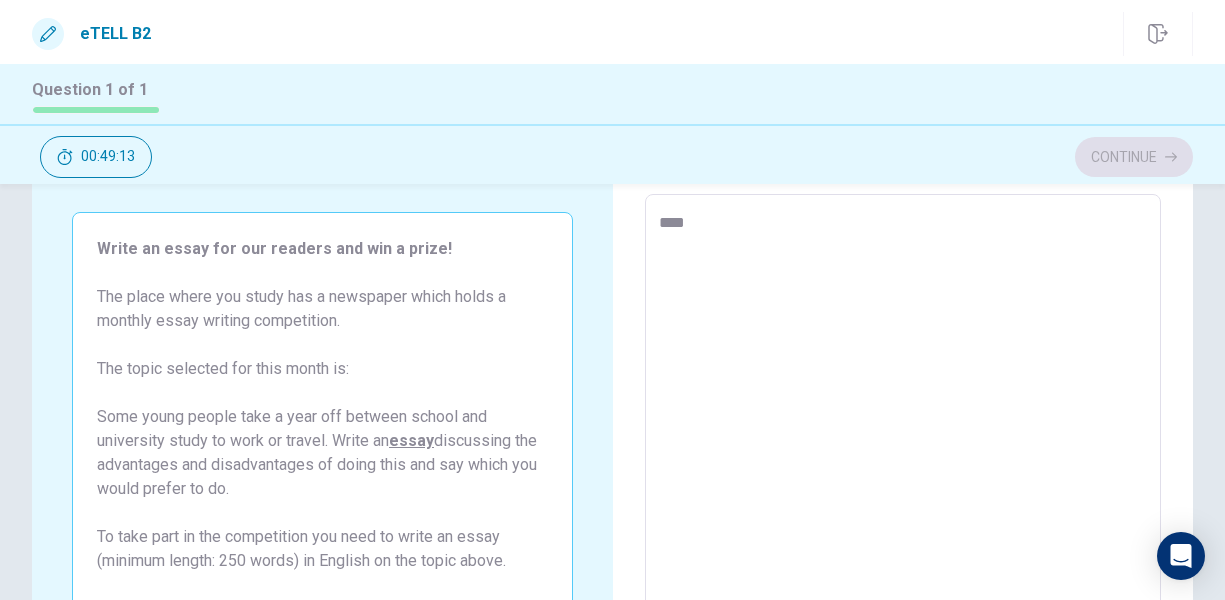 type on "*" 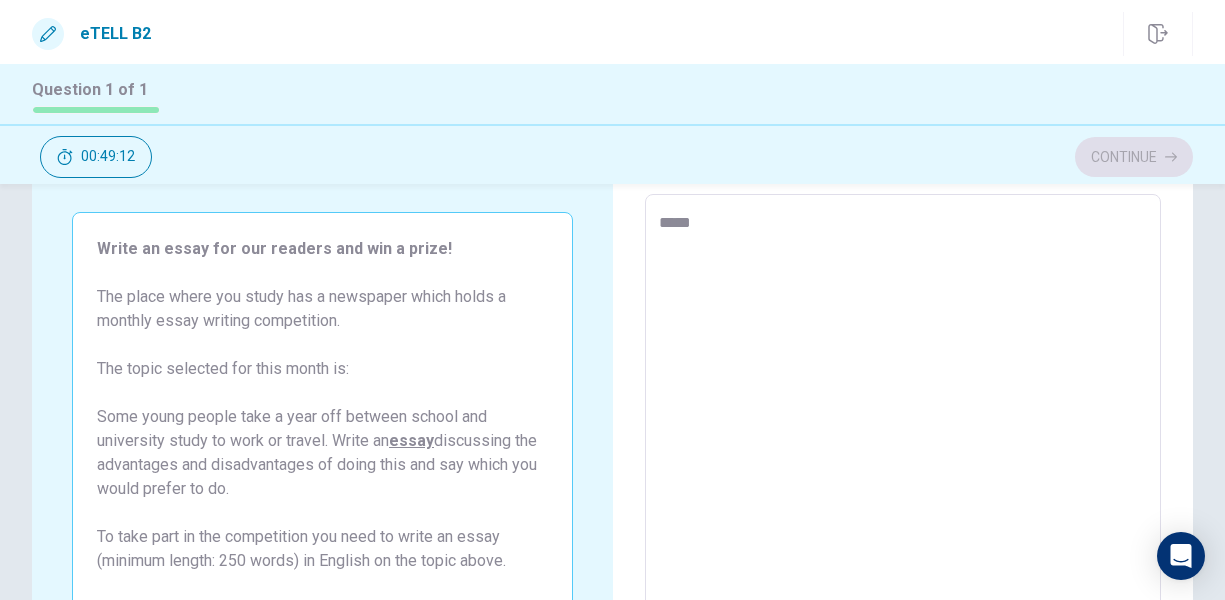 type on "******" 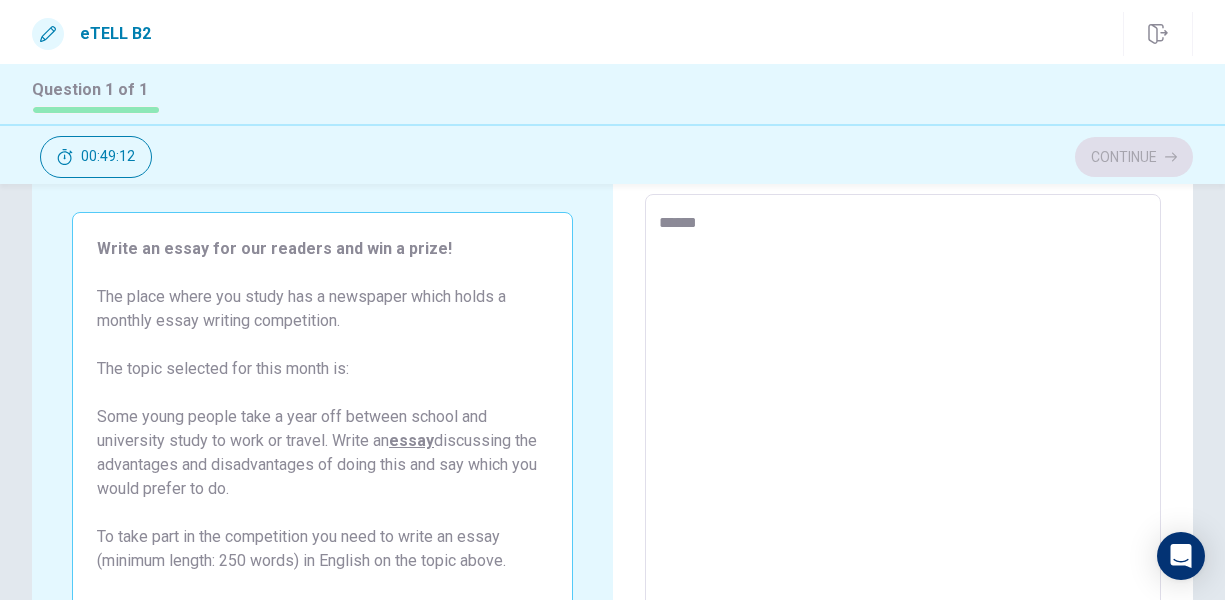 type on "*" 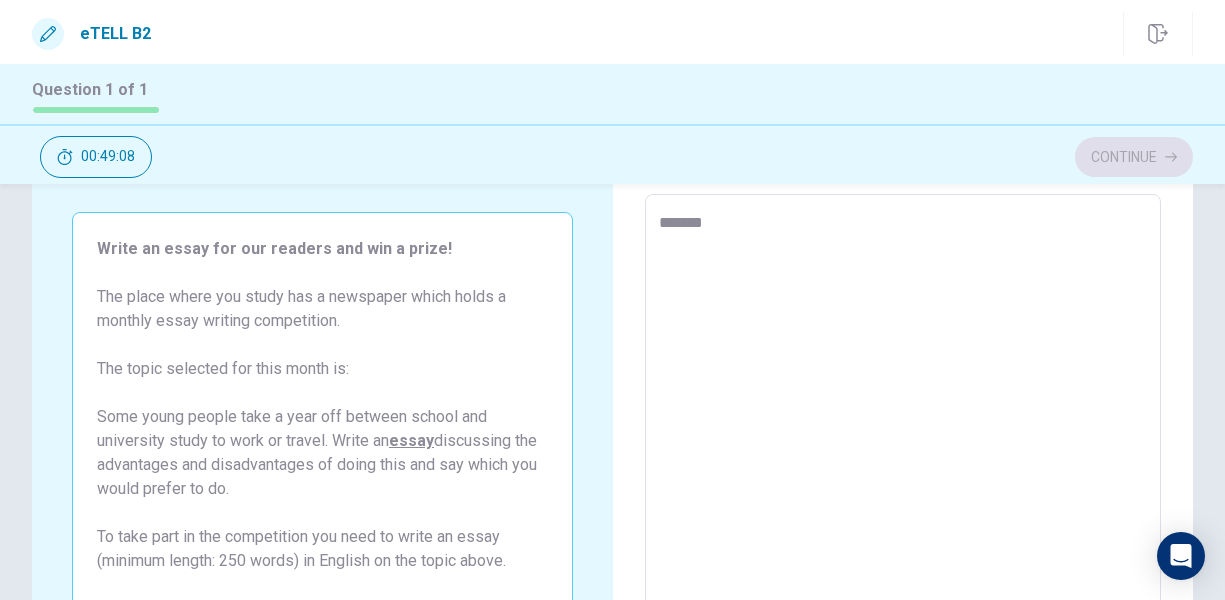 type on "*" 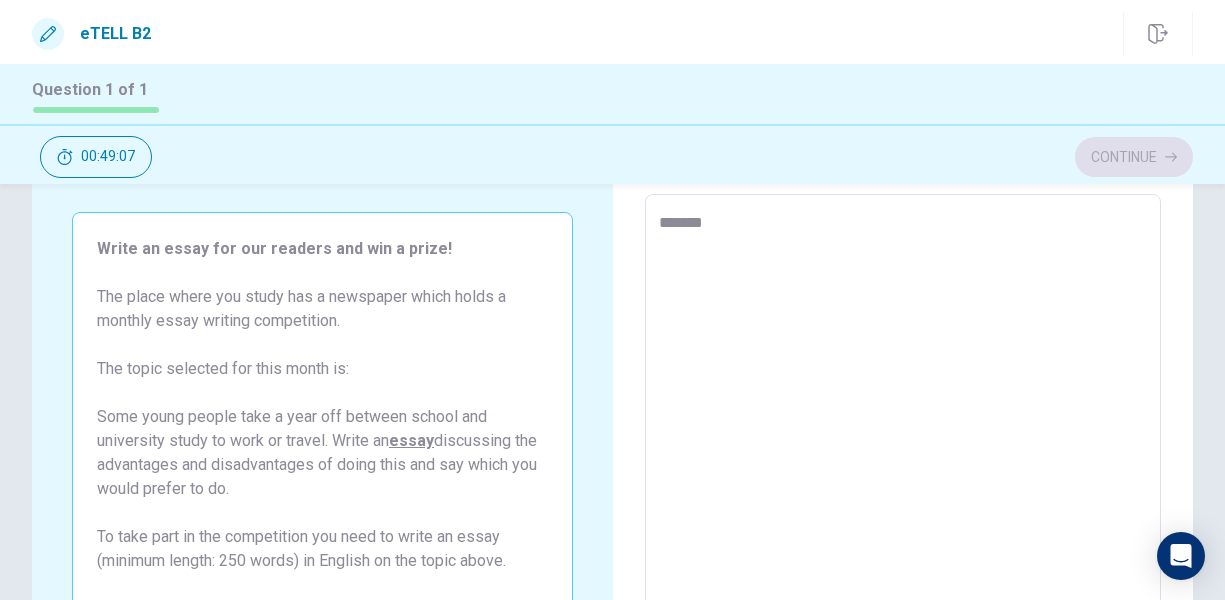 type on "********" 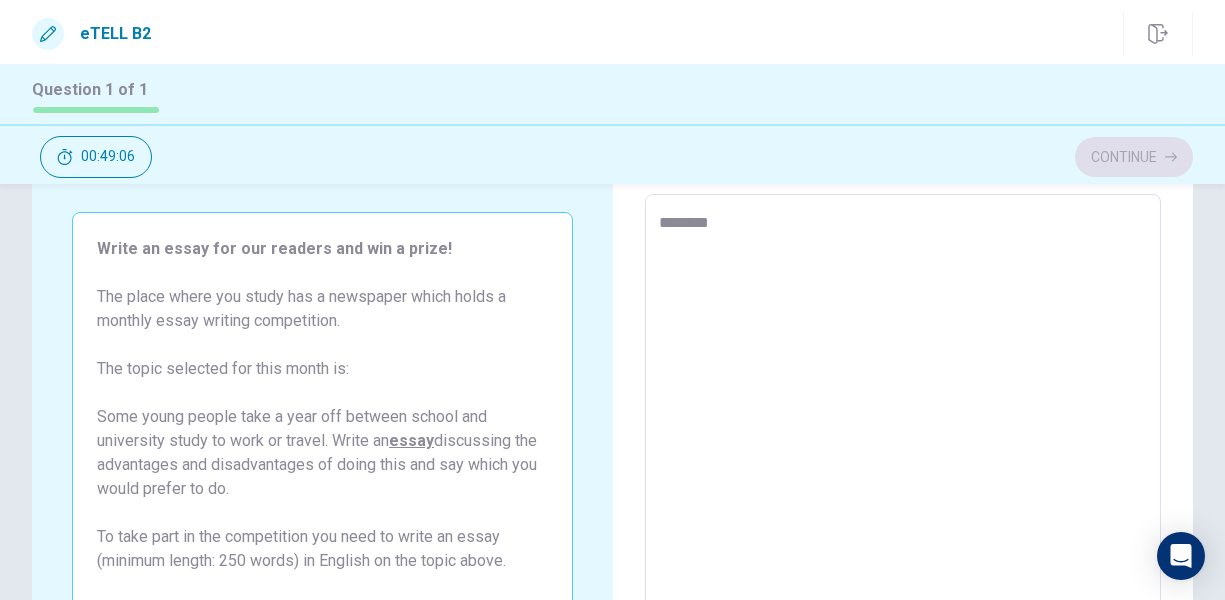 type on "*" 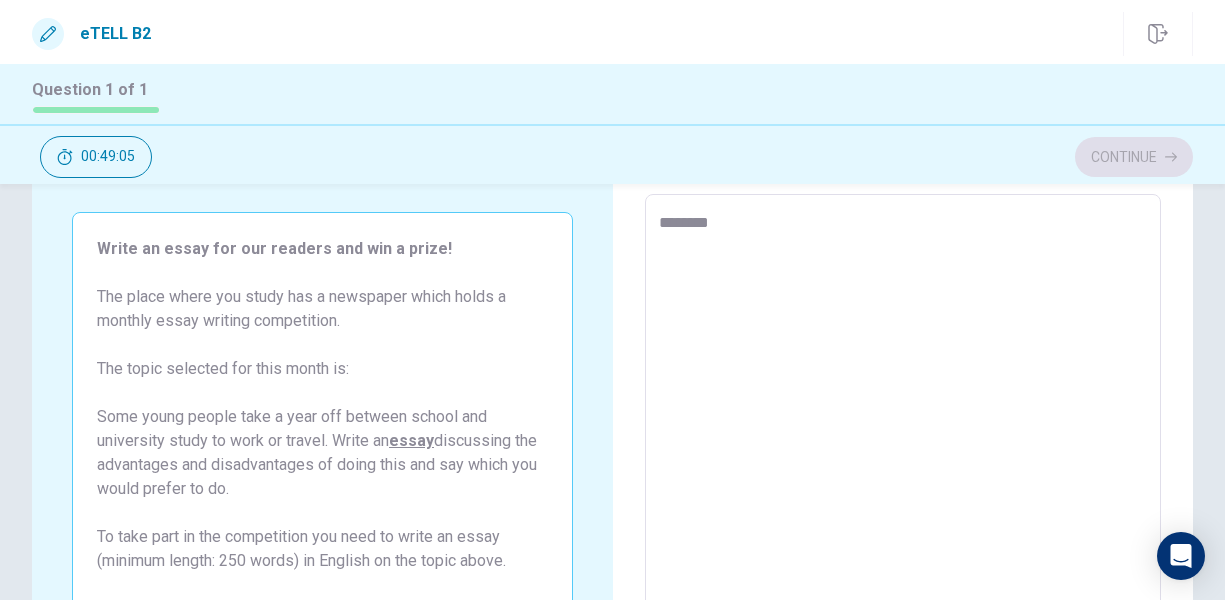 type on "*********" 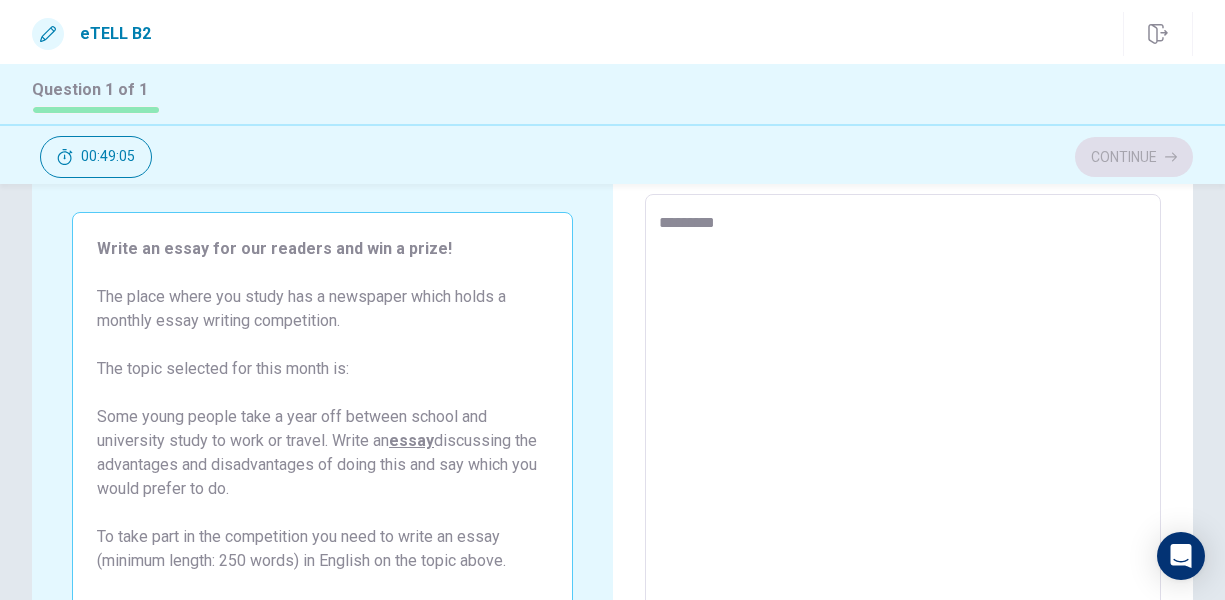 type on "*" 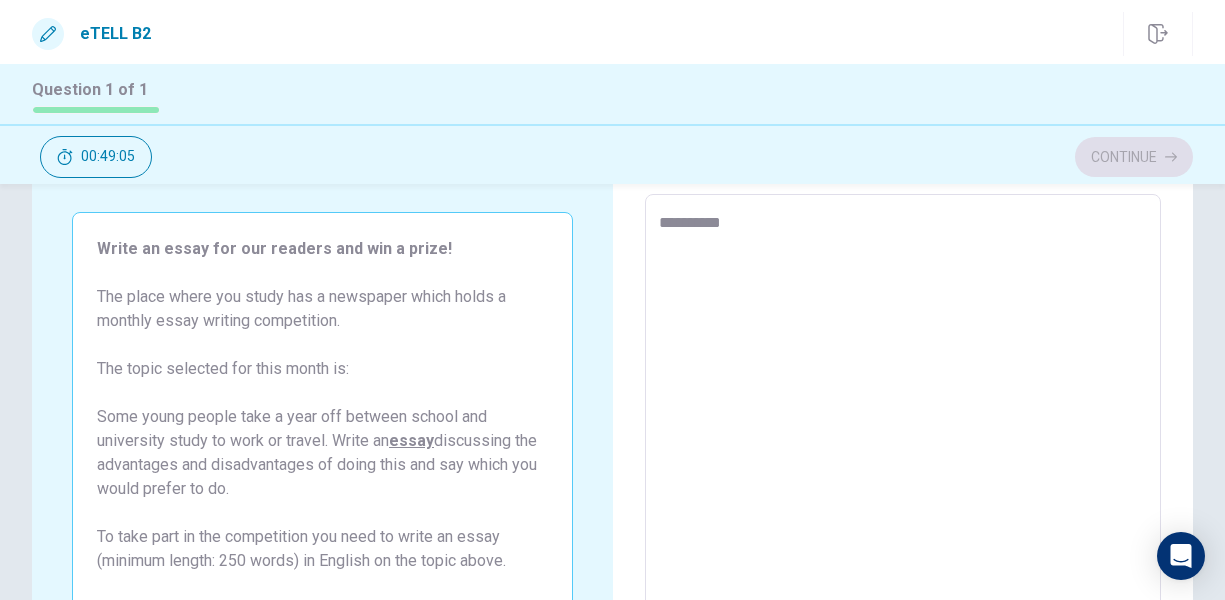 type on "*" 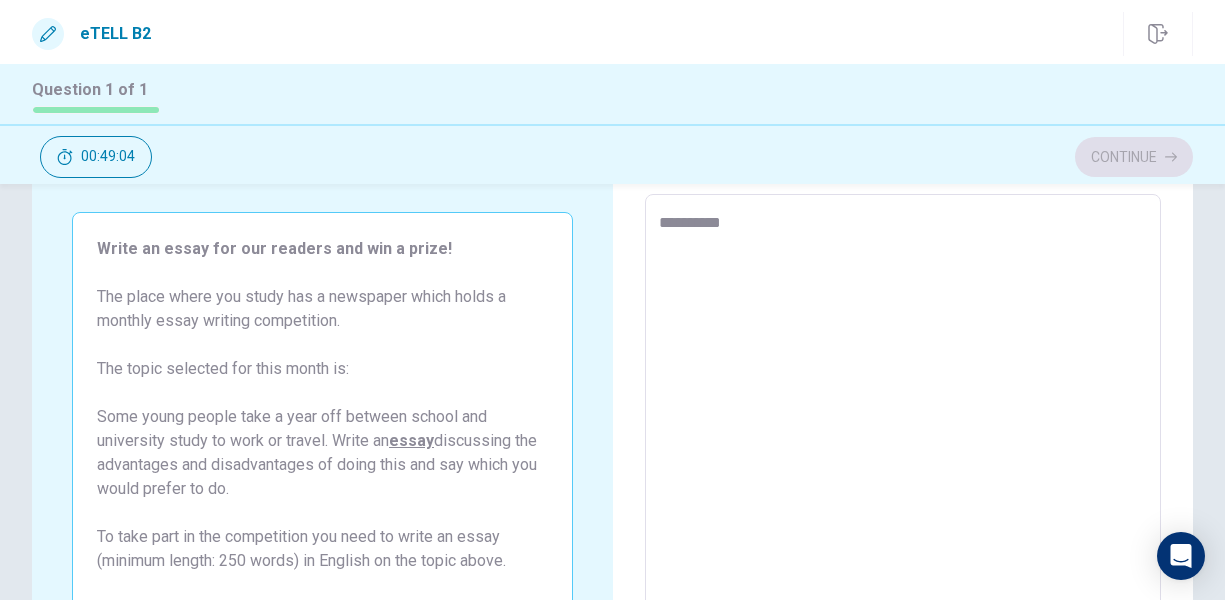 type on "**********" 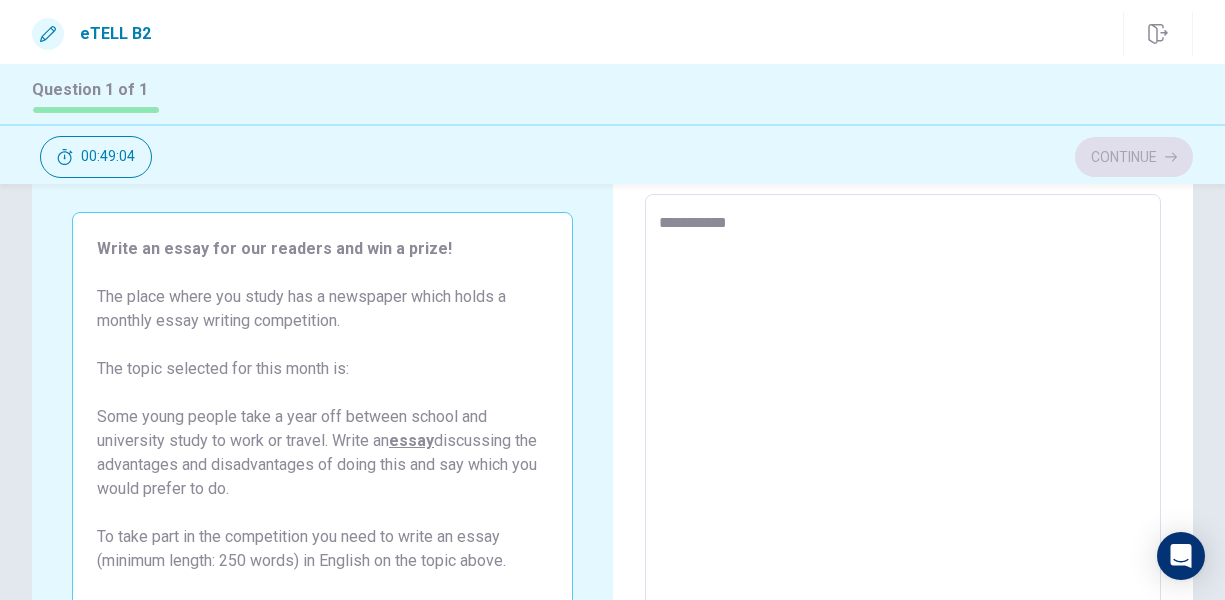 type on "*" 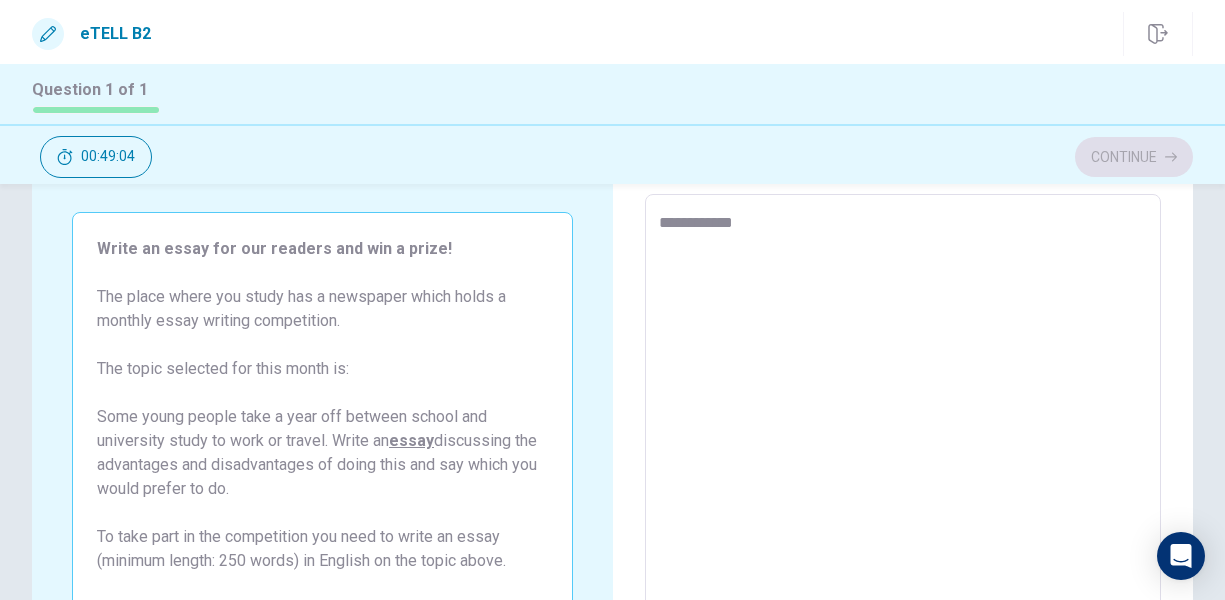 type on "*" 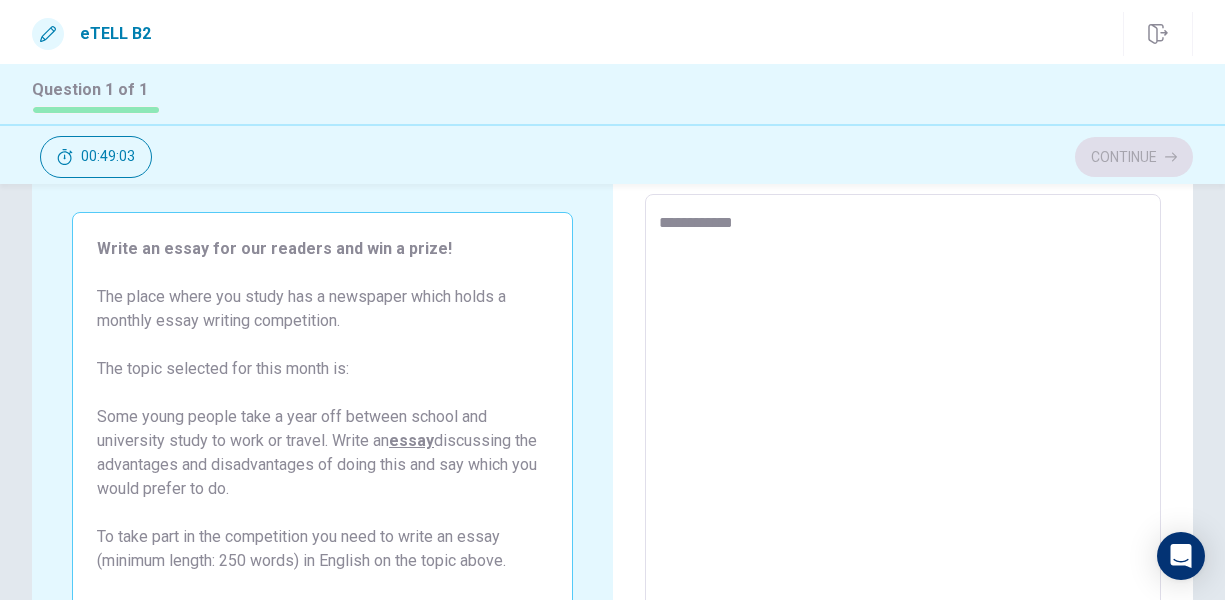 type on "**********" 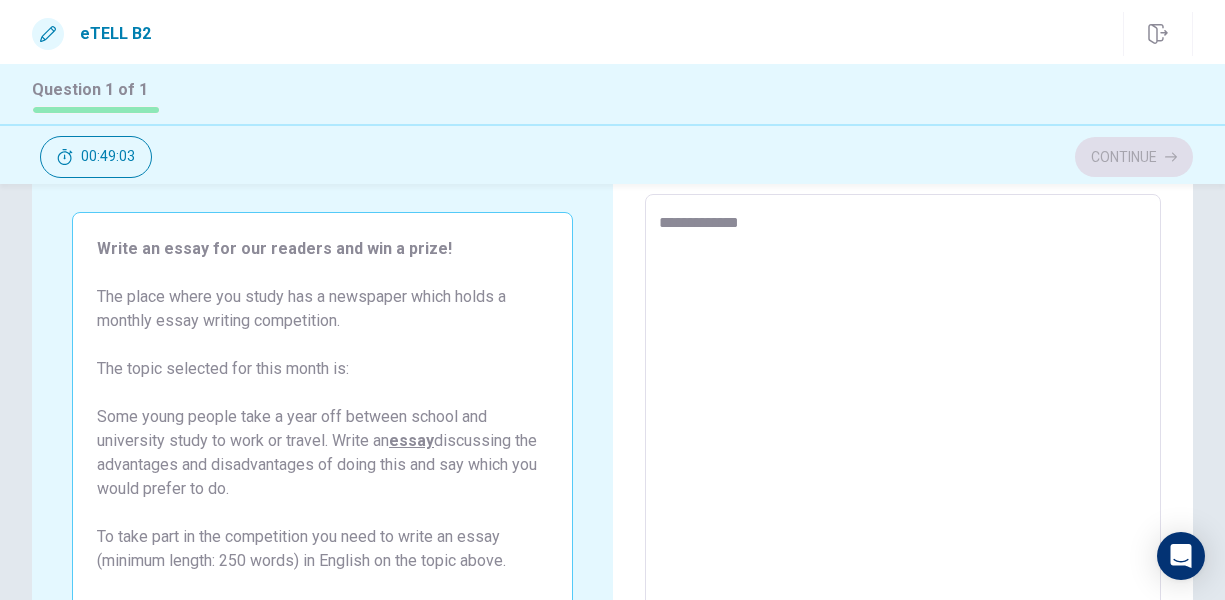 type on "*" 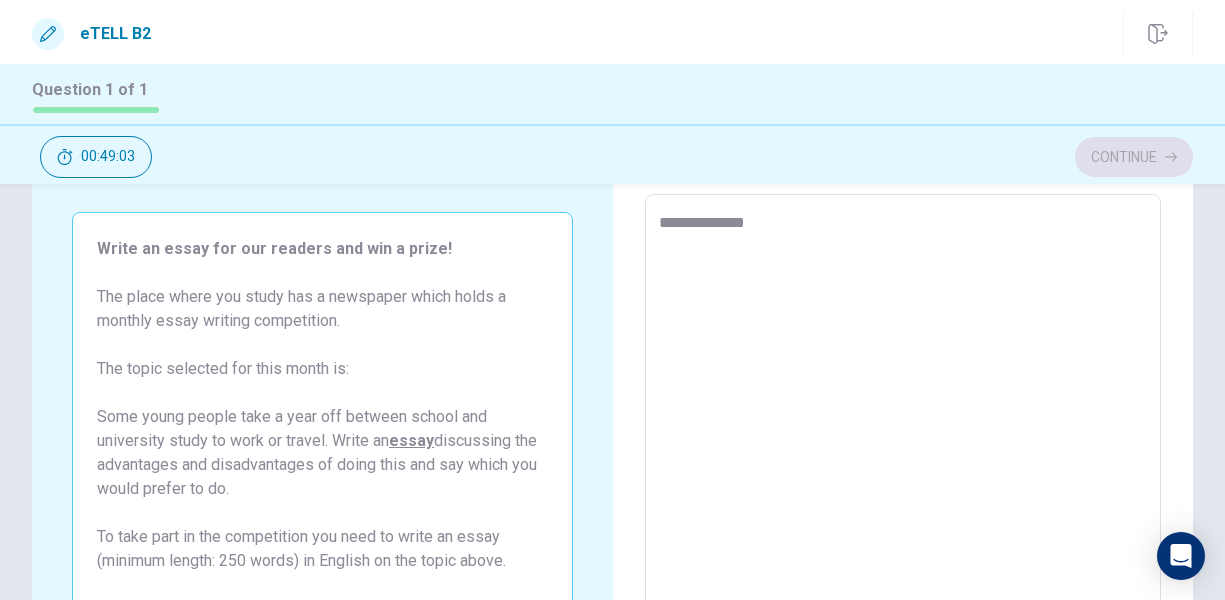 type on "*" 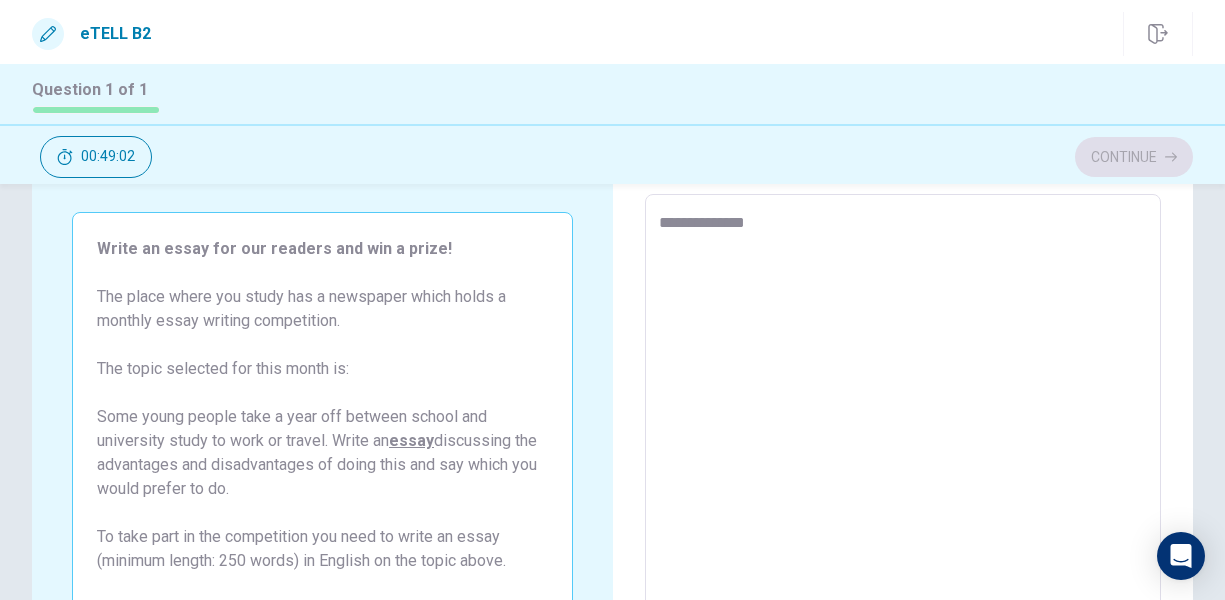 type on "**********" 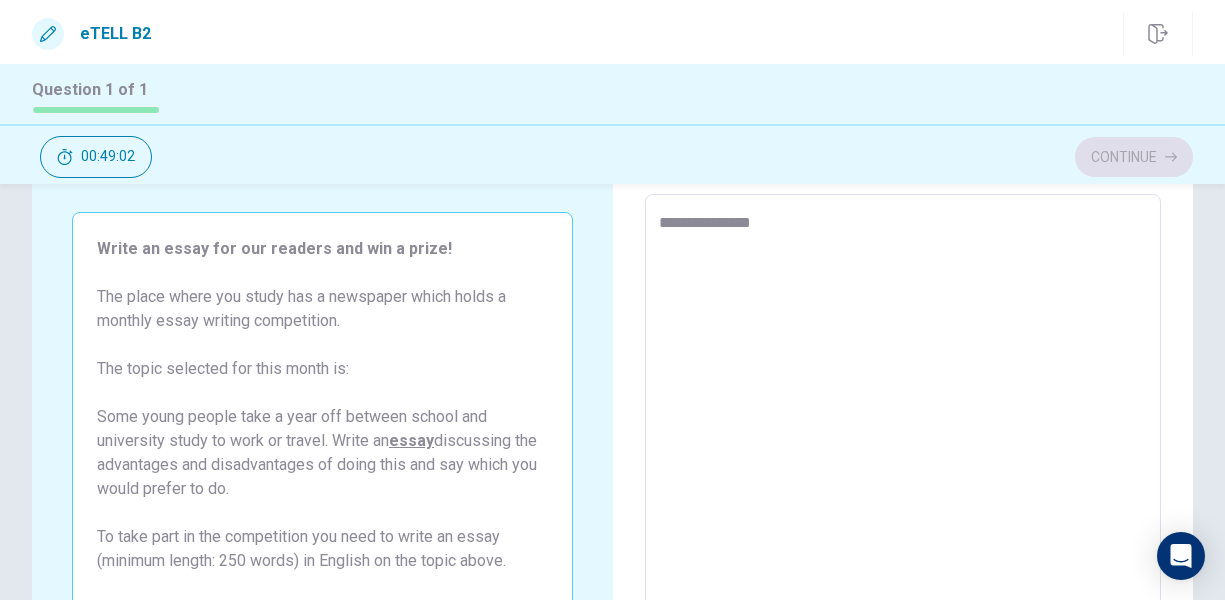 type on "*" 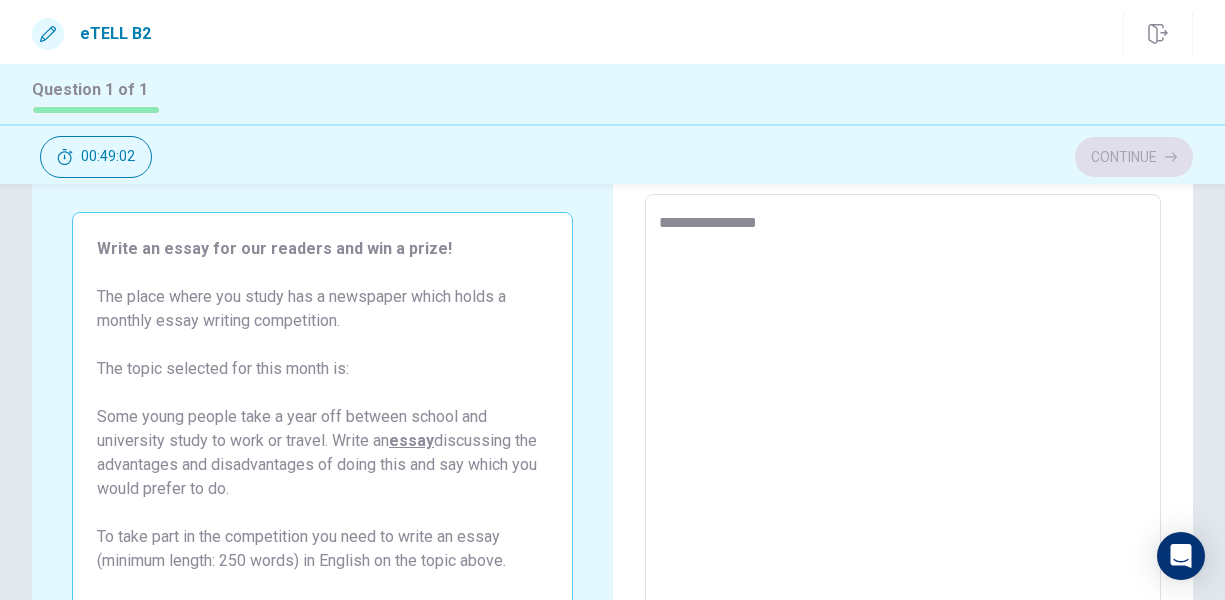type on "*" 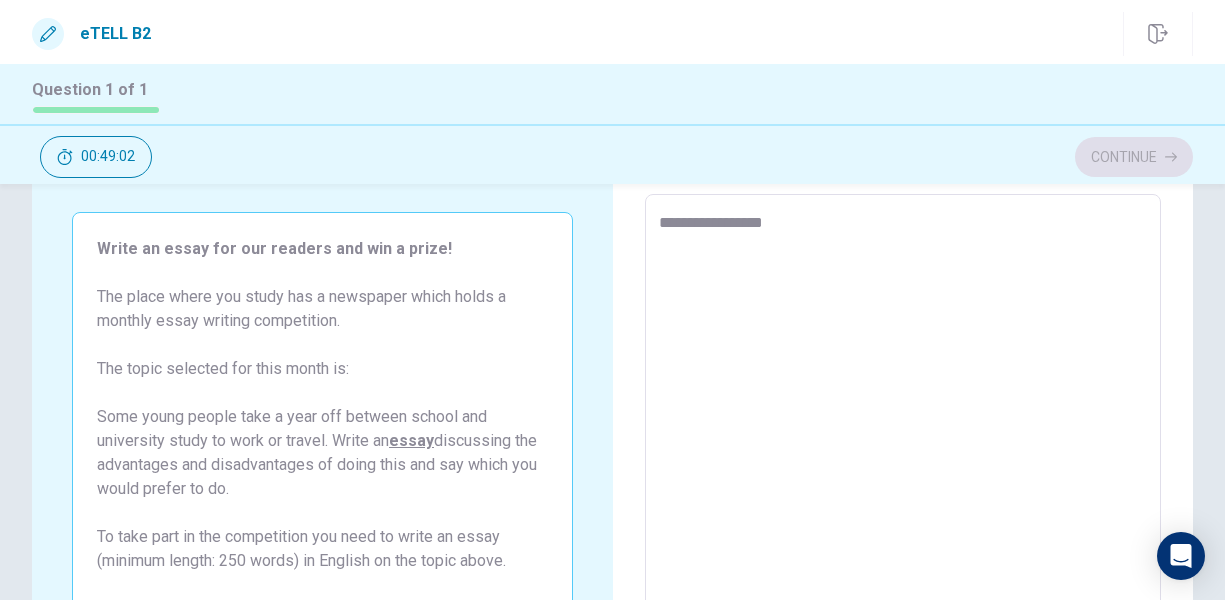 type on "*" 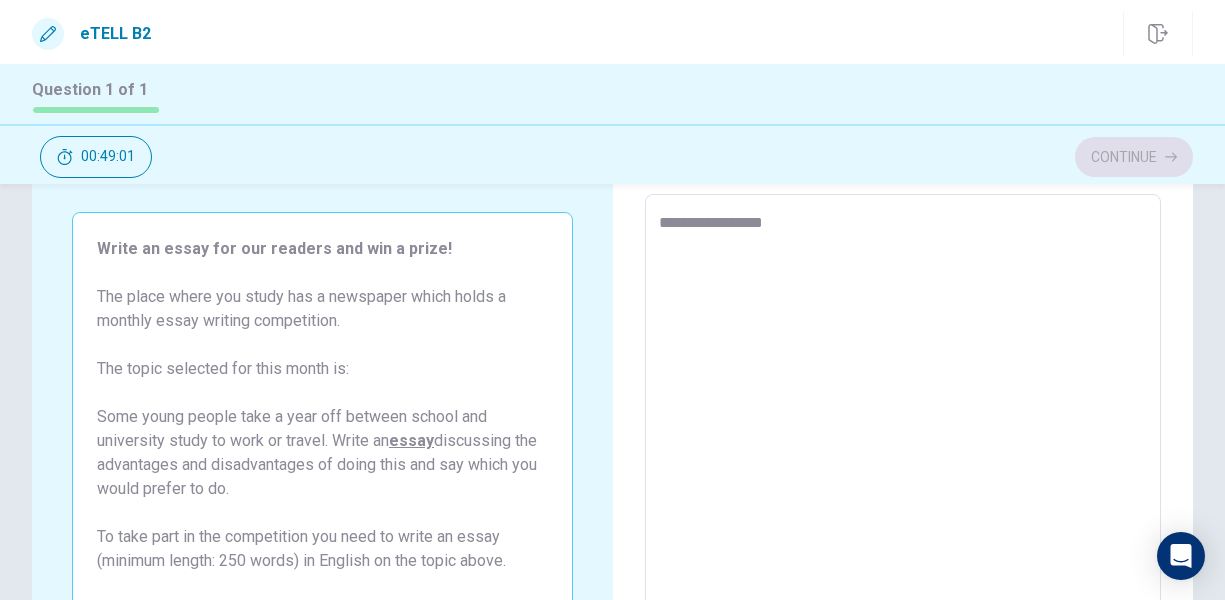 type on "**********" 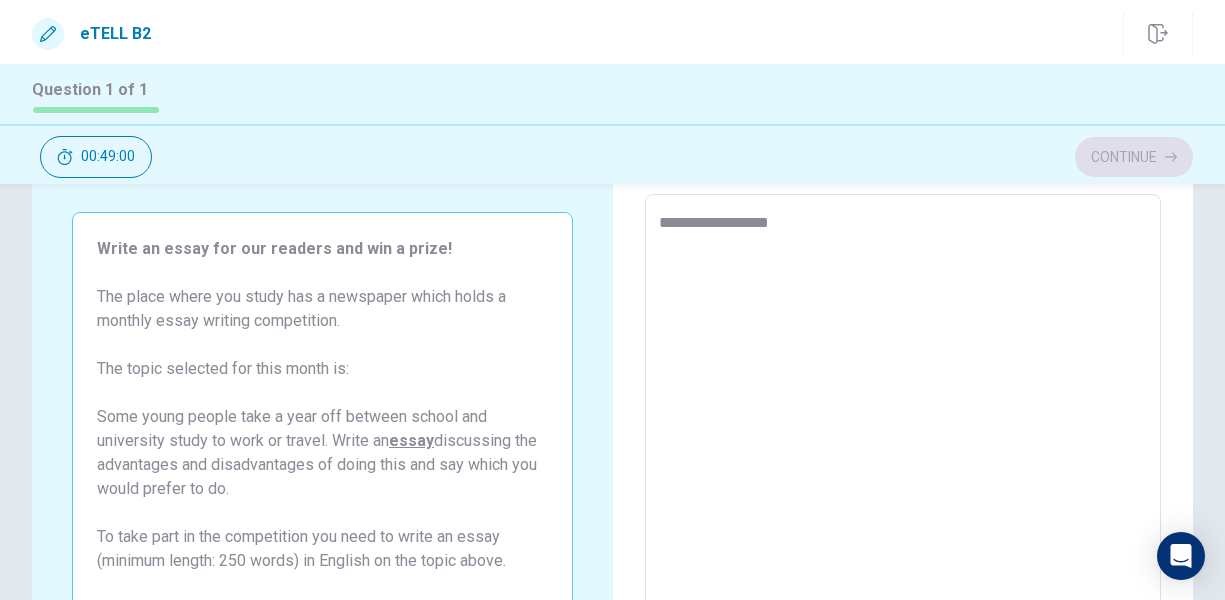 type on "*" 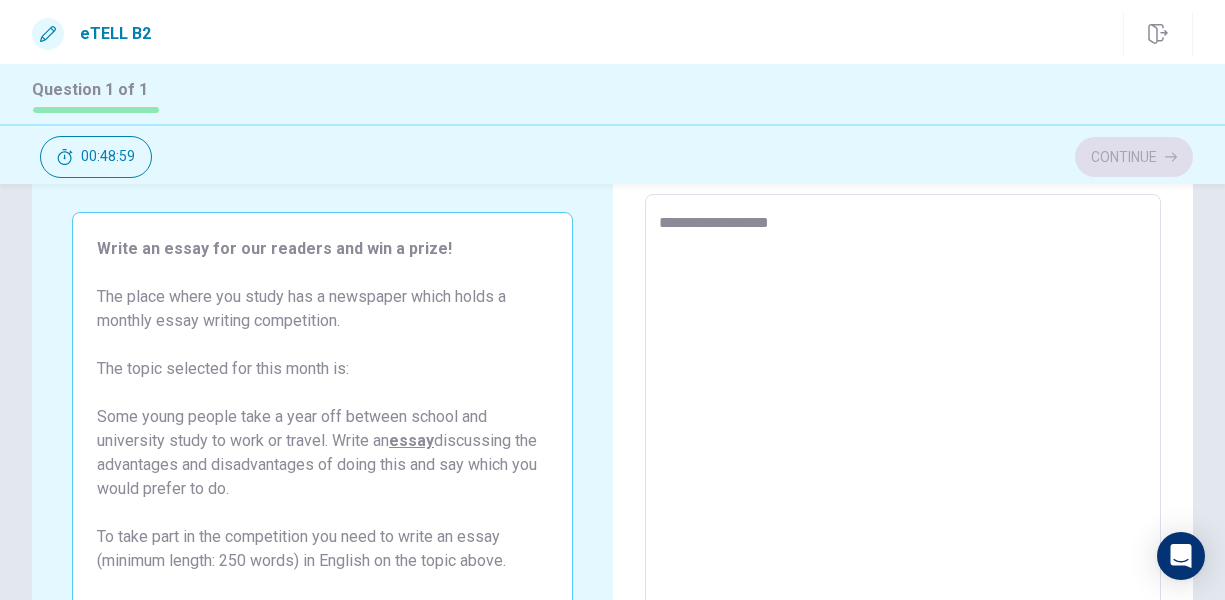 type on "**********" 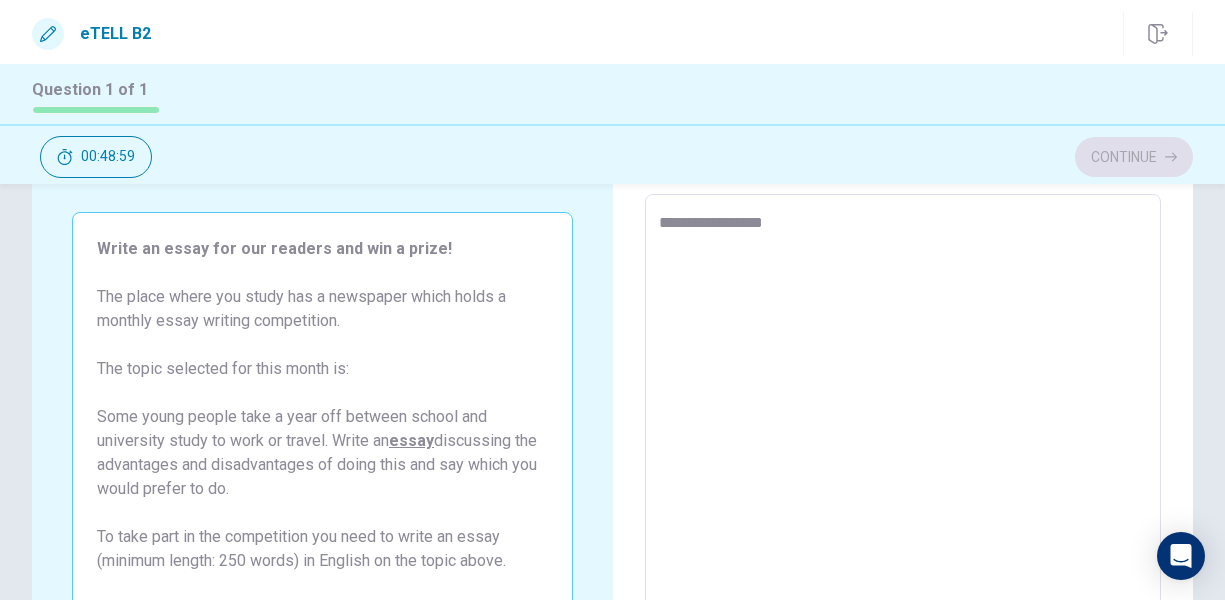 type on "*" 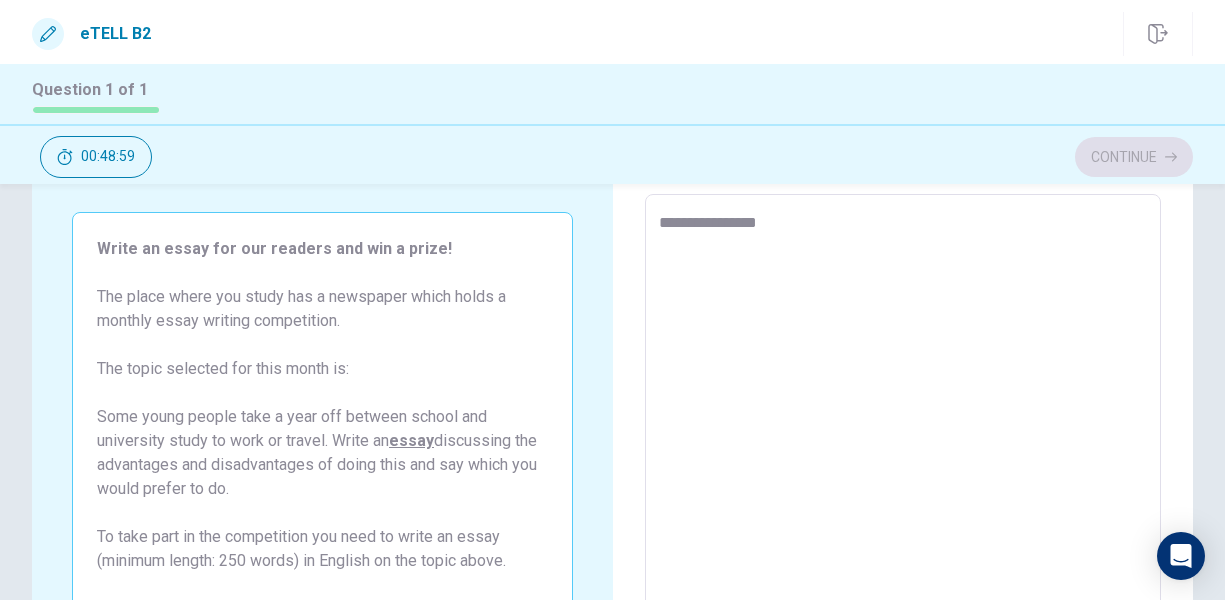 type on "*" 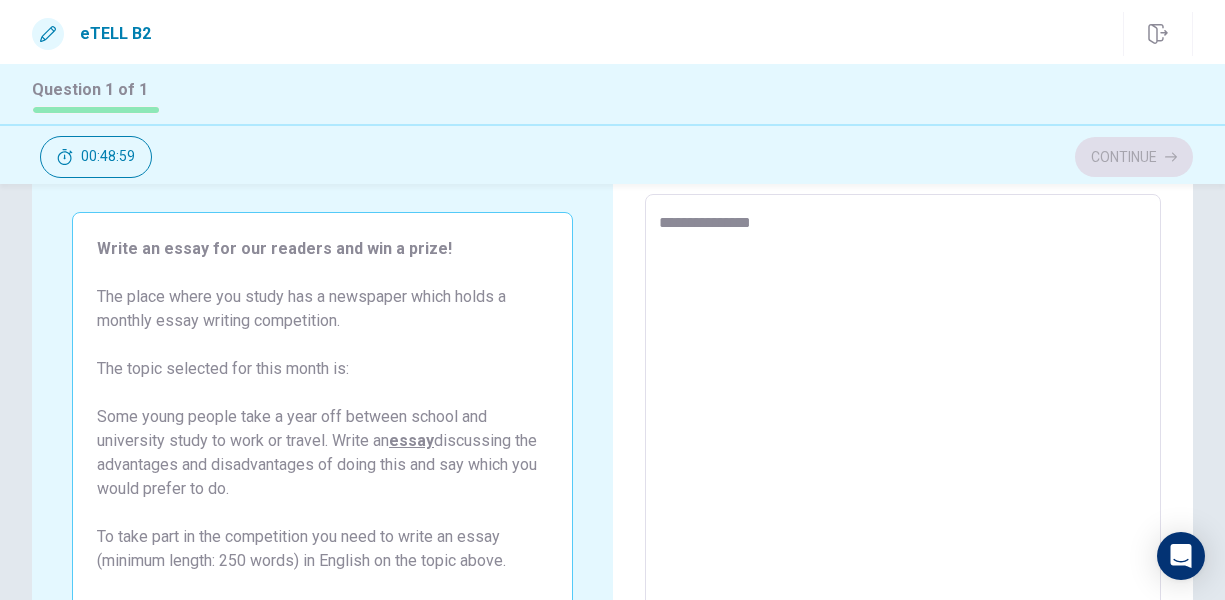 type on "*" 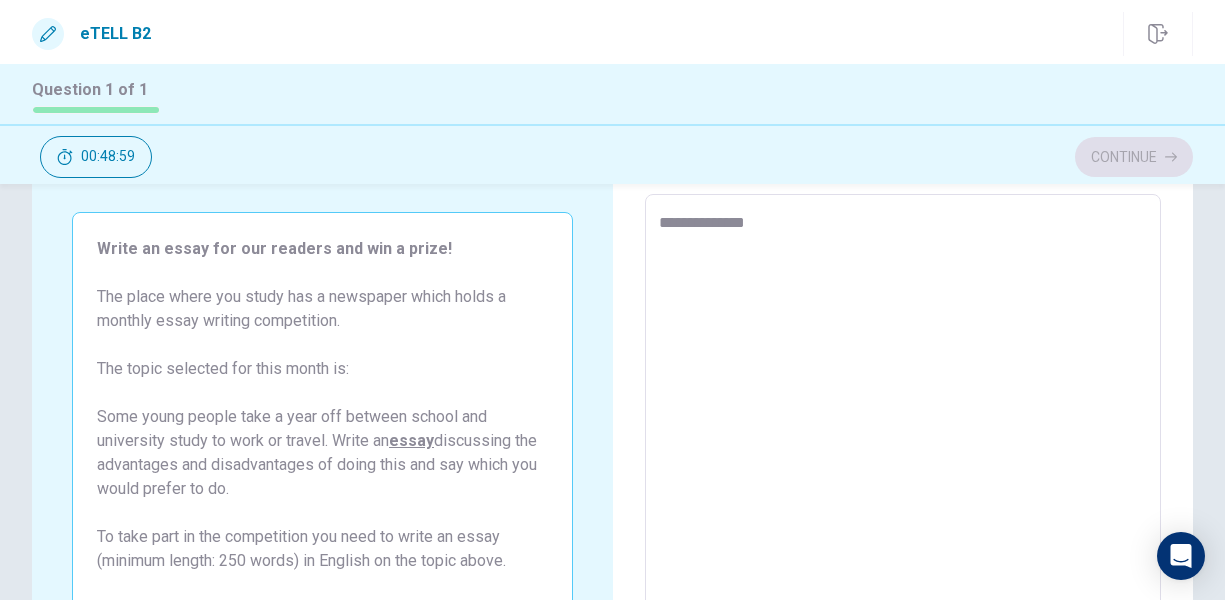 type on "*" 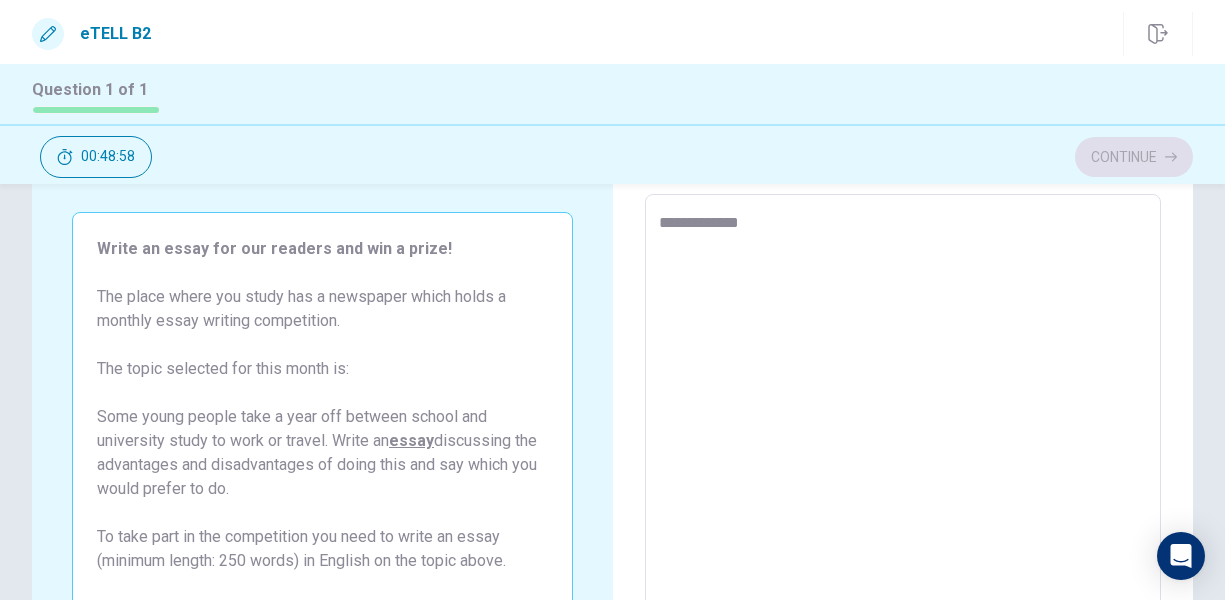 type on "*" 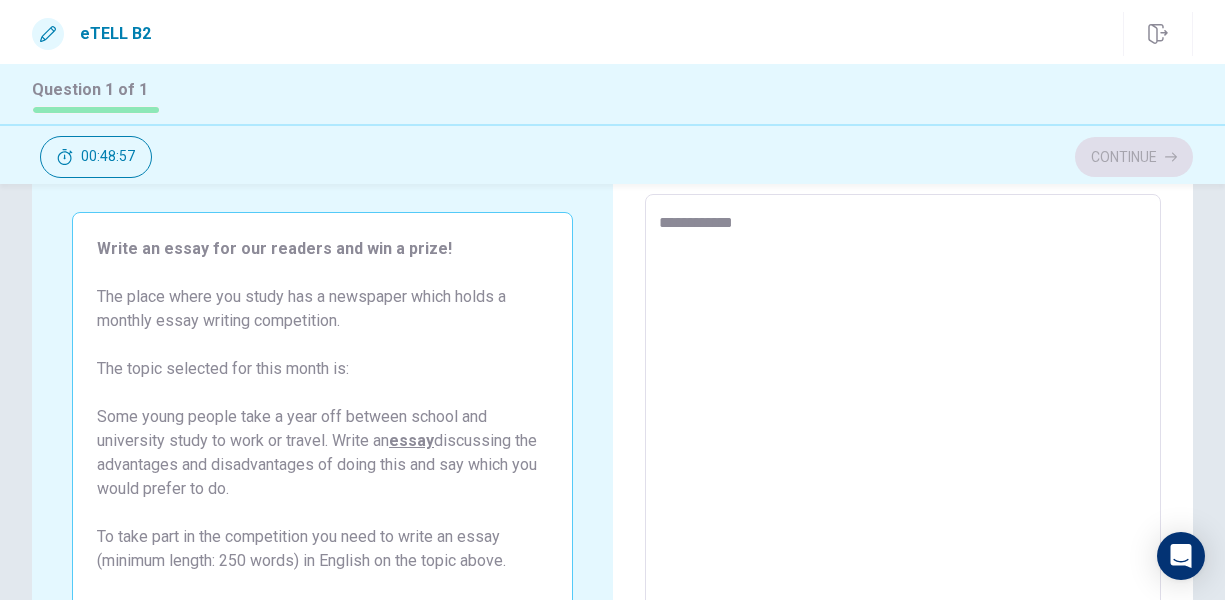 type on "*" 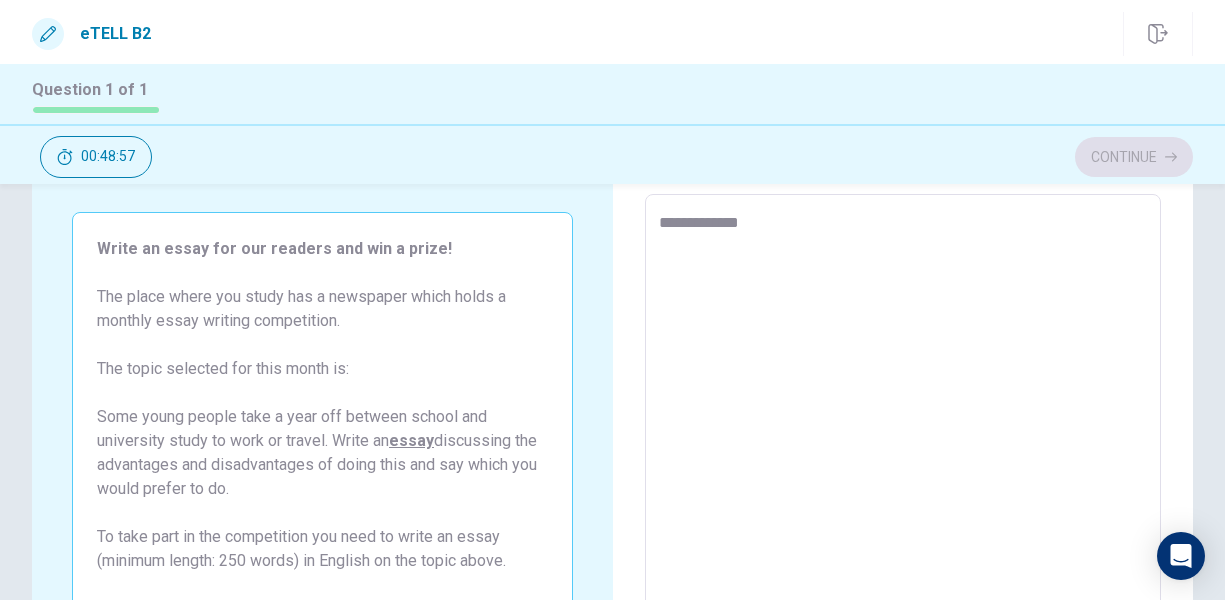 type on "*" 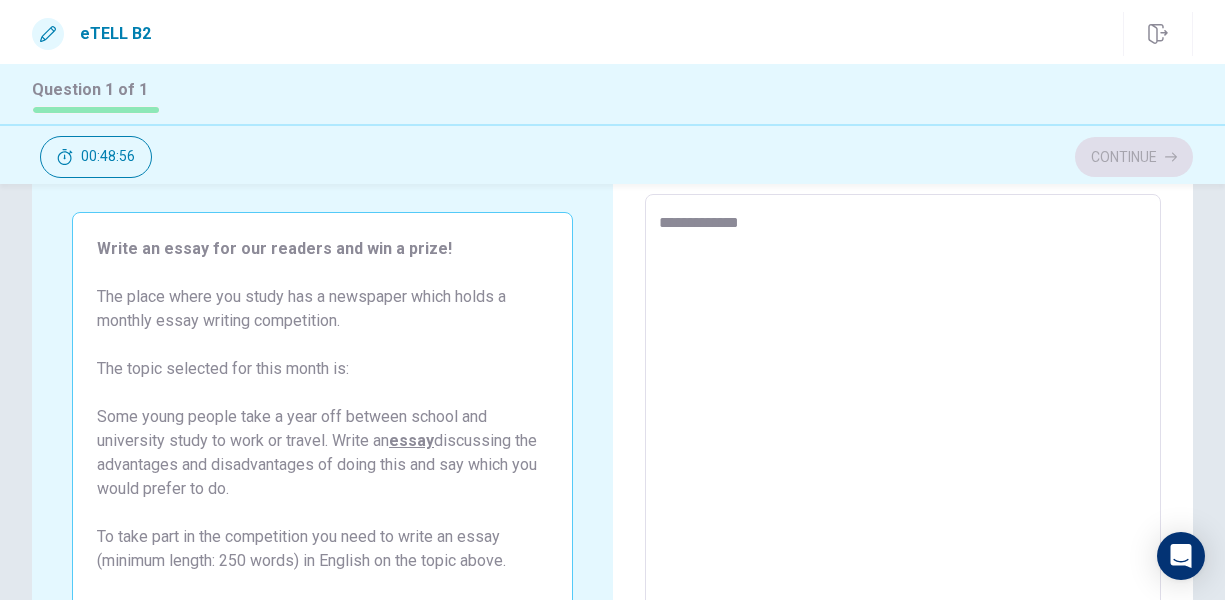 type on "**********" 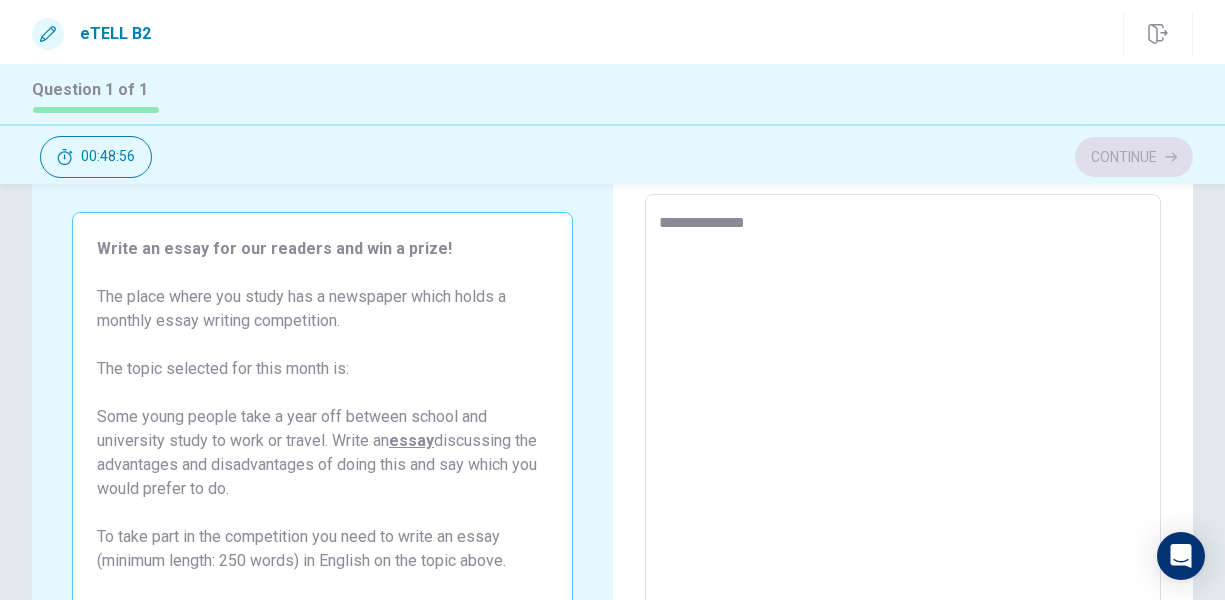 type on "*" 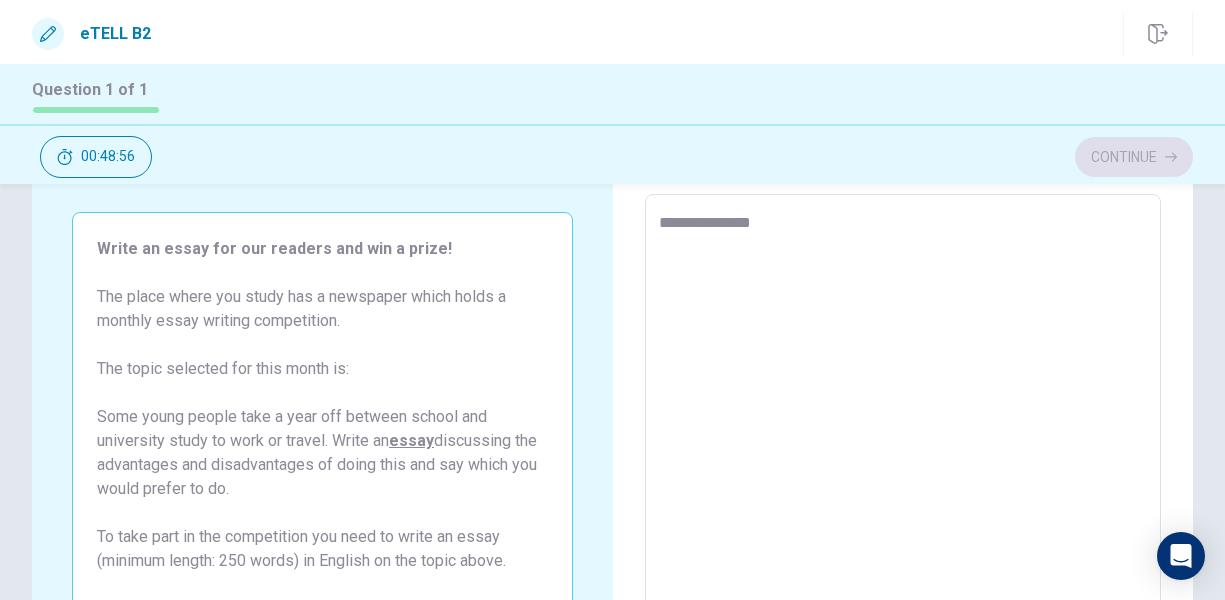 type on "*" 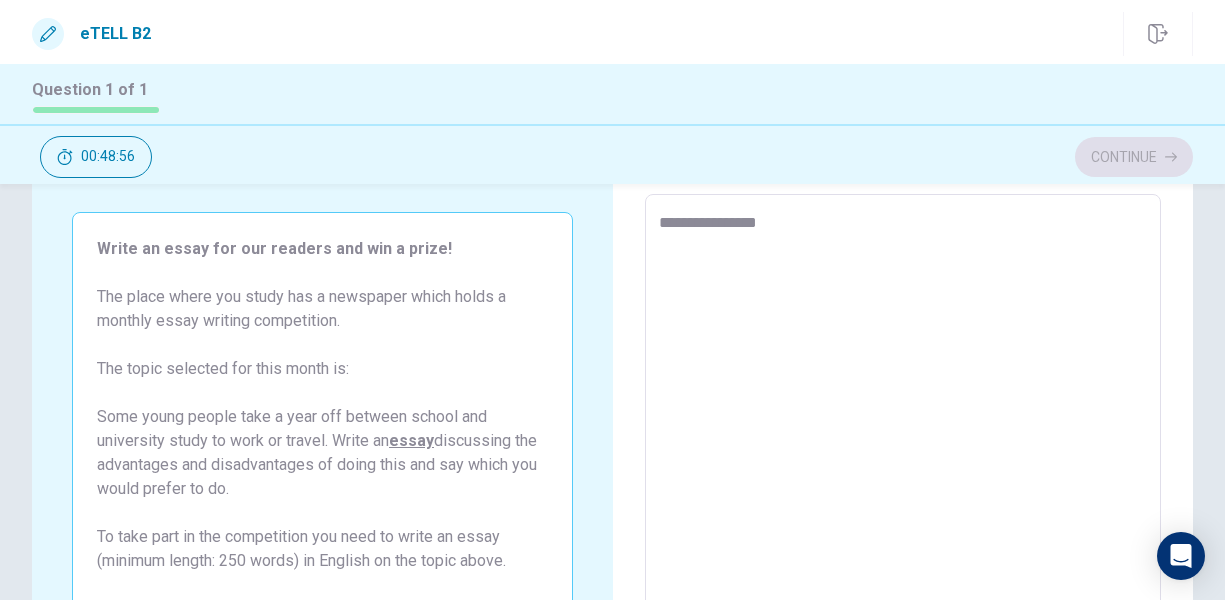 type on "*" 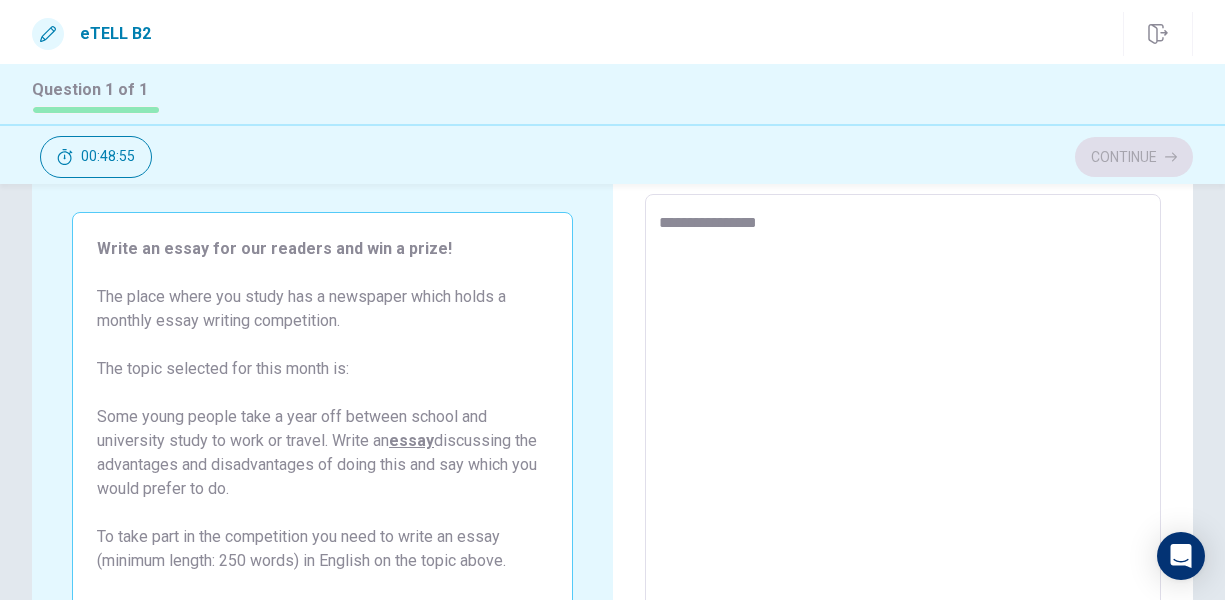 type on "**********" 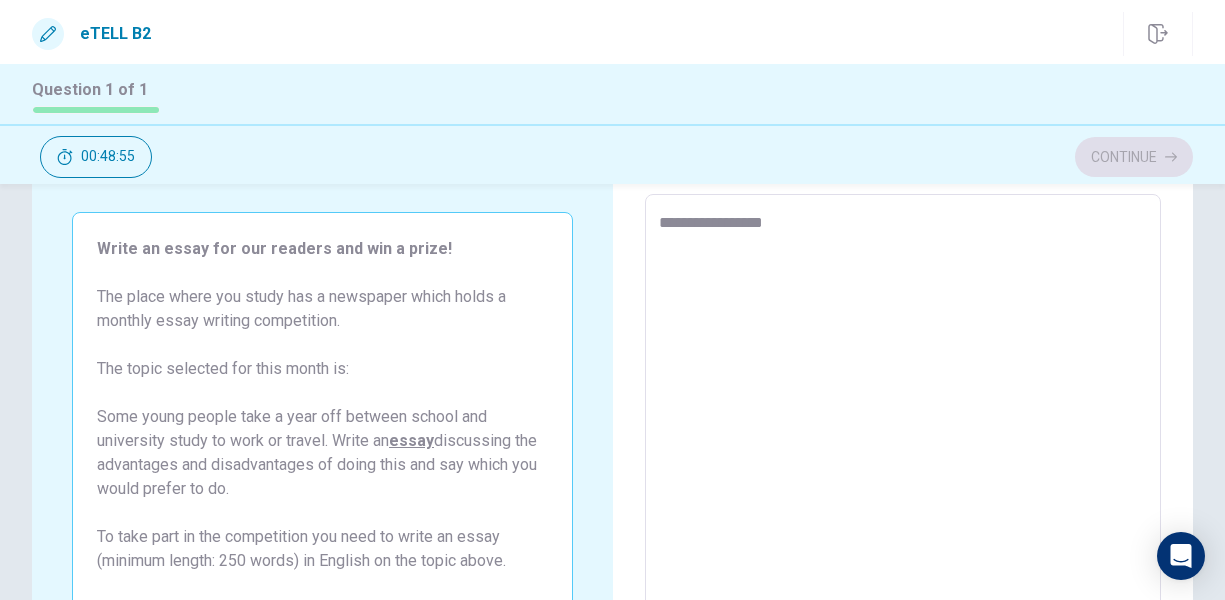 type on "*" 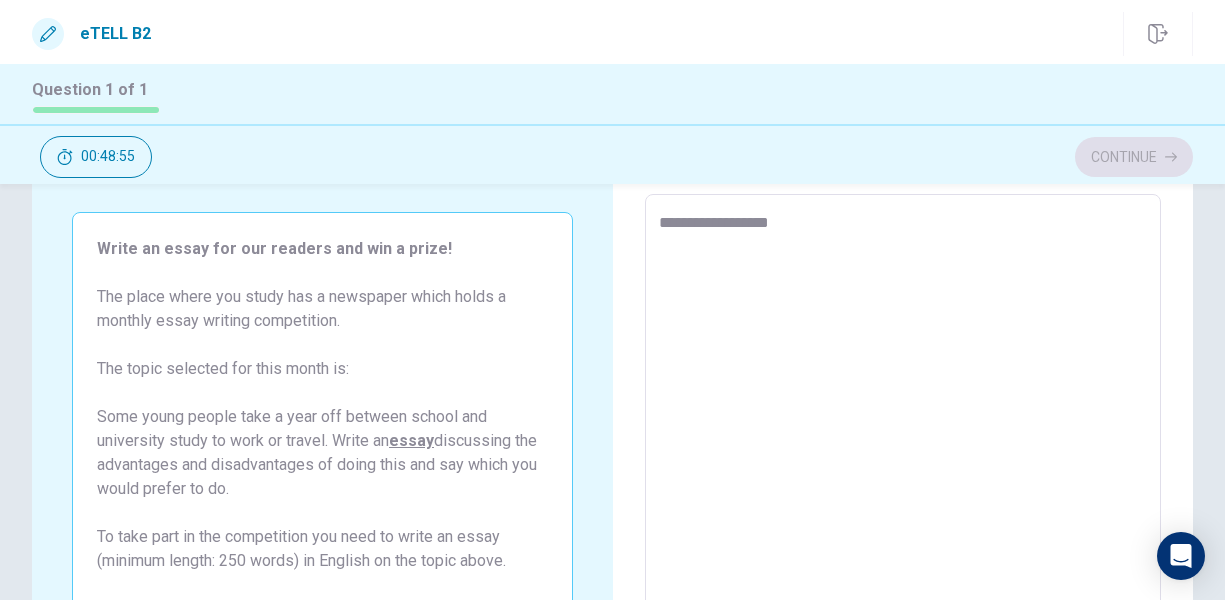 type on "*" 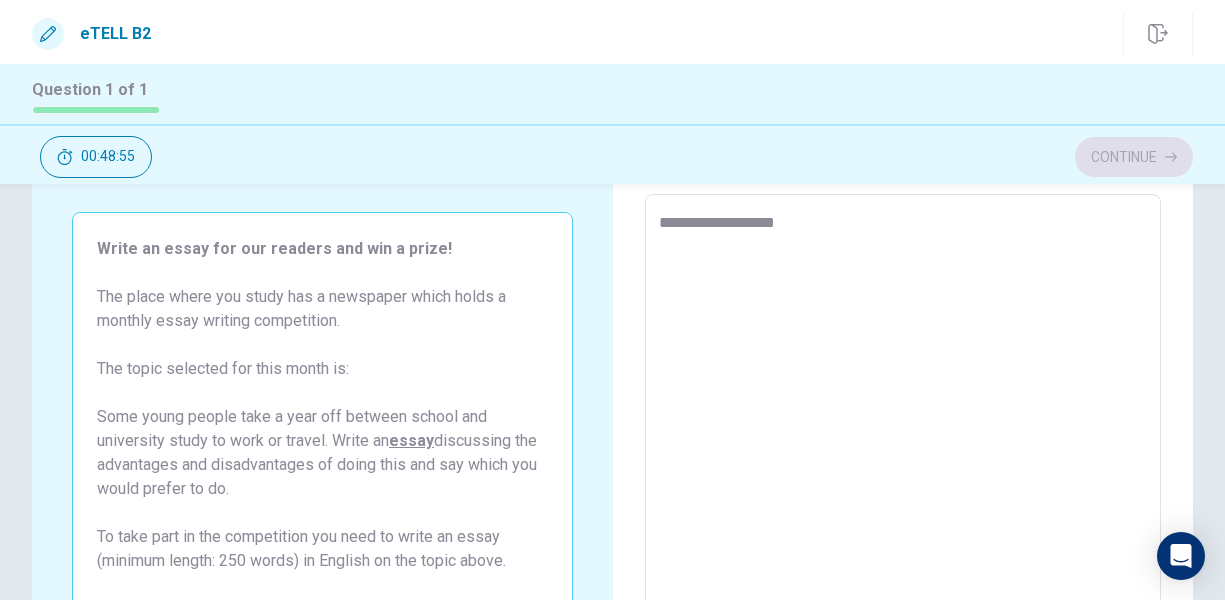 type on "*" 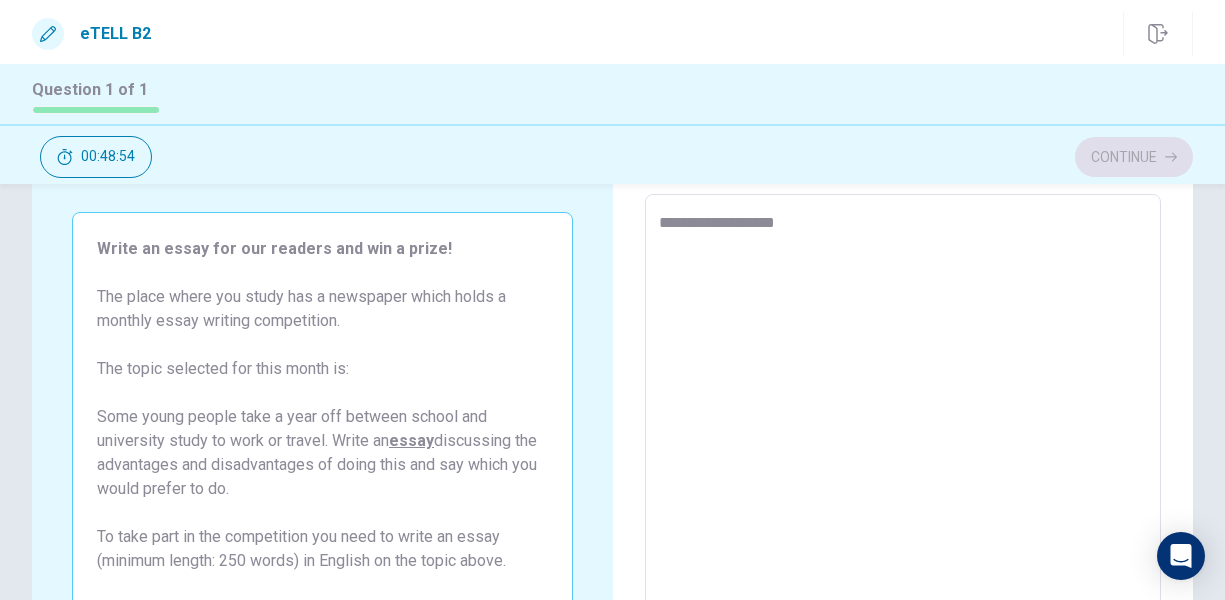 type on "**********" 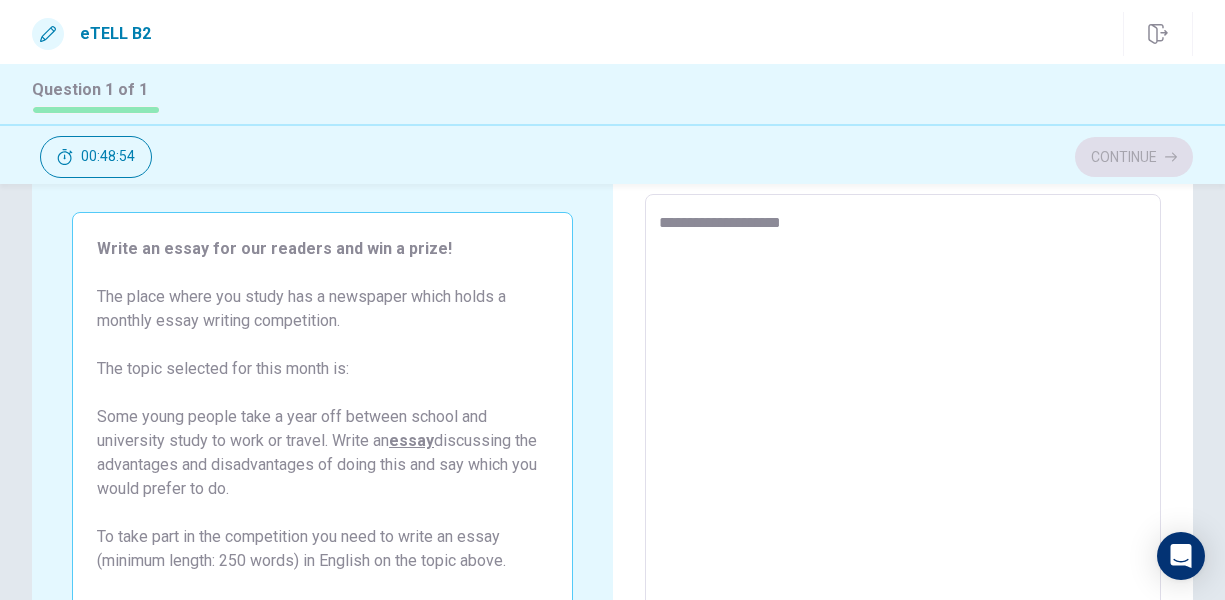 type on "*" 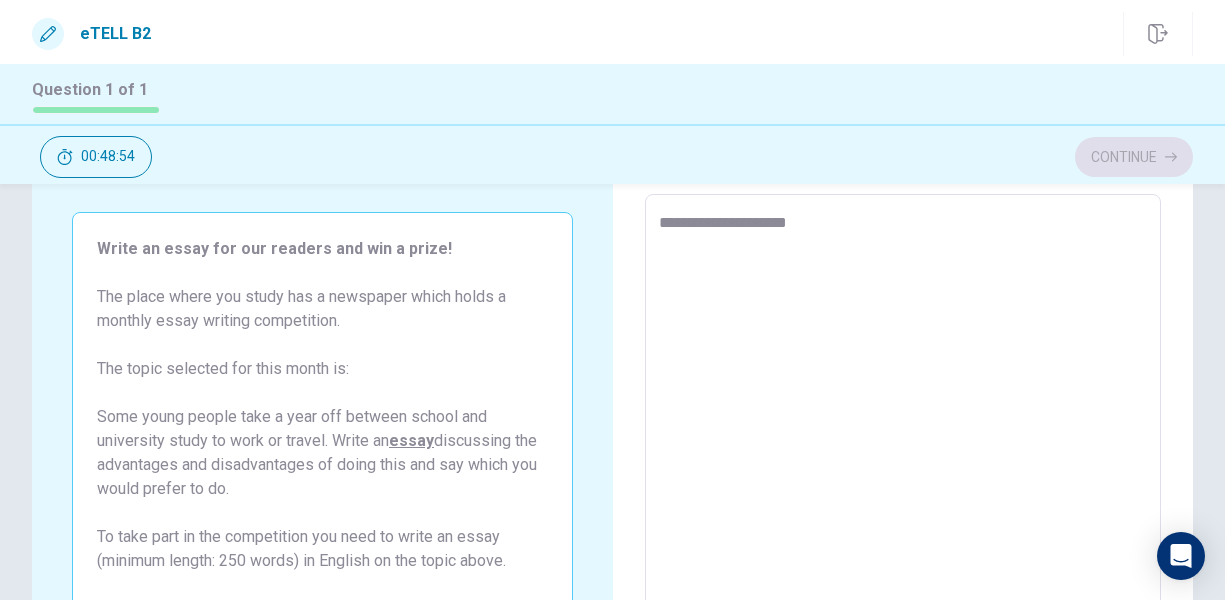type on "*" 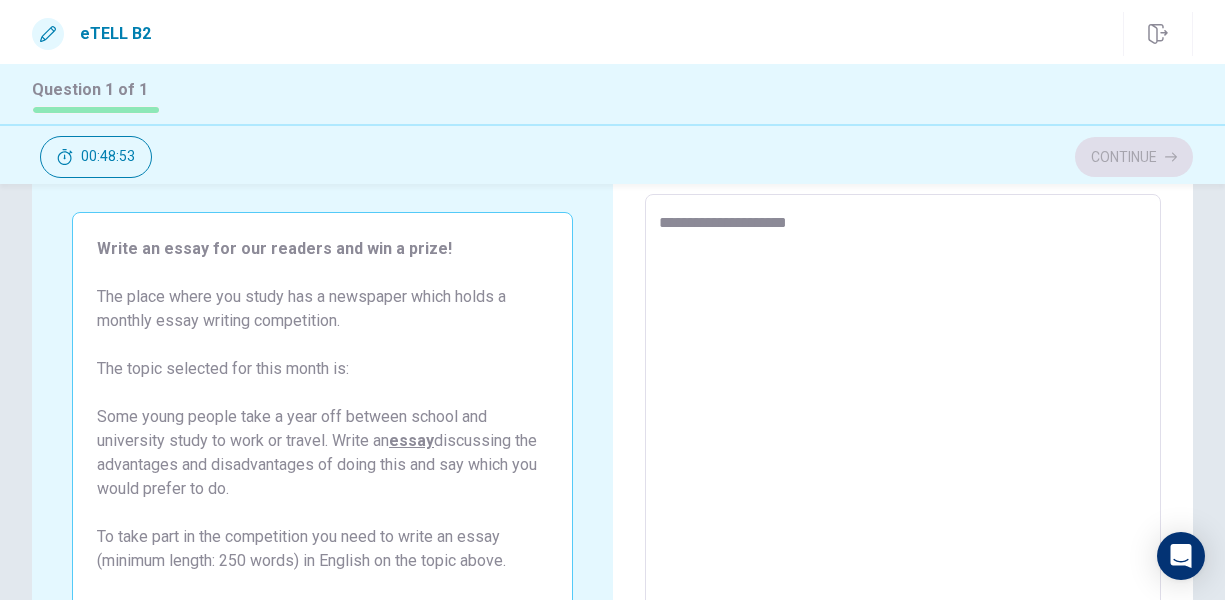 type on "**********" 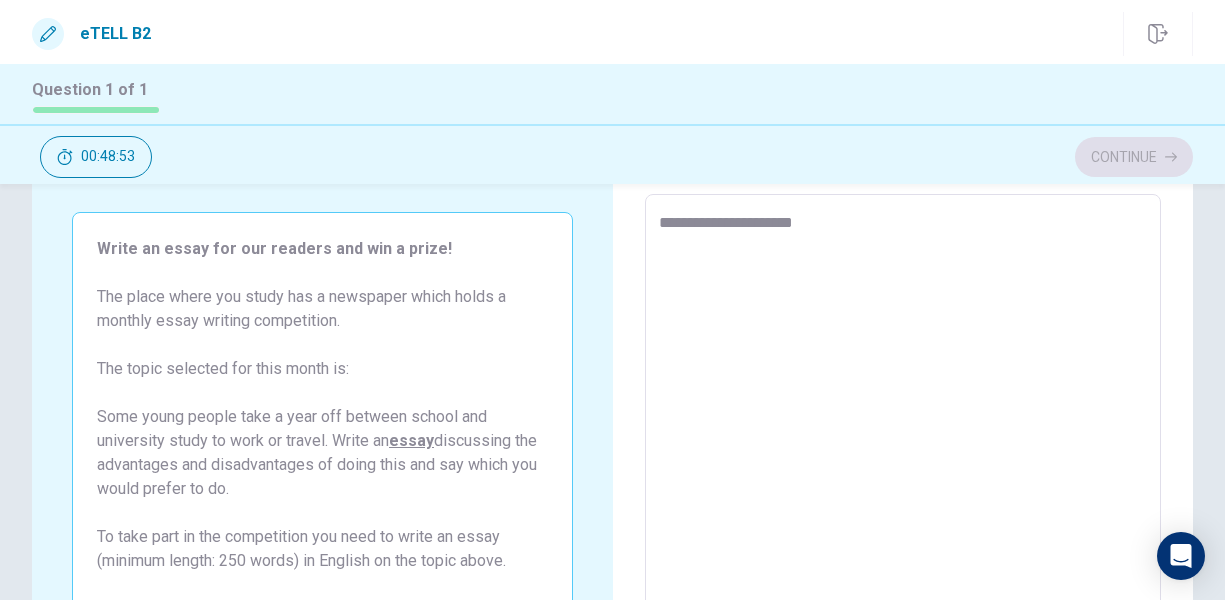 type on "*" 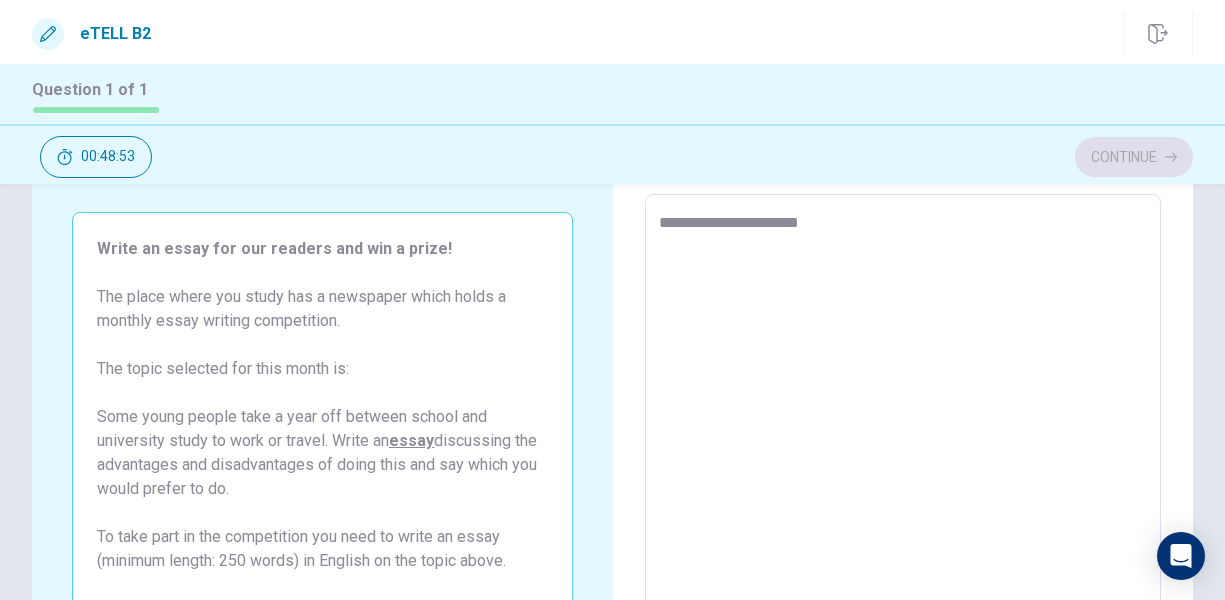 type on "*" 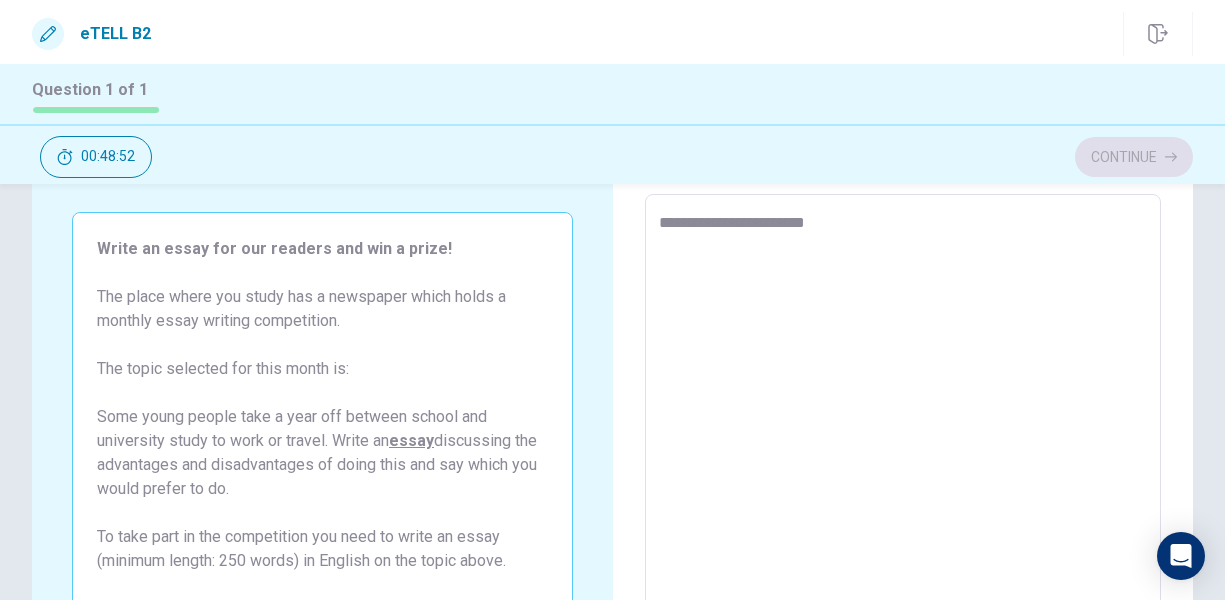 type on "*" 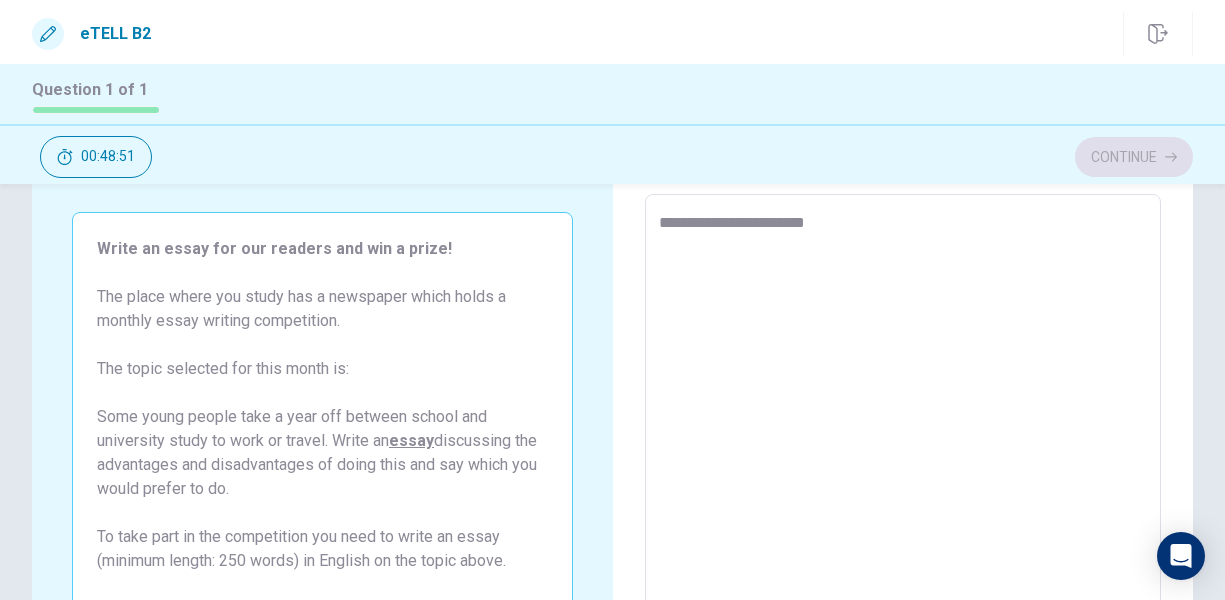 type on "**********" 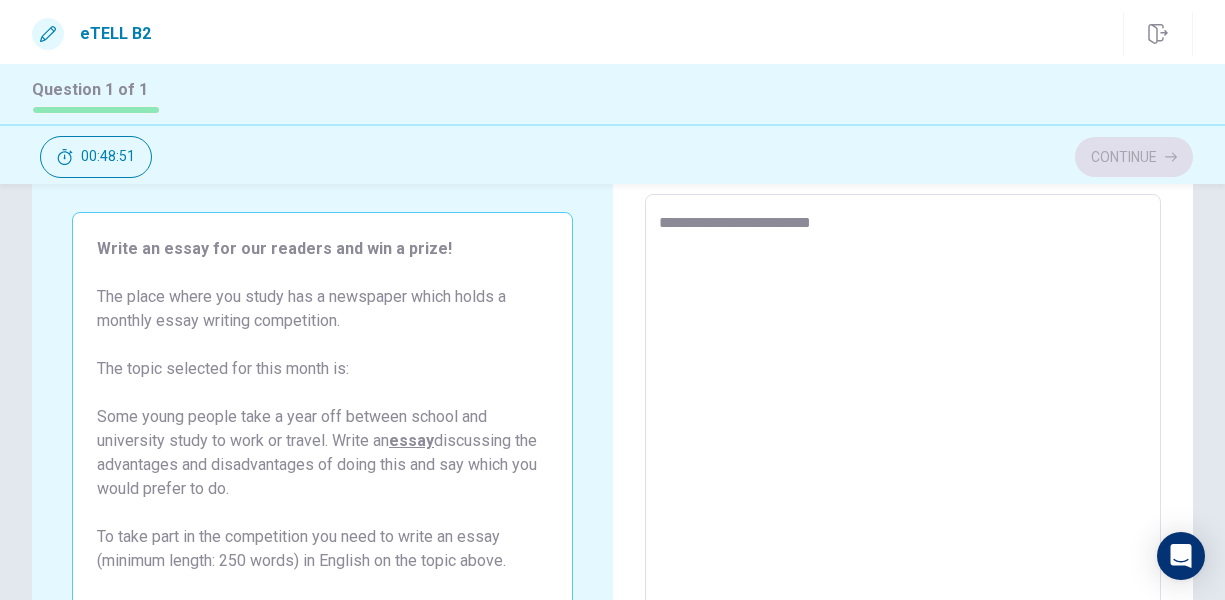 type on "*" 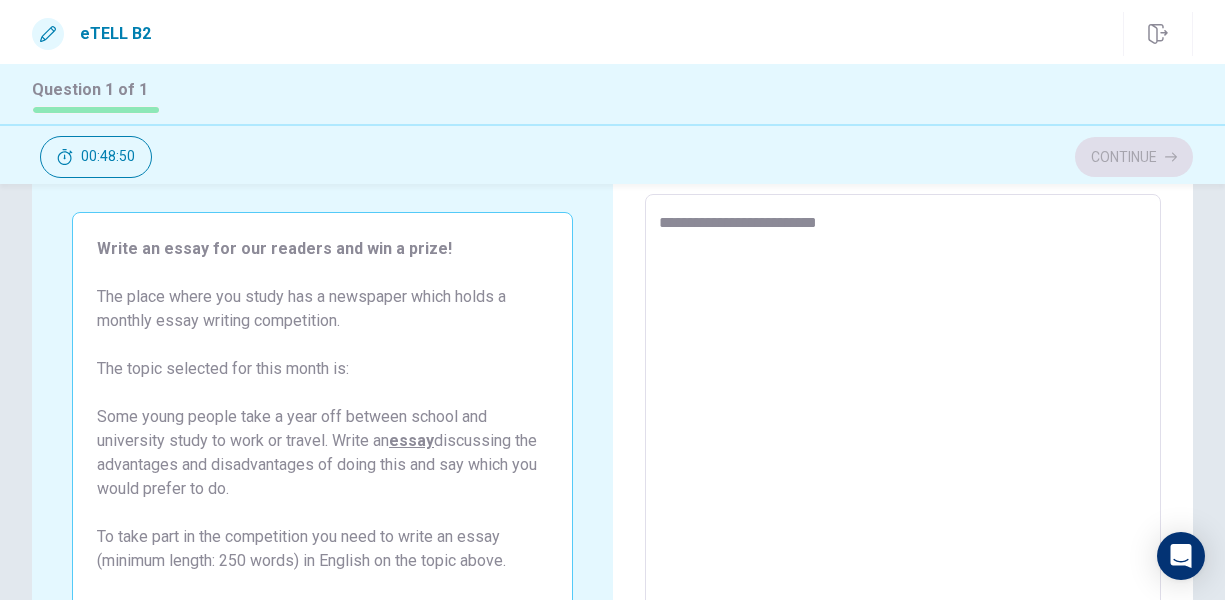 type on "*" 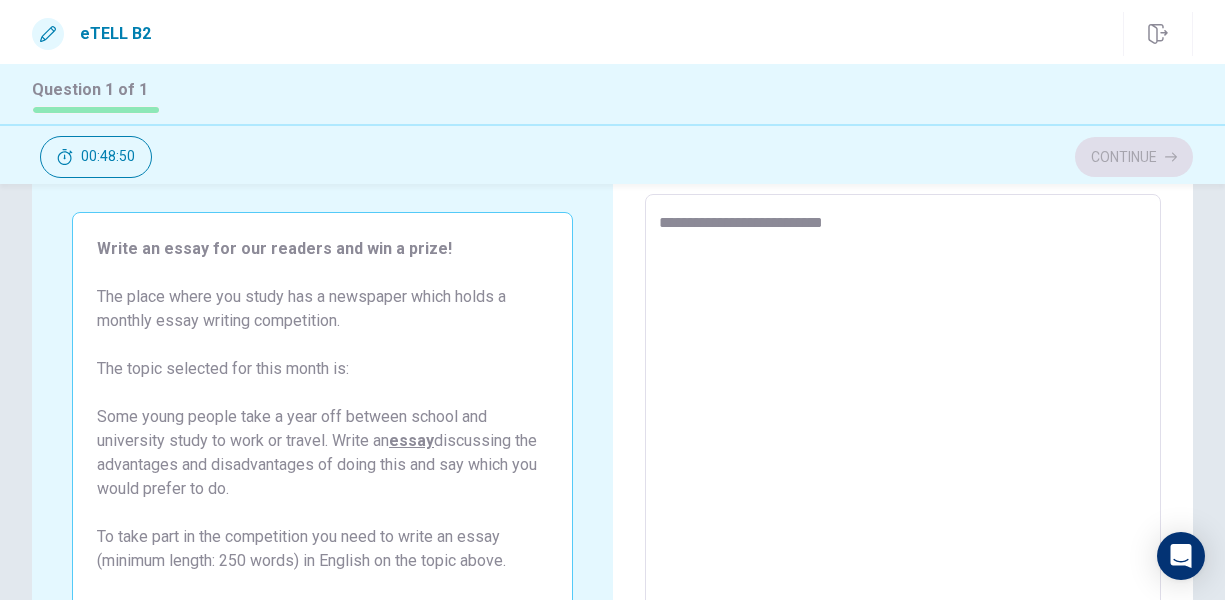 type on "*" 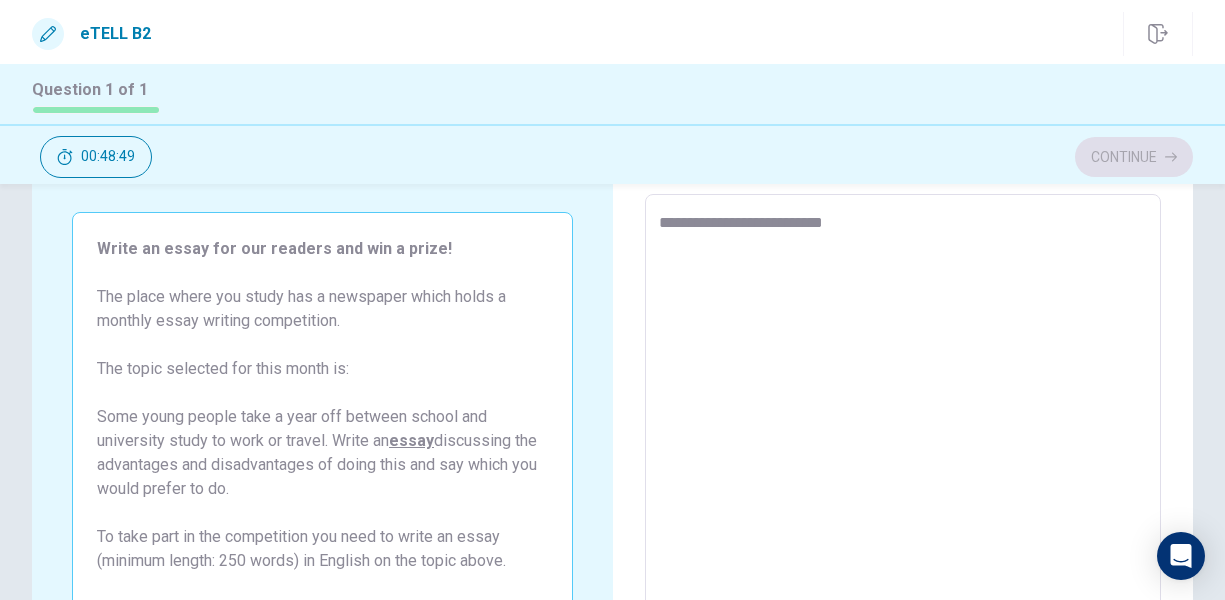 type on "**********" 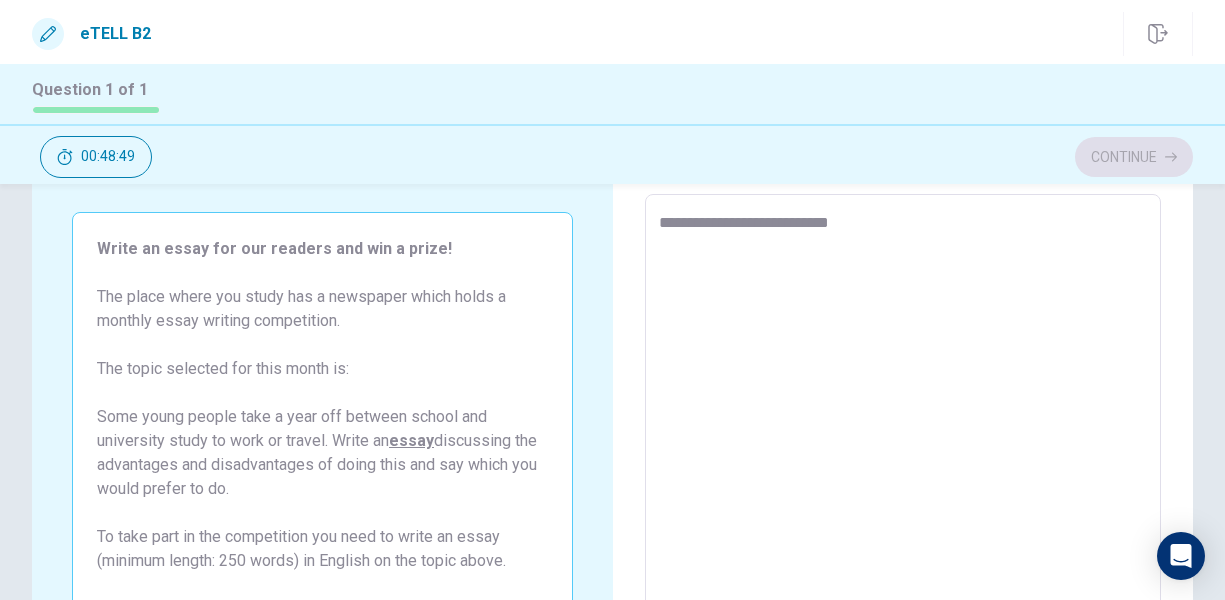 type on "*" 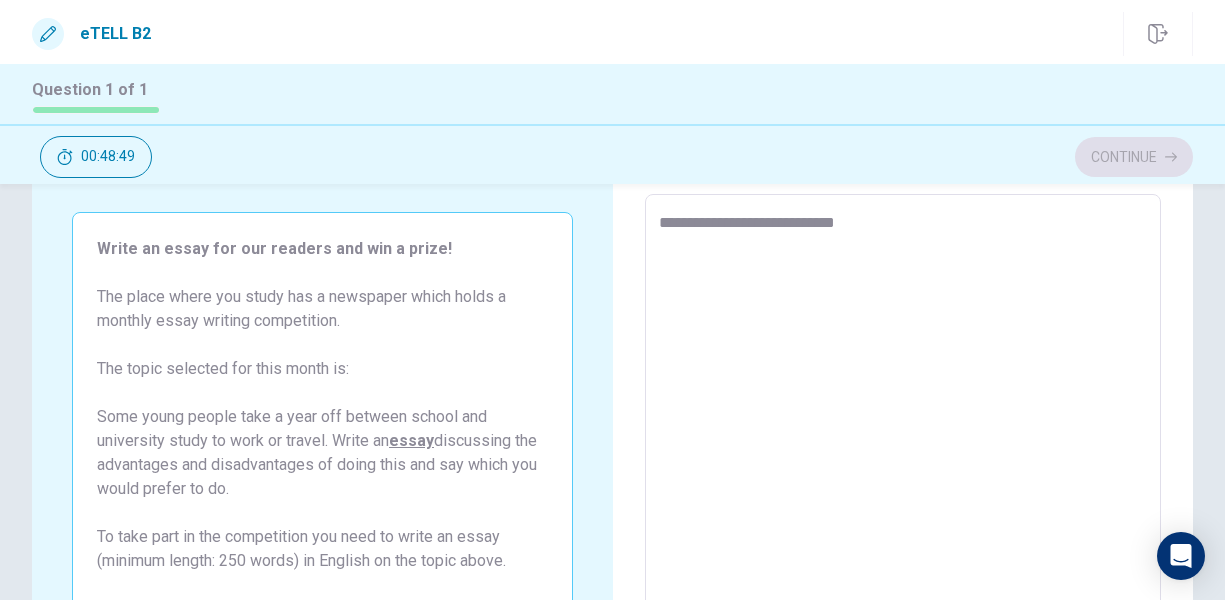 type on "*" 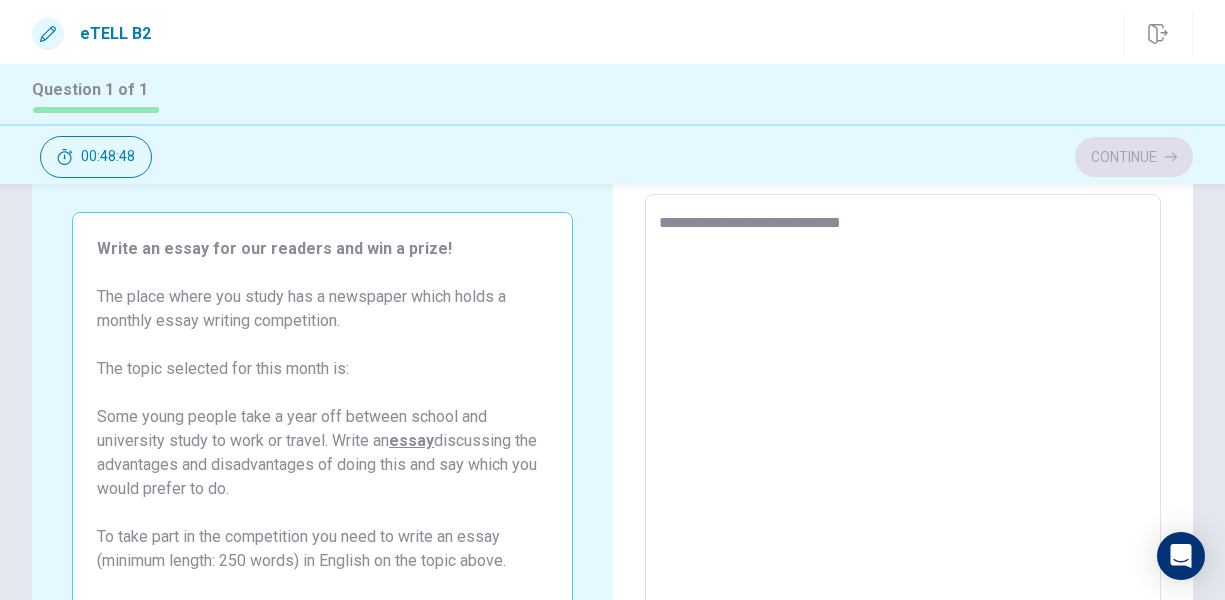 type on "*" 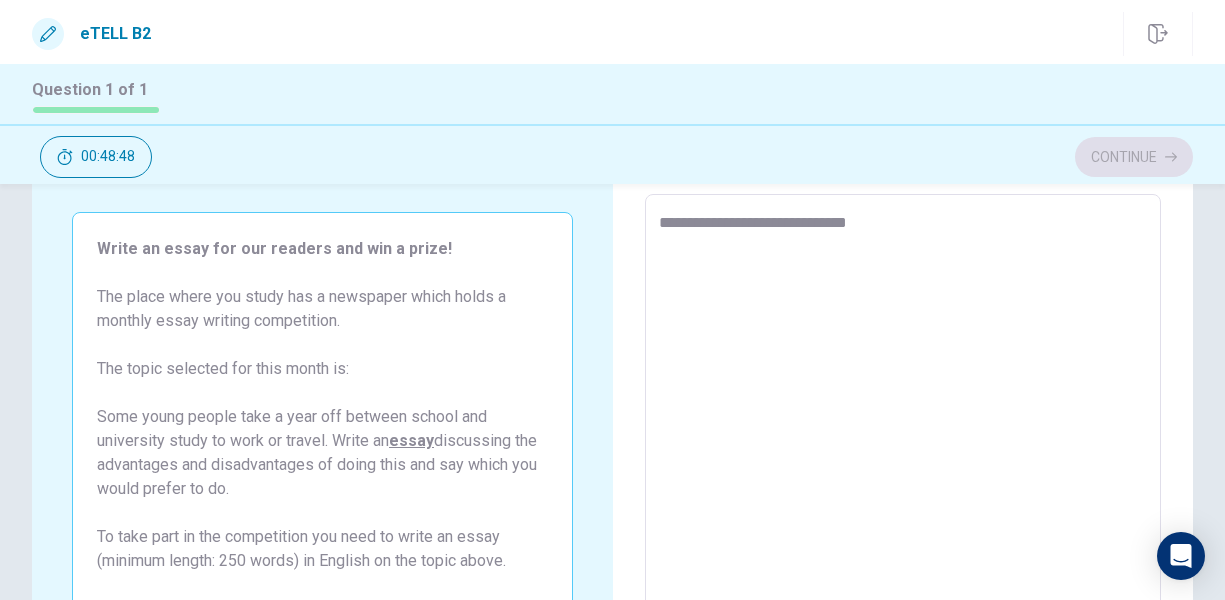 type on "*" 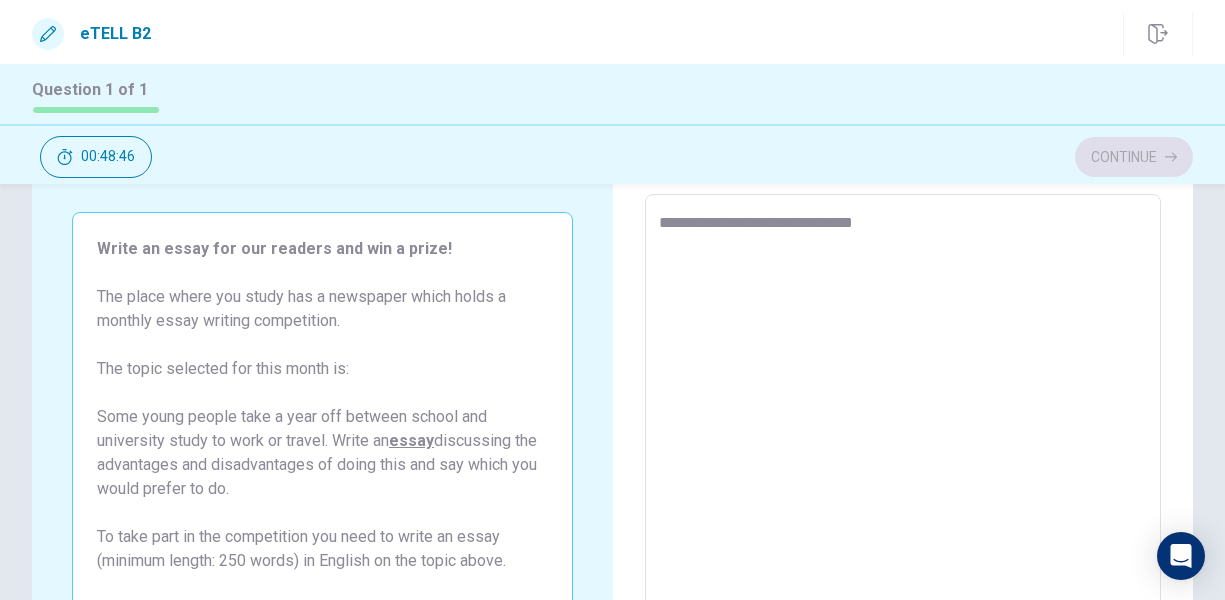 type on "*" 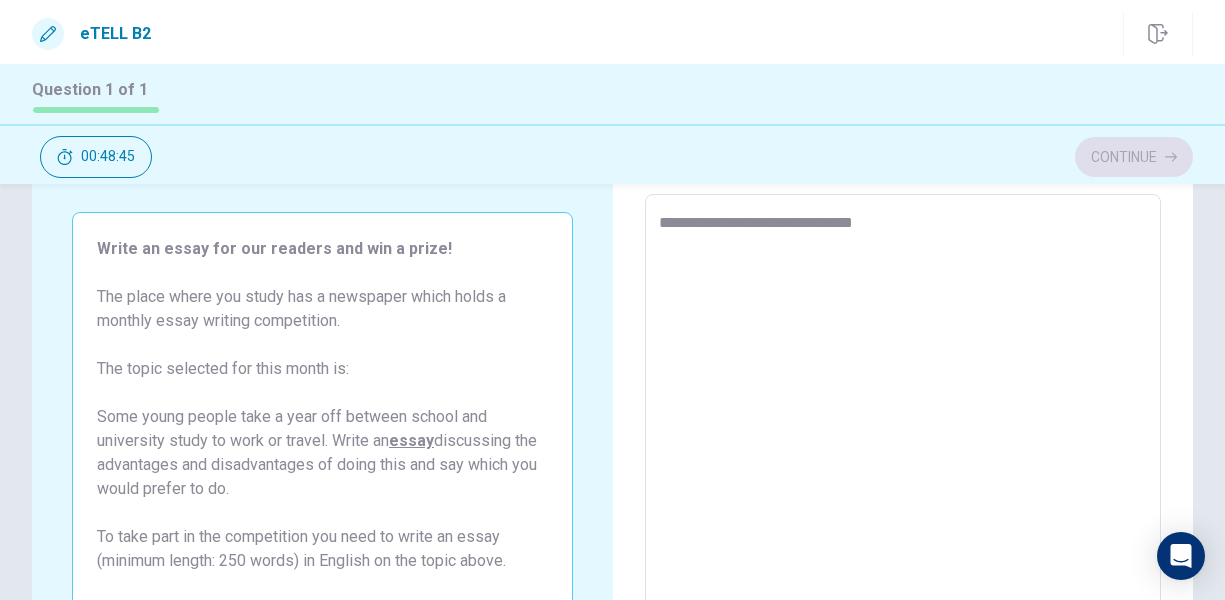type on "**********" 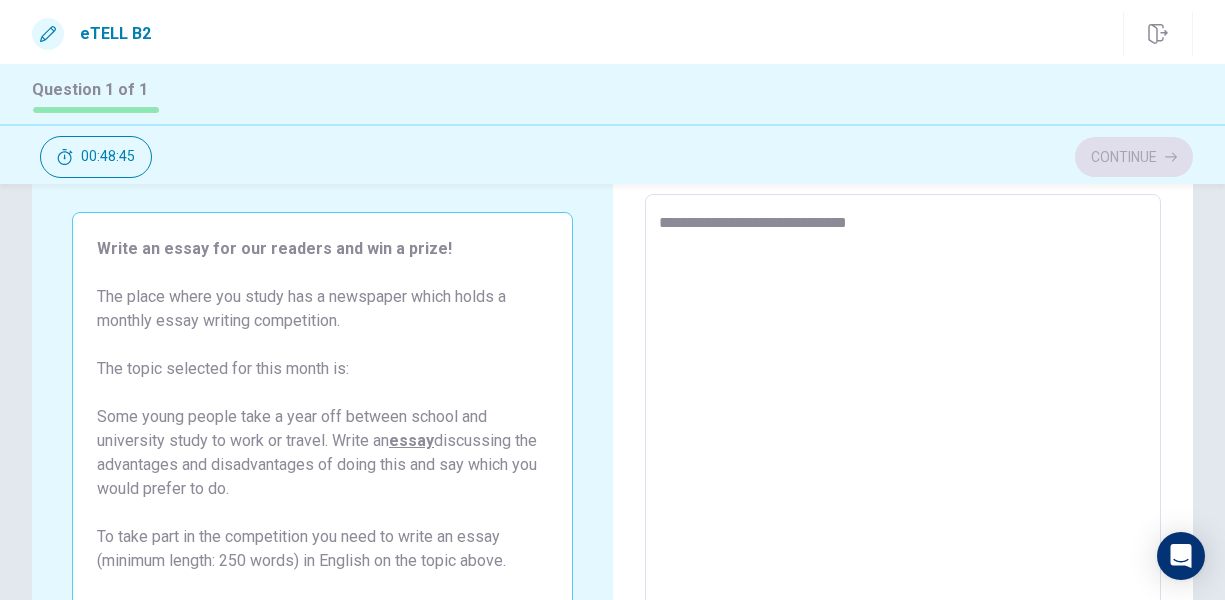 type on "*" 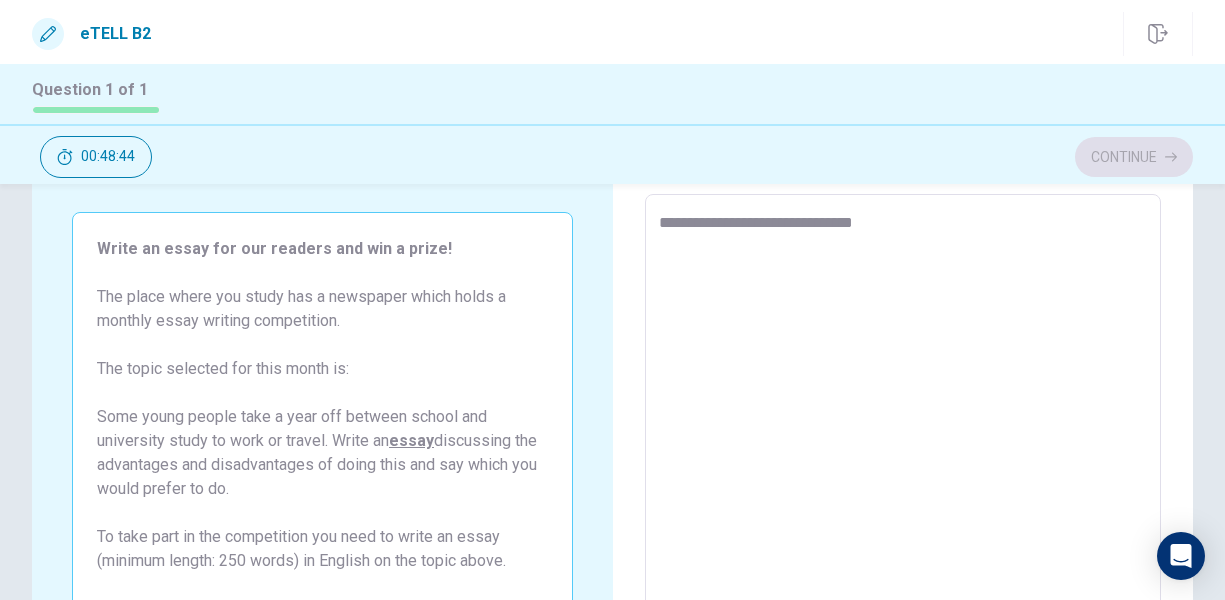 type on "*" 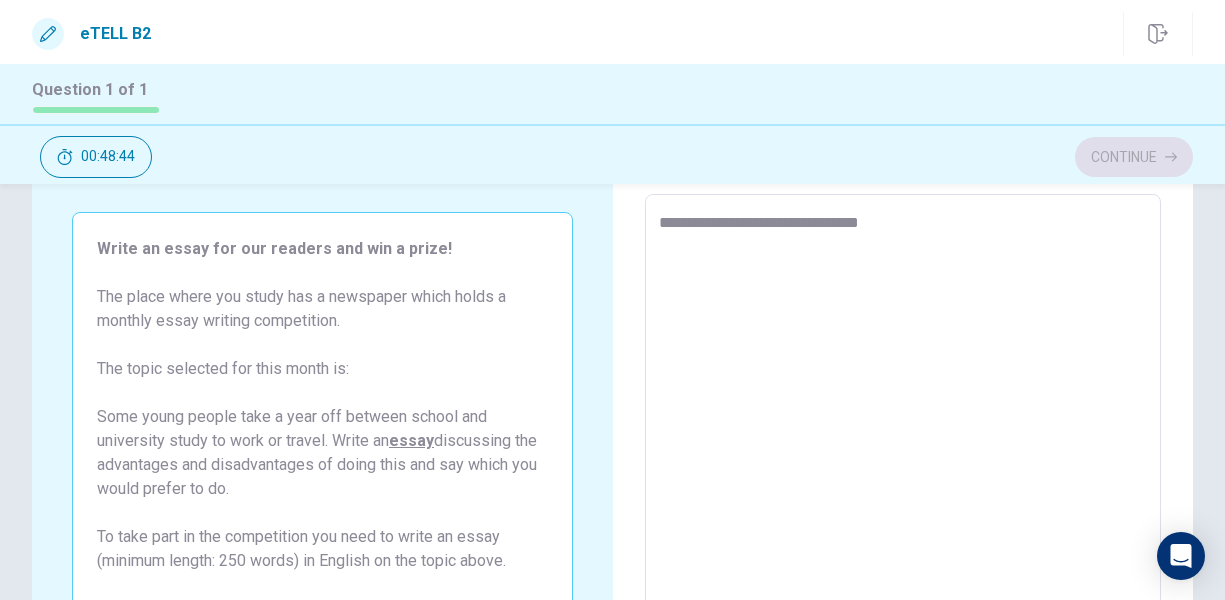 type on "*" 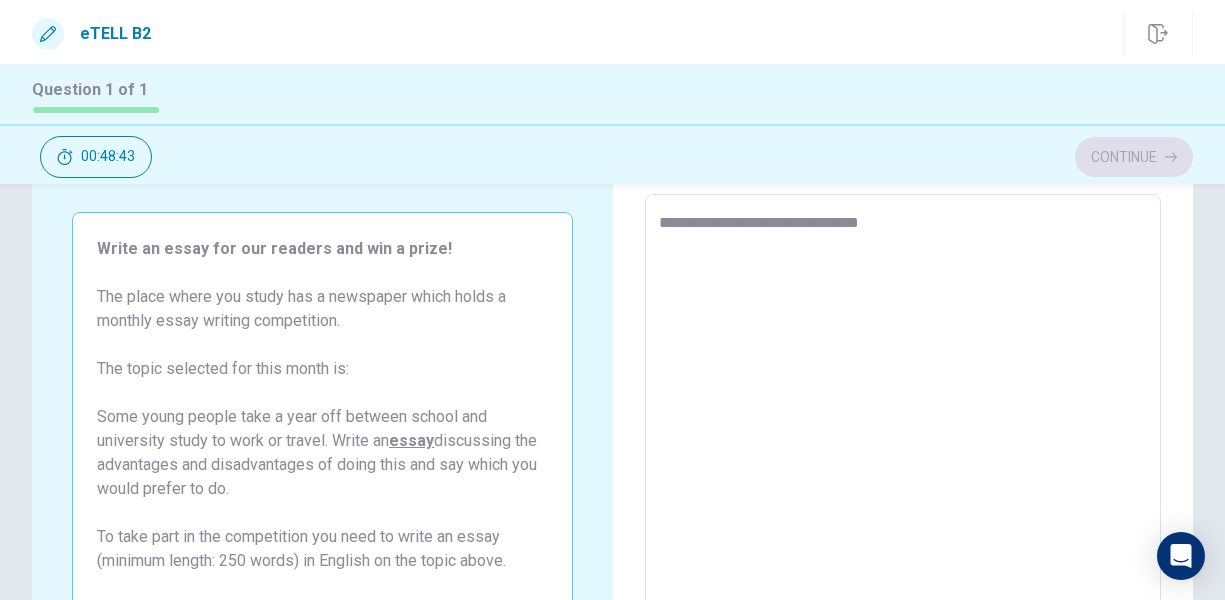 type on "**********" 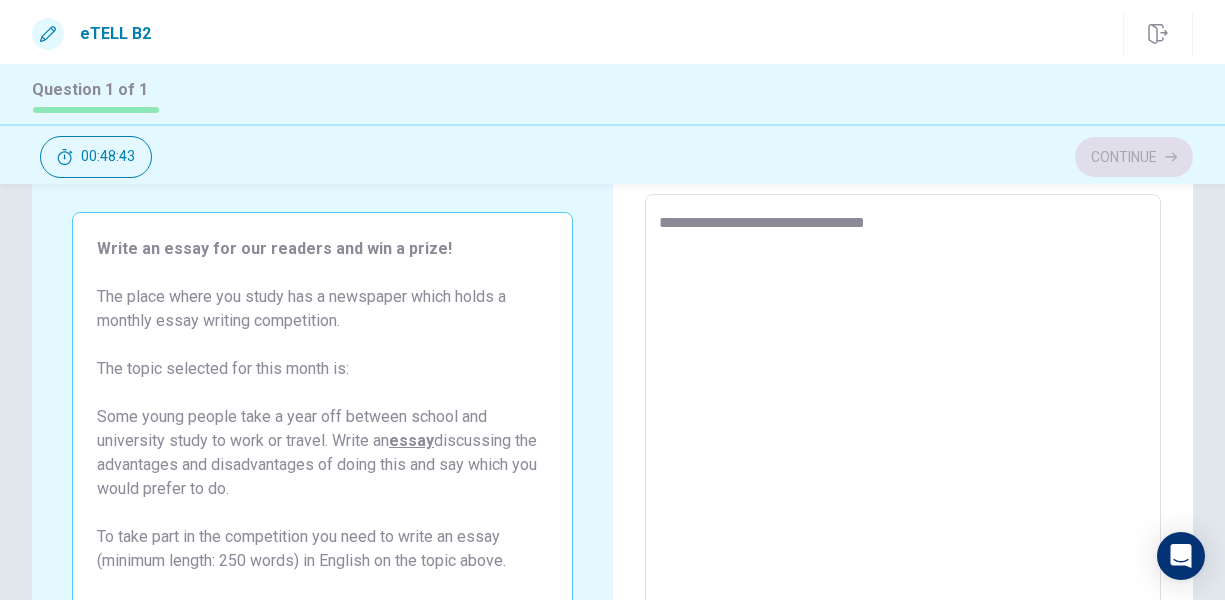 type on "*" 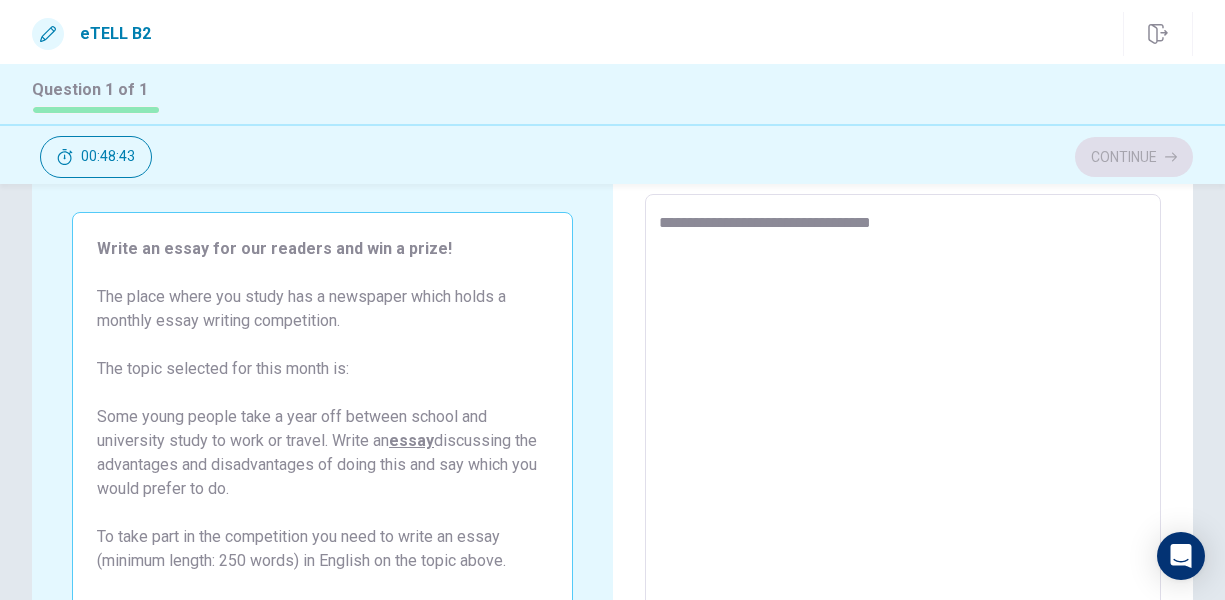 type on "*" 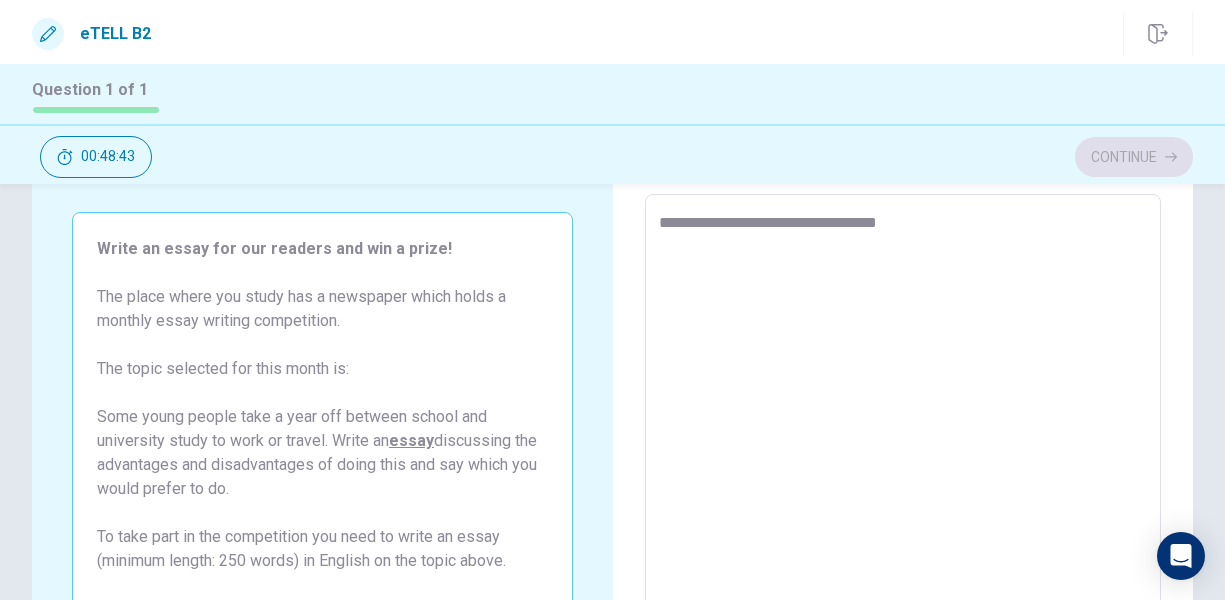 type on "*" 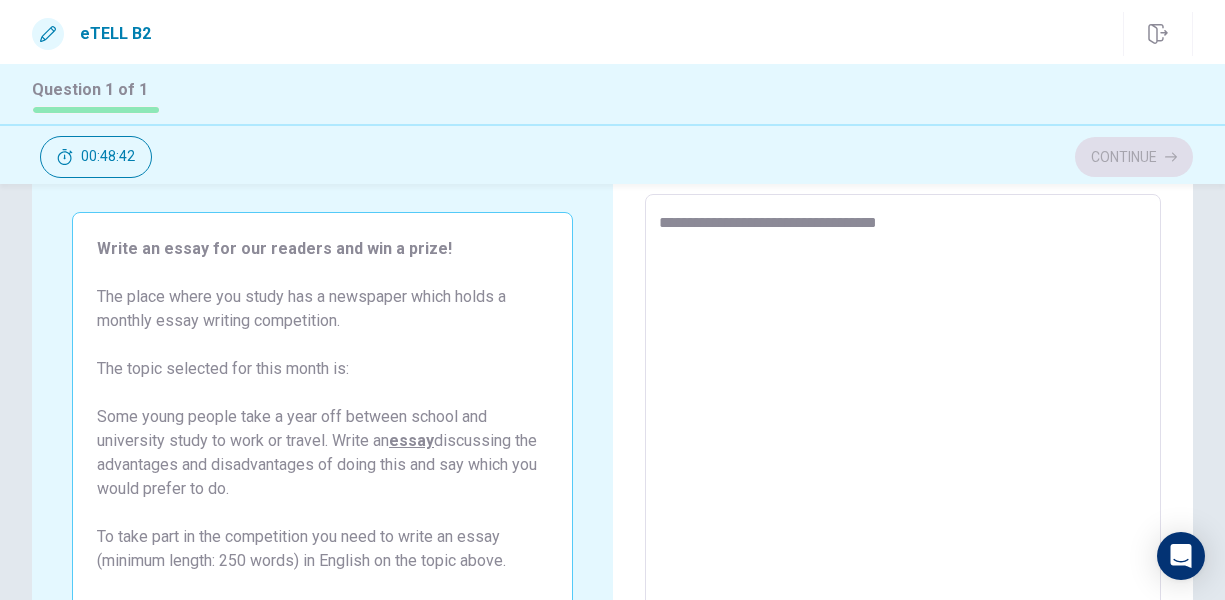 type on "**********" 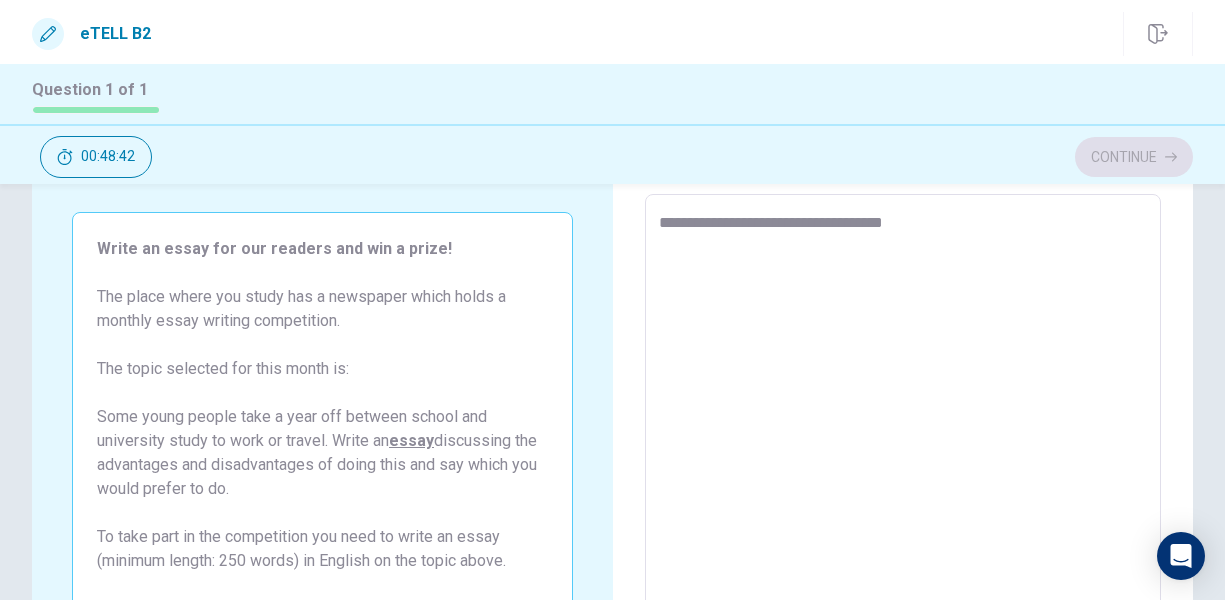 type on "*" 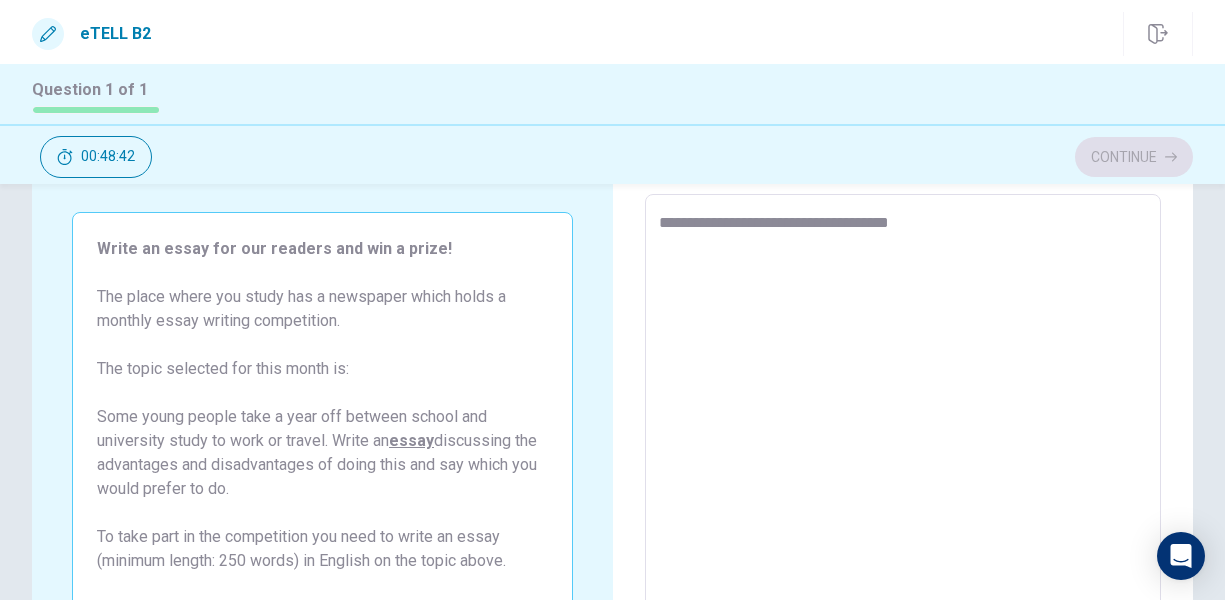 type on "*" 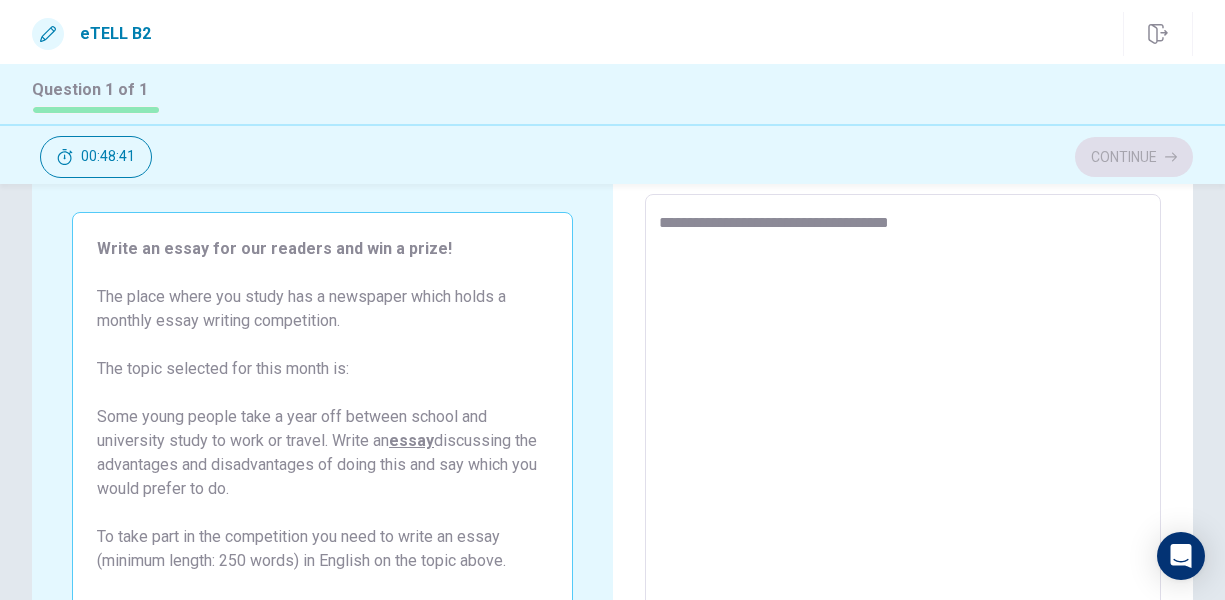 type on "**********" 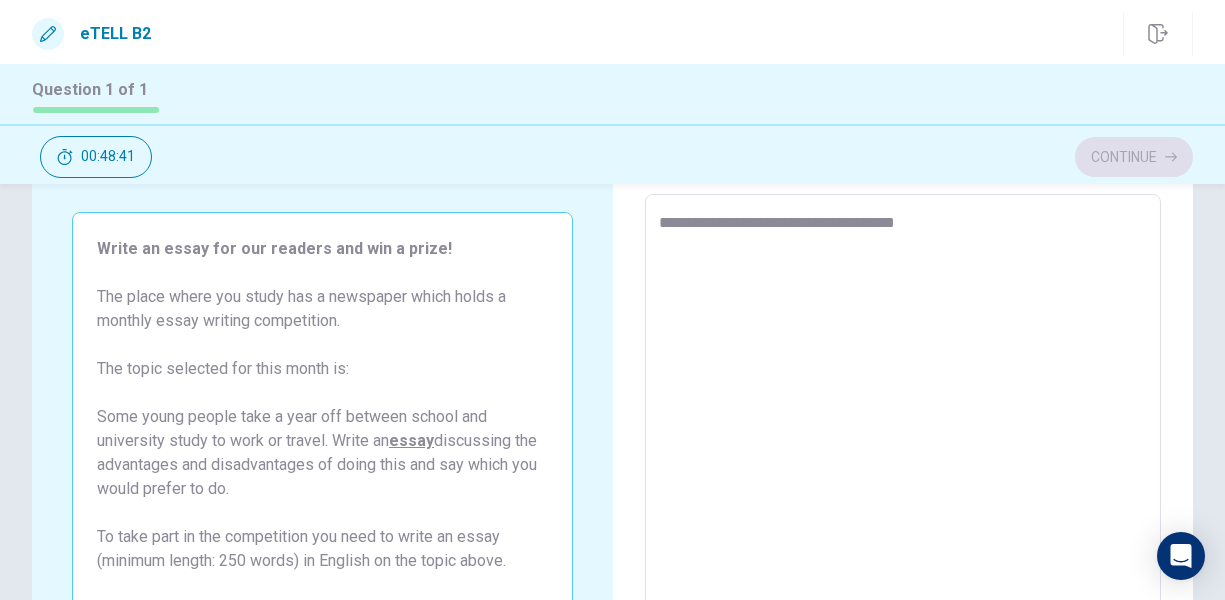 type on "*" 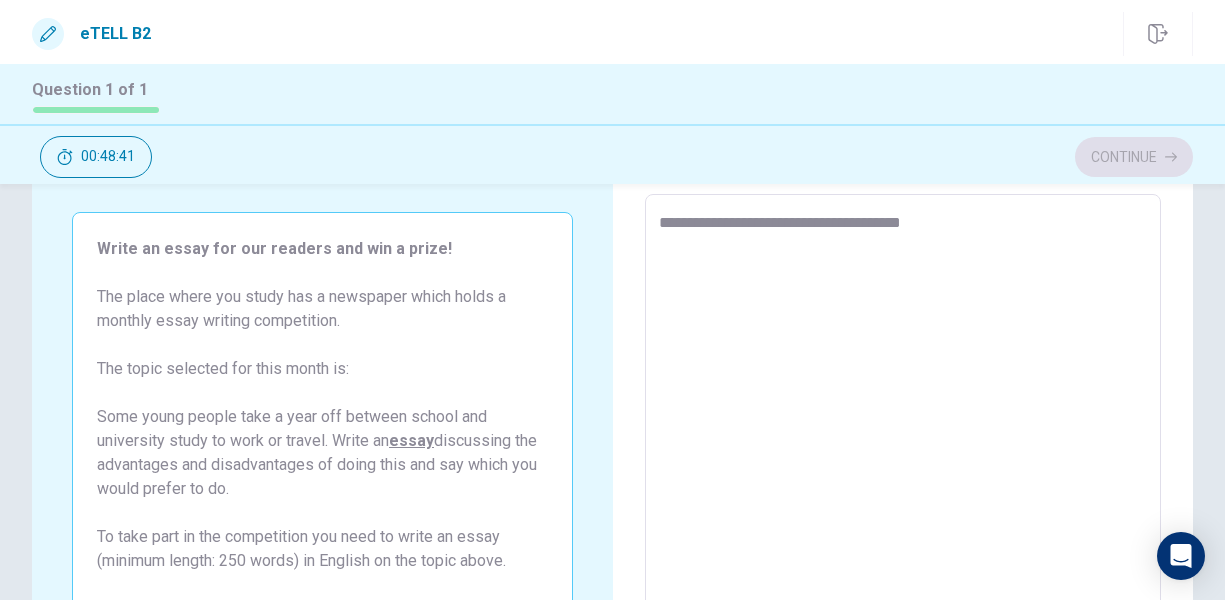 type on "*" 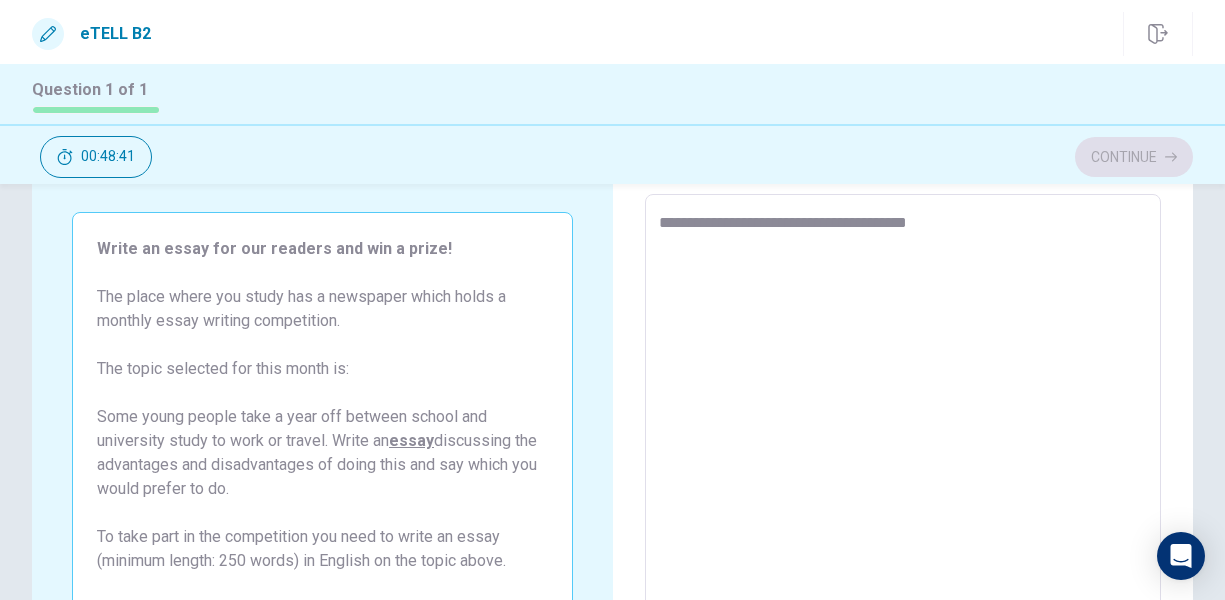 type on "*" 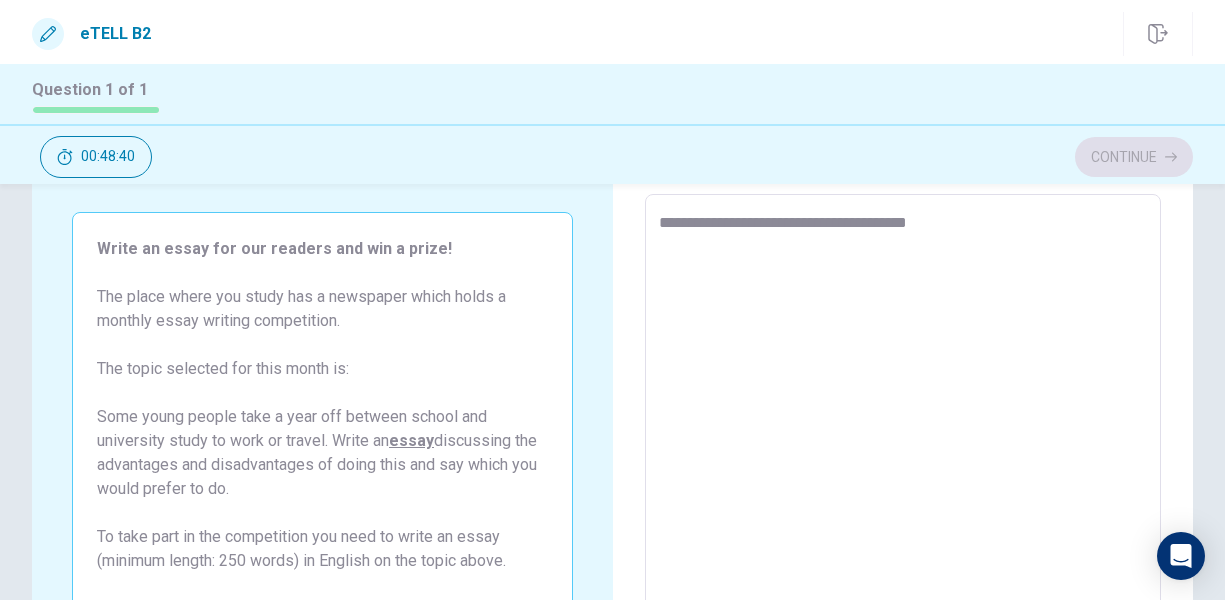 type on "**********" 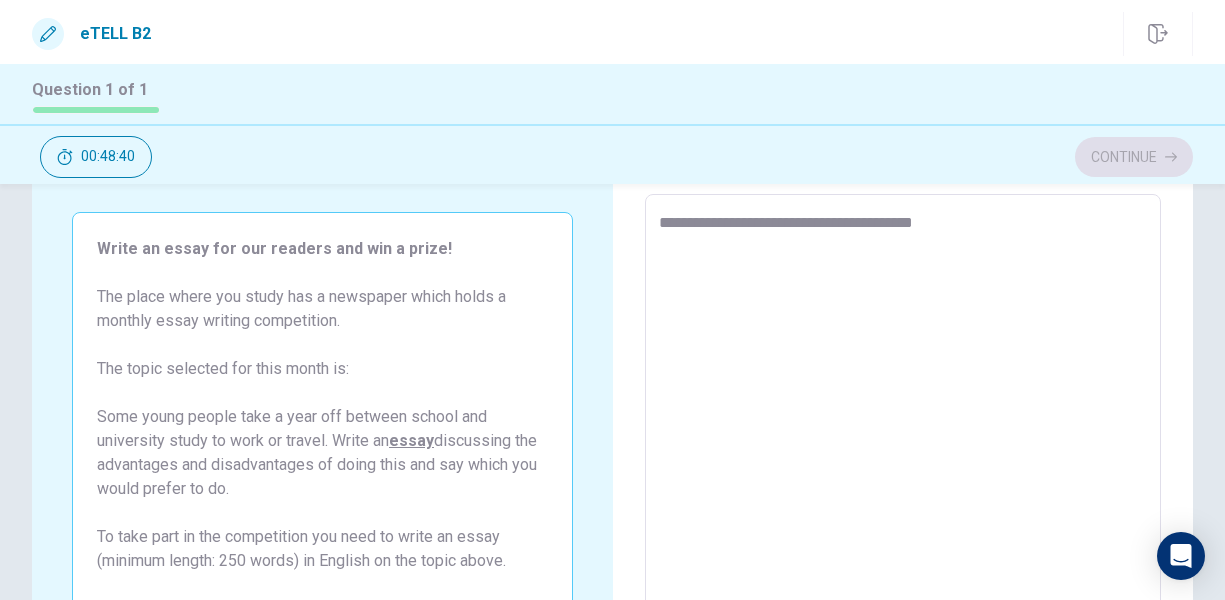 type on "*" 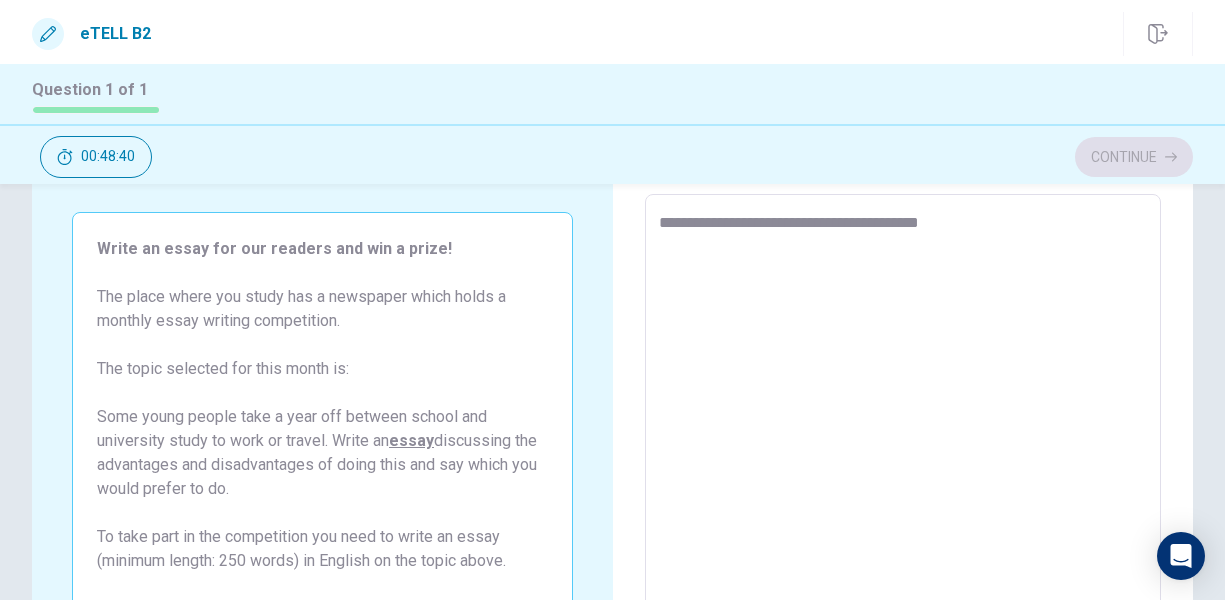 type on "*" 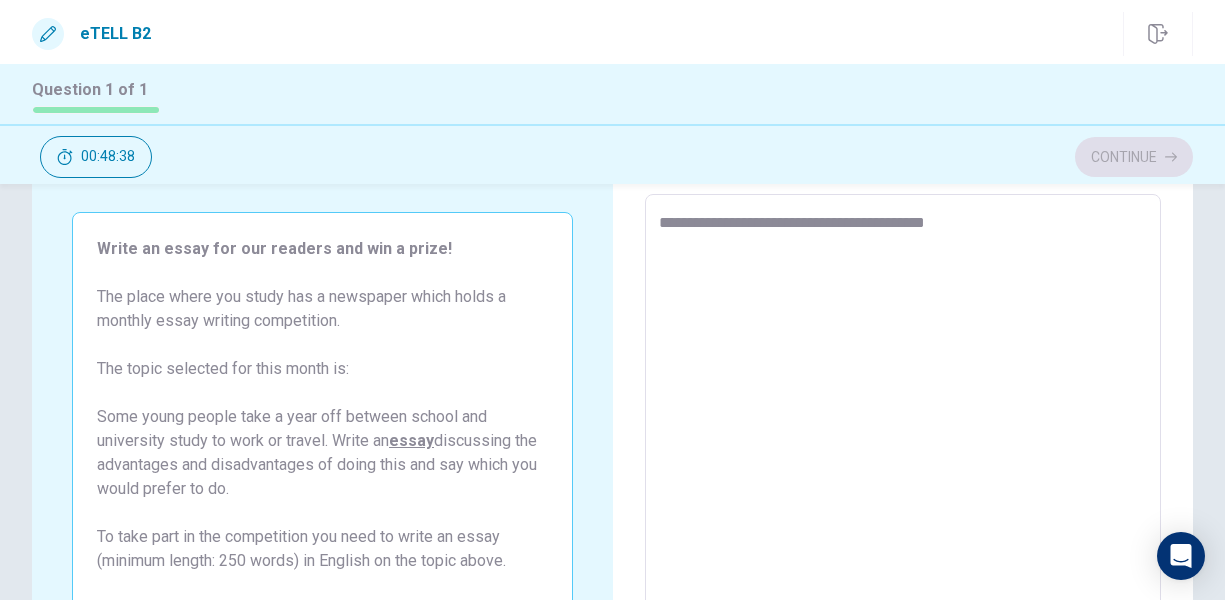 type on "*" 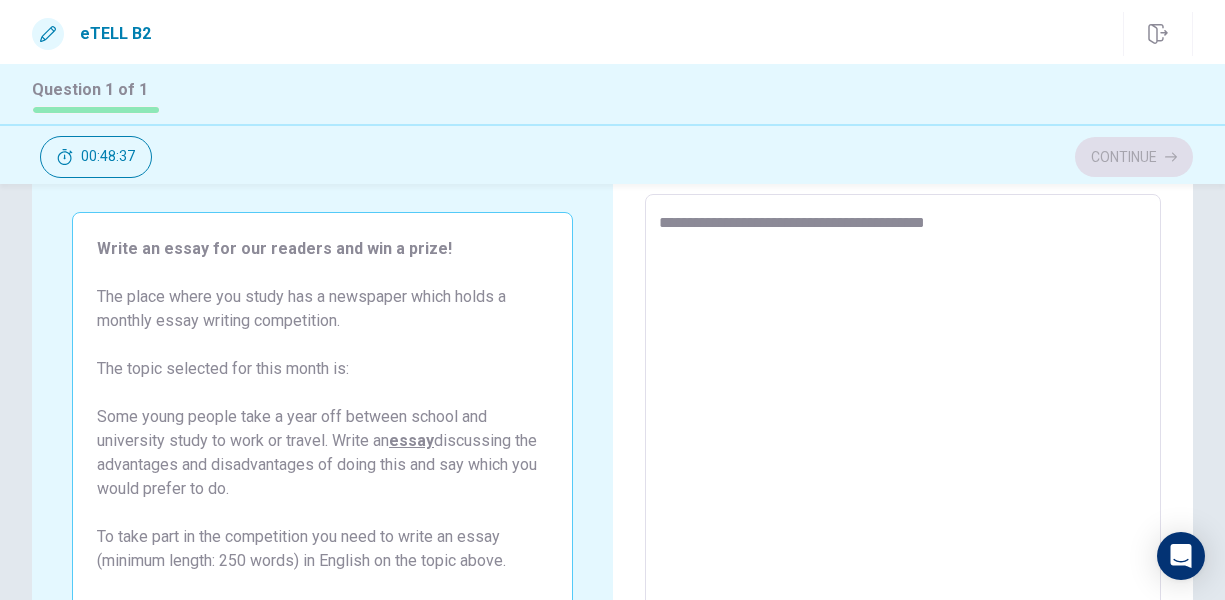 type on "**********" 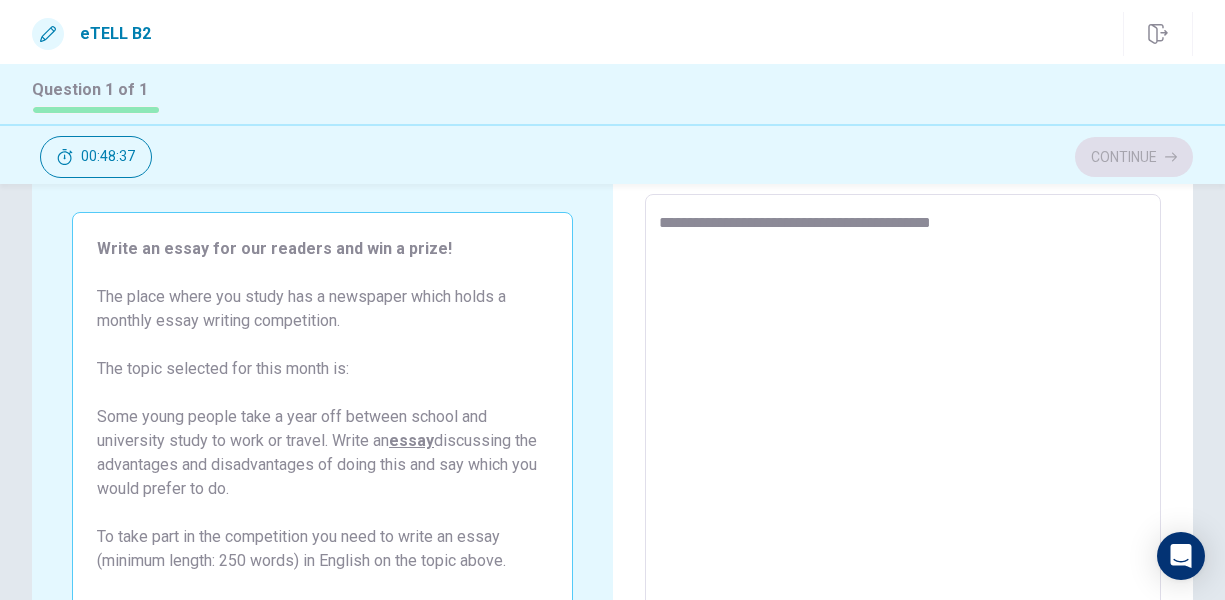 type on "*" 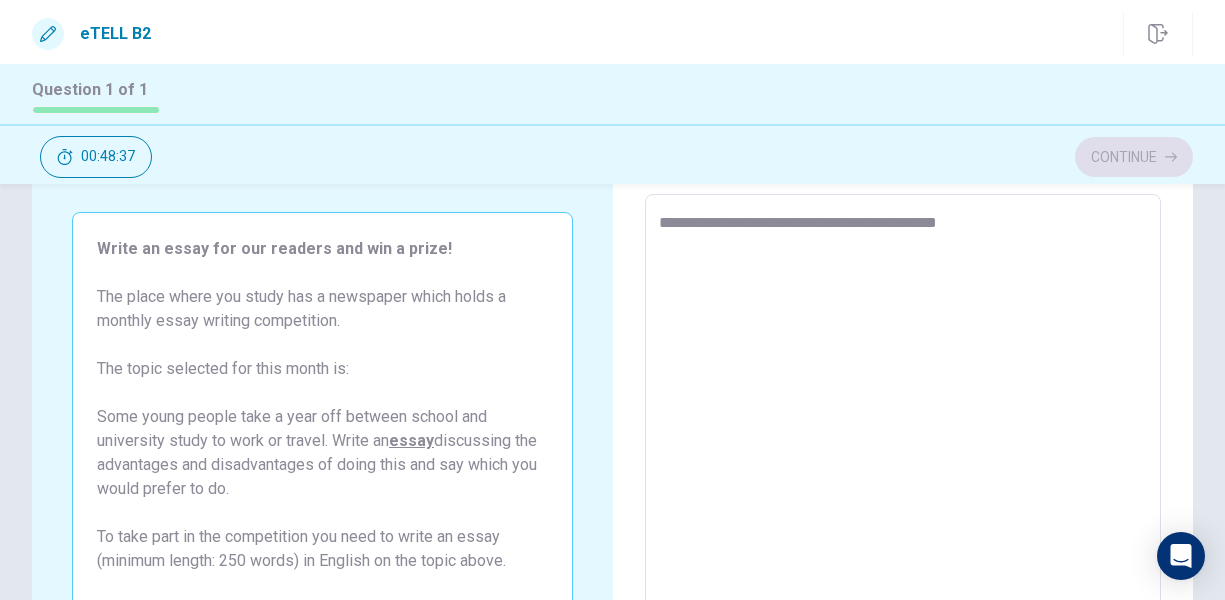 type on "*" 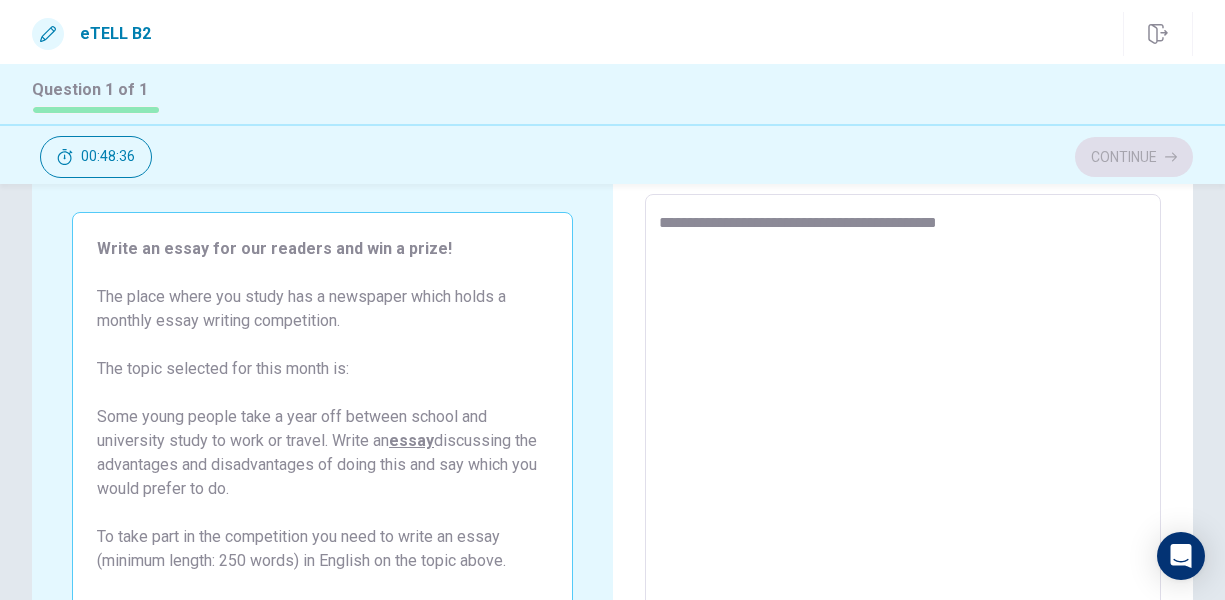 type on "**********" 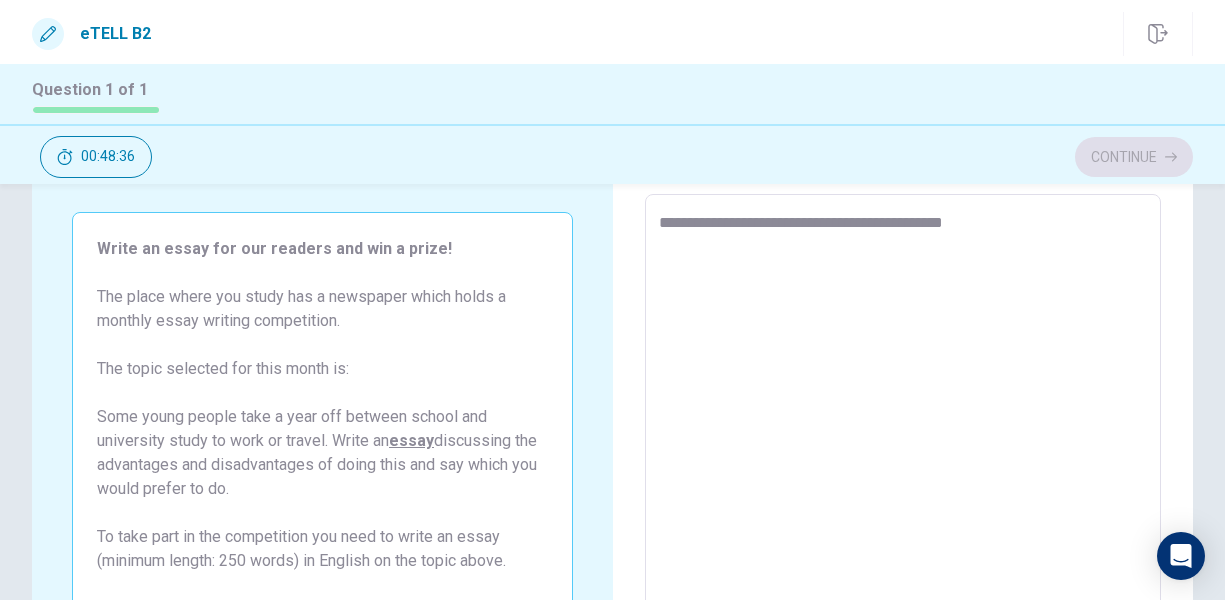 type on "*" 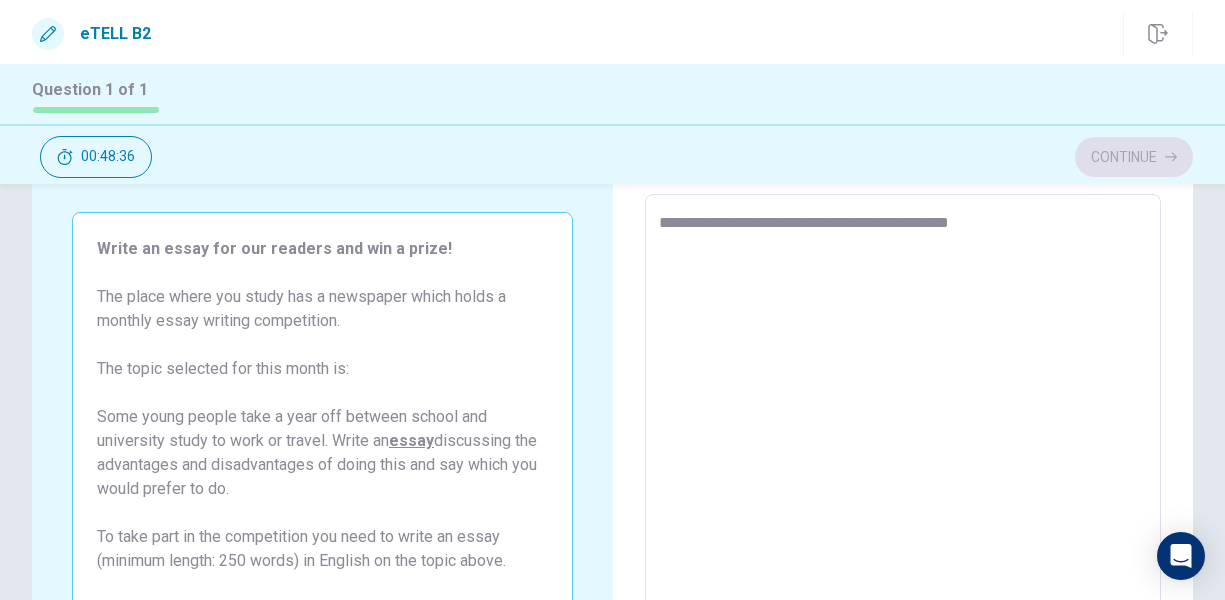 type on "*" 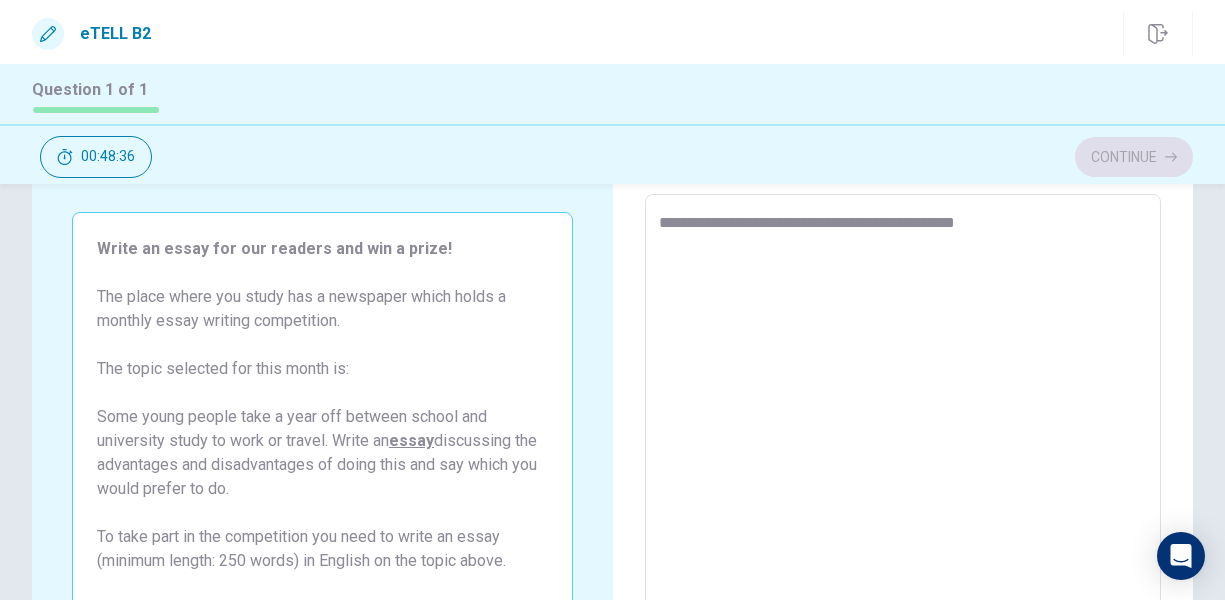 type on "*" 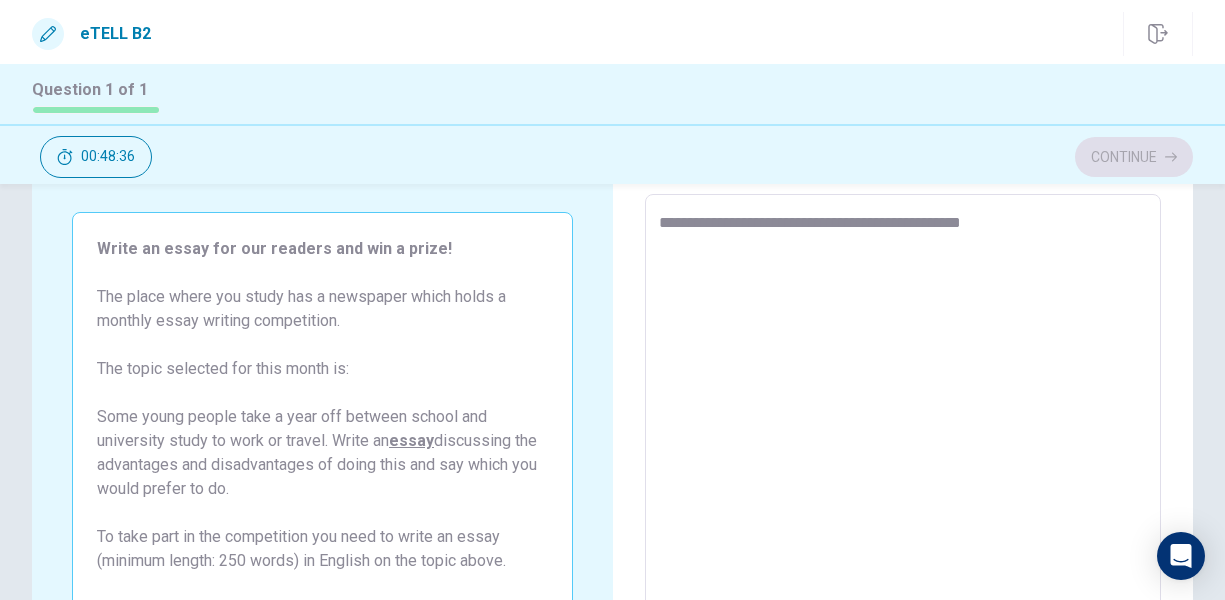 type on "*" 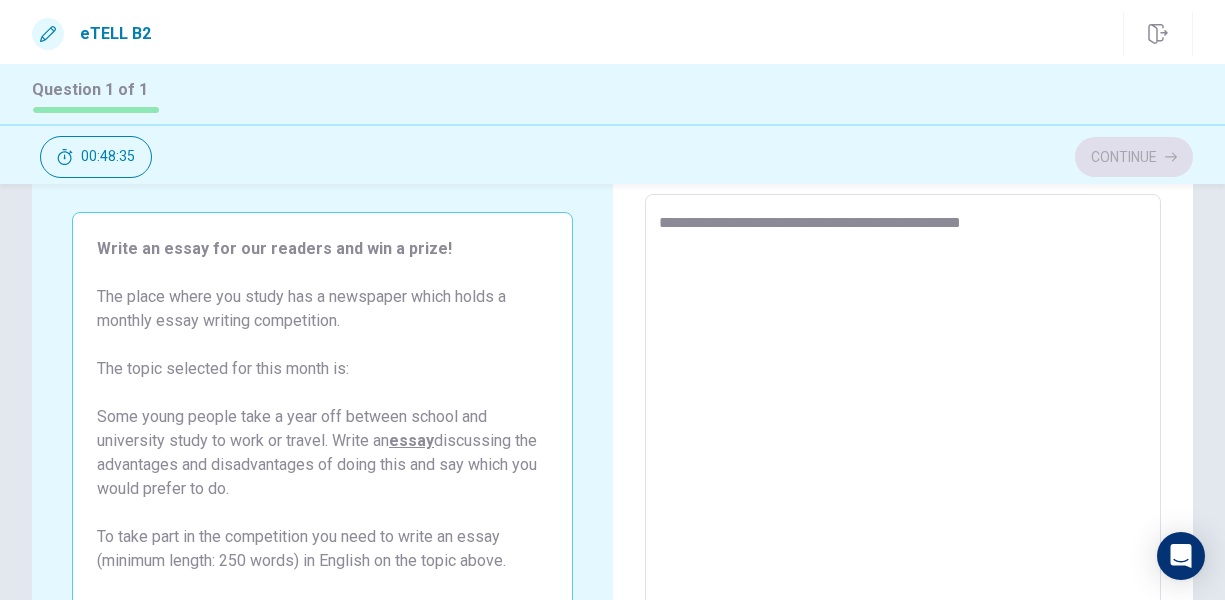 type on "**********" 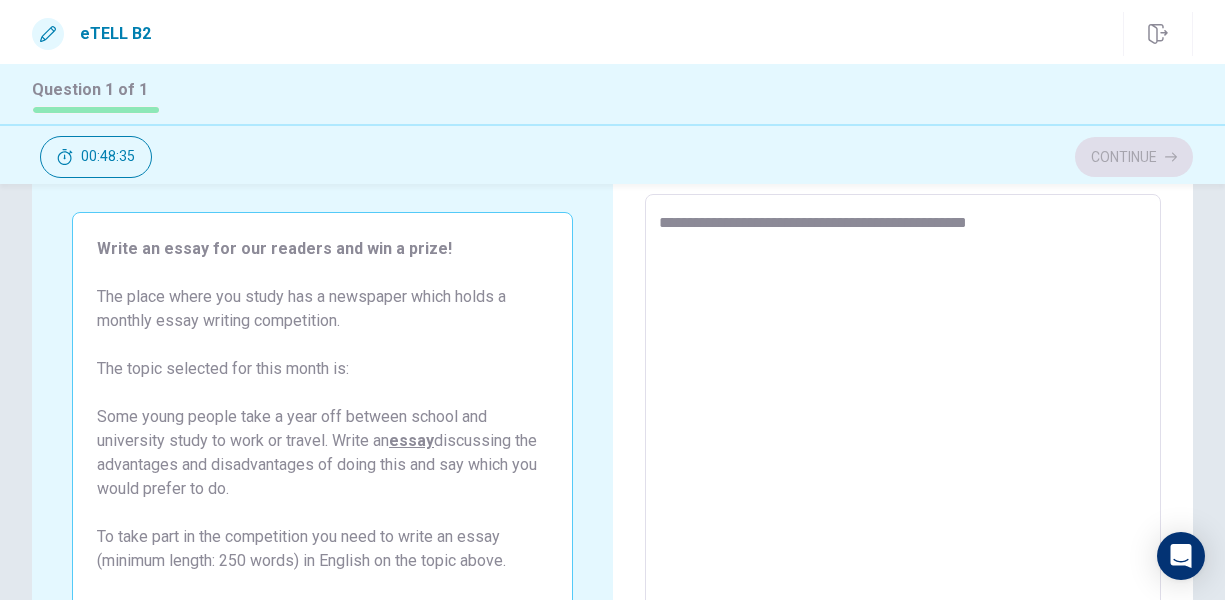 type on "*" 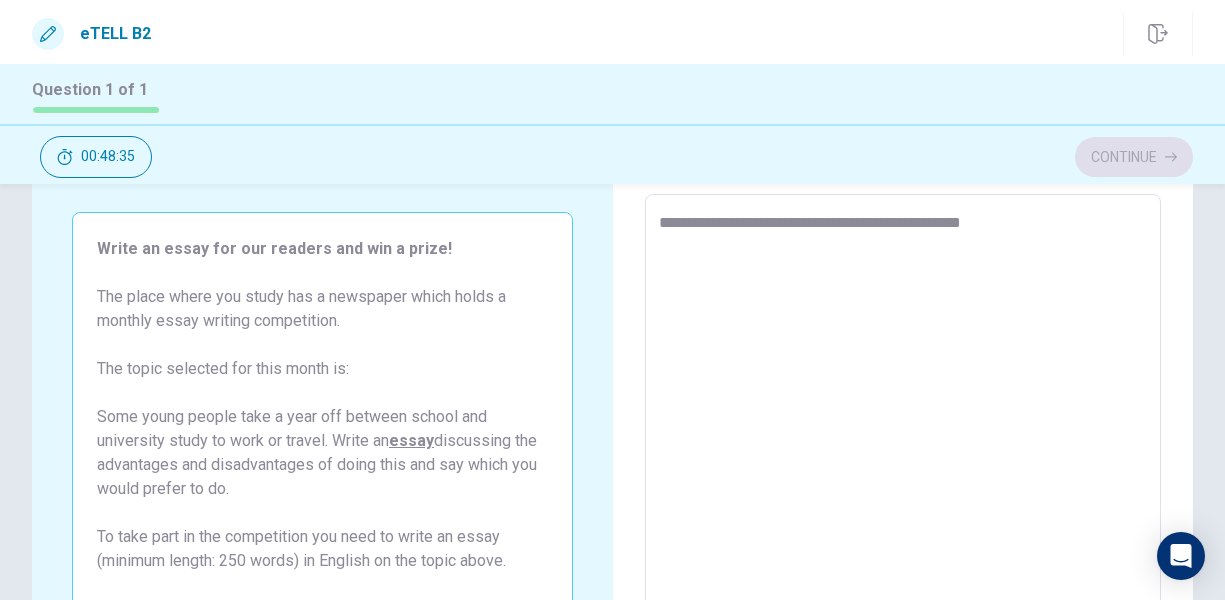 type on "*" 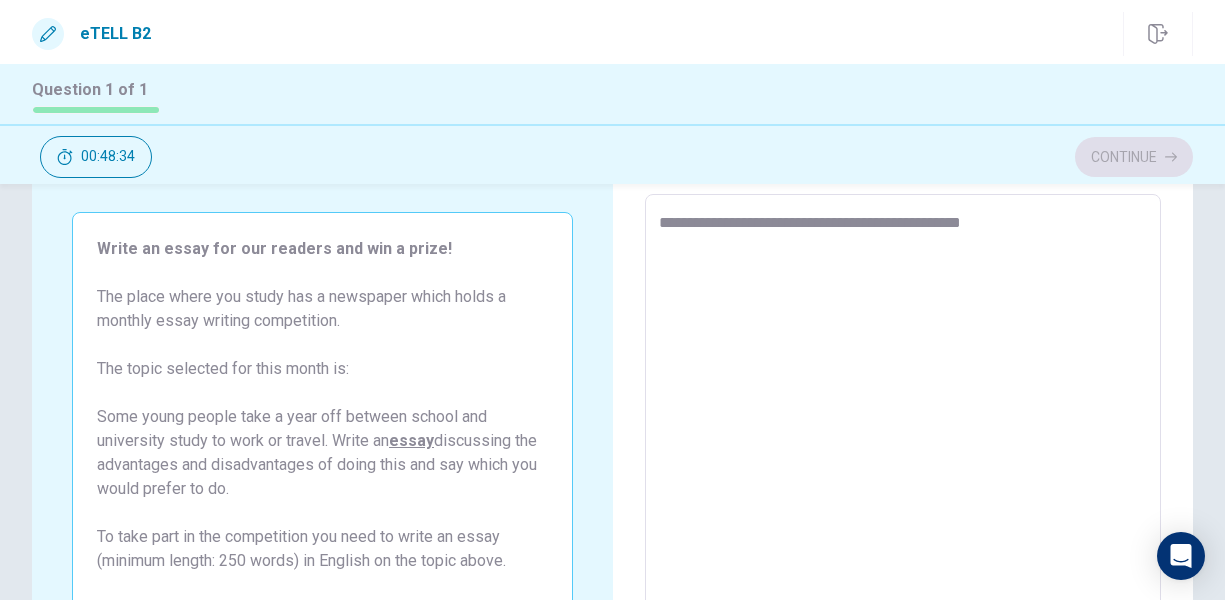 type on "**********" 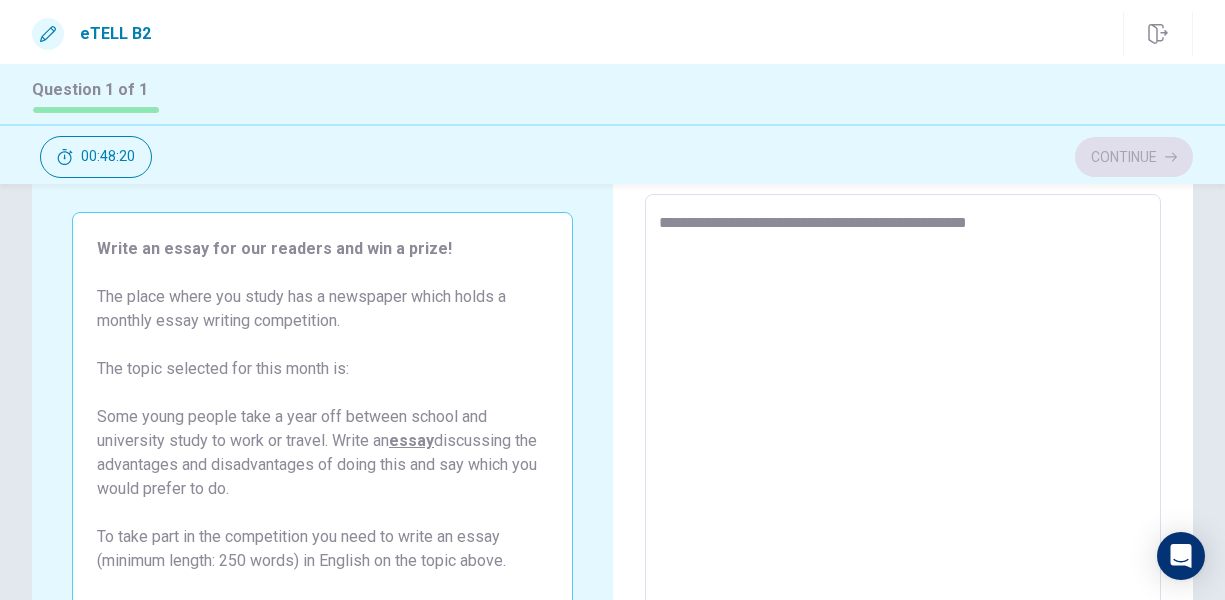 click on "**********" at bounding box center (901, 471) 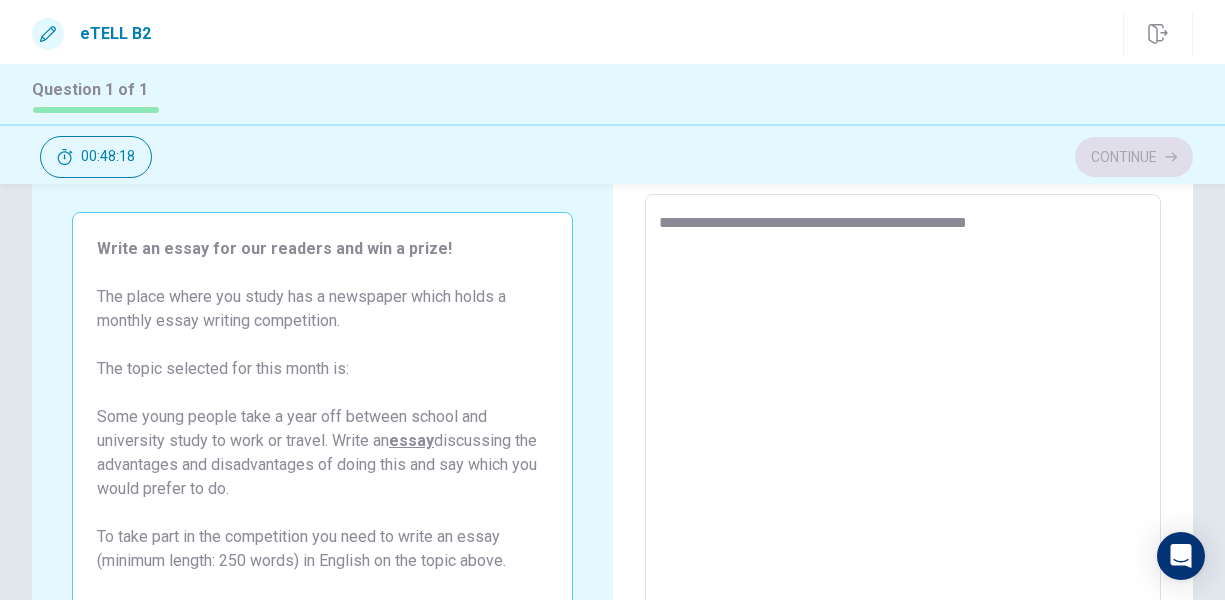 click on "**********" at bounding box center (901, 471) 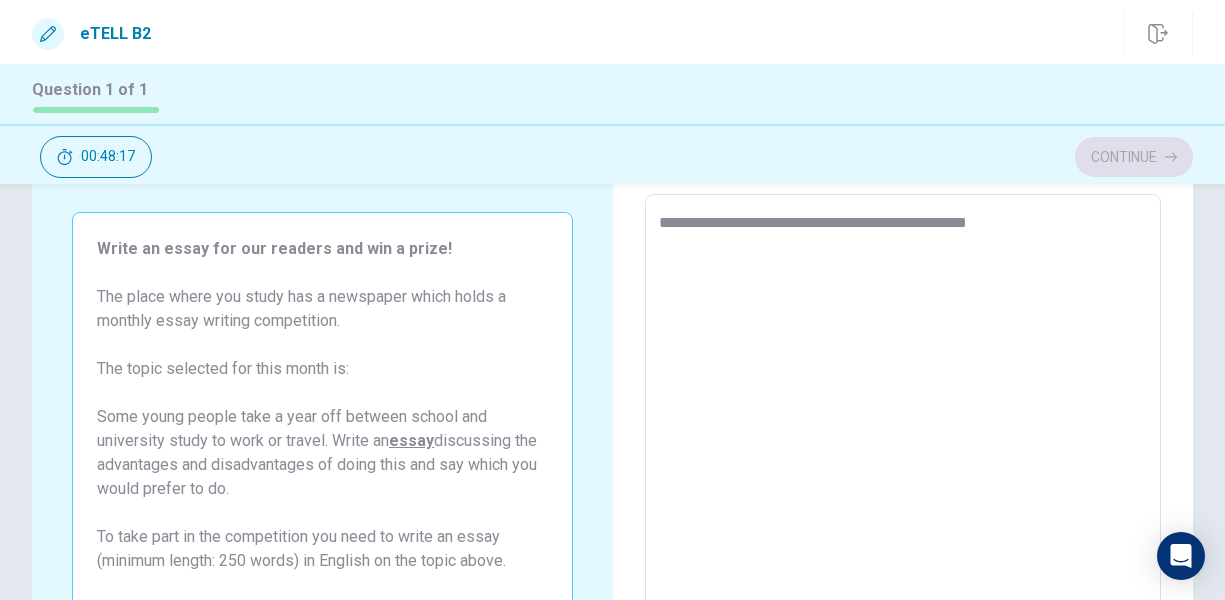 type on "**********" 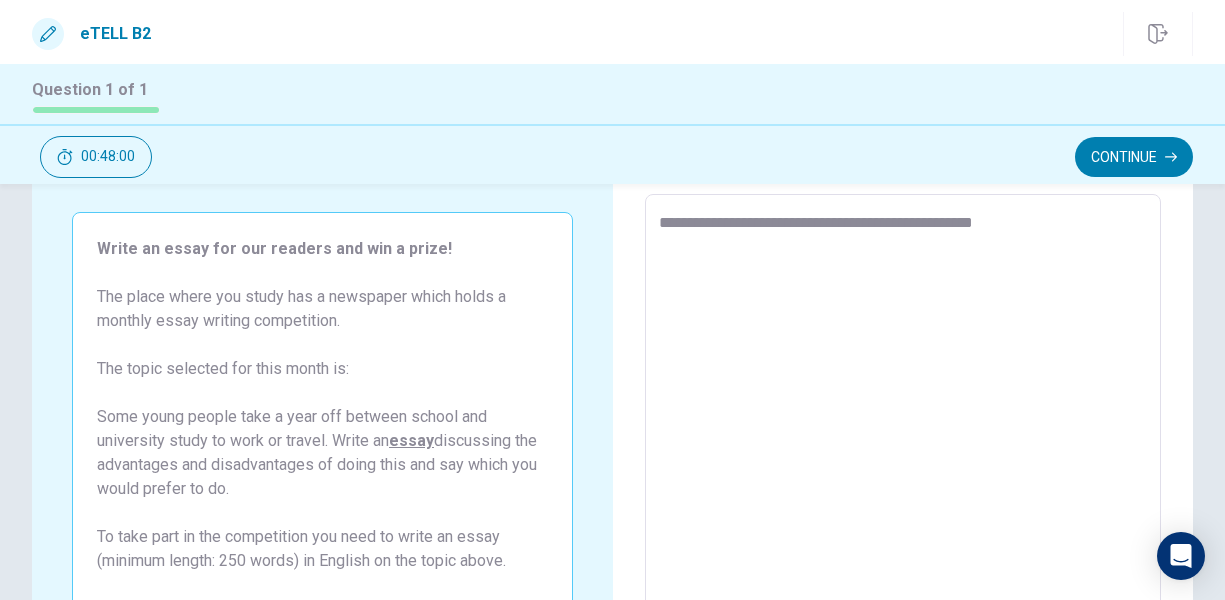 click on "**********" at bounding box center (901, 471) 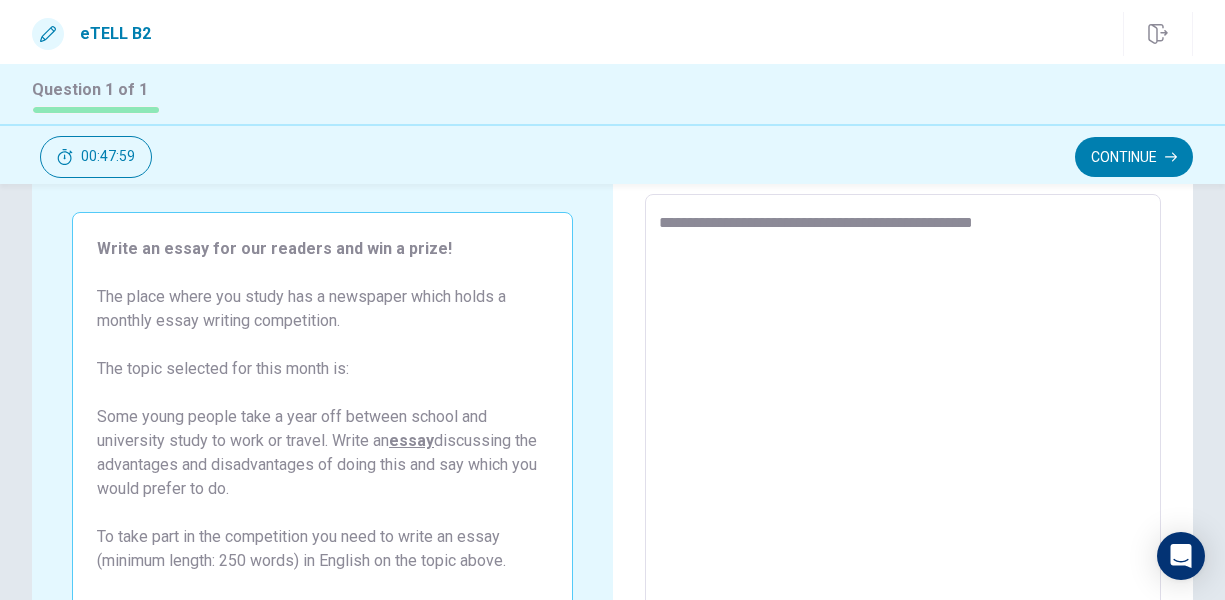 type on "**********" 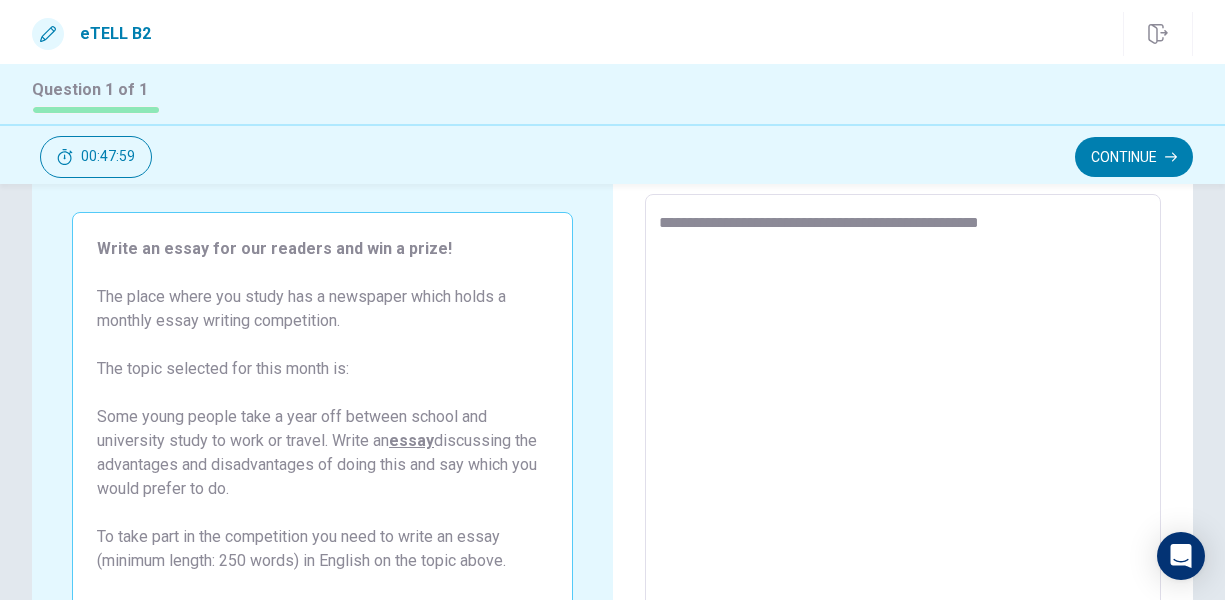 type on "*" 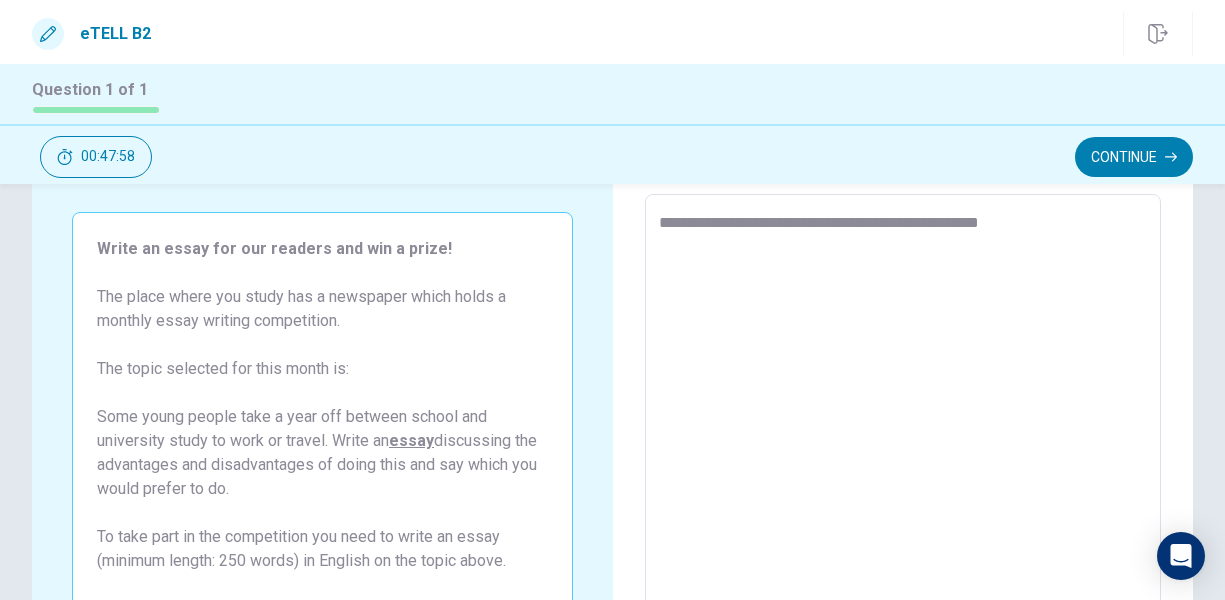 type on "**********" 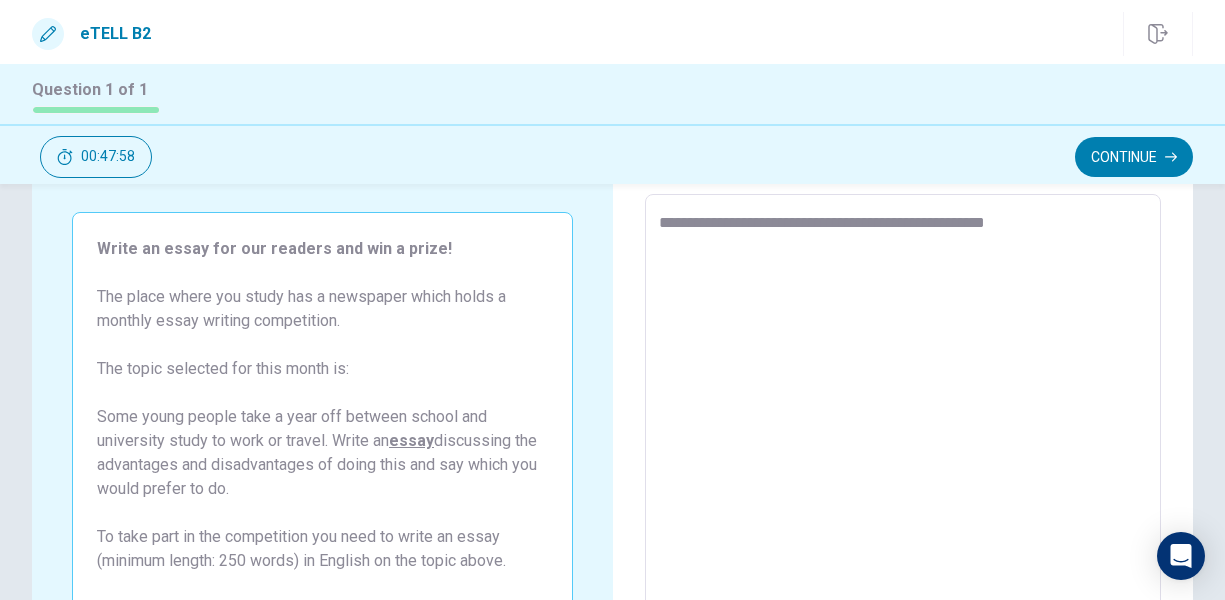 type on "*" 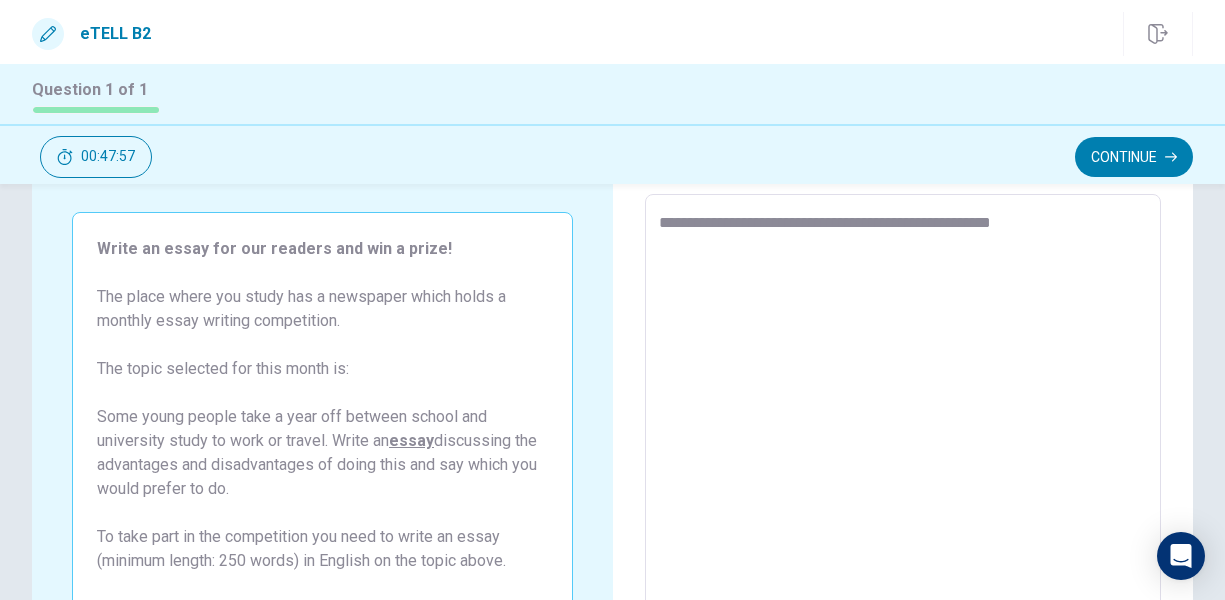 type on "*" 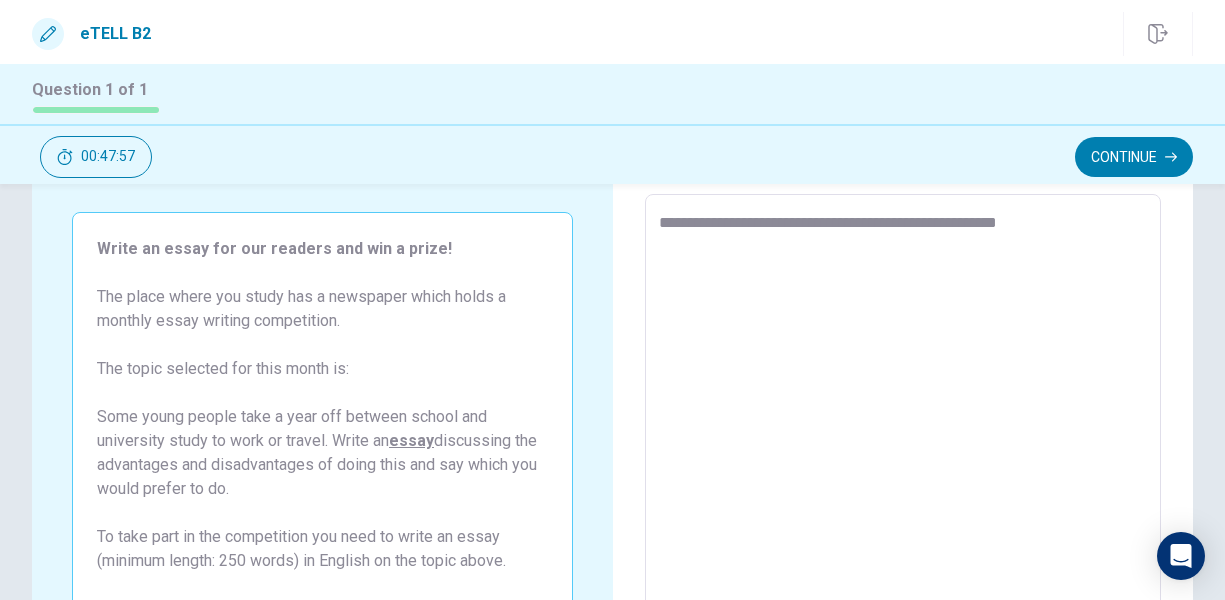 type on "*" 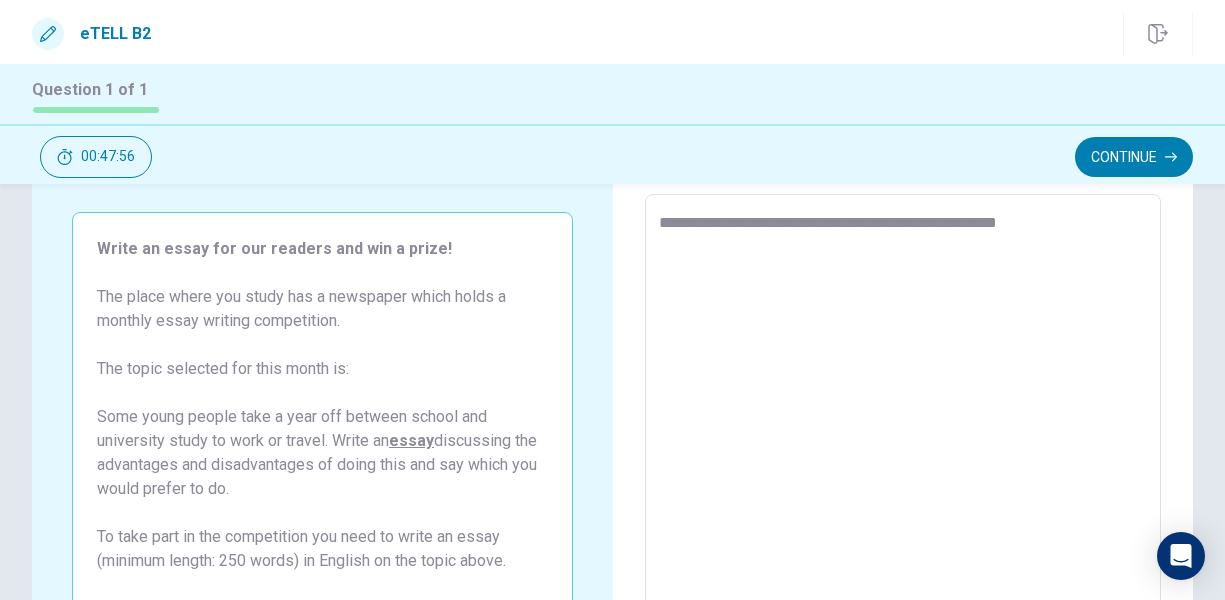 type on "**********" 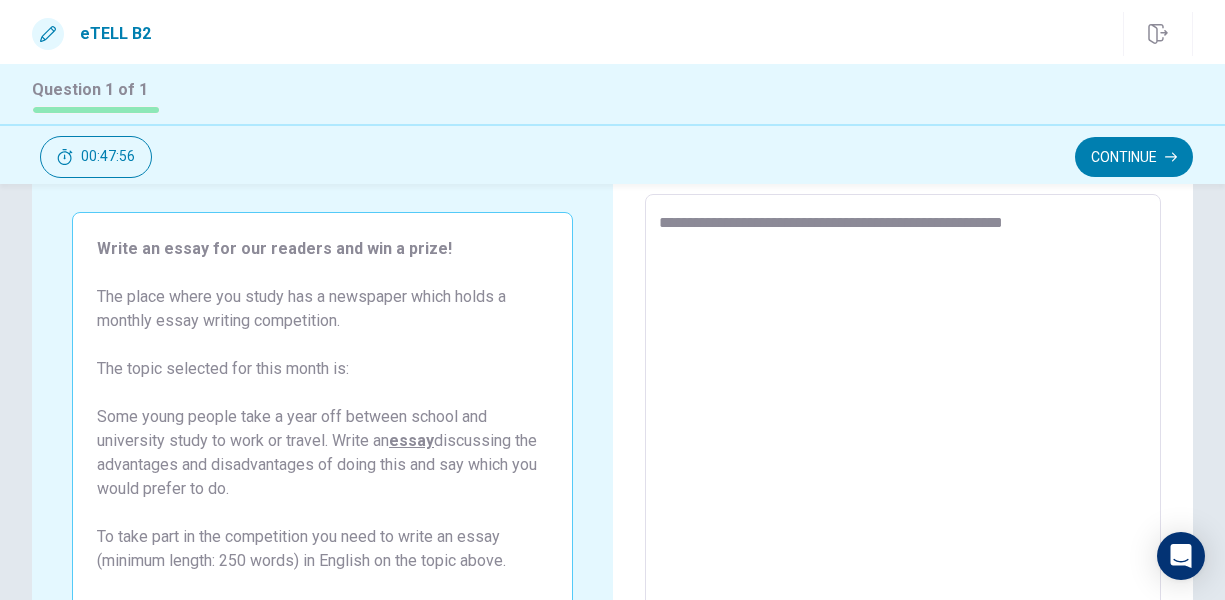 type on "*" 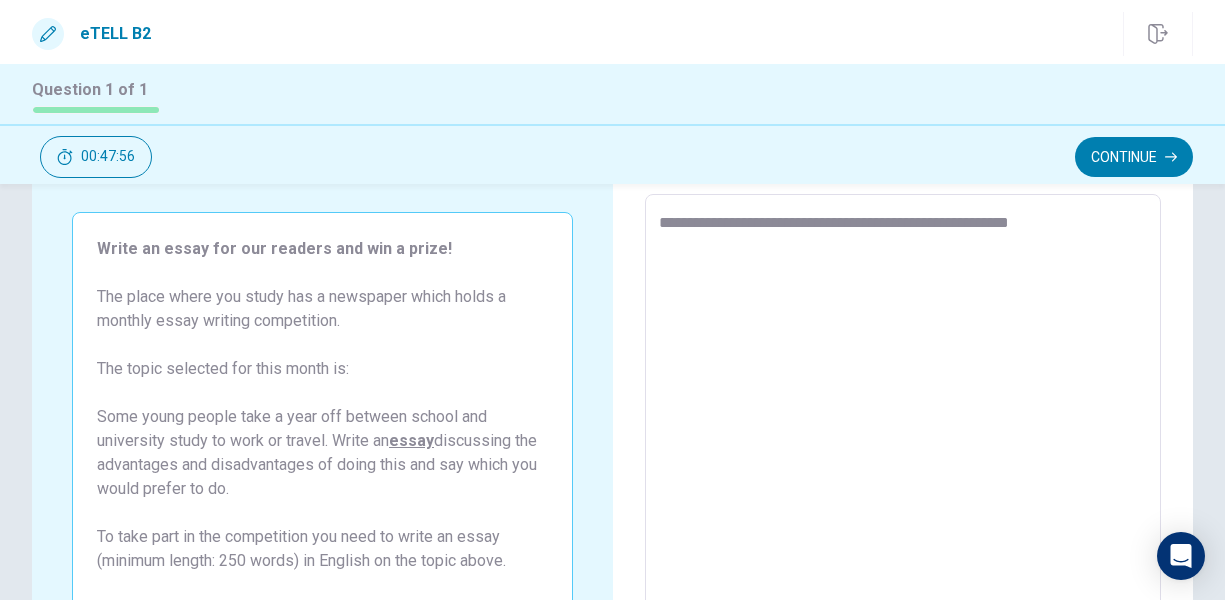 type on "*" 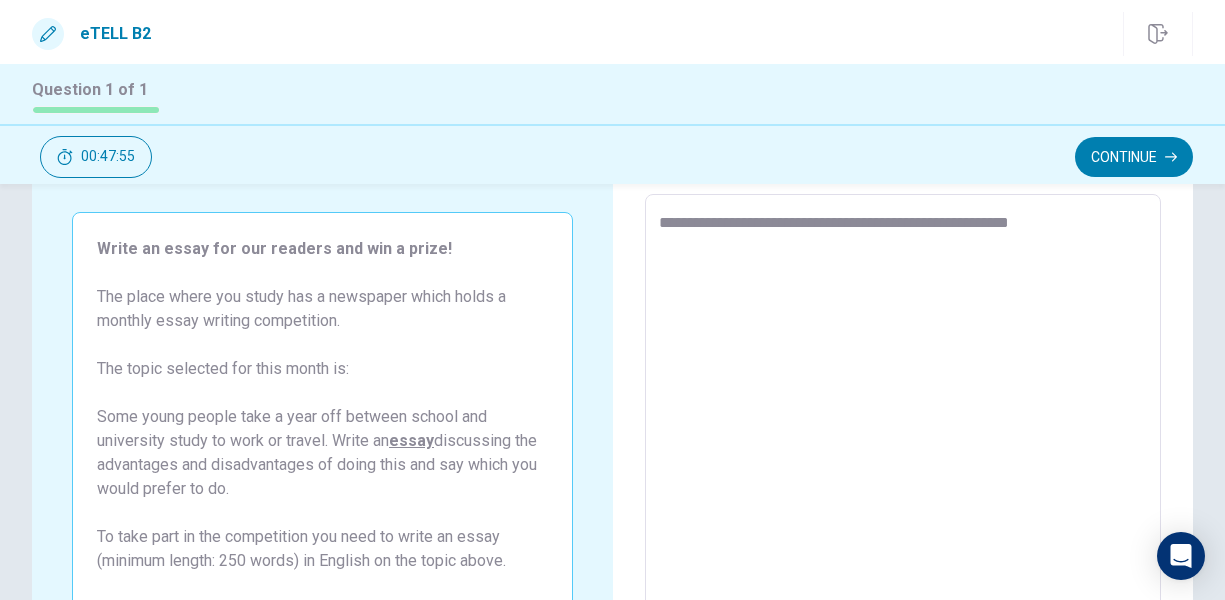 type on "**********" 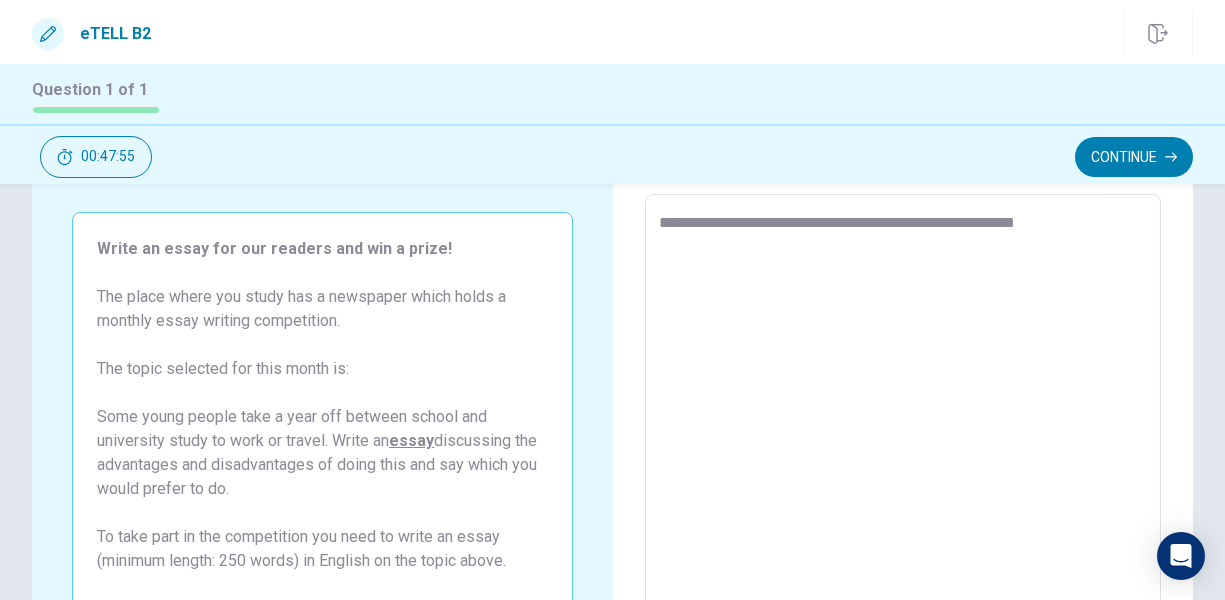 type on "*" 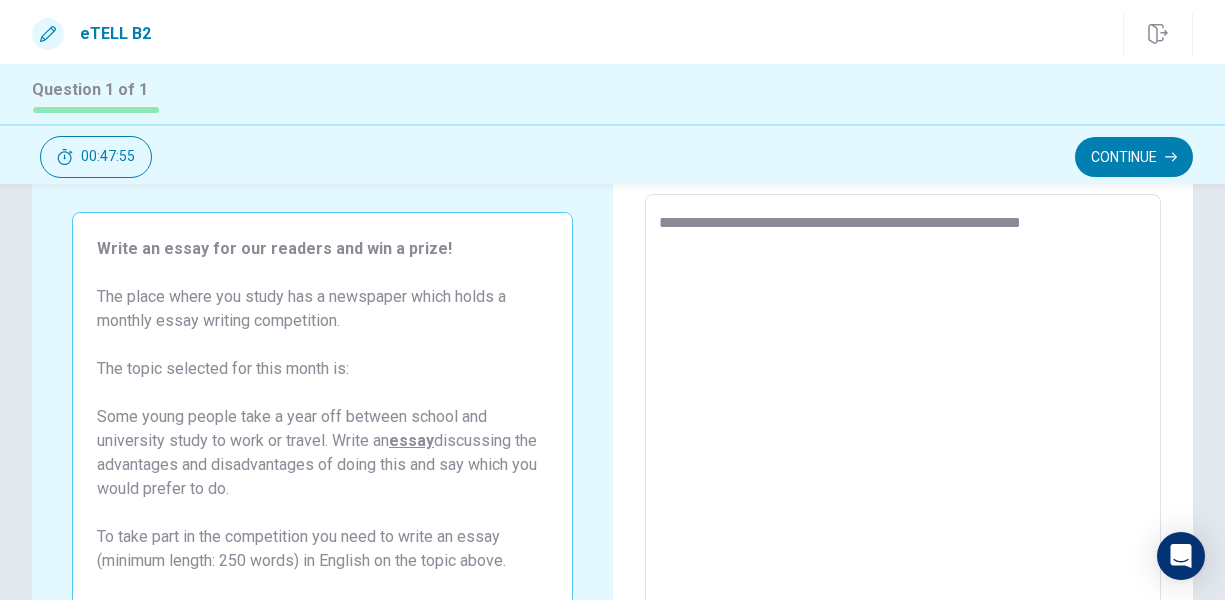 type on "*" 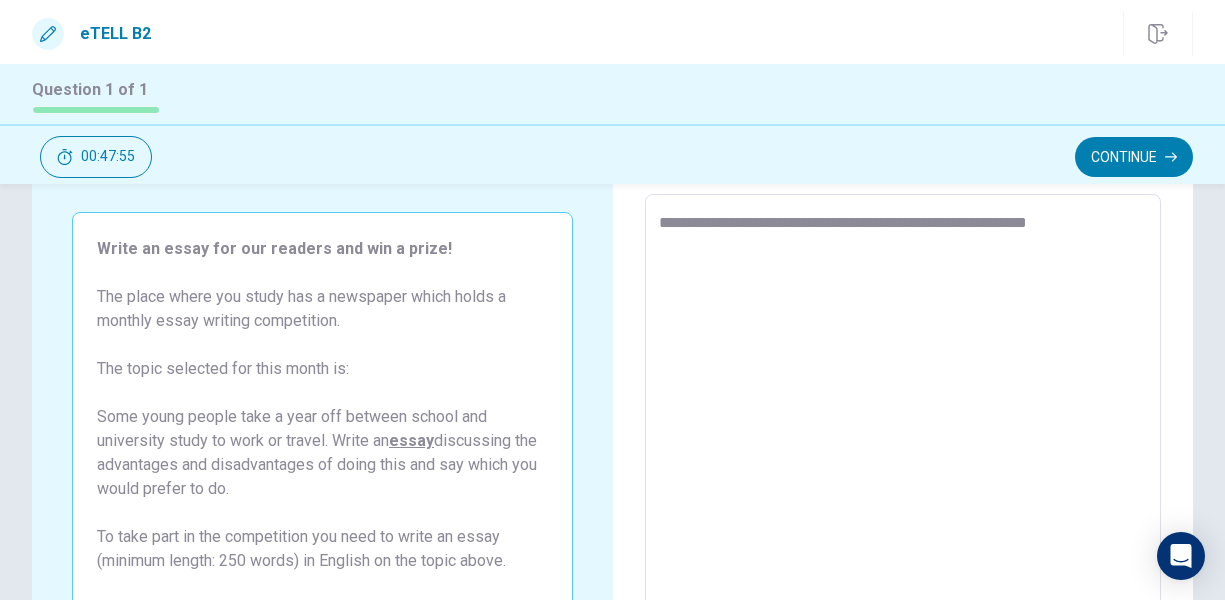 type on "*" 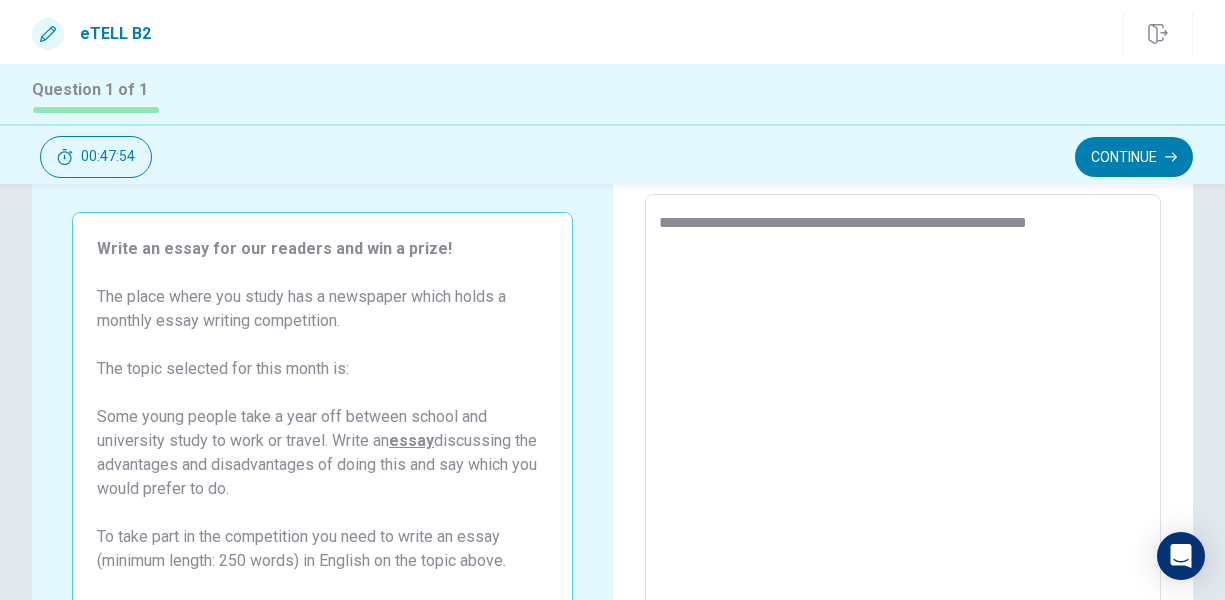 type on "**********" 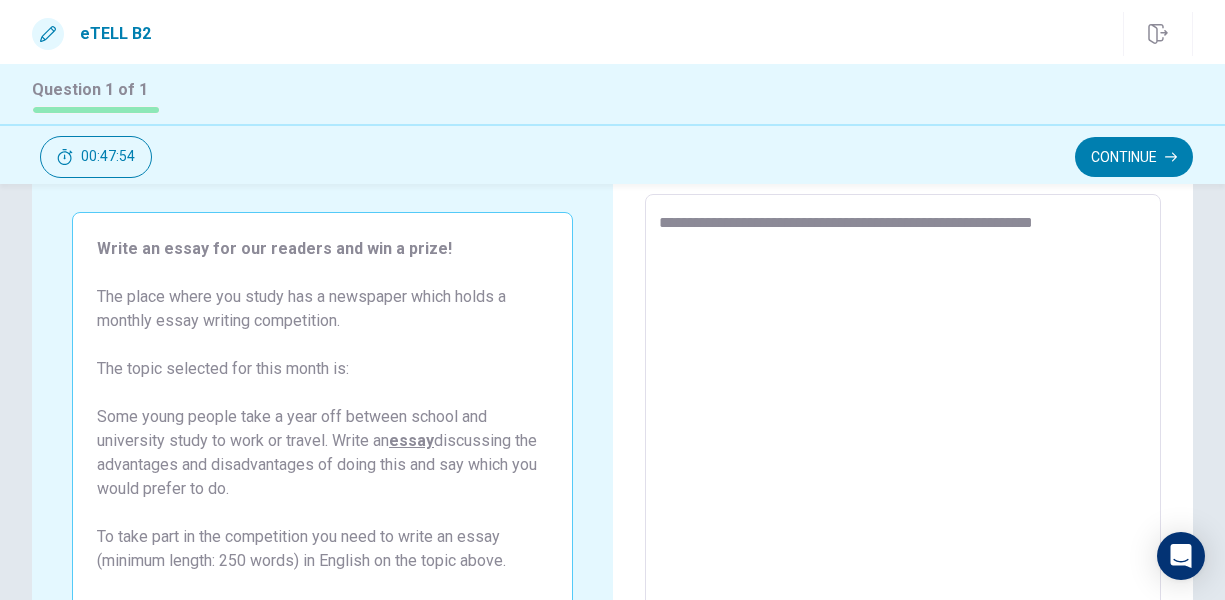type on "*" 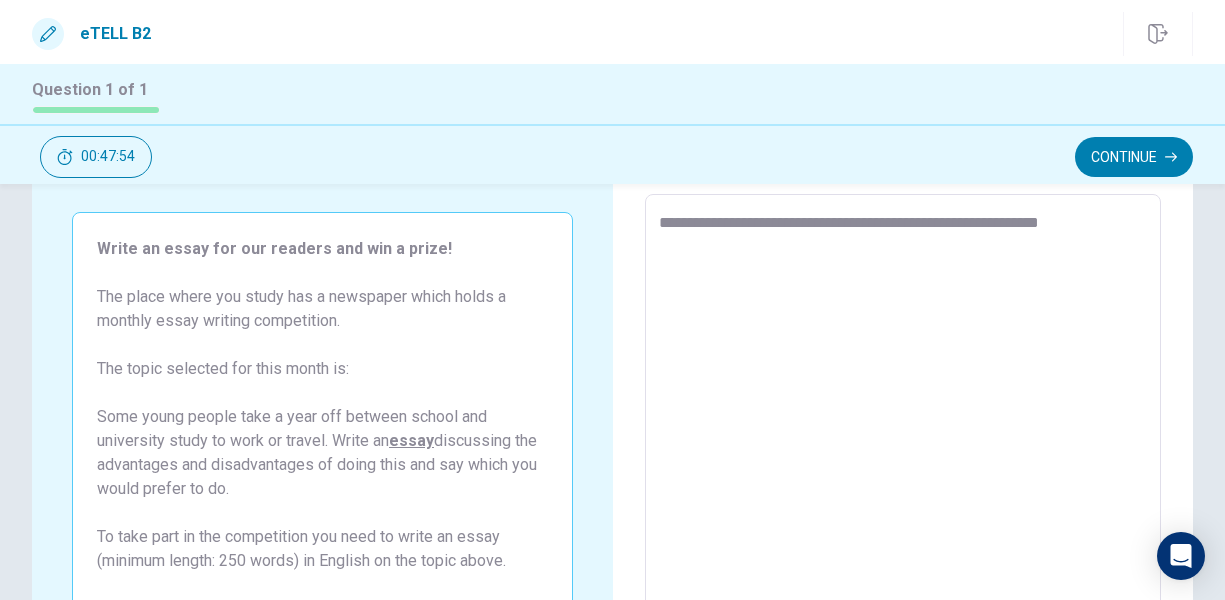 type on "*" 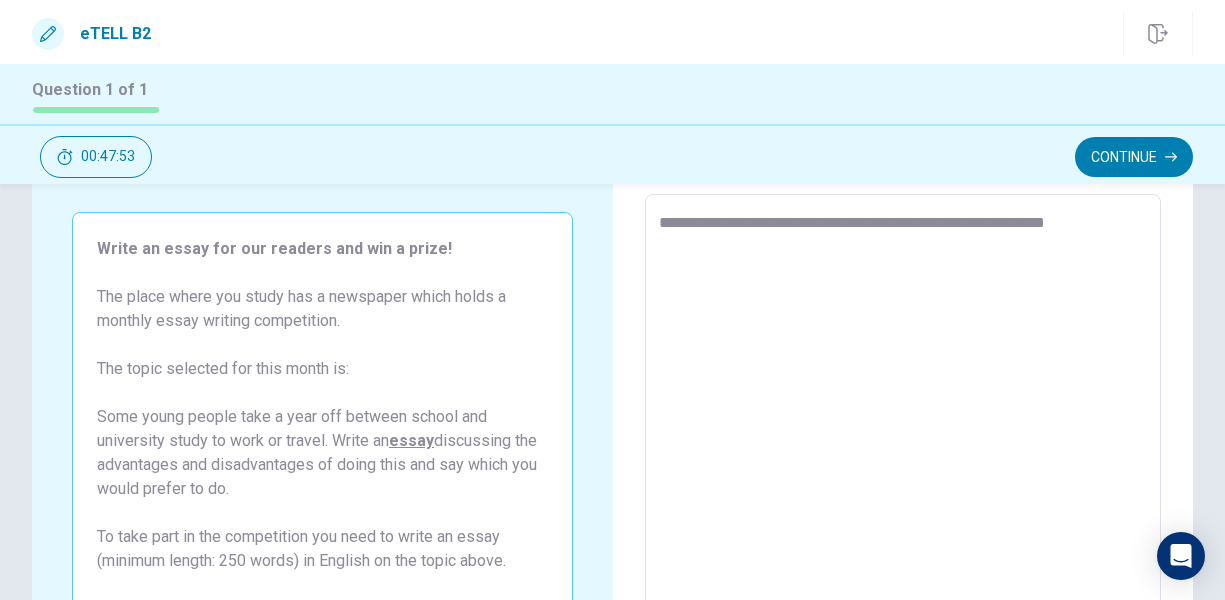 type on "**********" 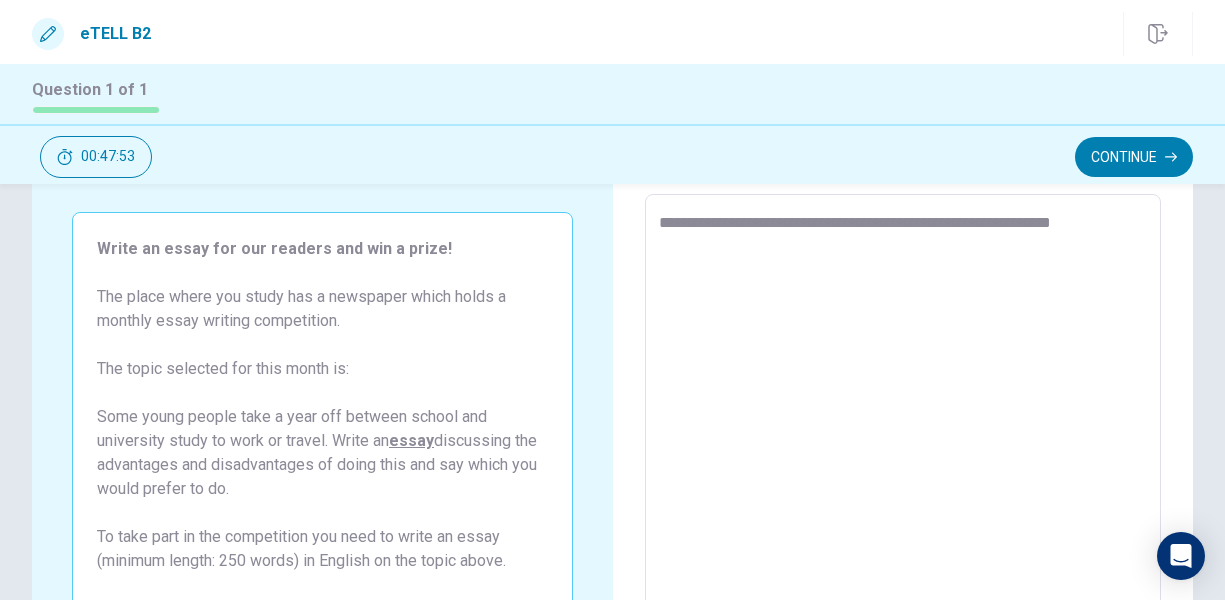 type on "*" 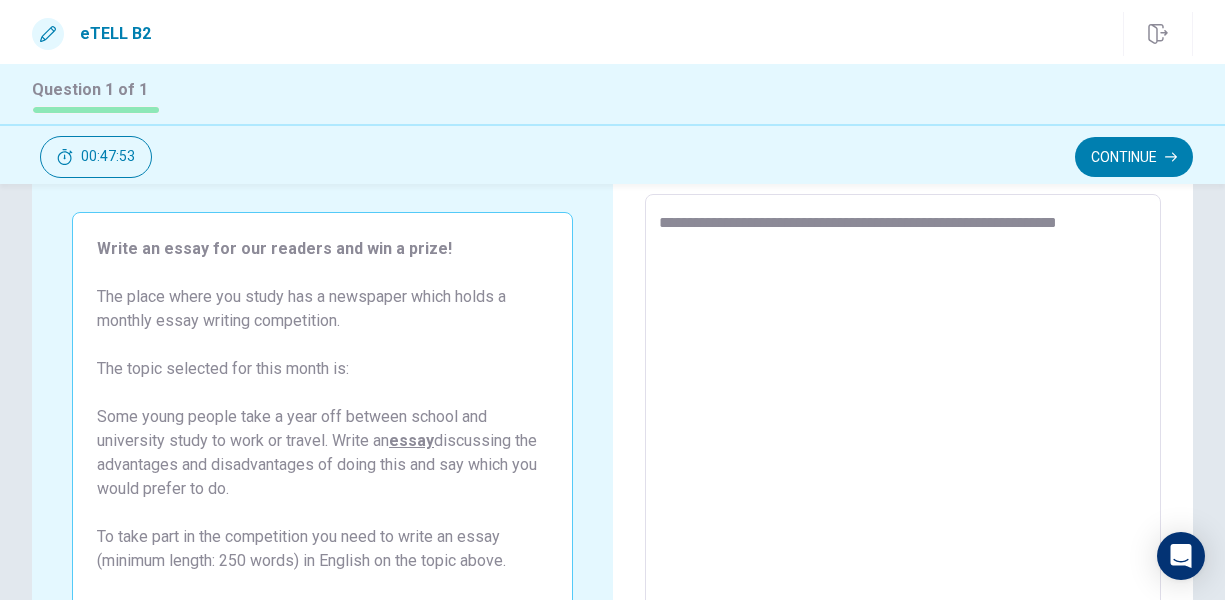 type on "*" 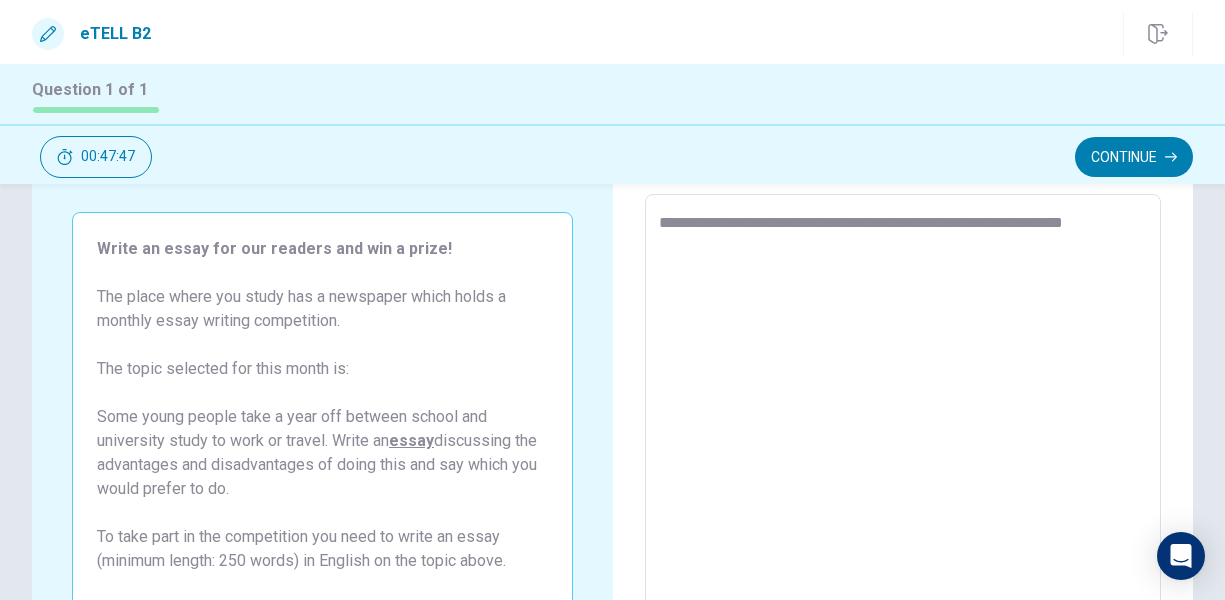 type on "*" 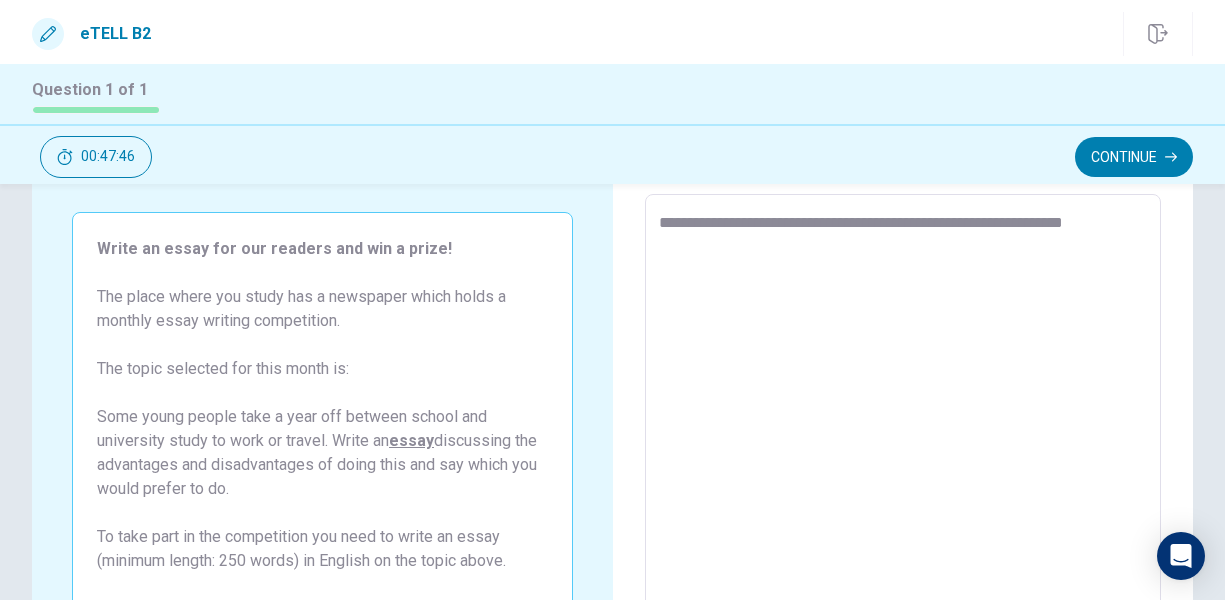 type on "**********" 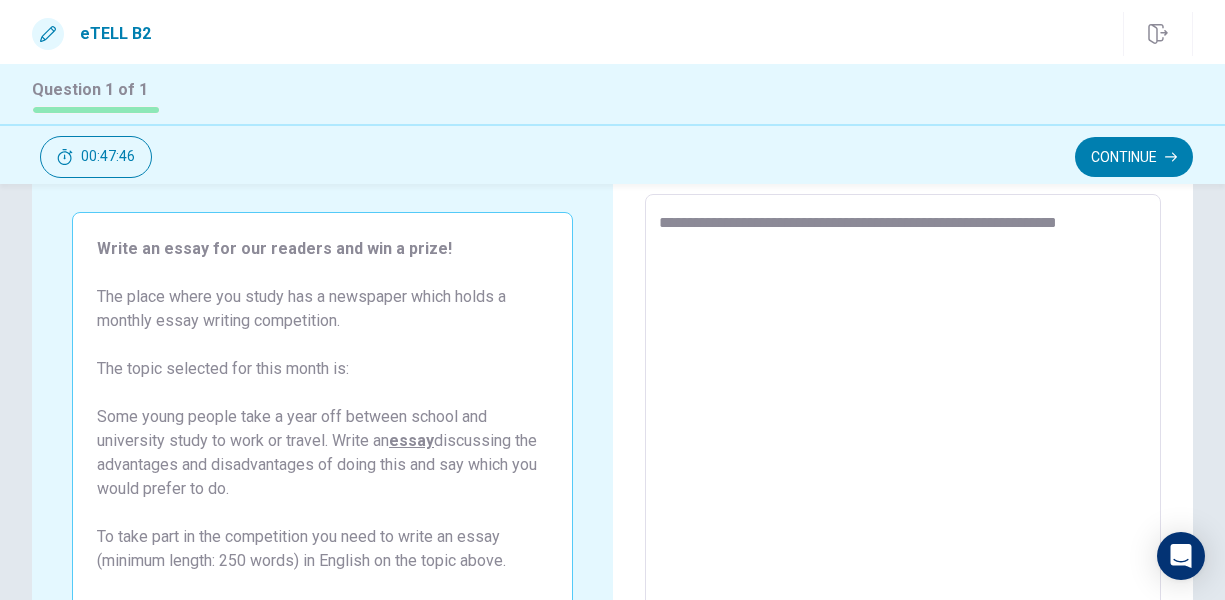 type on "*" 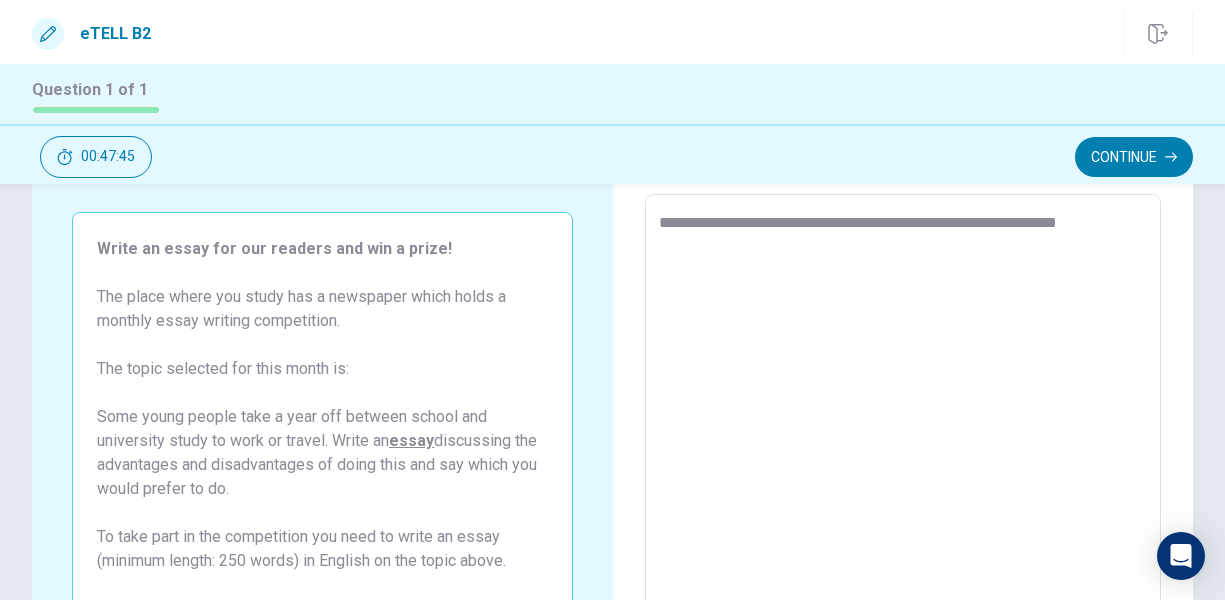 type on "**********" 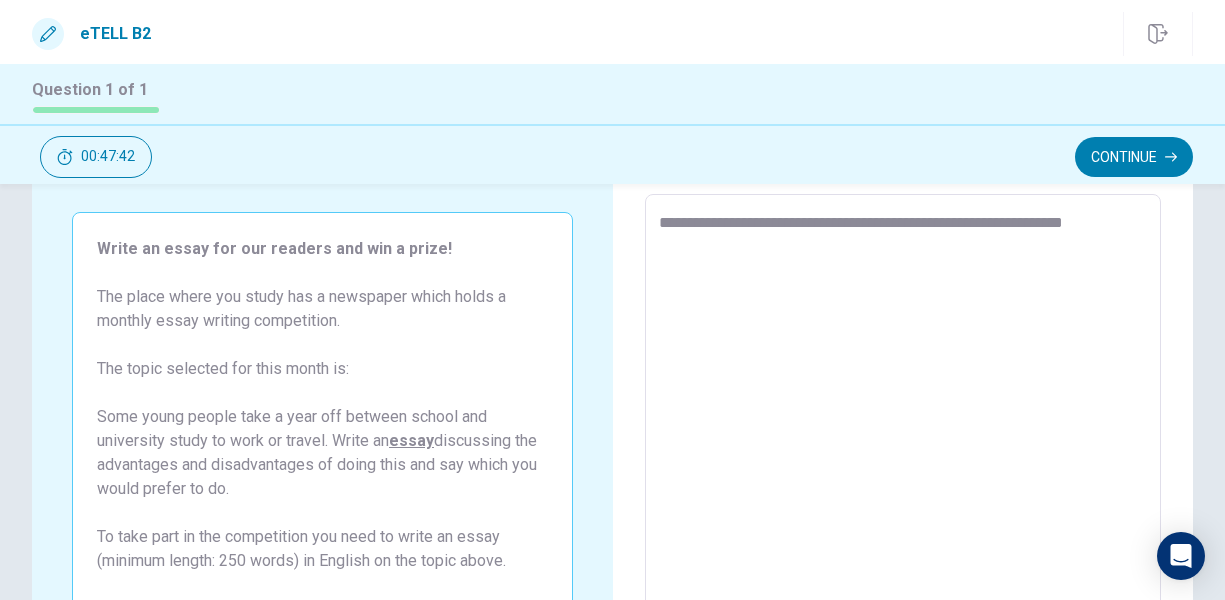 type on "*" 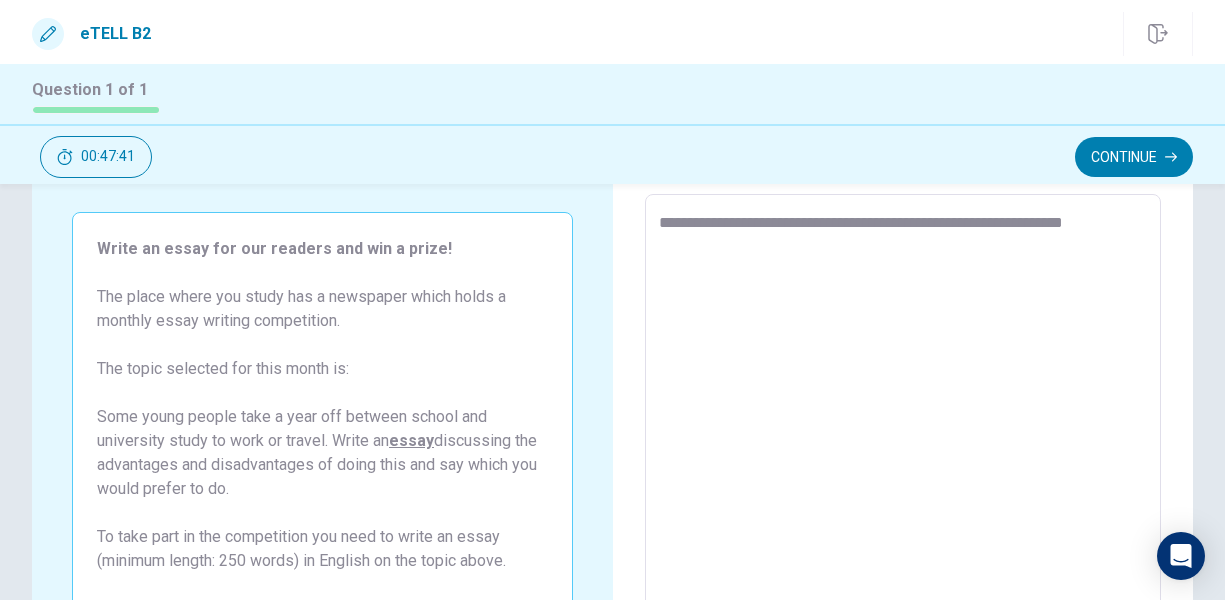 type on "**********" 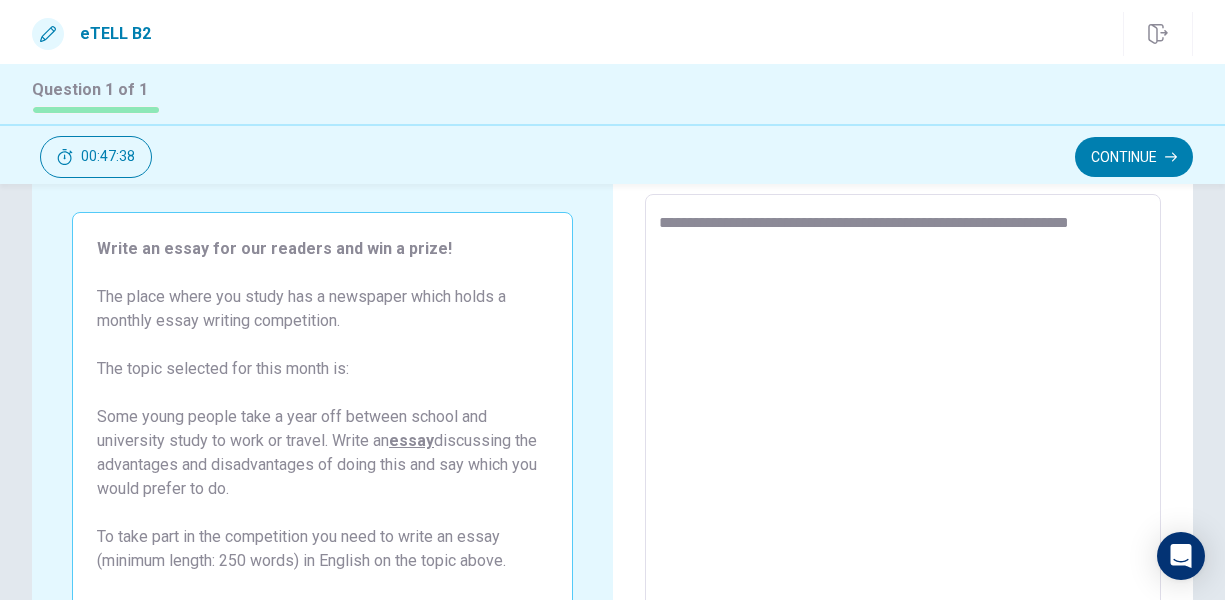 click on "**********" at bounding box center [901, 471] 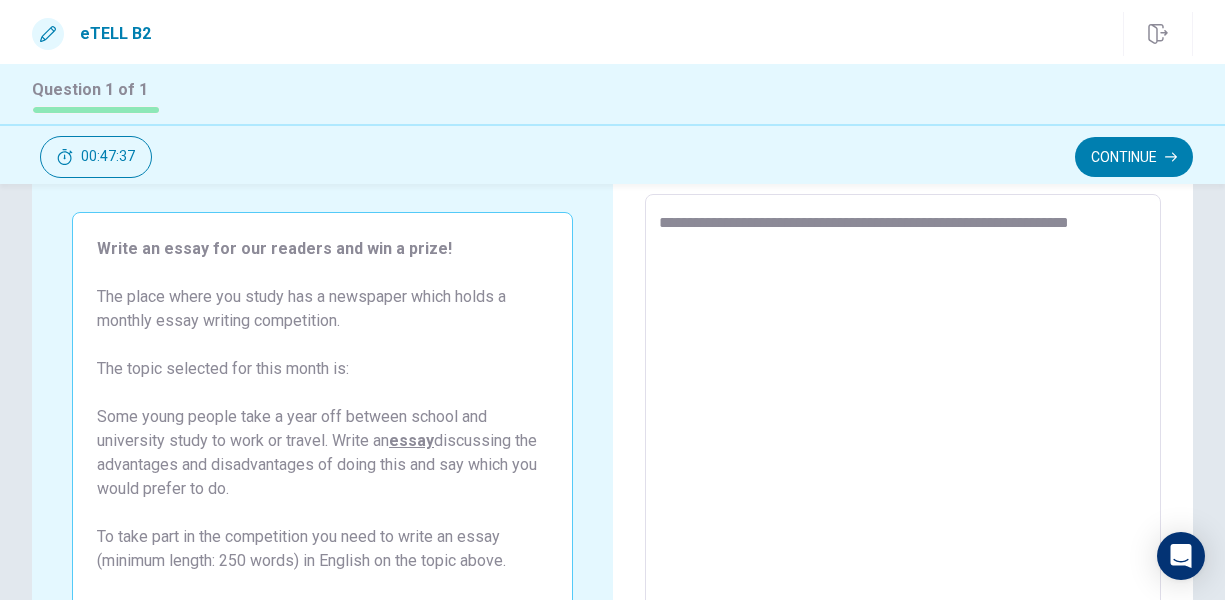 type 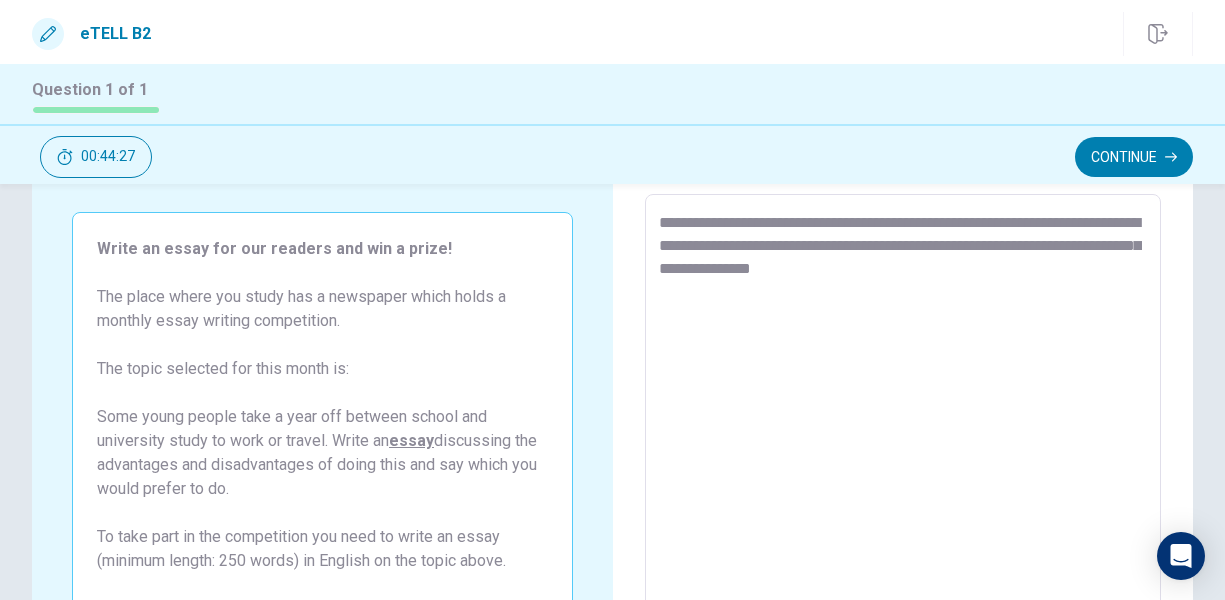 click on "**********" at bounding box center [901, 471] 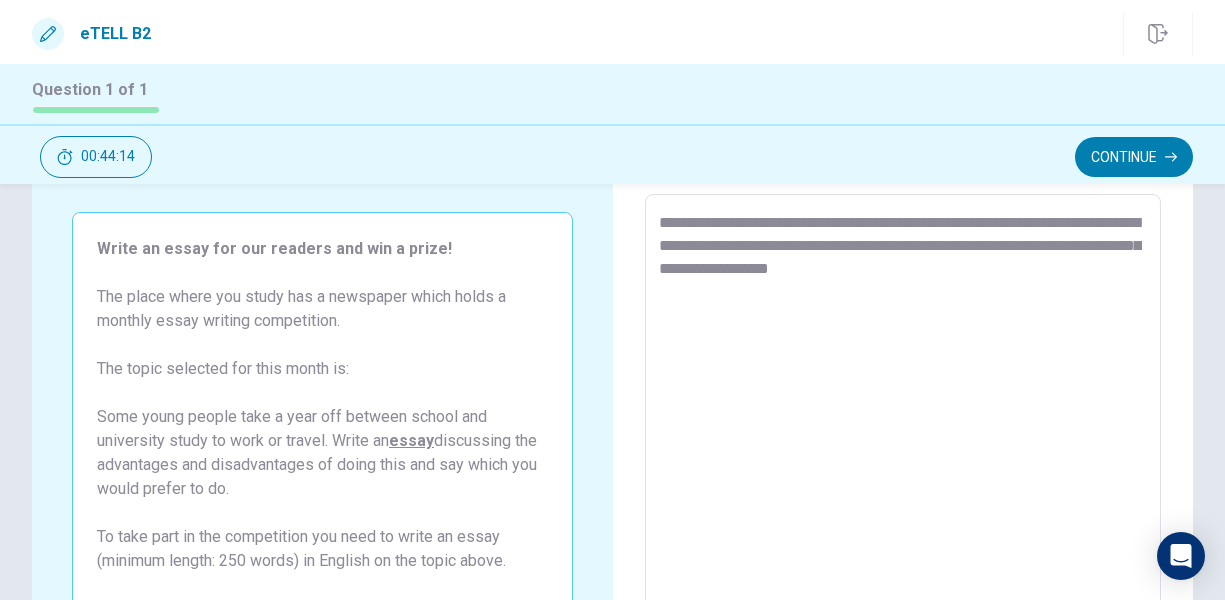 click on "**********" at bounding box center [901, 471] 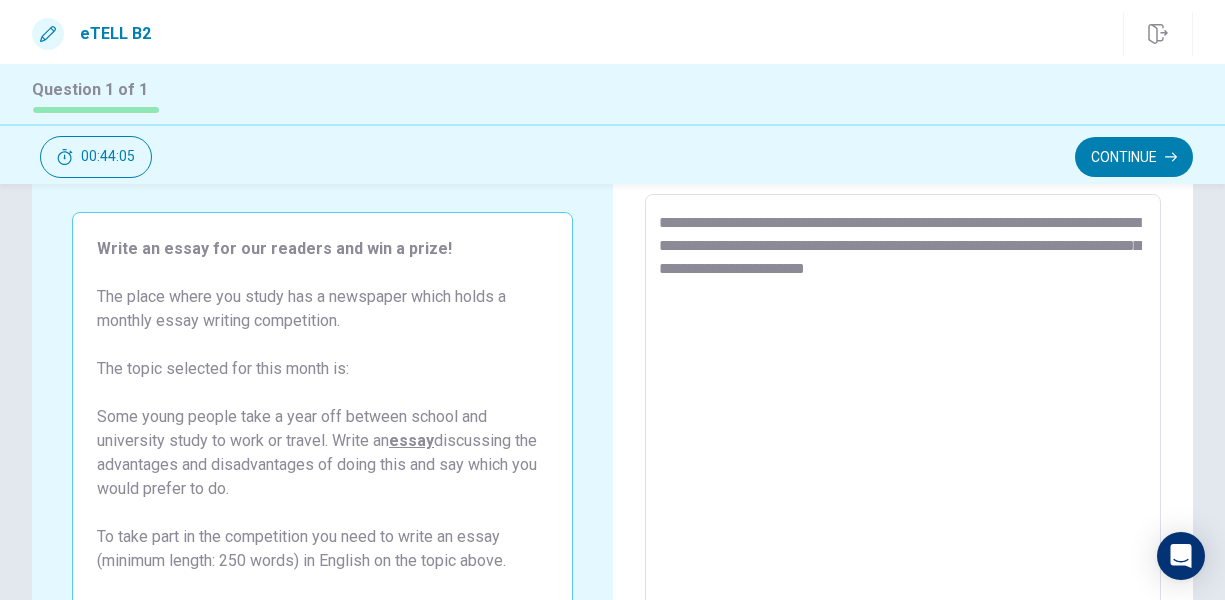 click on "**********" at bounding box center [901, 471] 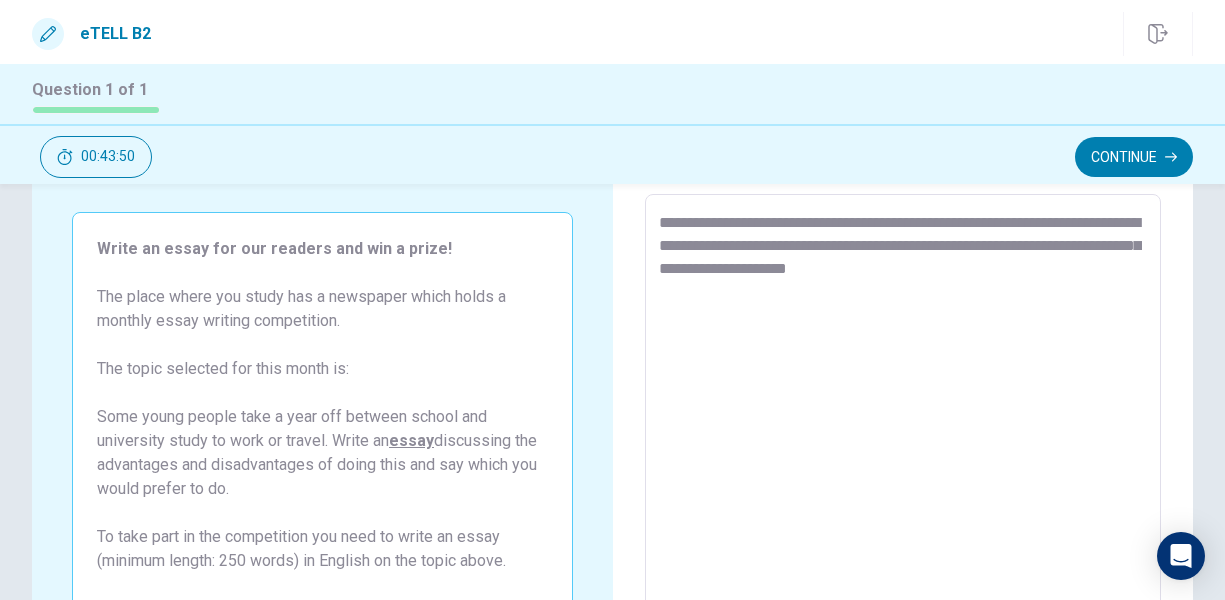 click on "**********" at bounding box center (901, 471) 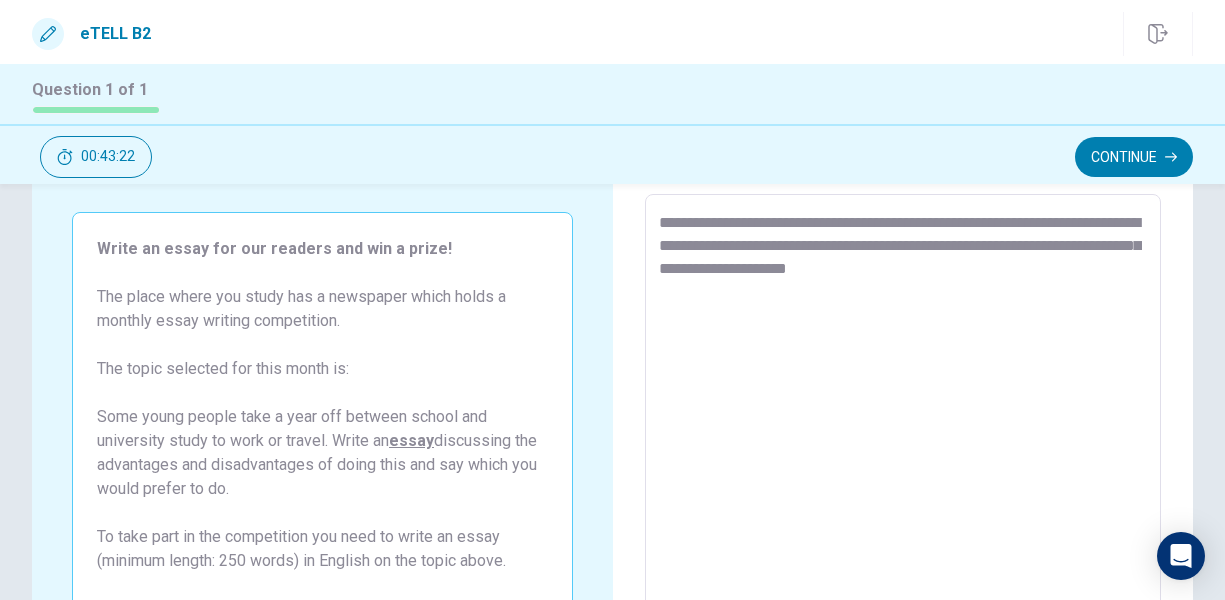 click on "**********" at bounding box center (901, 471) 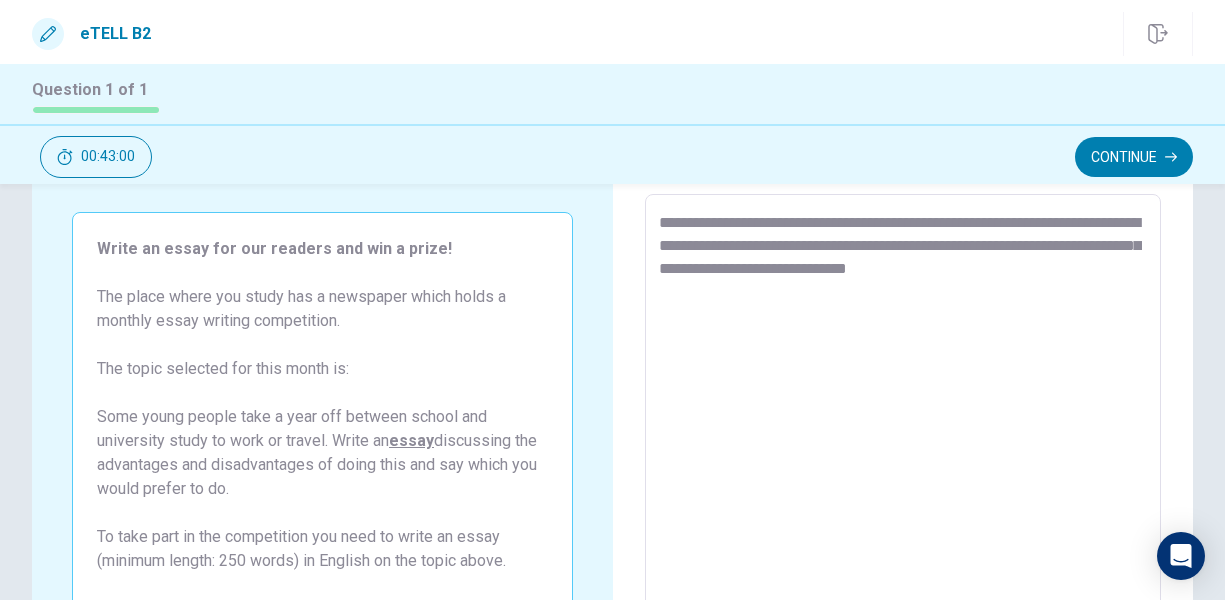 click on "**********" at bounding box center [901, 471] 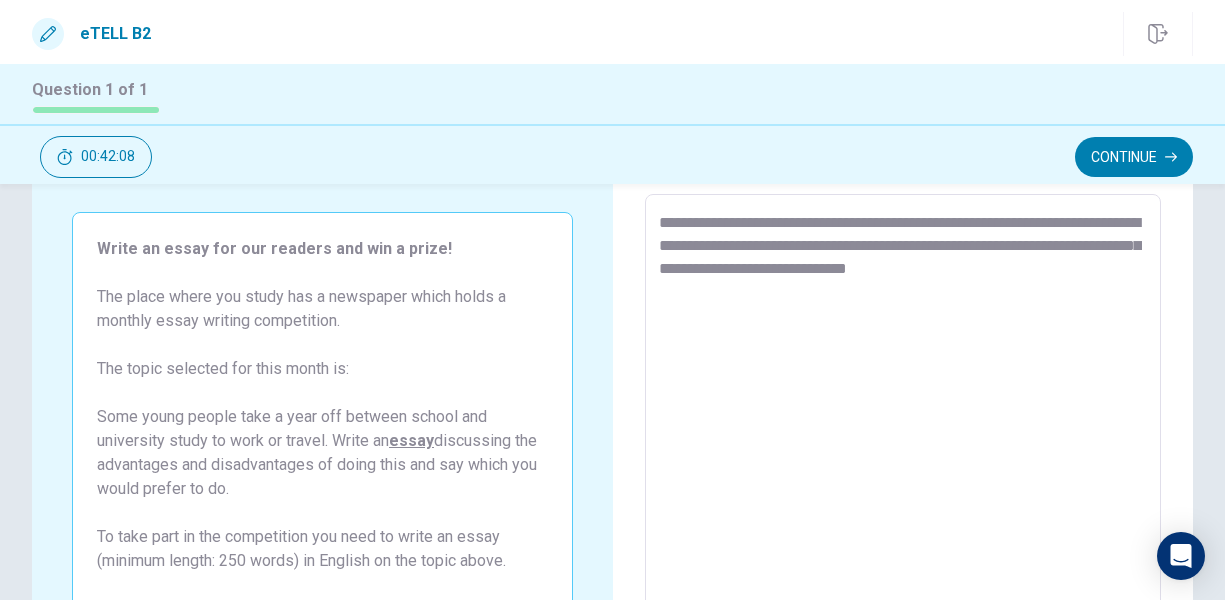 click on "**********" at bounding box center [901, 471] 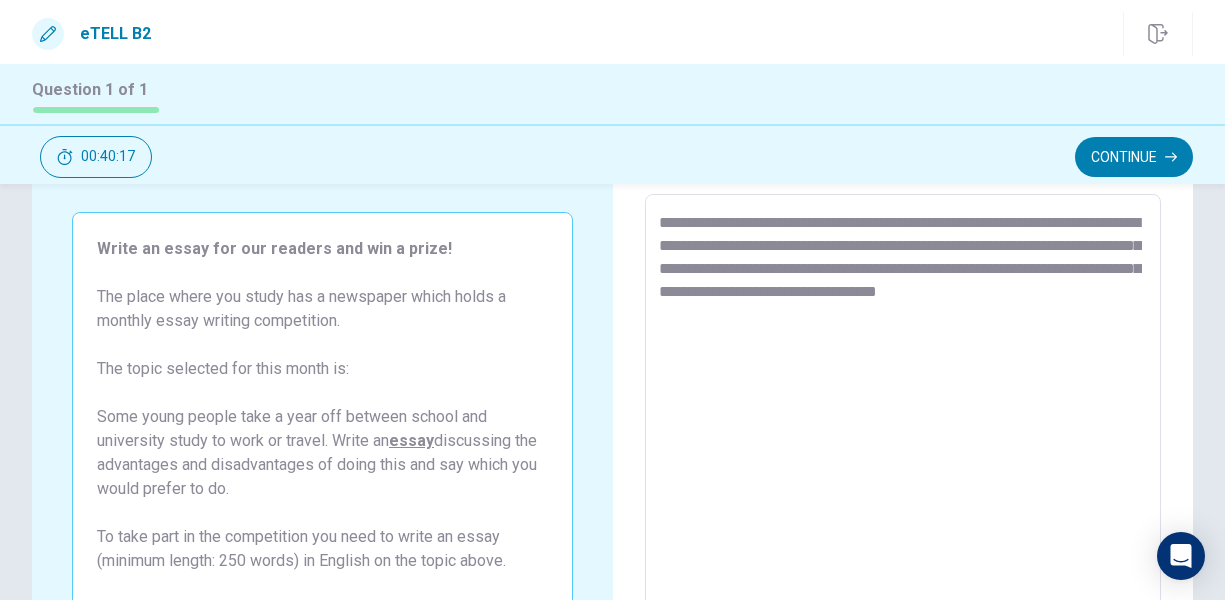scroll, scrollTop: 0, scrollLeft: 0, axis: both 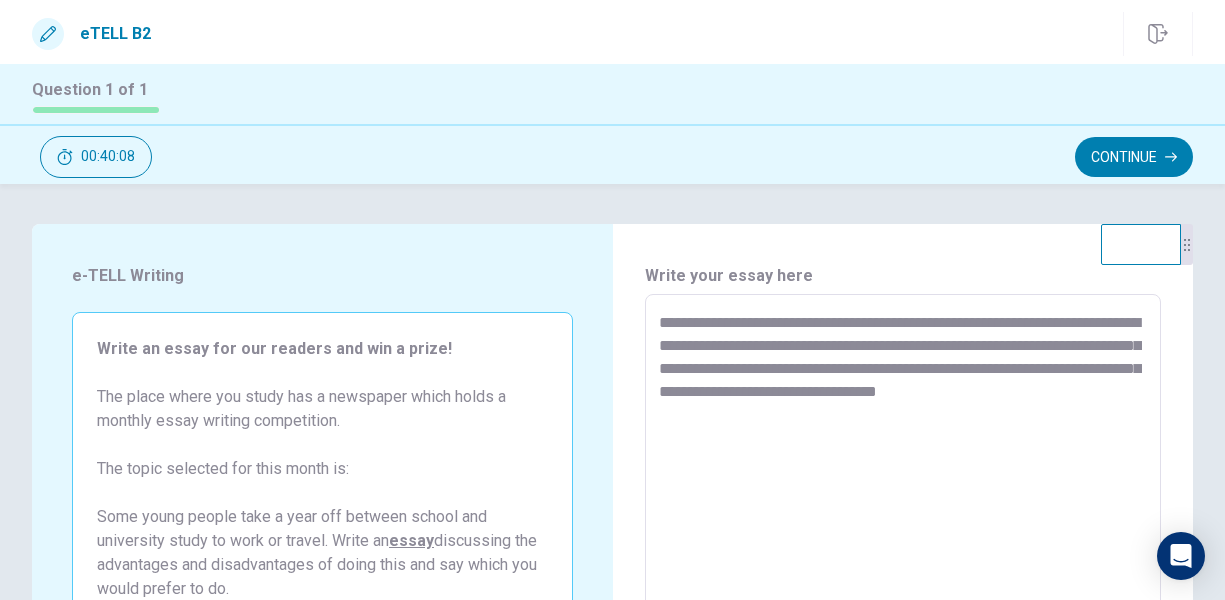 click on "**********" at bounding box center (901, 571) 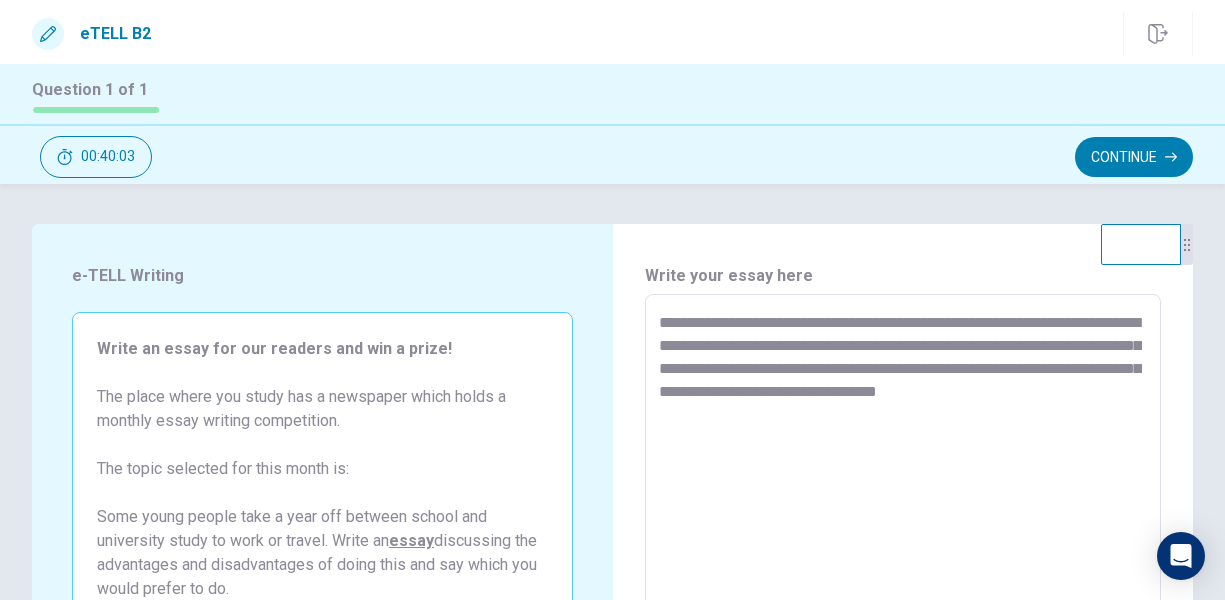 click on "**********" at bounding box center (901, 571) 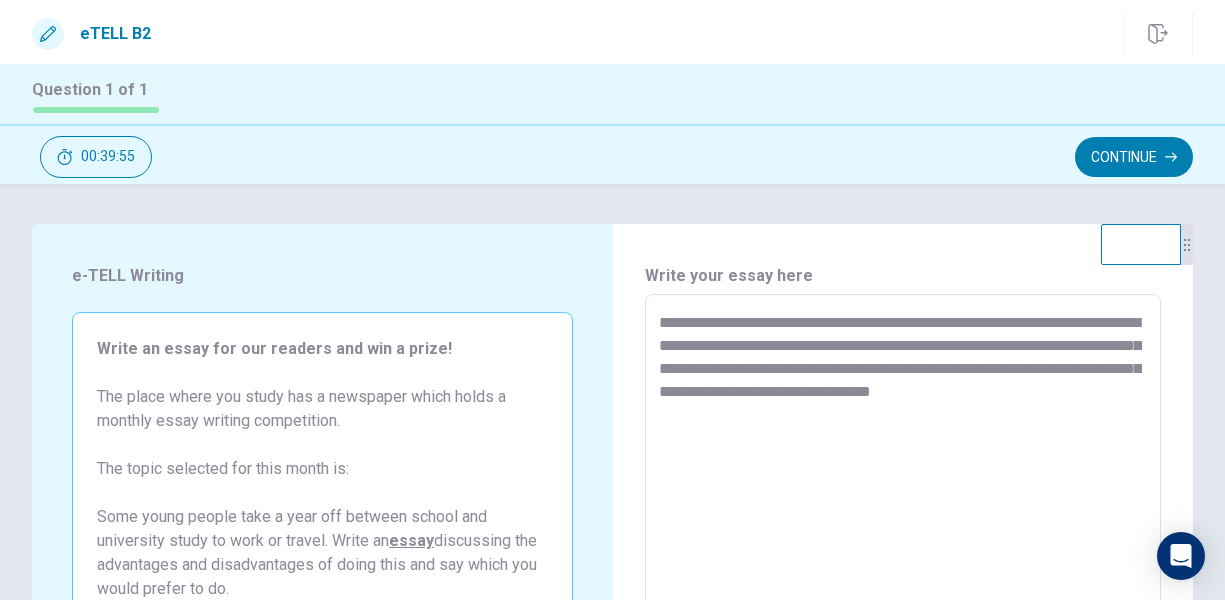 click on "**********" at bounding box center (901, 571) 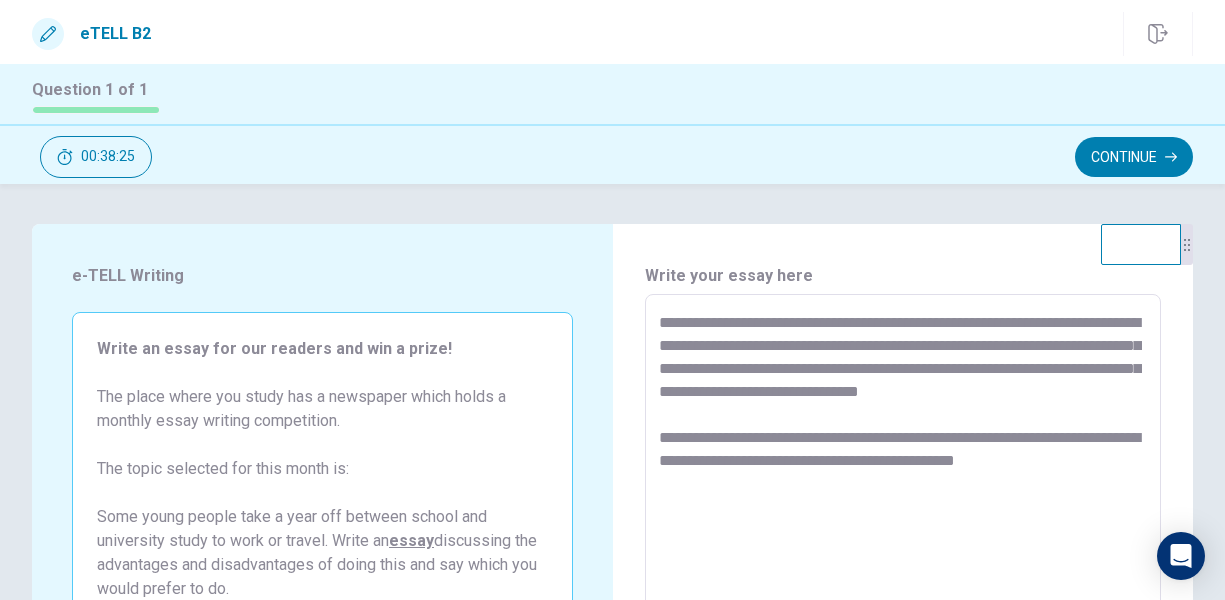 click on "**********" at bounding box center (901, 571) 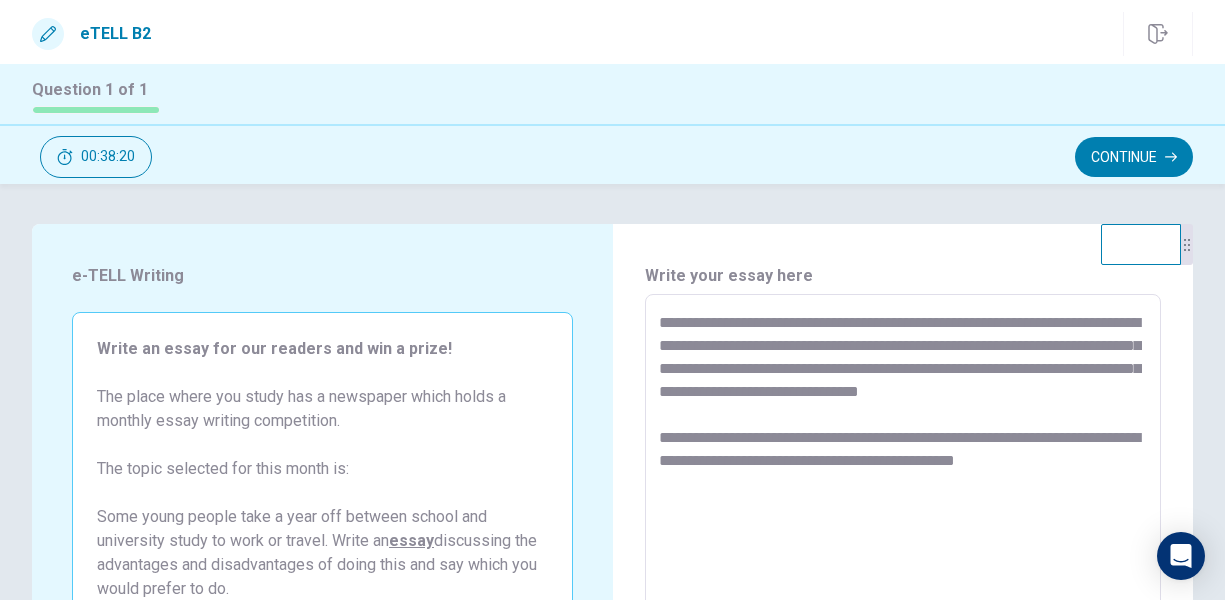 click on "**********" at bounding box center (901, 571) 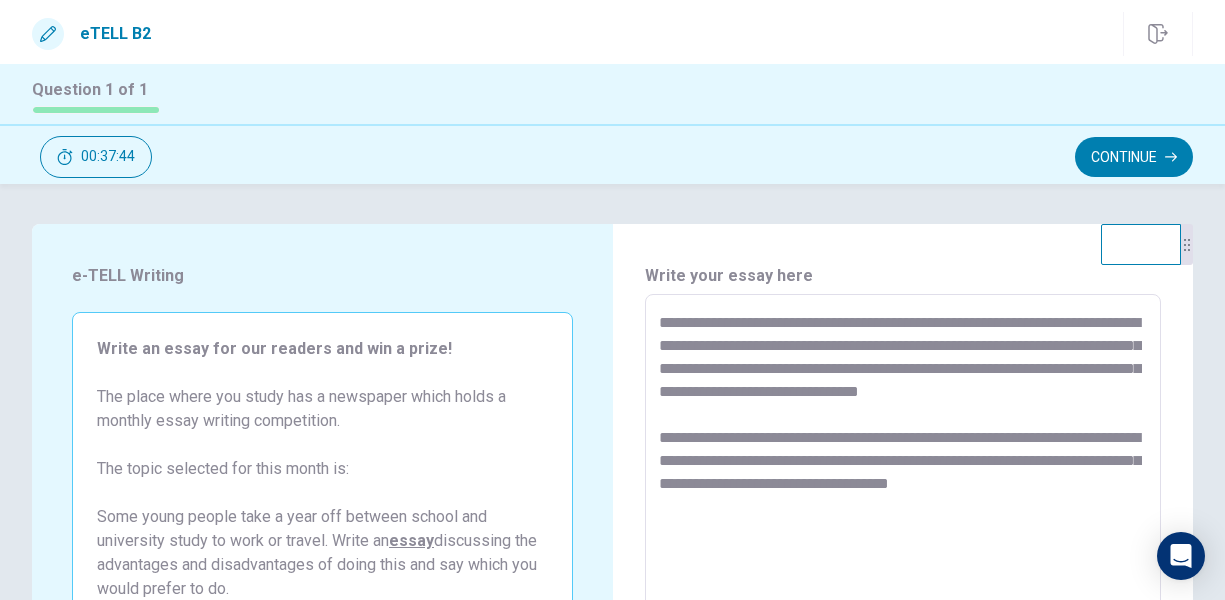 scroll, scrollTop: 100, scrollLeft: 0, axis: vertical 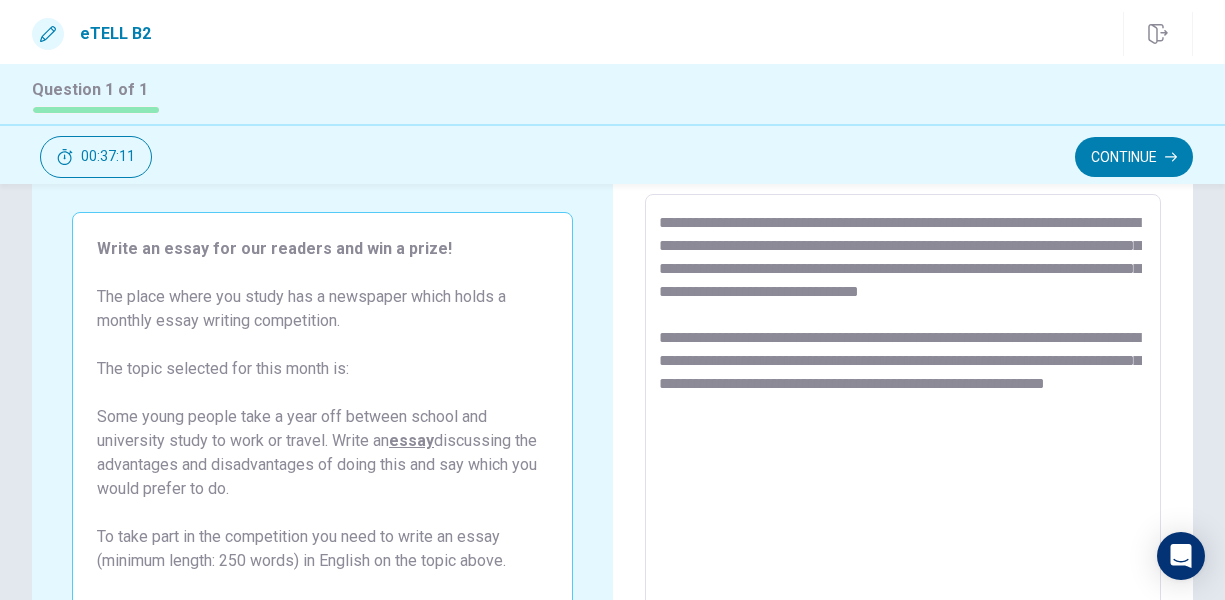 click on "**********" at bounding box center (901, 471) 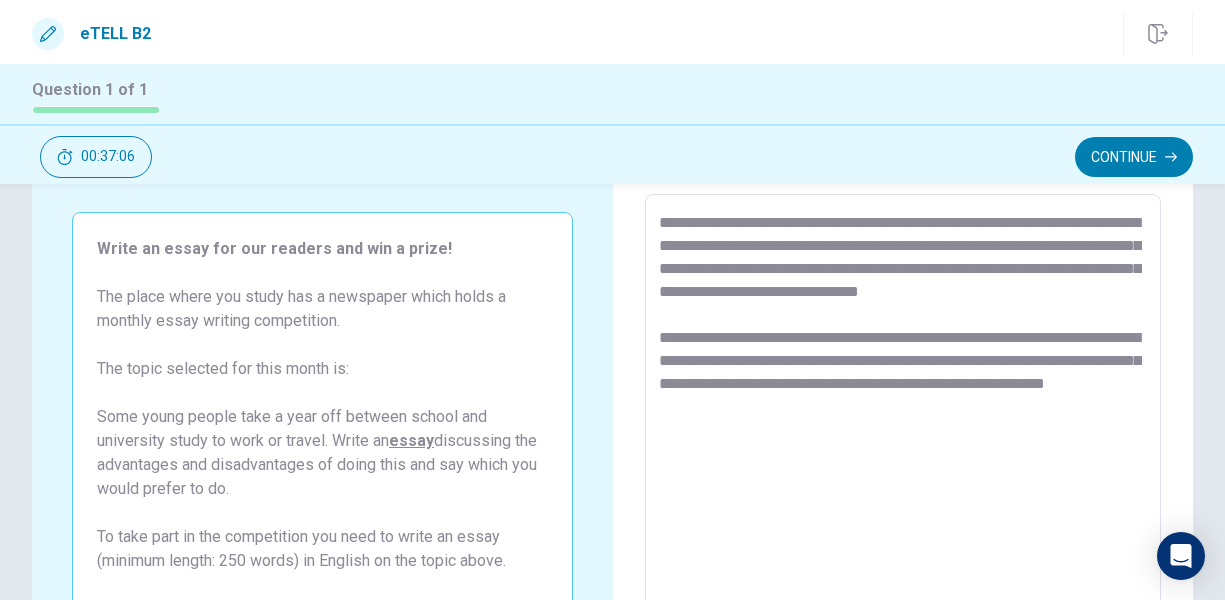 click on "**********" at bounding box center [901, 471] 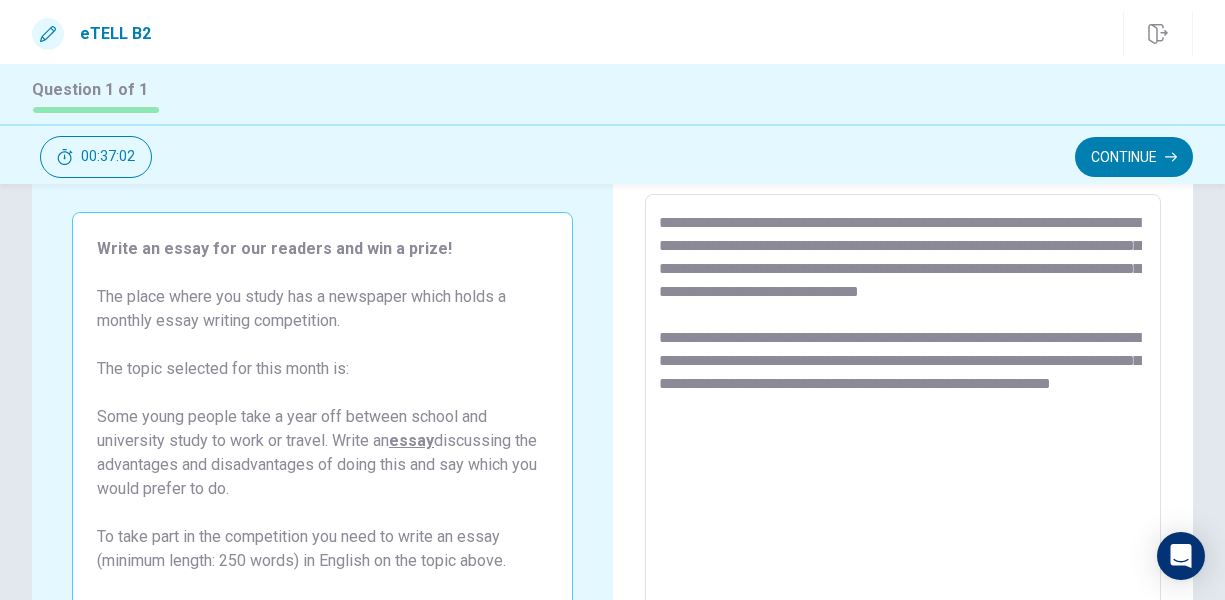 click on "**********" at bounding box center [901, 471] 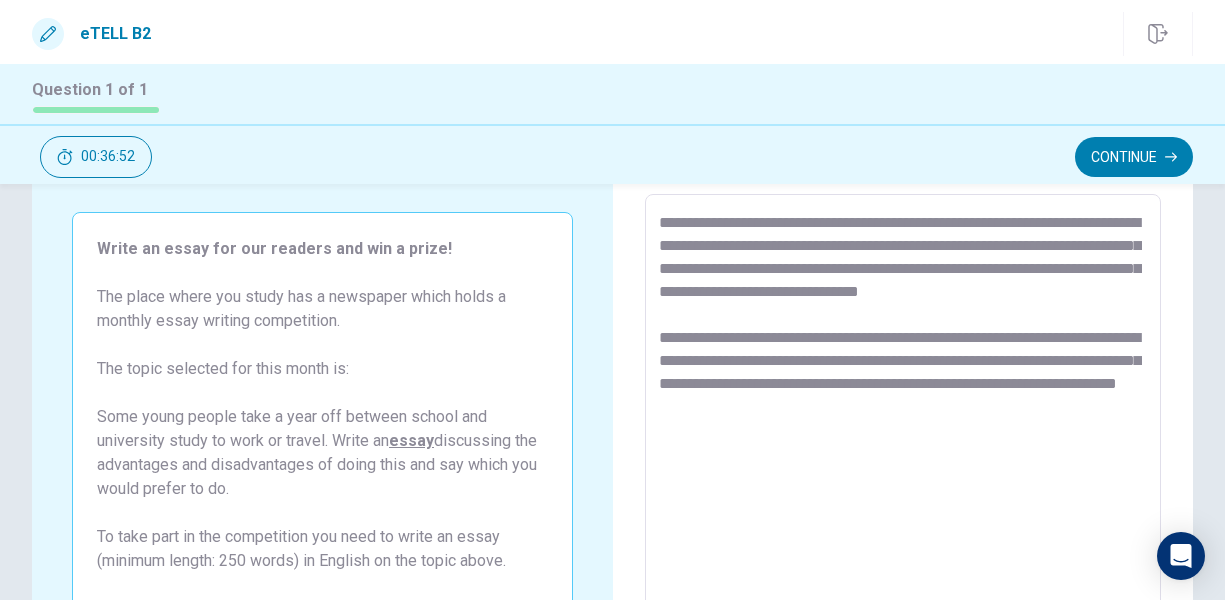 click on "**********" at bounding box center (901, 471) 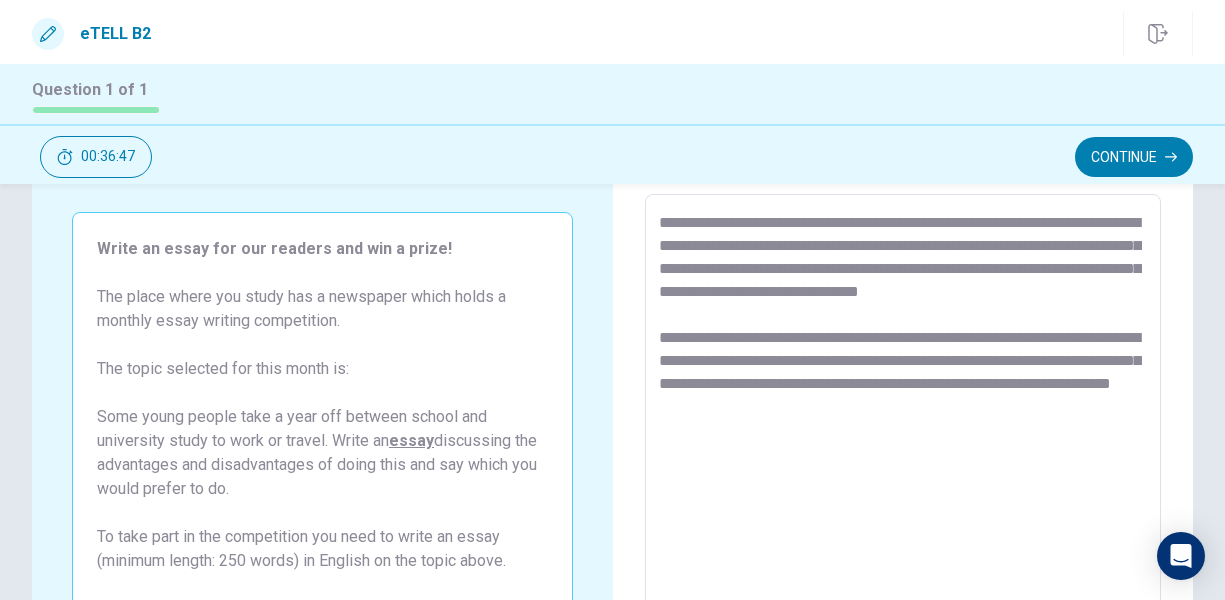 click on "**********" at bounding box center [901, 471] 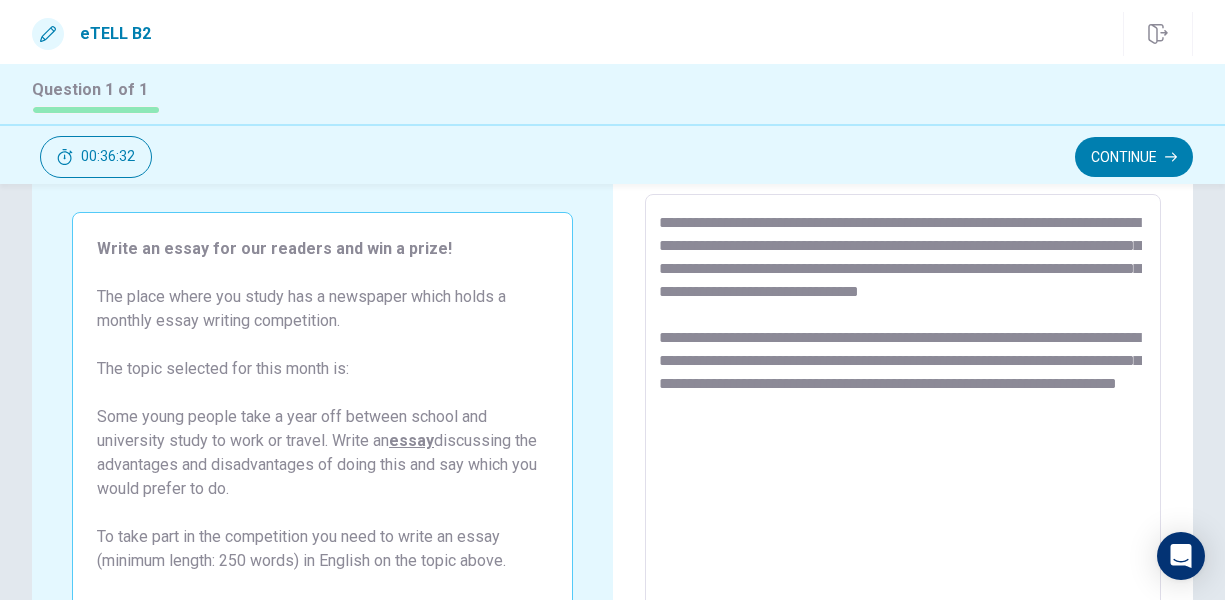 click on "**********" at bounding box center [901, 471] 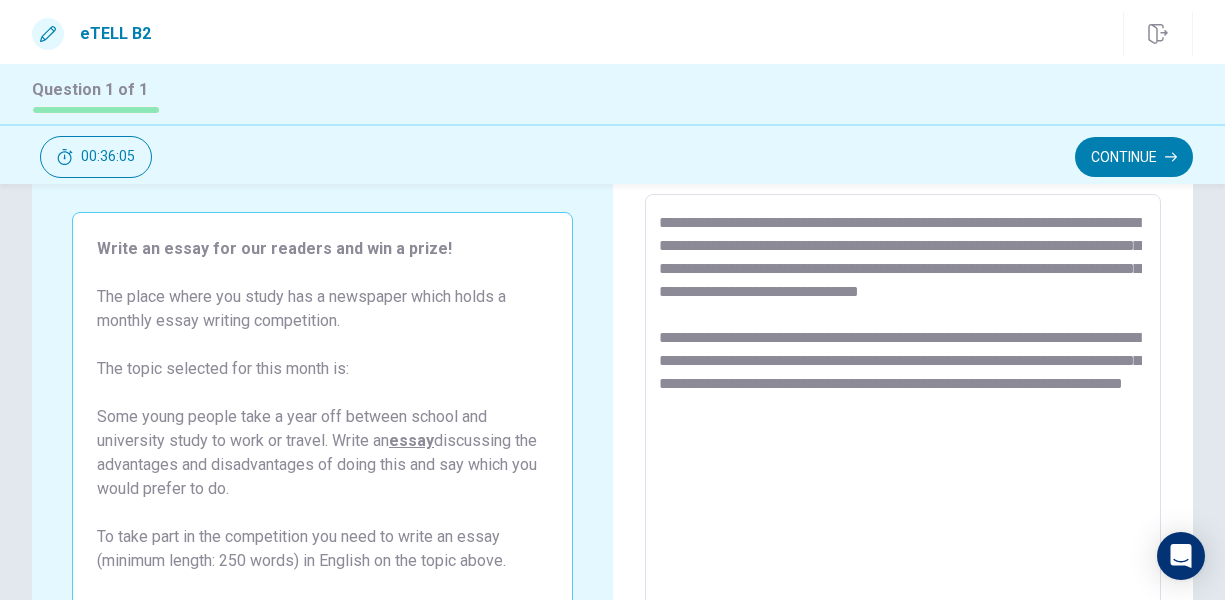 click on "**********" at bounding box center [901, 471] 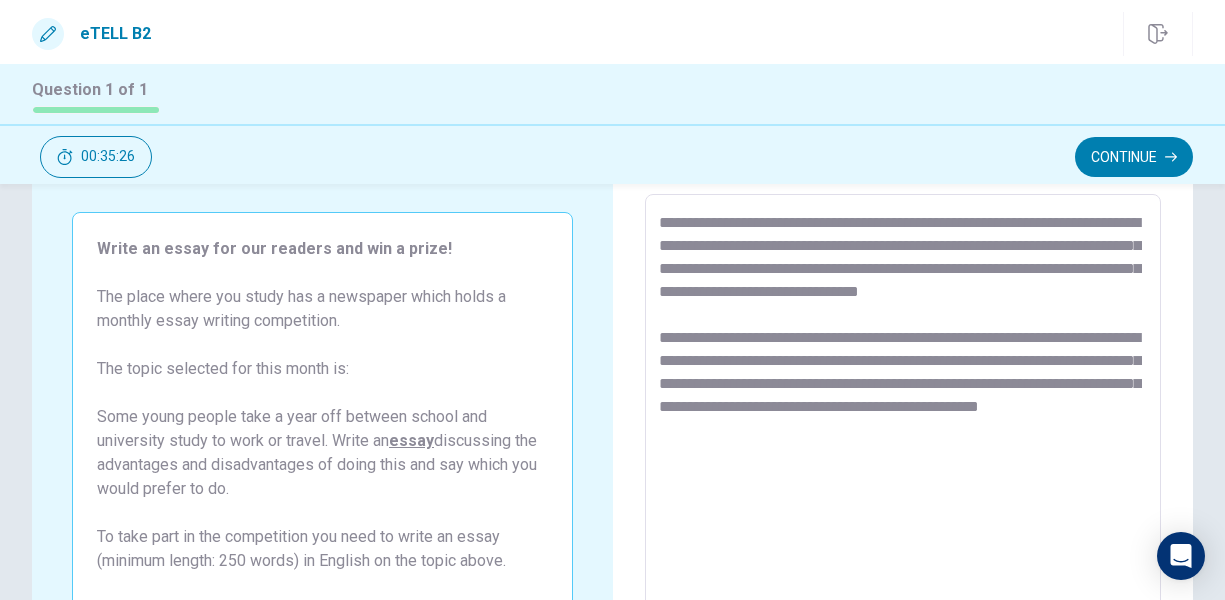 click on "**********" at bounding box center (901, 471) 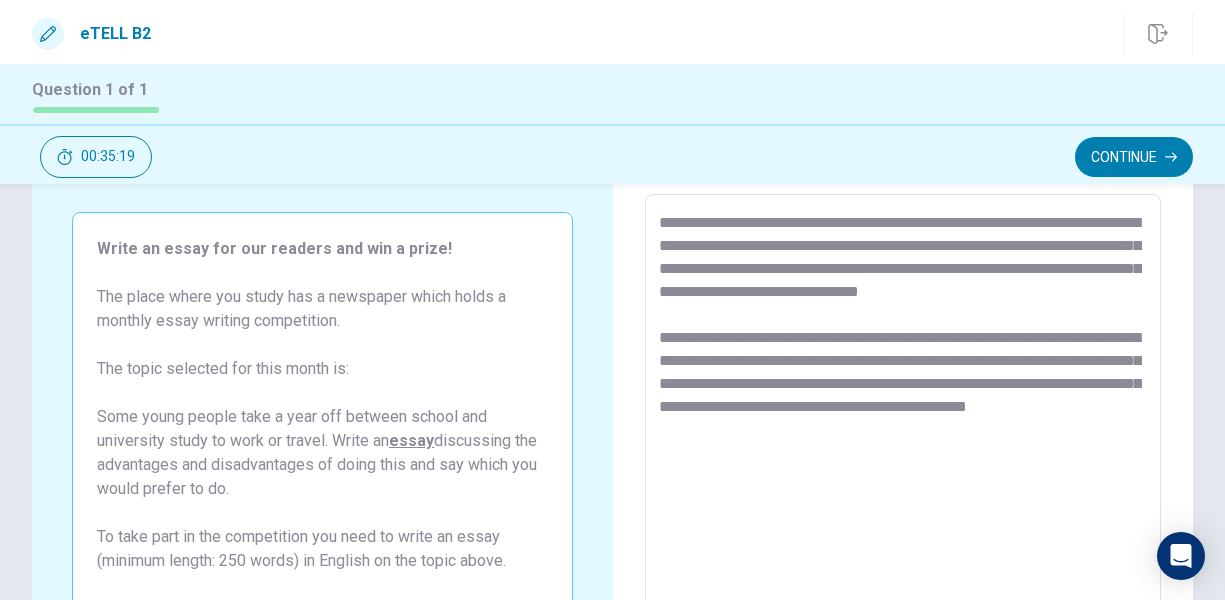 click on "**********" at bounding box center [901, 471] 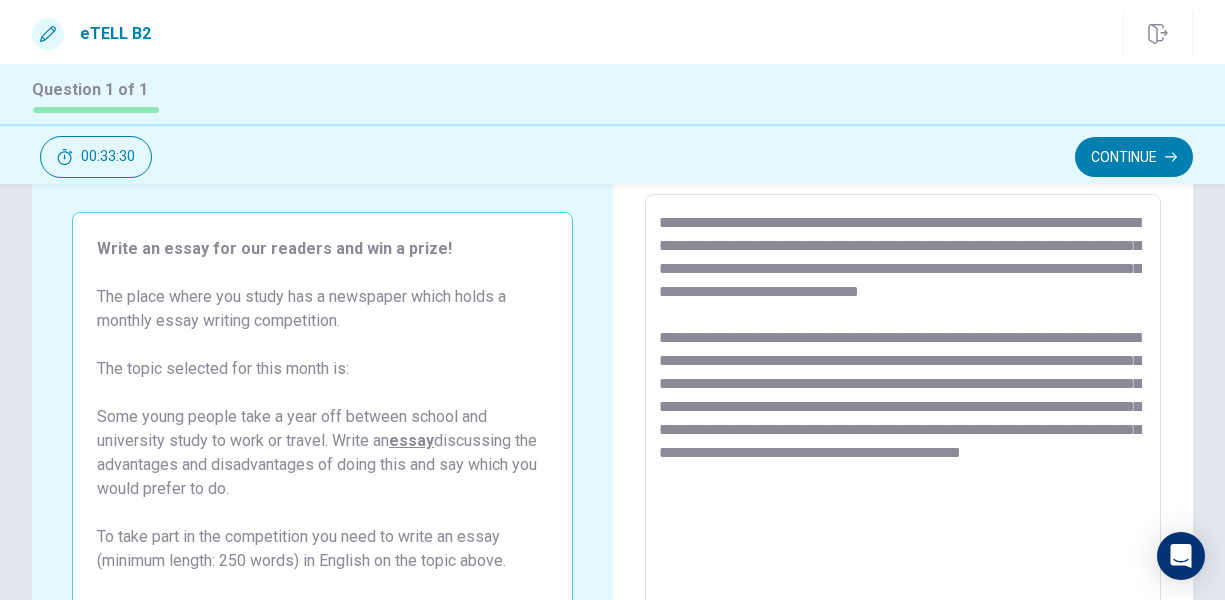 click on "**********" at bounding box center (901, 471) 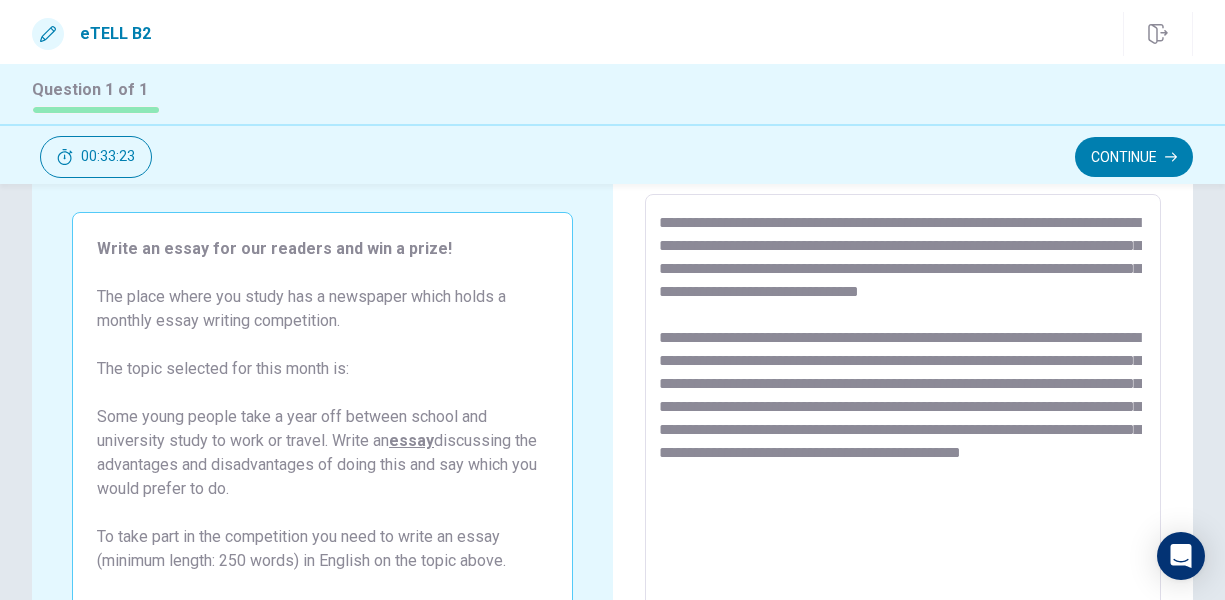 click on "**********" at bounding box center (901, 471) 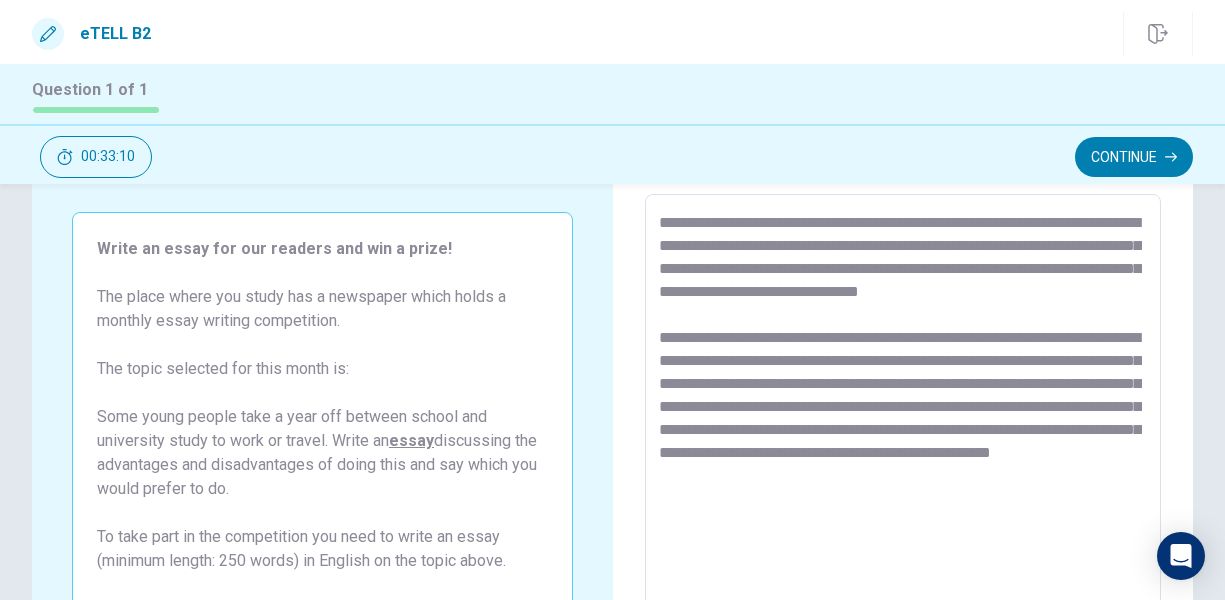 click on "**********" at bounding box center [901, 471] 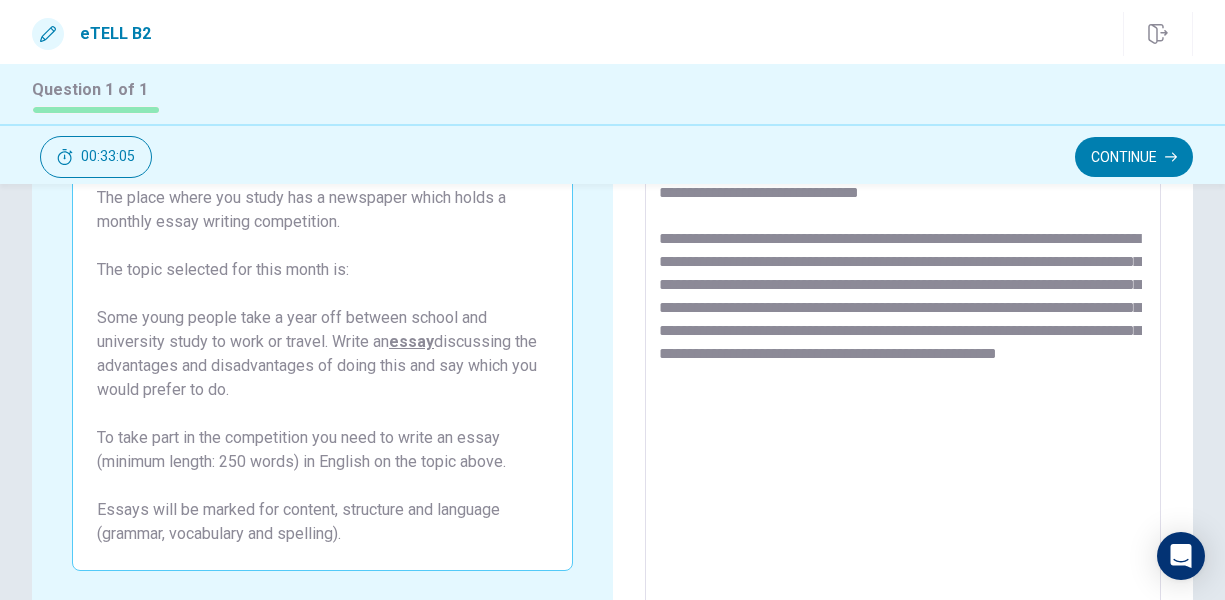 scroll, scrollTop: 400, scrollLeft: 0, axis: vertical 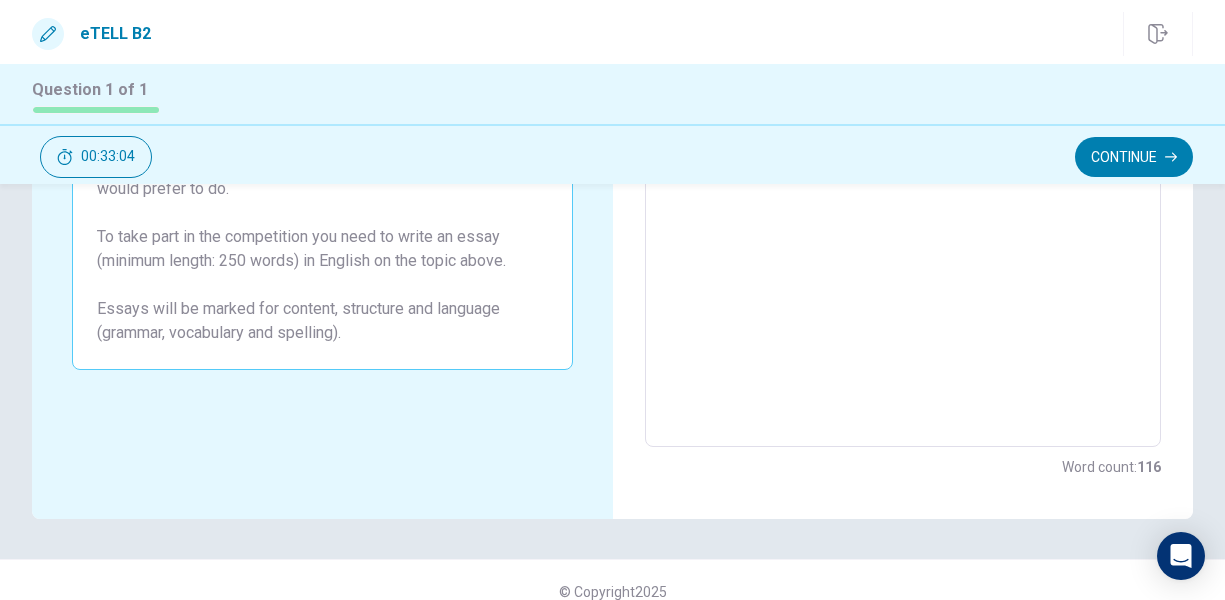 click on "**********" at bounding box center [901, 171] 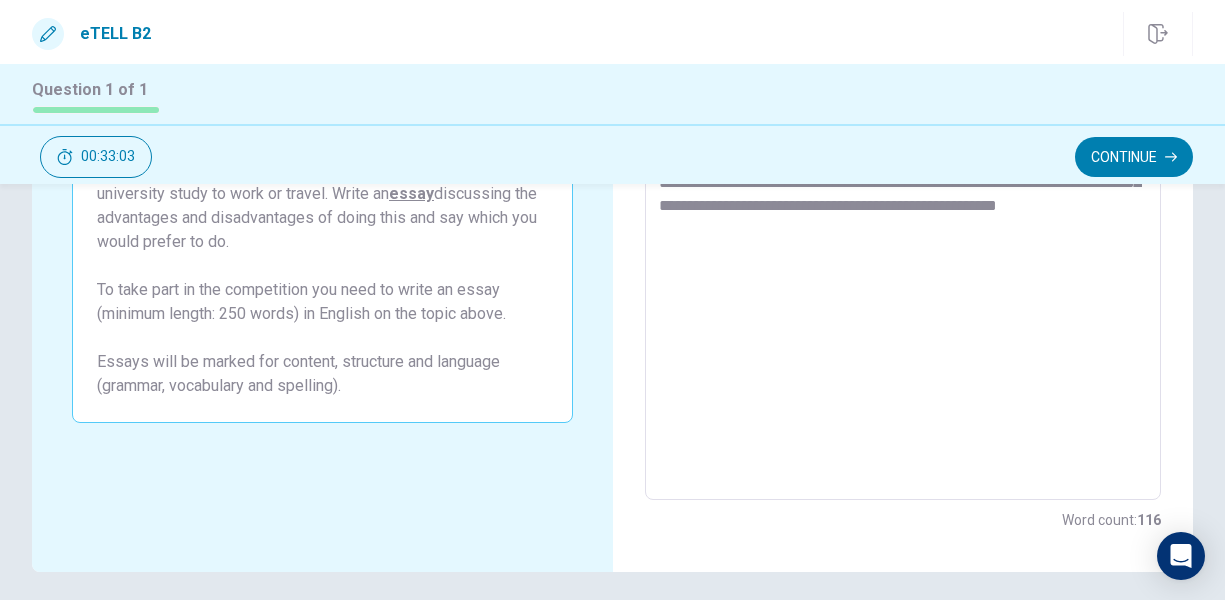 scroll, scrollTop: 300, scrollLeft: 0, axis: vertical 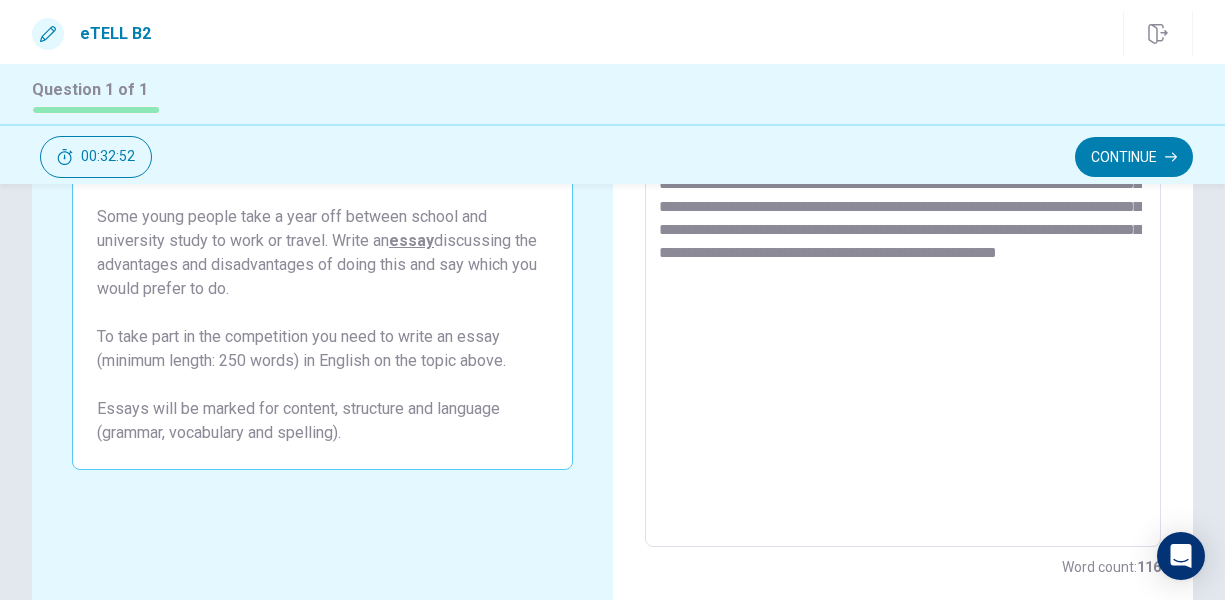 click on "**********" at bounding box center [901, 271] 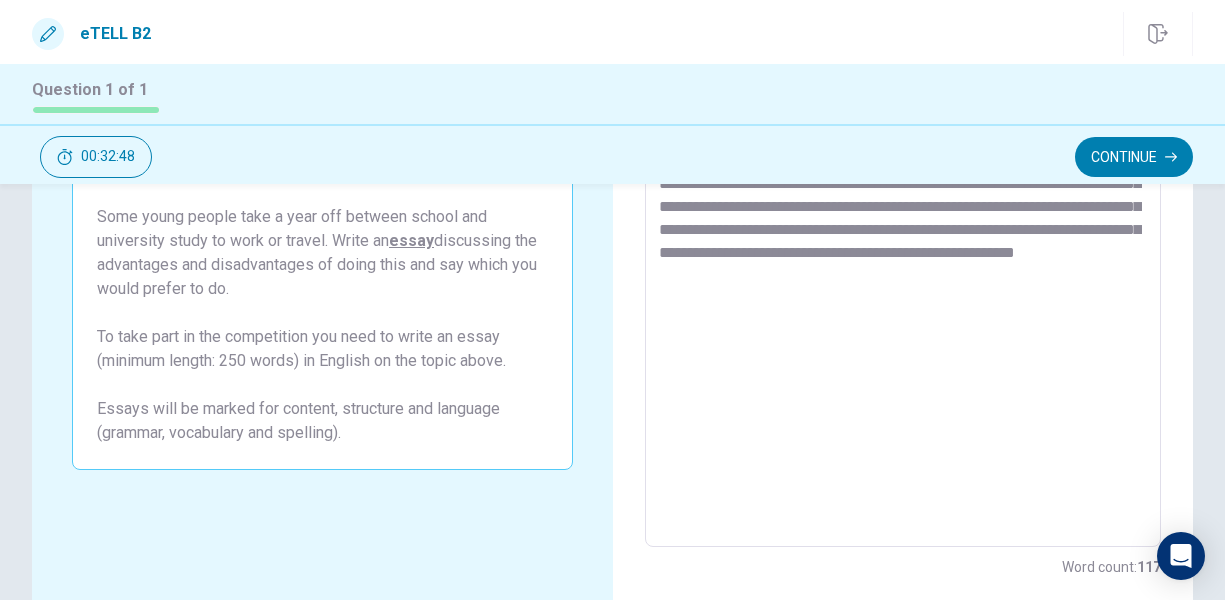 click on "**********" at bounding box center [901, 271] 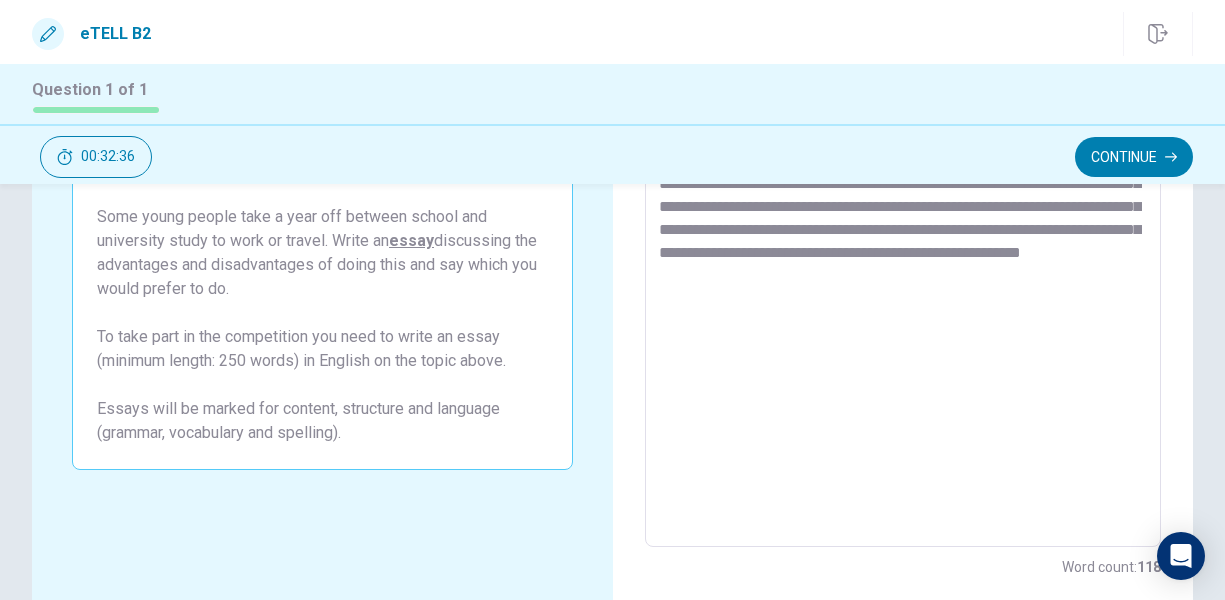 click on "**********" at bounding box center (901, 271) 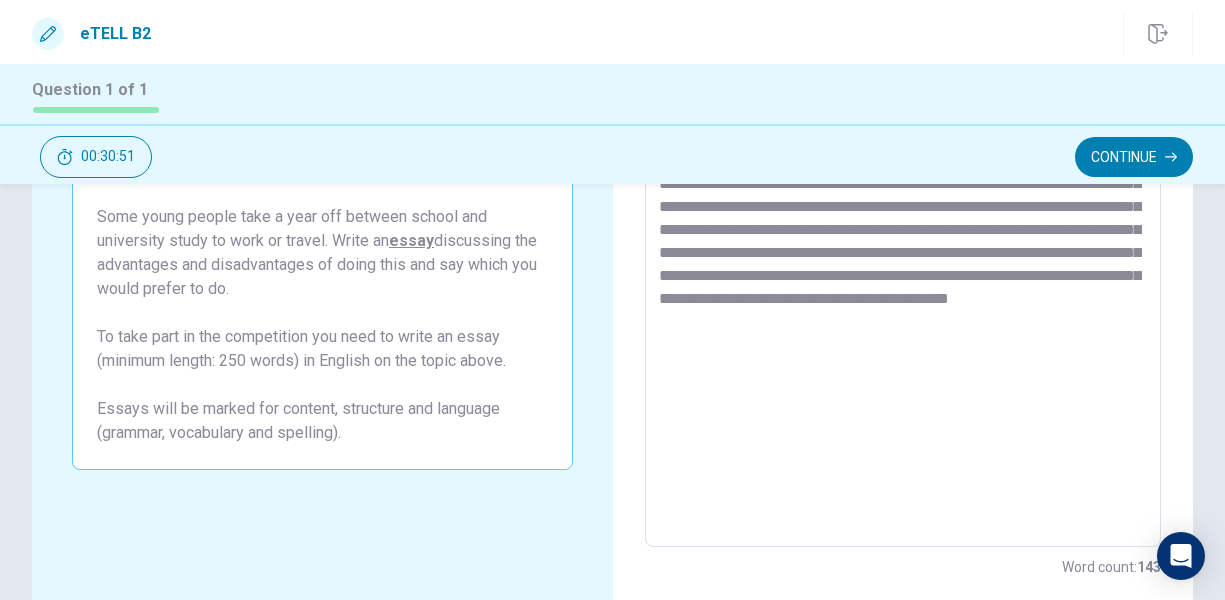 click on "**********" at bounding box center (901, 271) 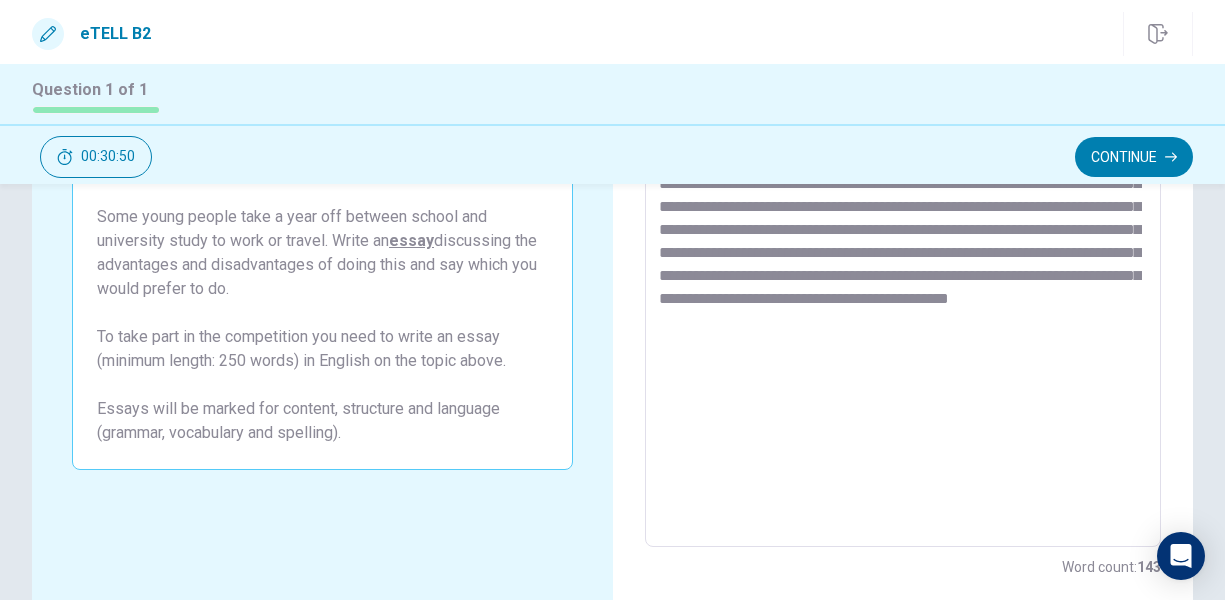 click on "**********" at bounding box center [901, 271] 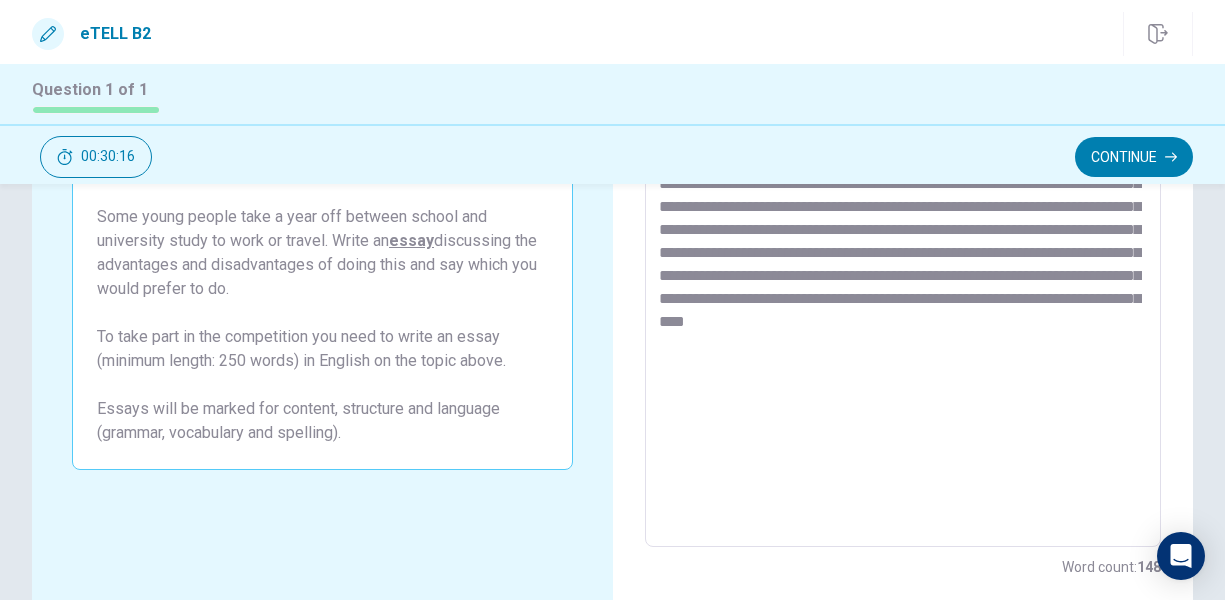 click on "**********" at bounding box center [901, 271] 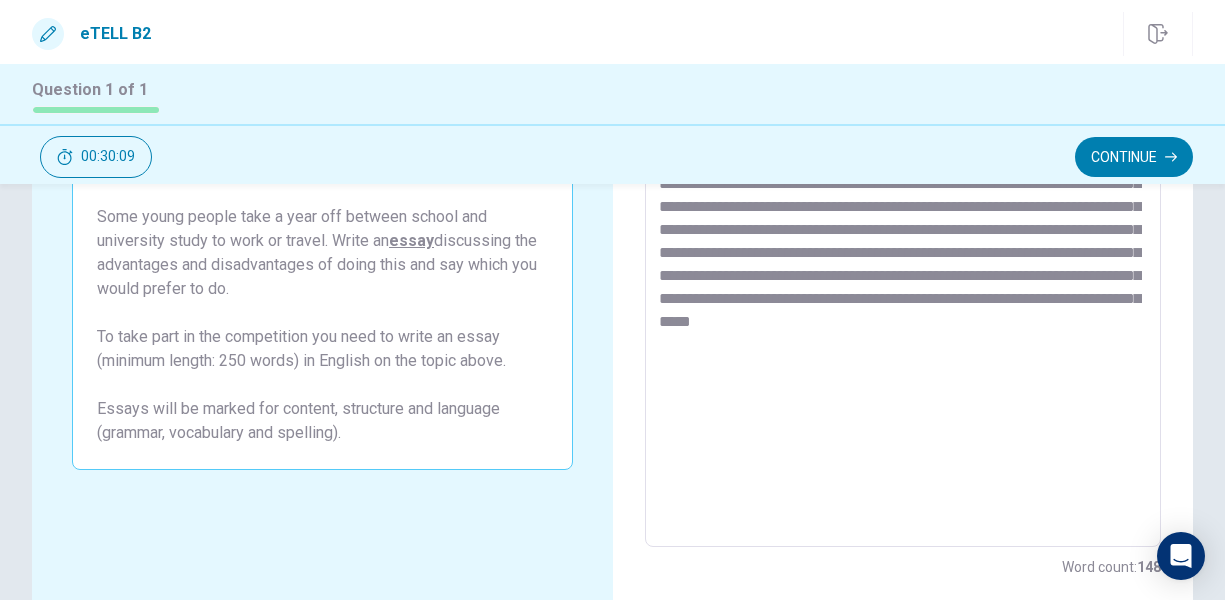 click on "**********" at bounding box center (901, 271) 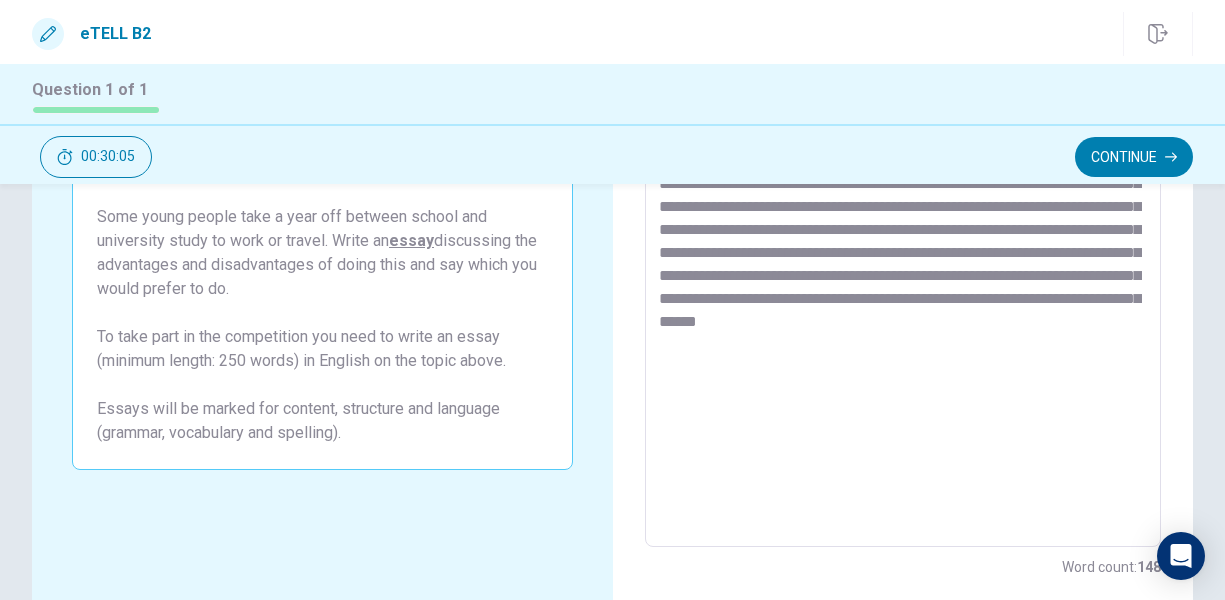 click on "**********" at bounding box center (901, 271) 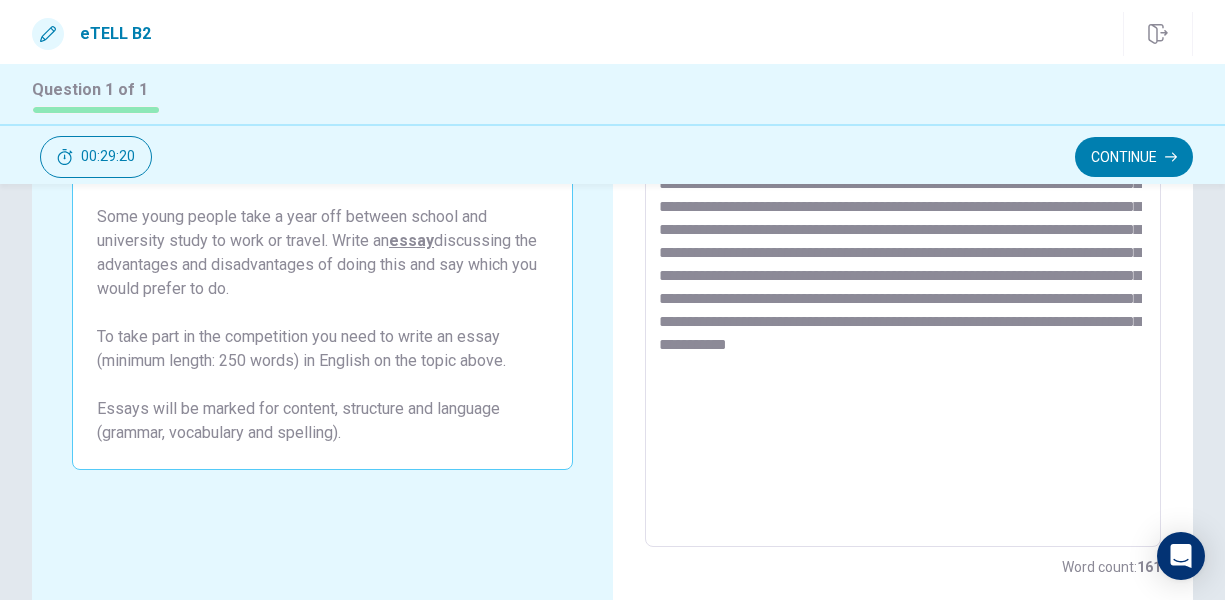 click on "**********" at bounding box center [903, 270] 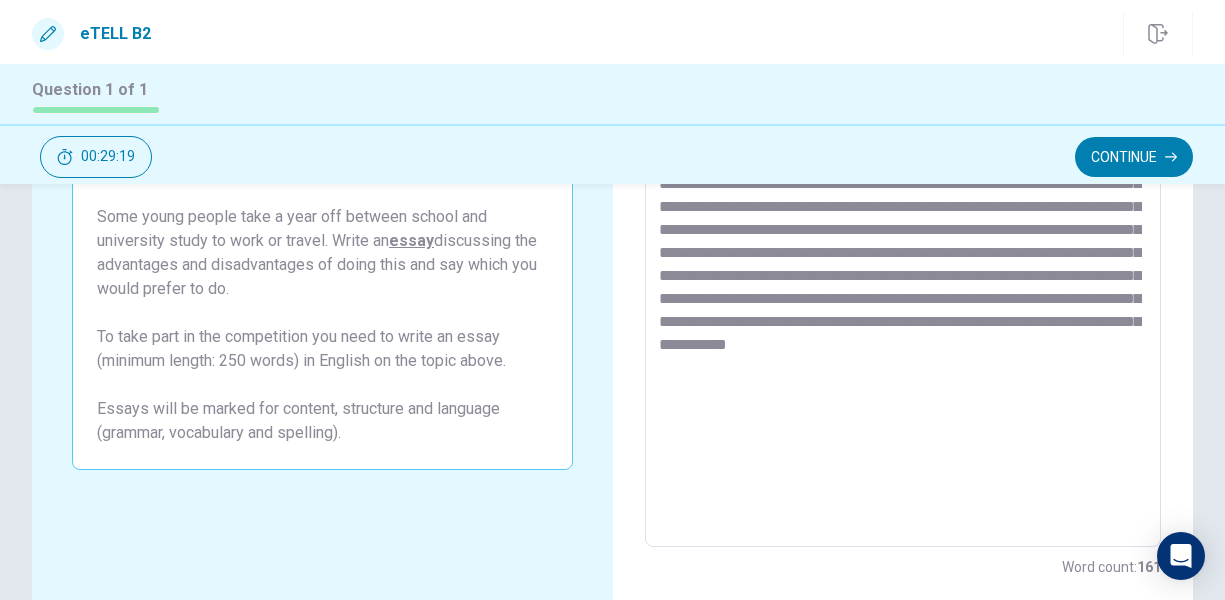 click on "**********" at bounding box center (901, 271) 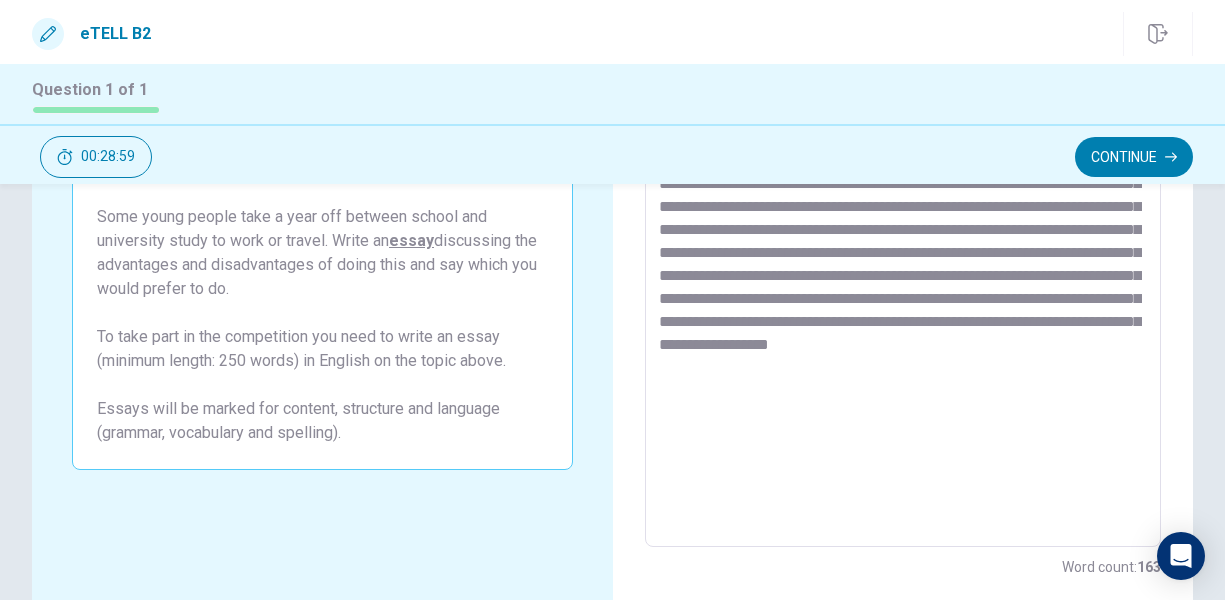 click on "**********" at bounding box center (901, 271) 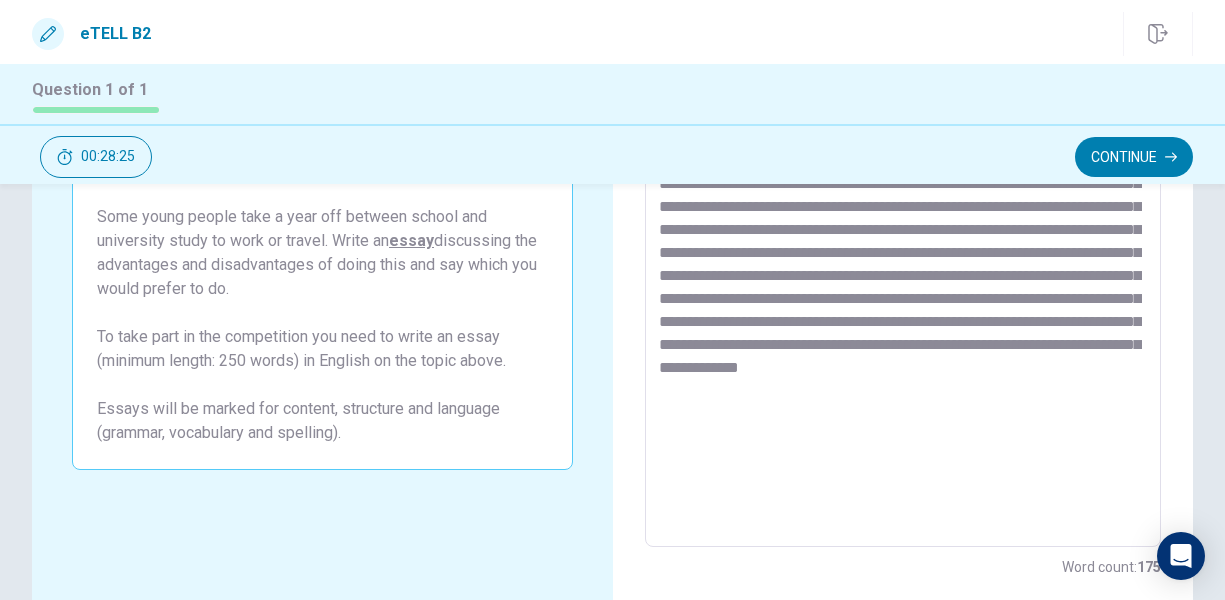 click at bounding box center [901, 271] 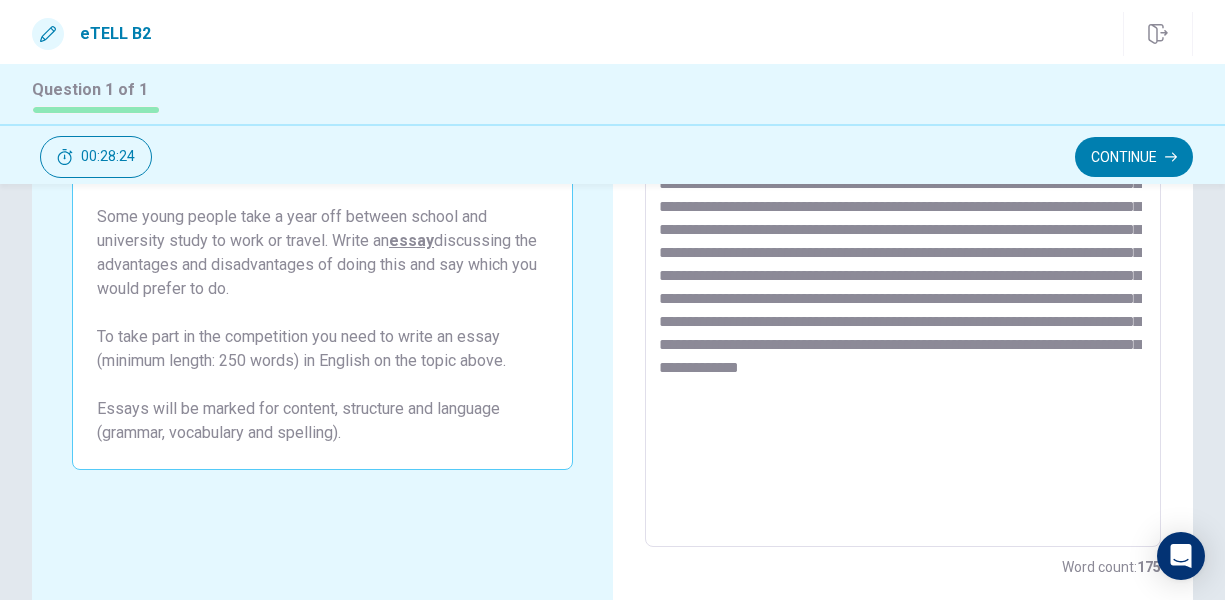 click at bounding box center [901, 271] 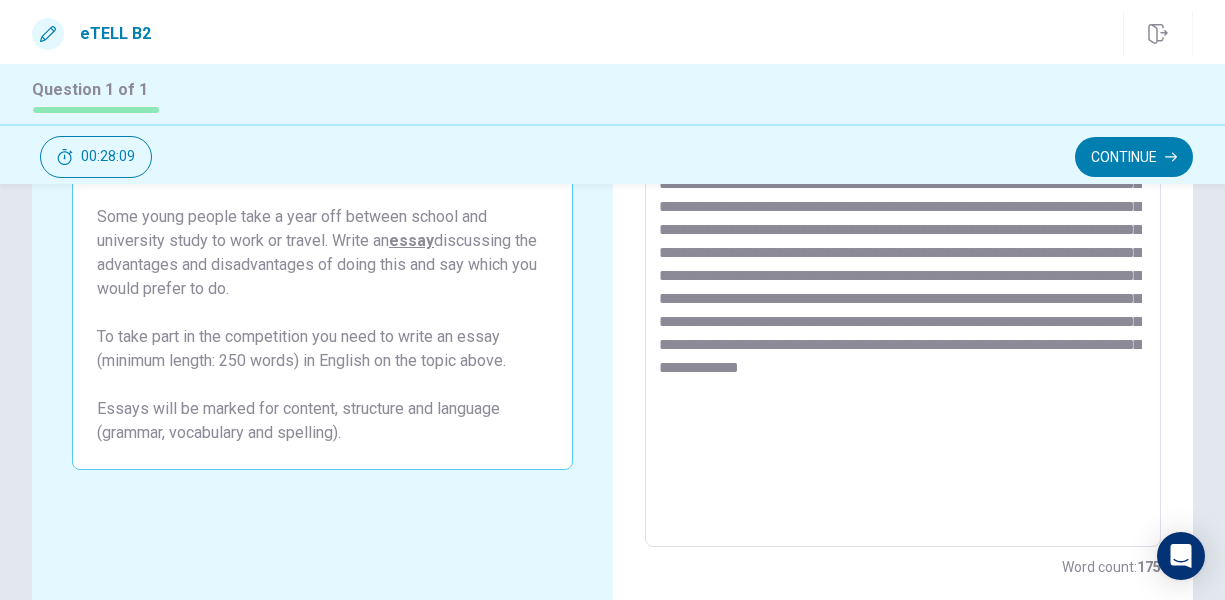 click at bounding box center [901, 271] 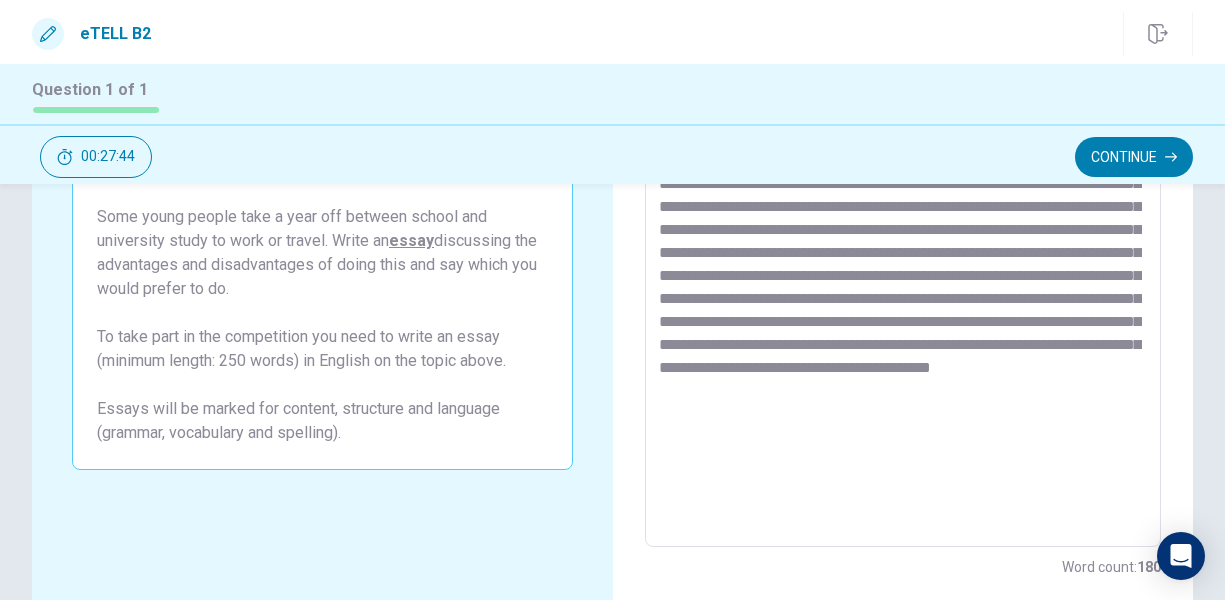 click at bounding box center (901, 271) 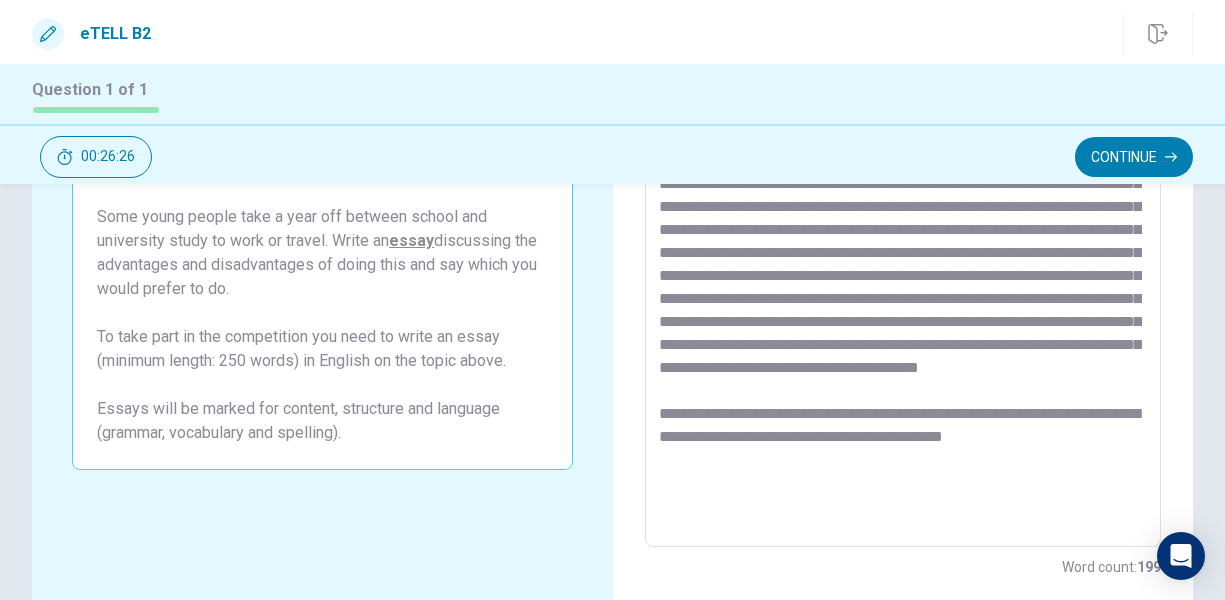 scroll, scrollTop: 31, scrollLeft: 0, axis: vertical 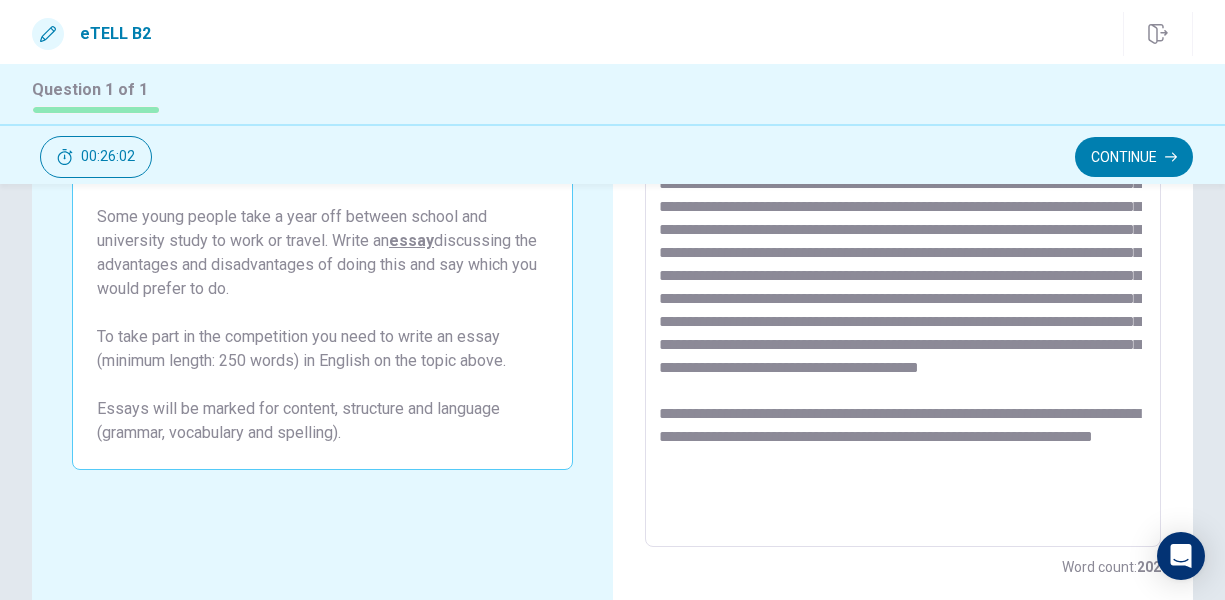 click at bounding box center [901, 271] 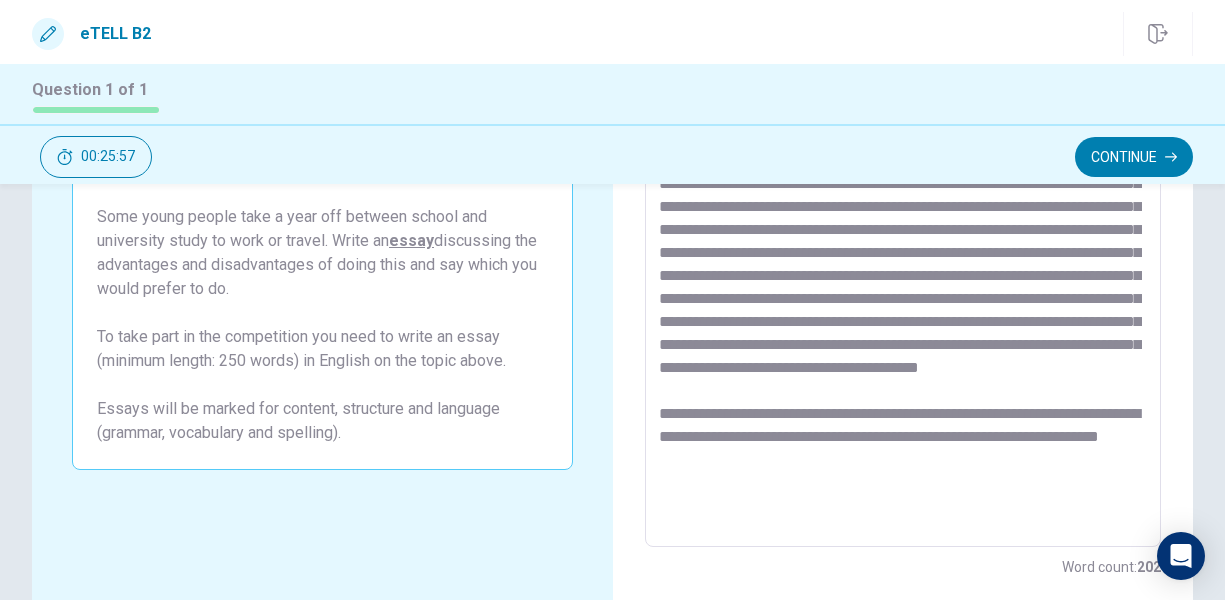scroll, scrollTop: 78, scrollLeft: 0, axis: vertical 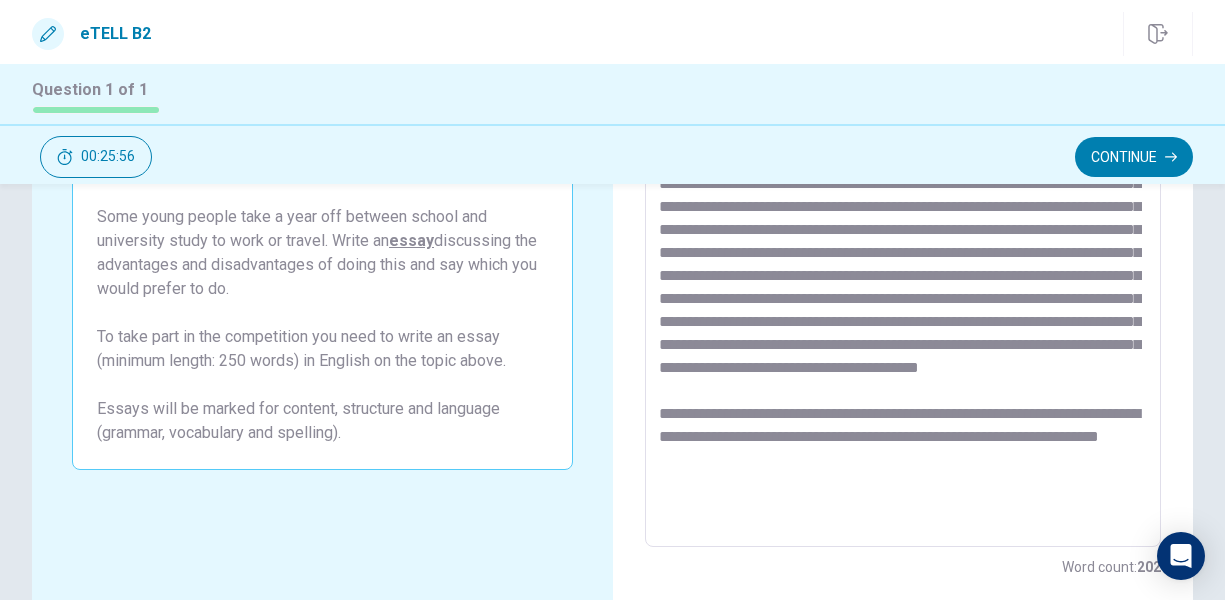 click at bounding box center (901, 271) 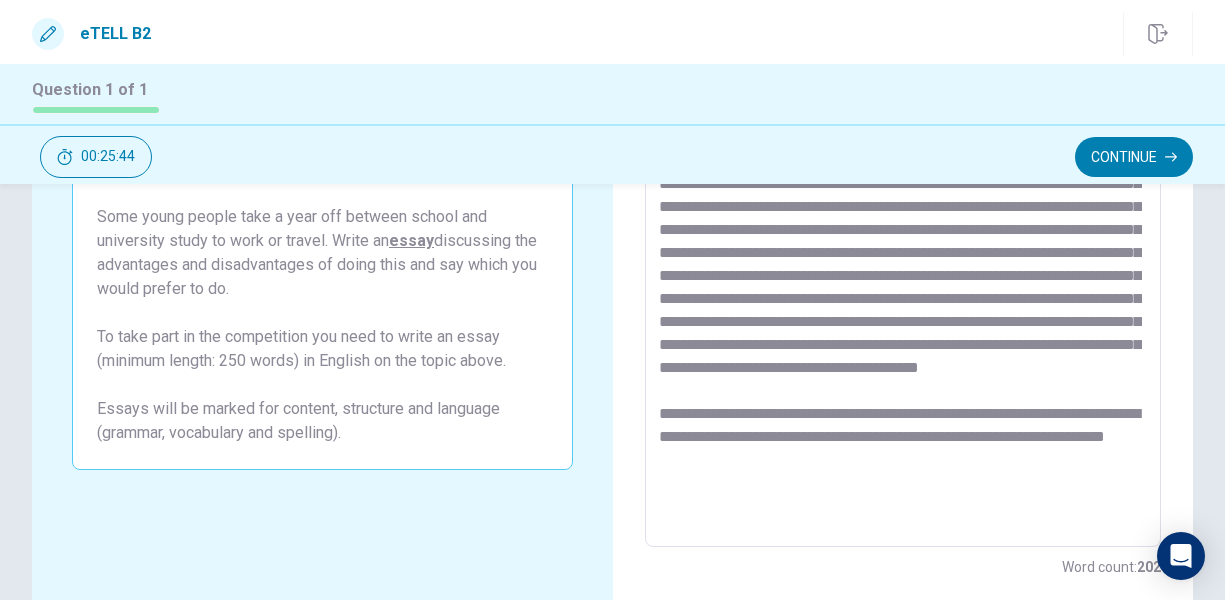 click at bounding box center [901, 271] 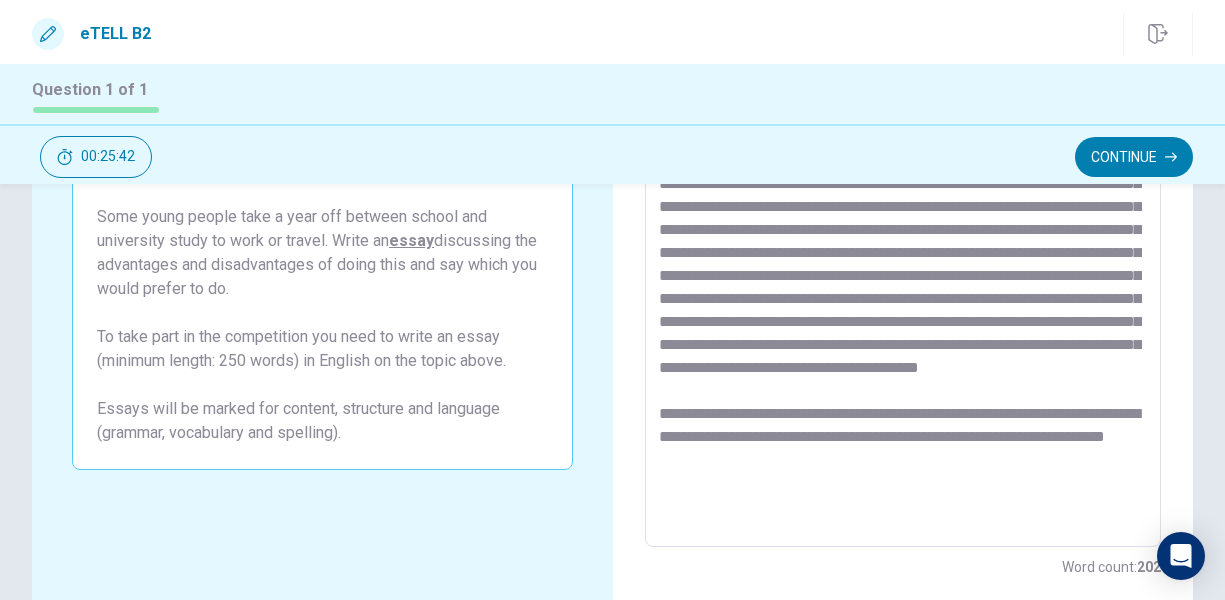 click at bounding box center [901, 271] 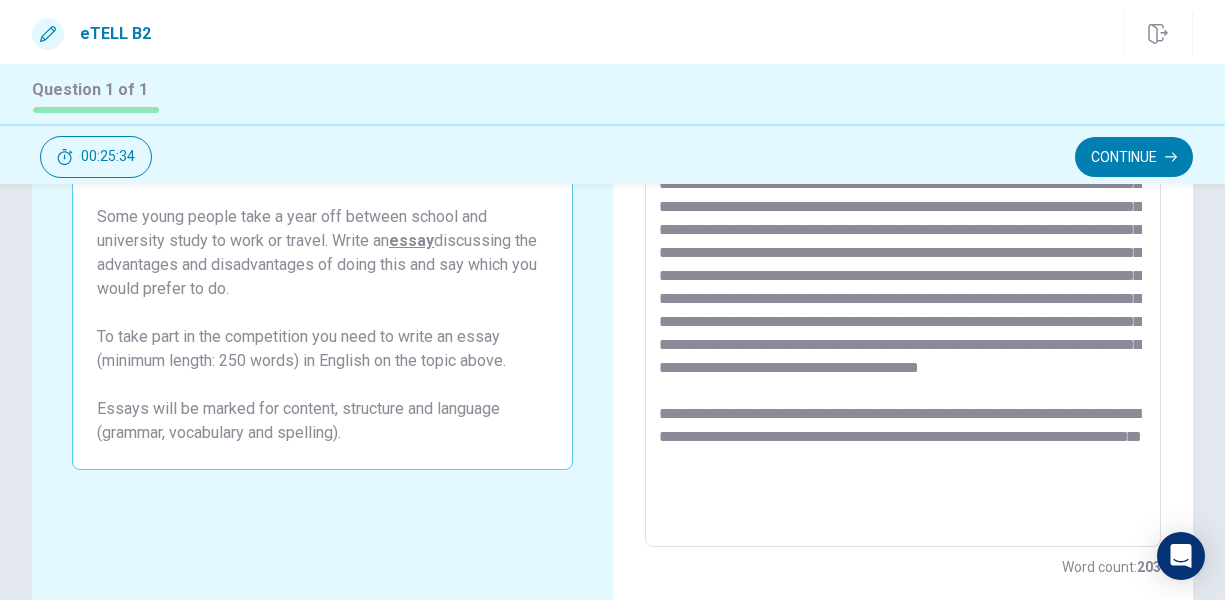 click at bounding box center (901, 271) 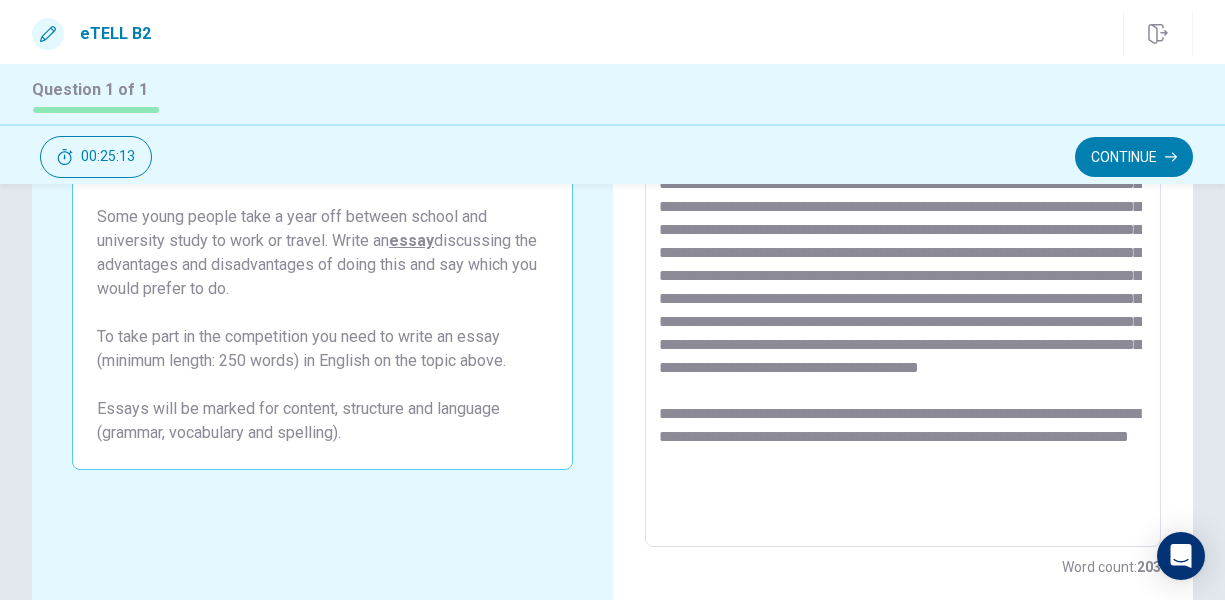 click at bounding box center [901, 271] 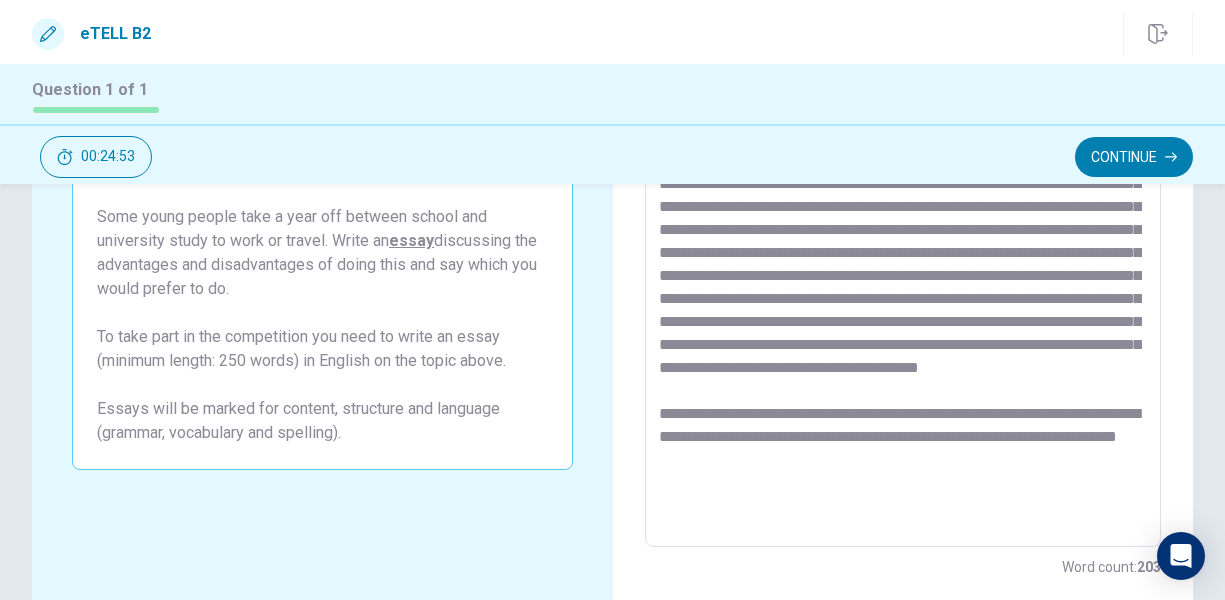click at bounding box center (901, 271) 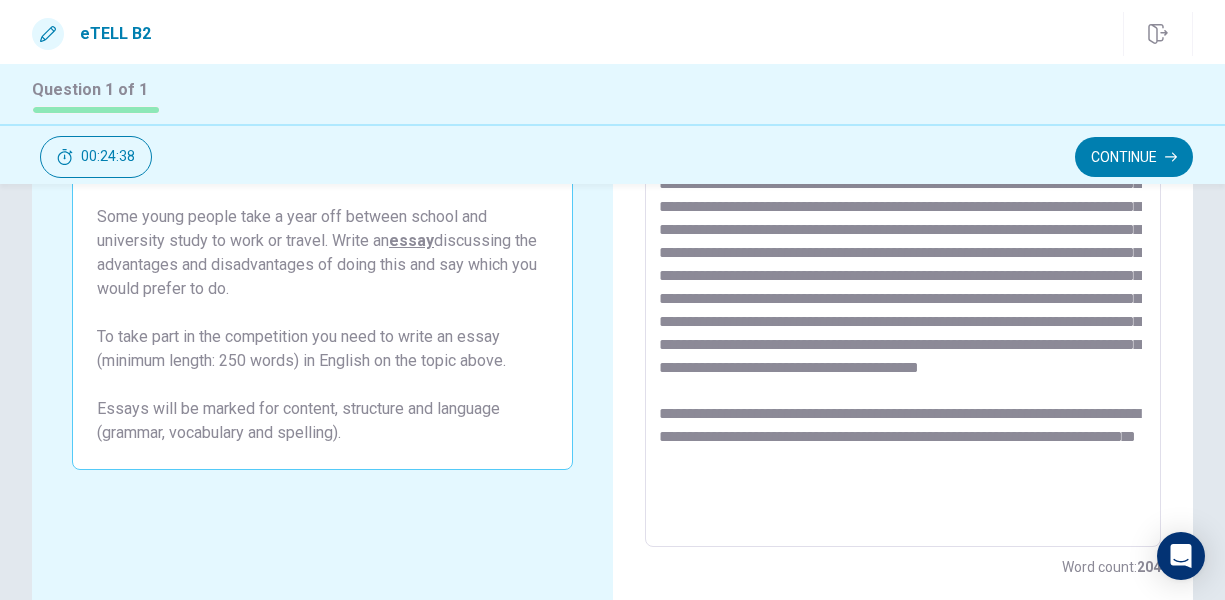 click at bounding box center (901, 271) 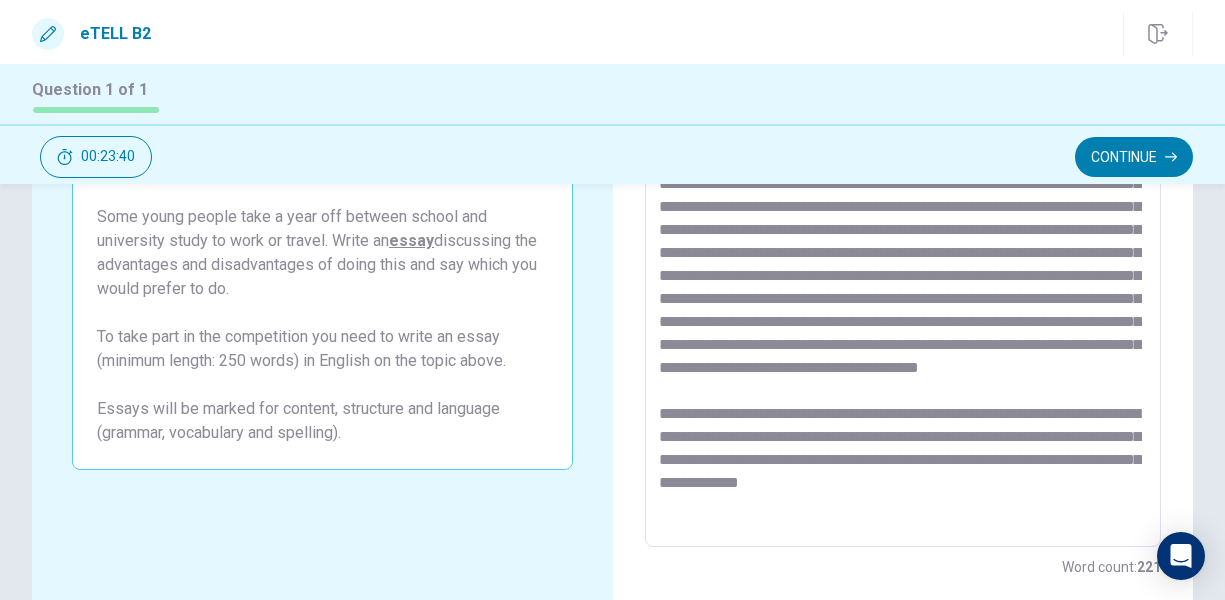 click at bounding box center (901, 271) 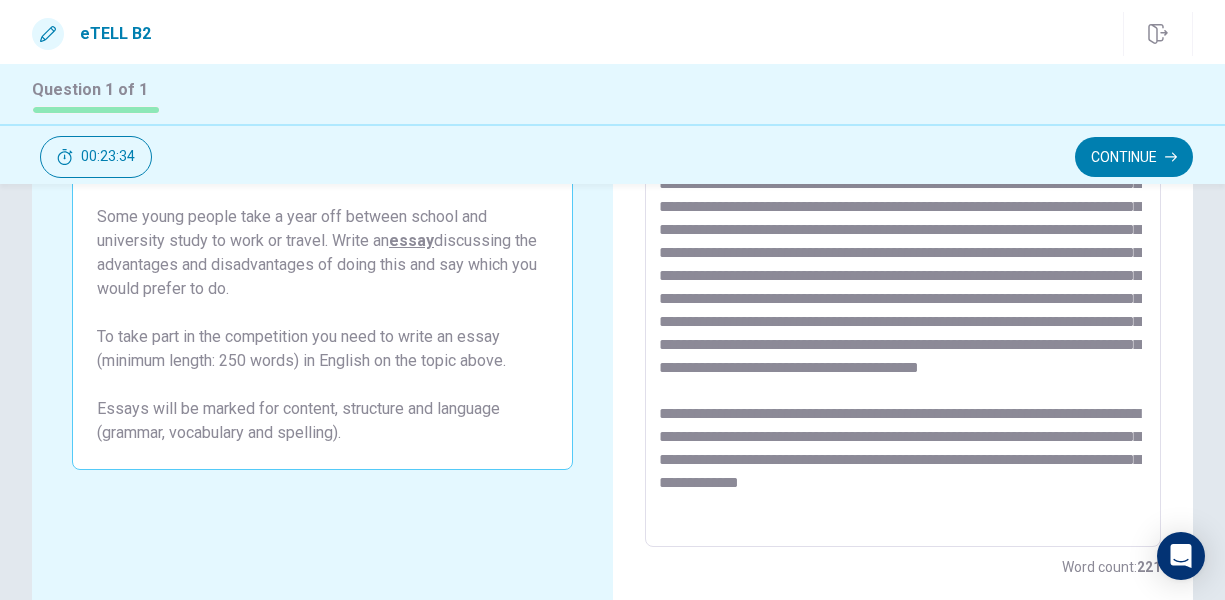 click at bounding box center [901, 271] 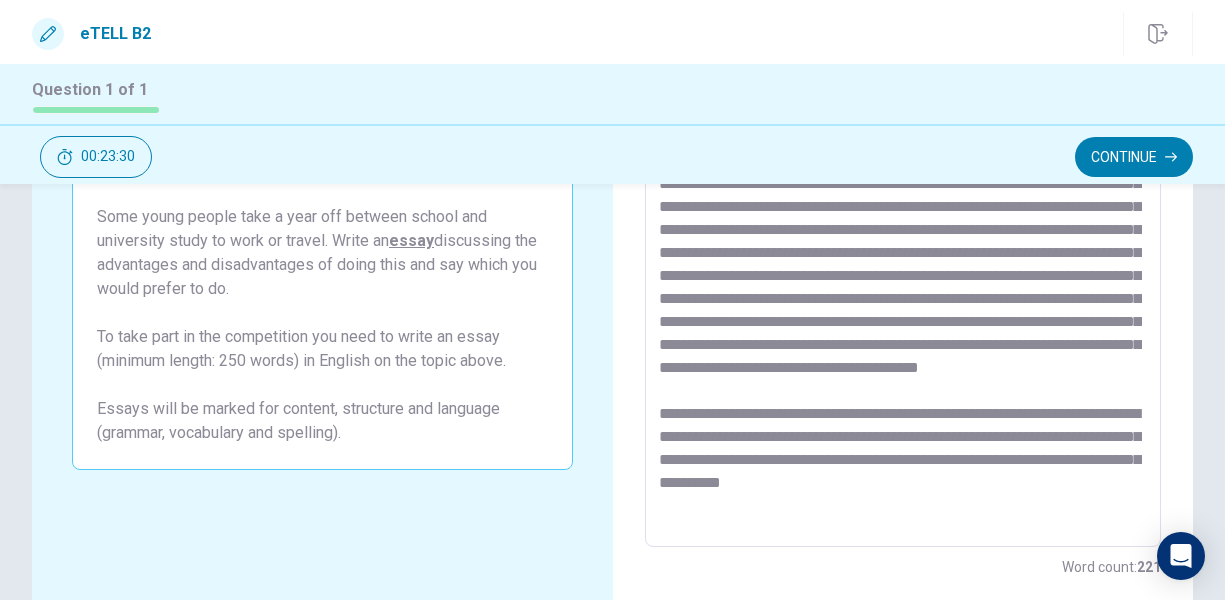 click at bounding box center [901, 271] 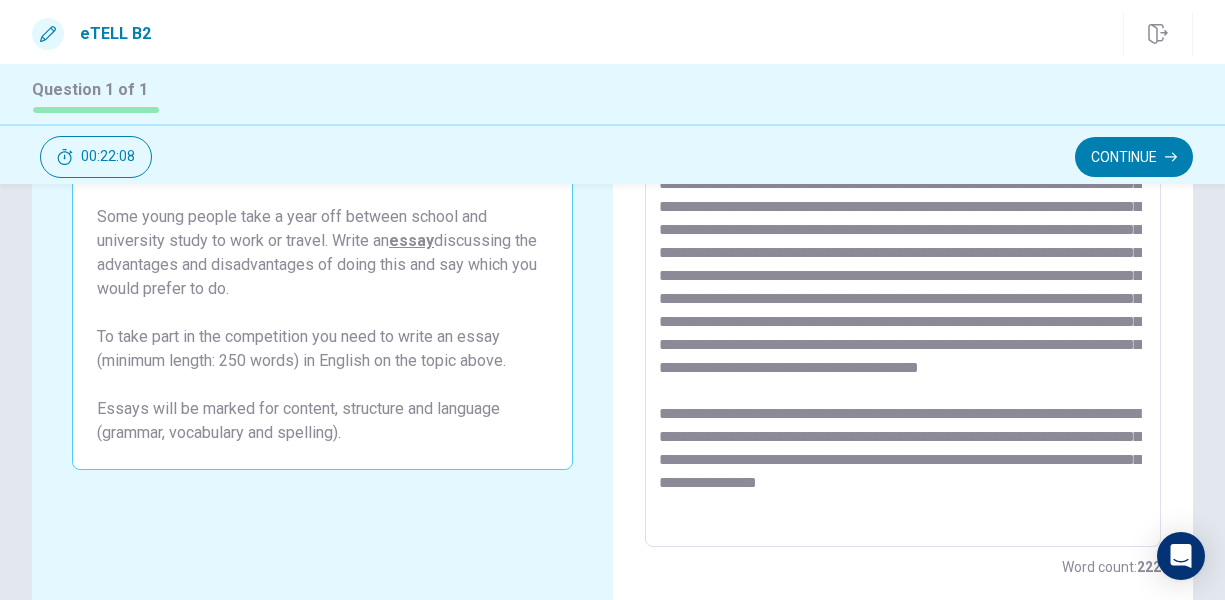 scroll, scrollTop: 124, scrollLeft: 0, axis: vertical 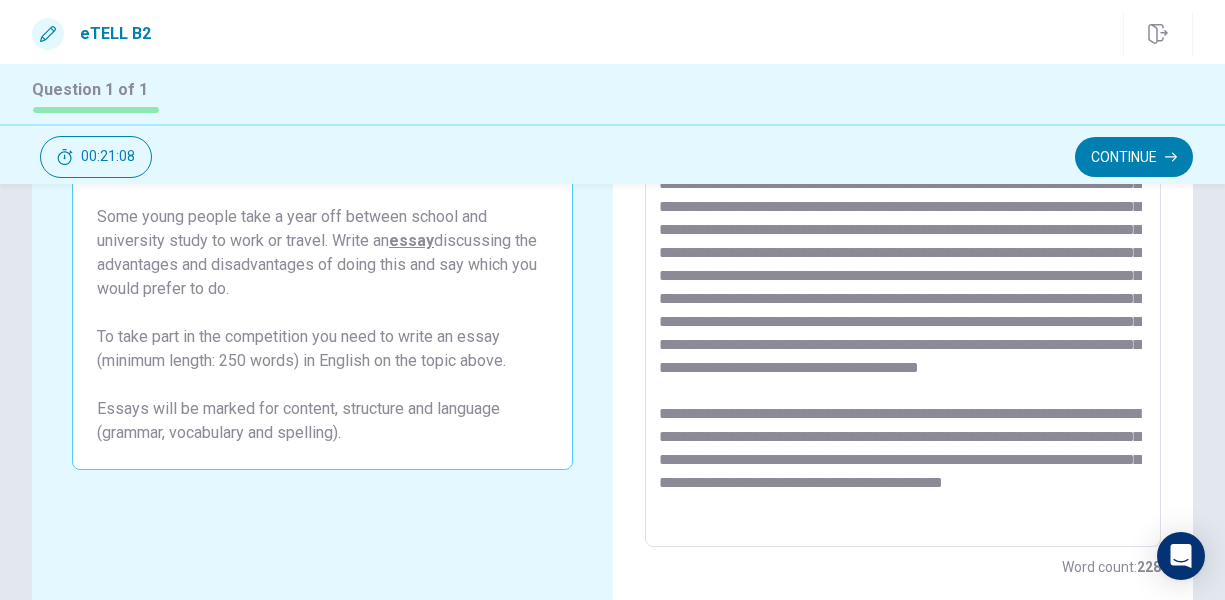 click at bounding box center [901, 271] 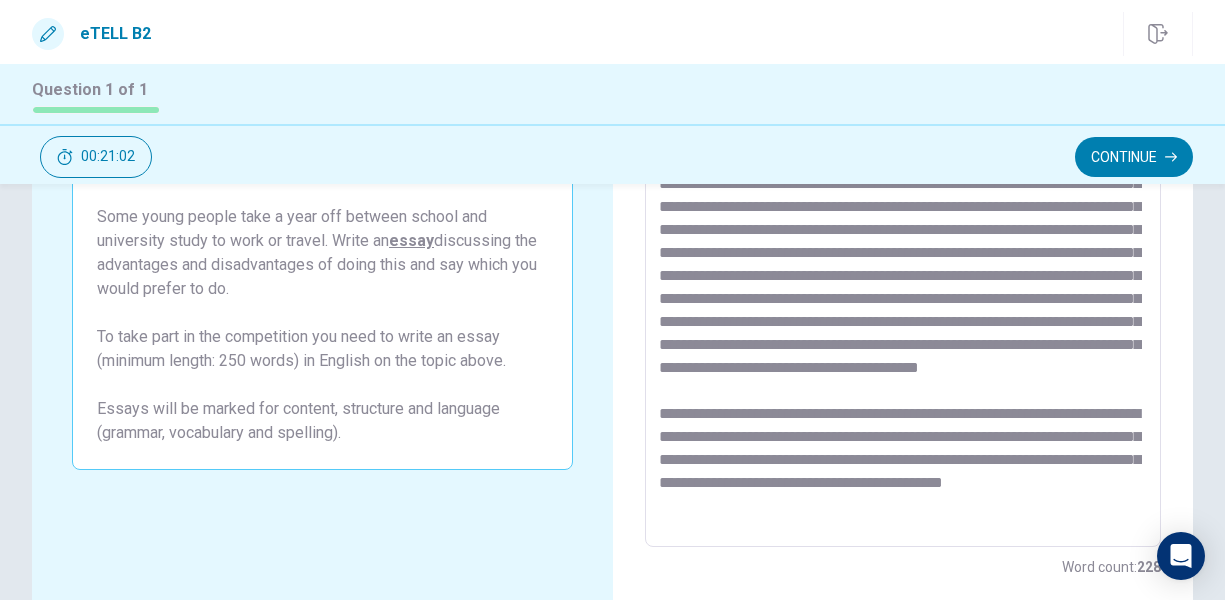 scroll, scrollTop: 0, scrollLeft: 0, axis: both 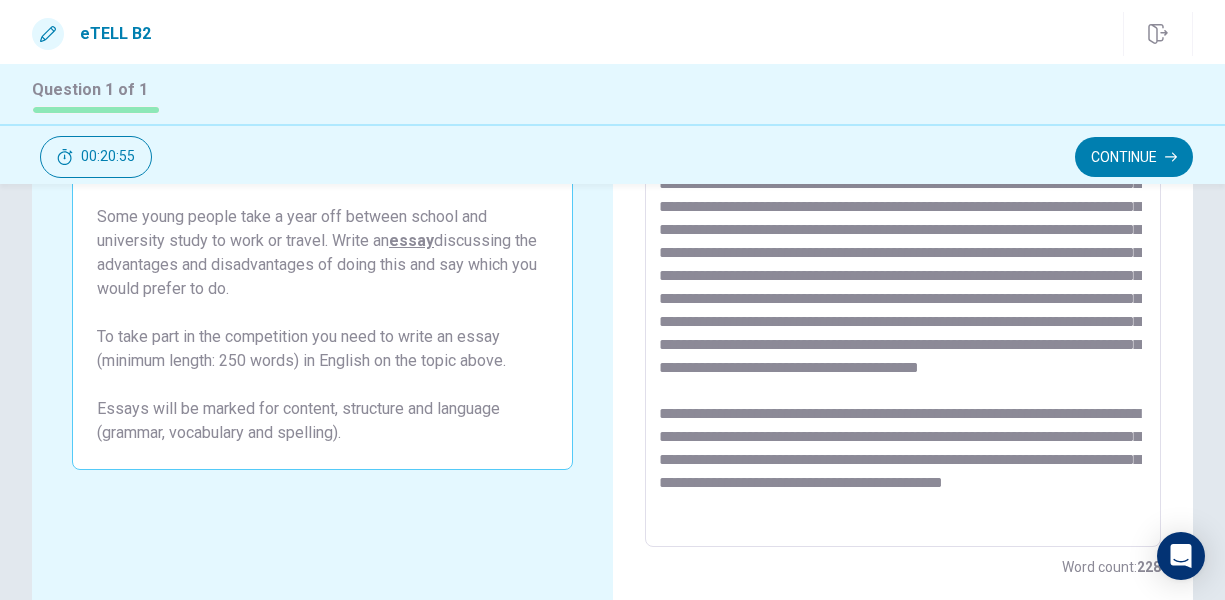 drag, startPoint x: 842, startPoint y: 298, endPoint x: 1077, endPoint y: 342, distance: 239.08366 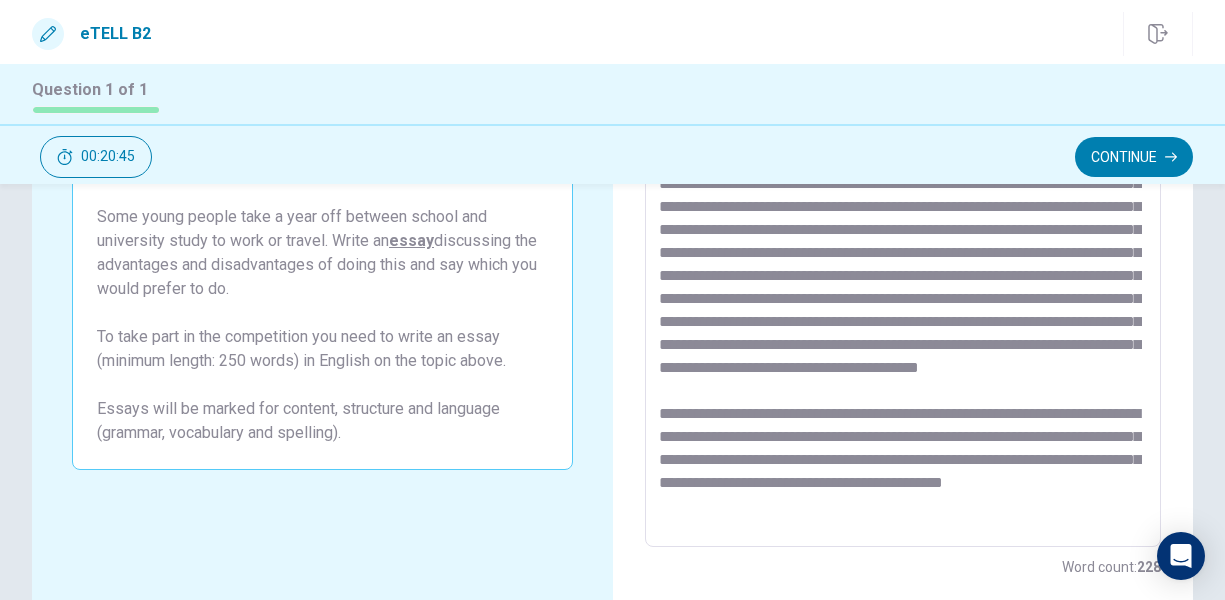 click at bounding box center [901, 271] 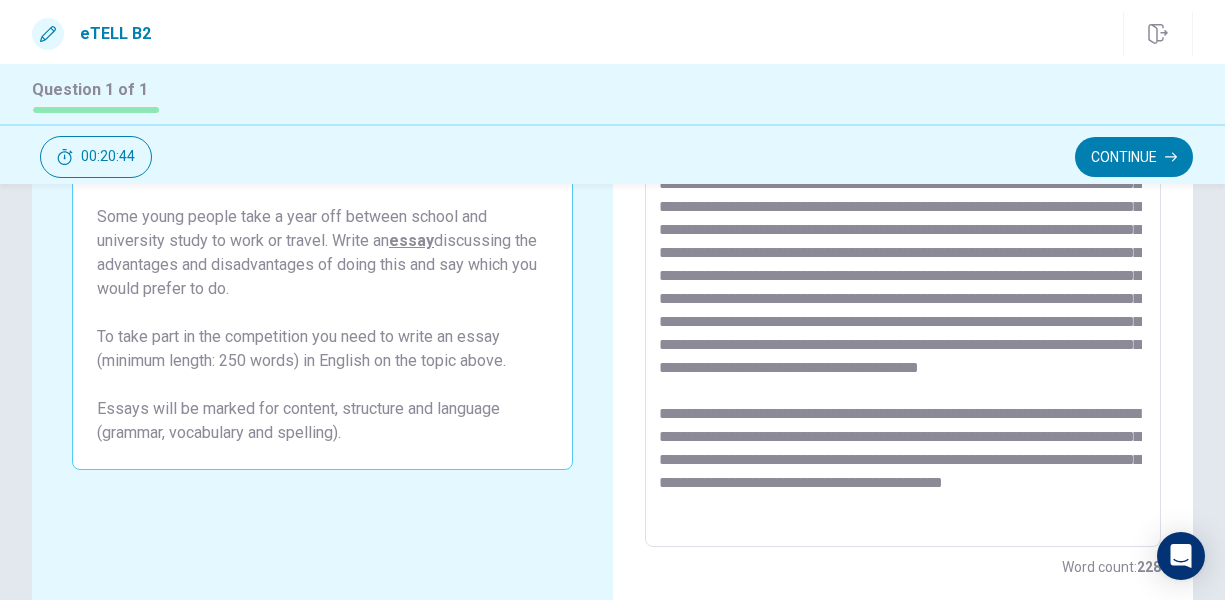 scroll, scrollTop: 124, scrollLeft: 0, axis: vertical 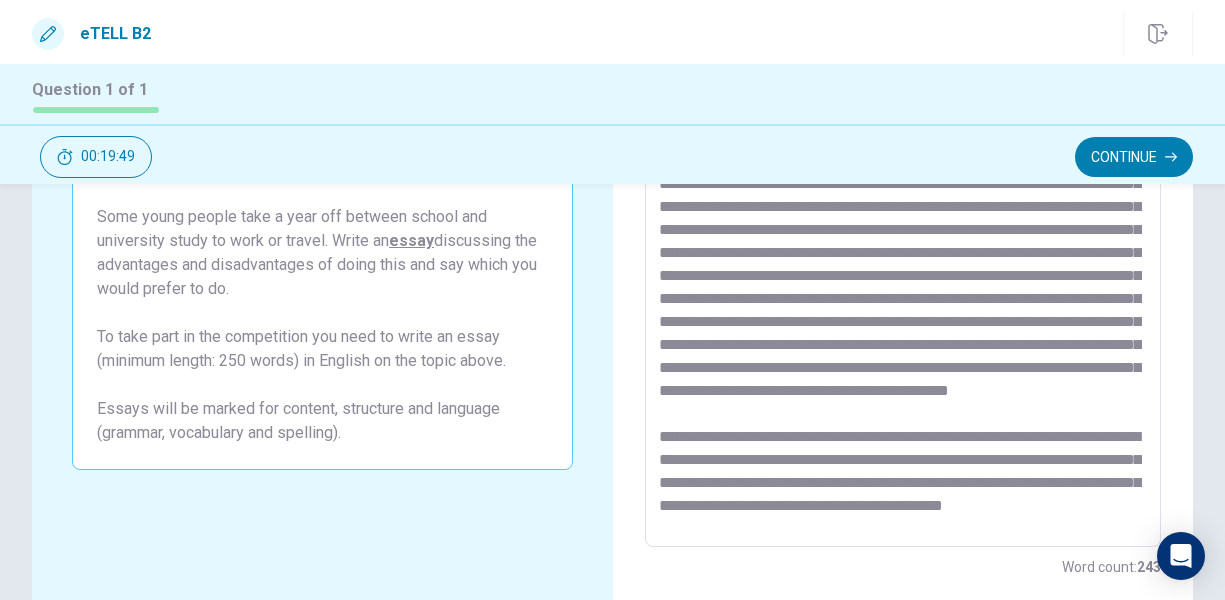 click at bounding box center [901, 271] 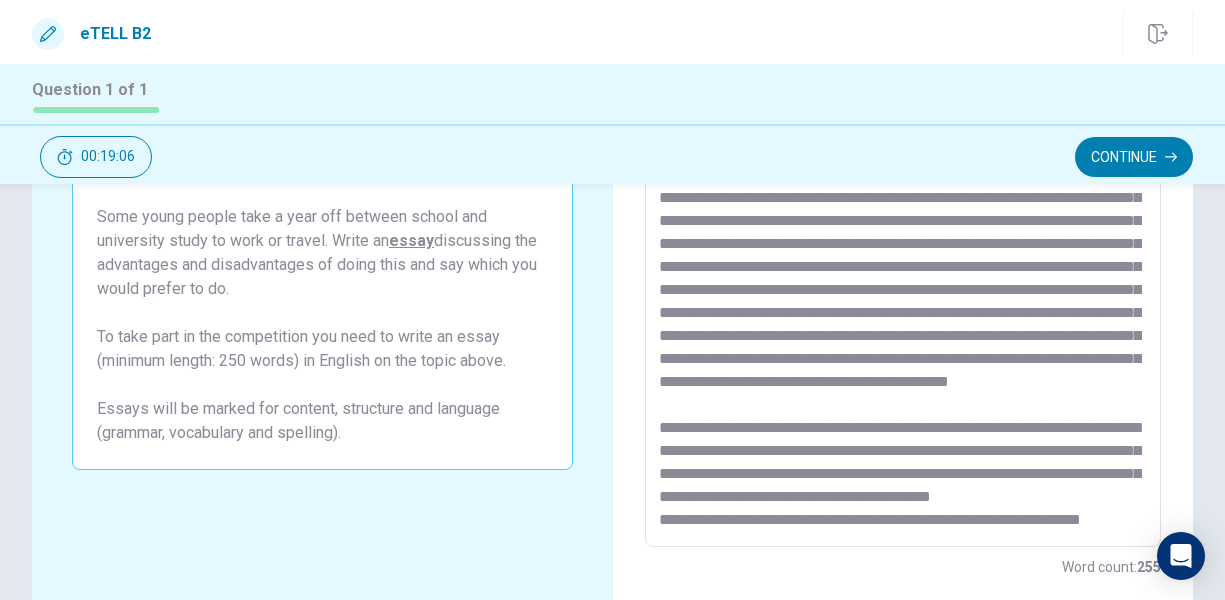 scroll, scrollTop: 146, scrollLeft: 0, axis: vertical 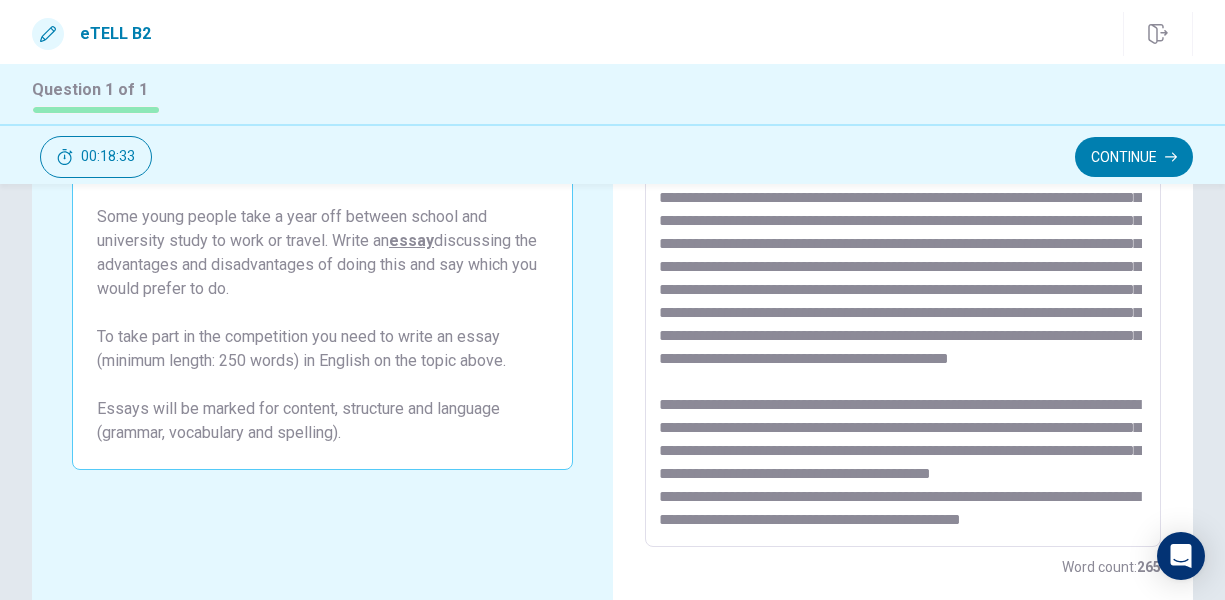 drag, startPoint x: 745, startPoint y: 313, endPoint x: 891, endPoint y: 332, distance: 147.23111 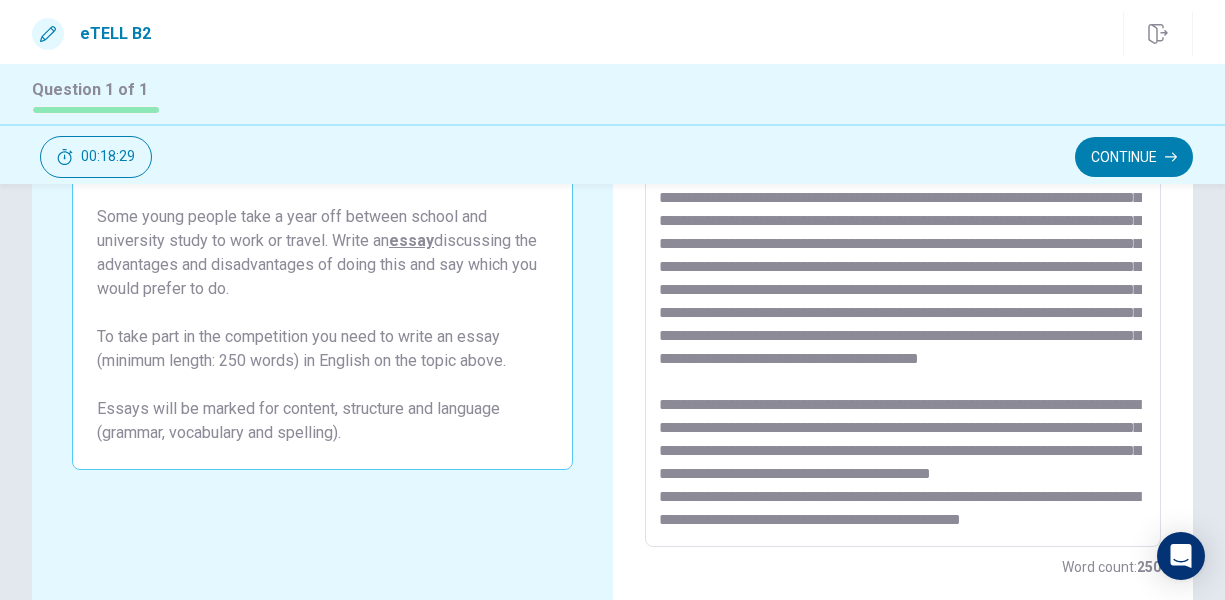 click on "* ​" at bounding box center (903, 270) 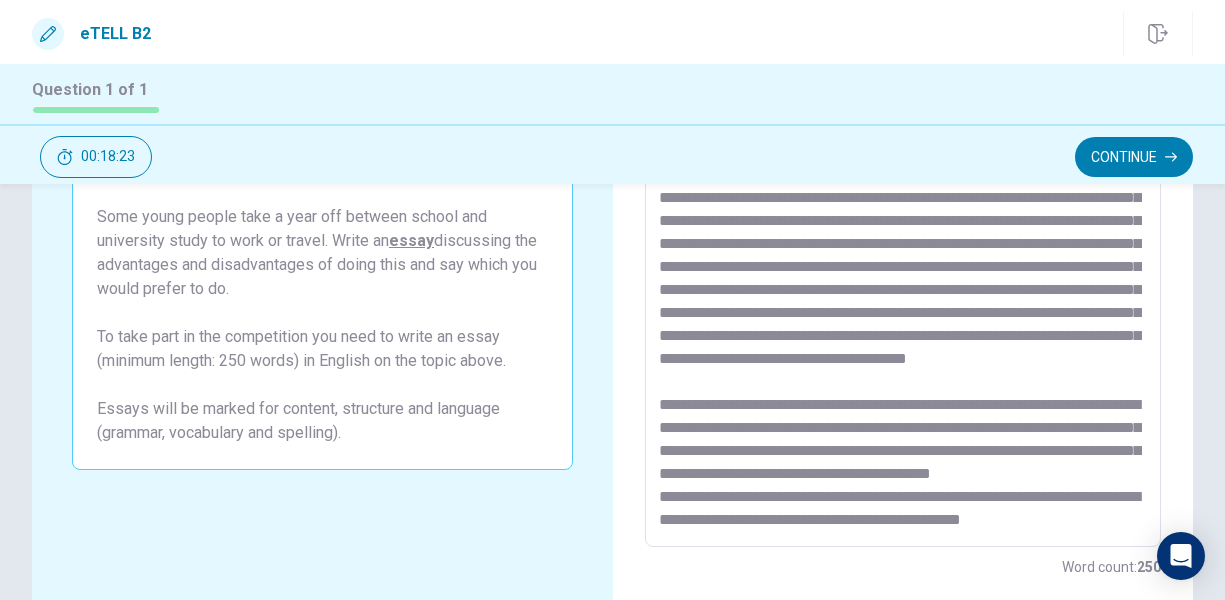 scroll, scrollTop: 147, scrollLeft: 0, axis: vertical 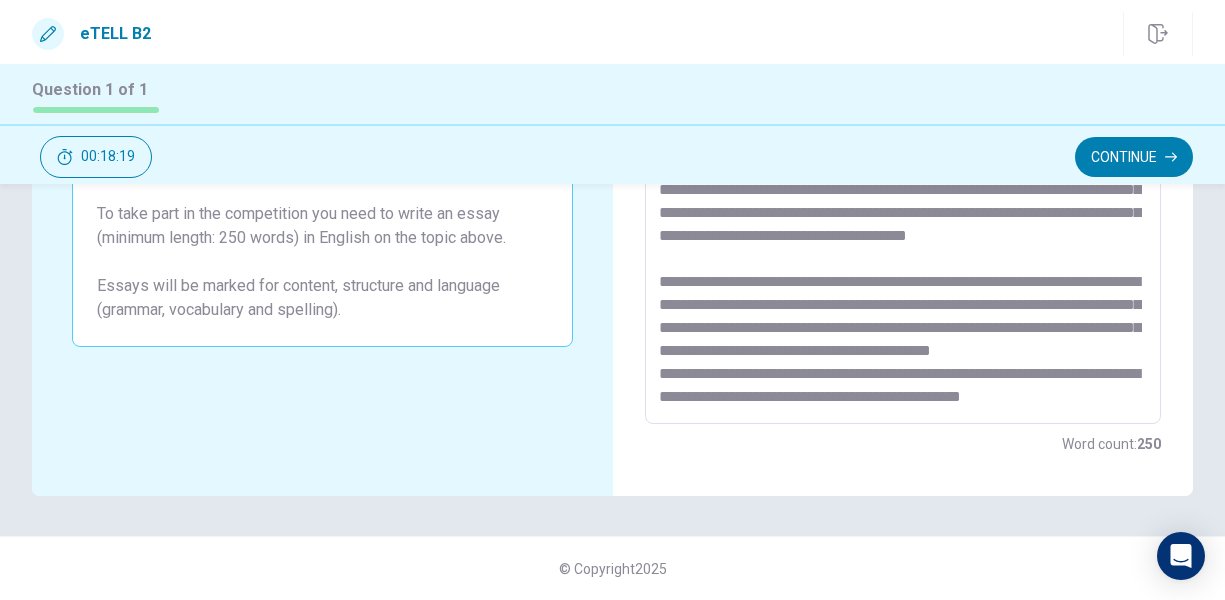 click at bounding box center (901, 148) 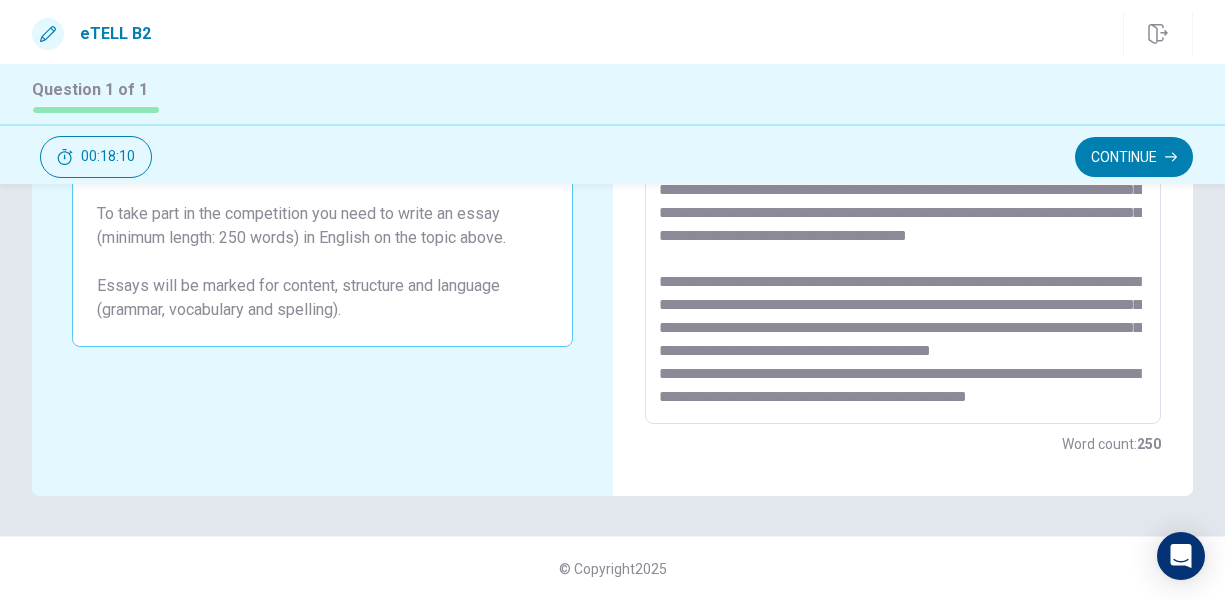 click at bounding box center (901, 148) 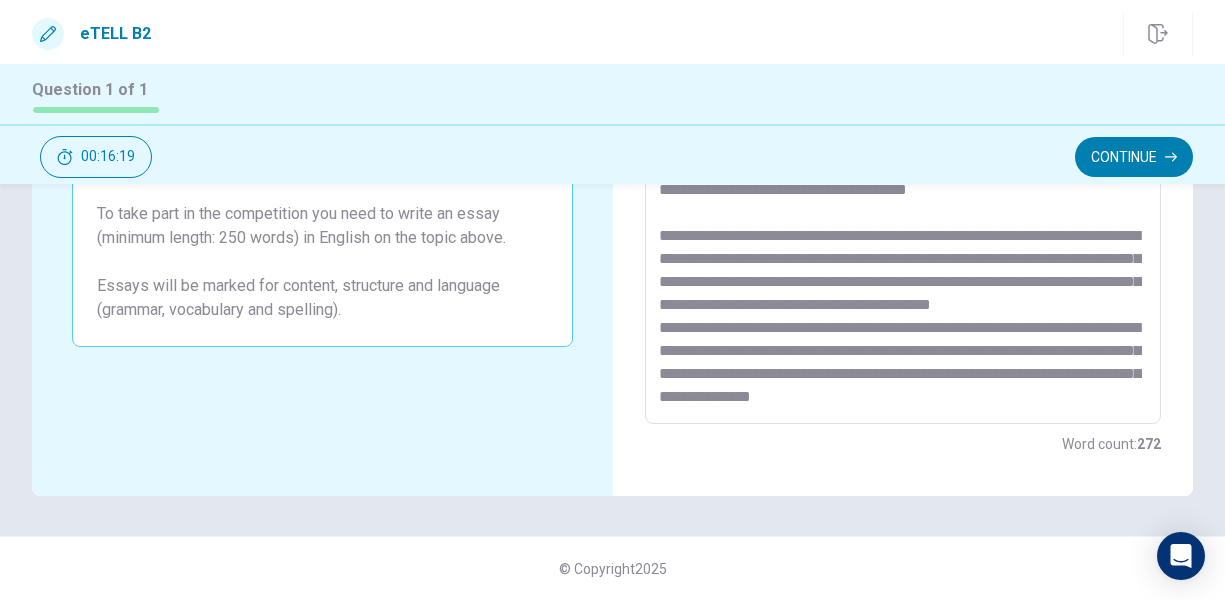 scroll, scrollTop: 192, scrollLeft: 0, axis: vertical 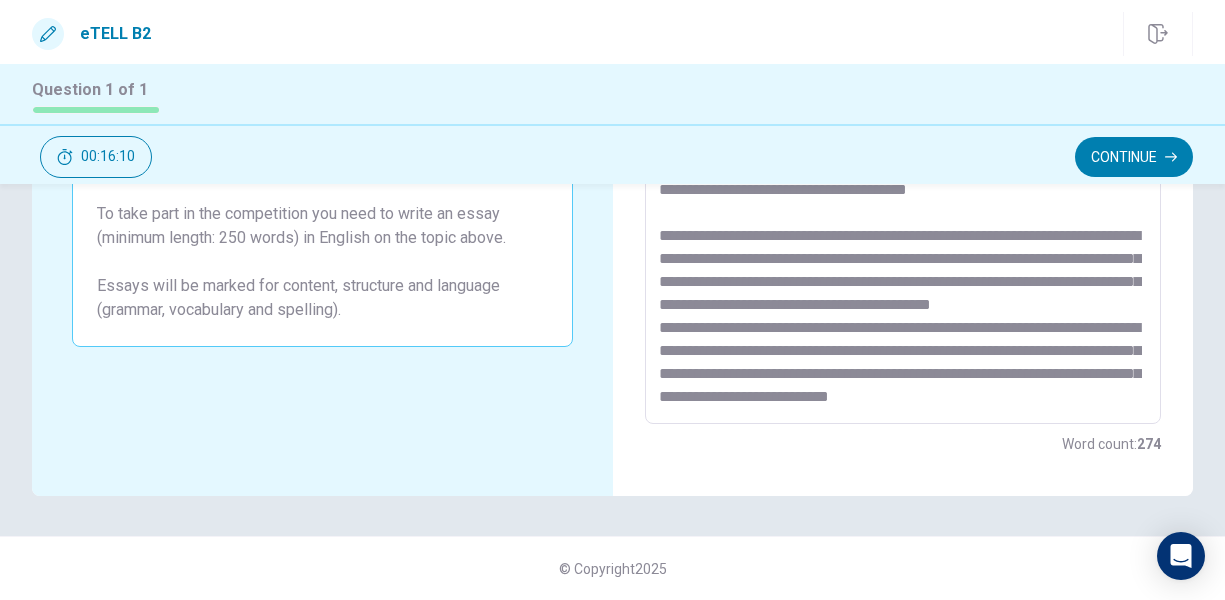 click at bounding box center [901, 148] 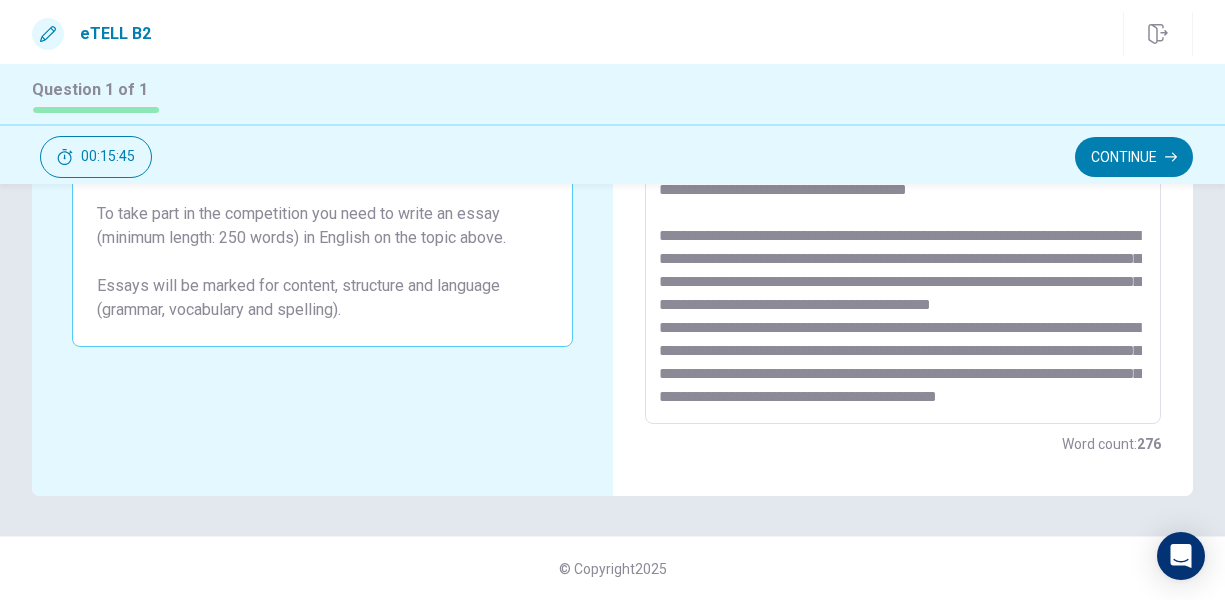 click at bounding box center [901, 148] 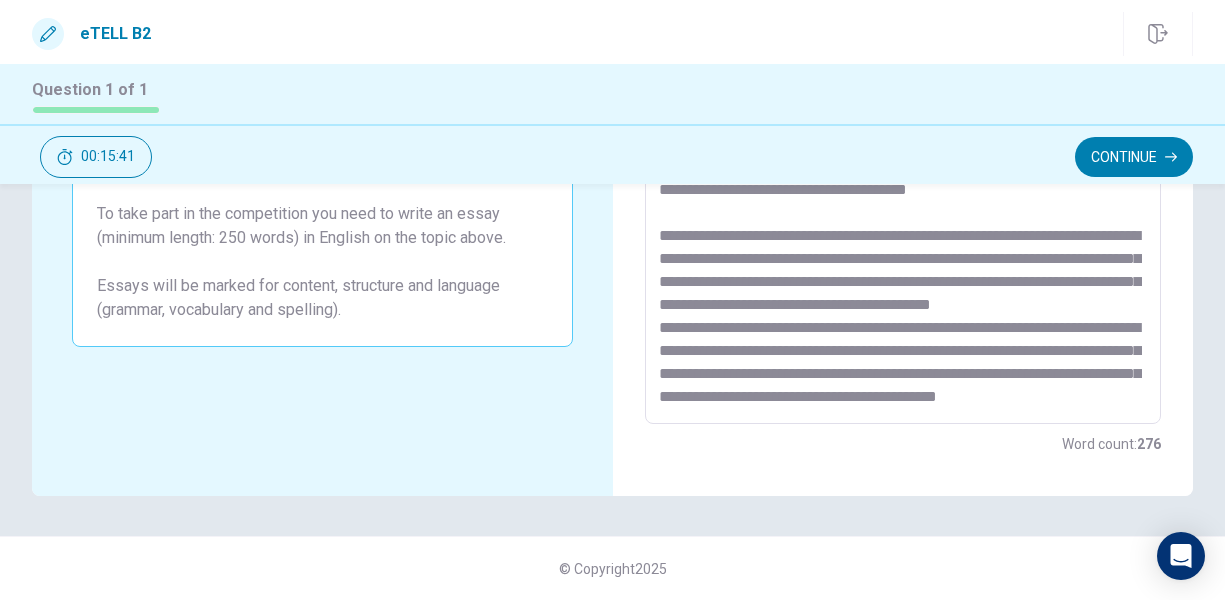 click at bounding box center [901, 148] 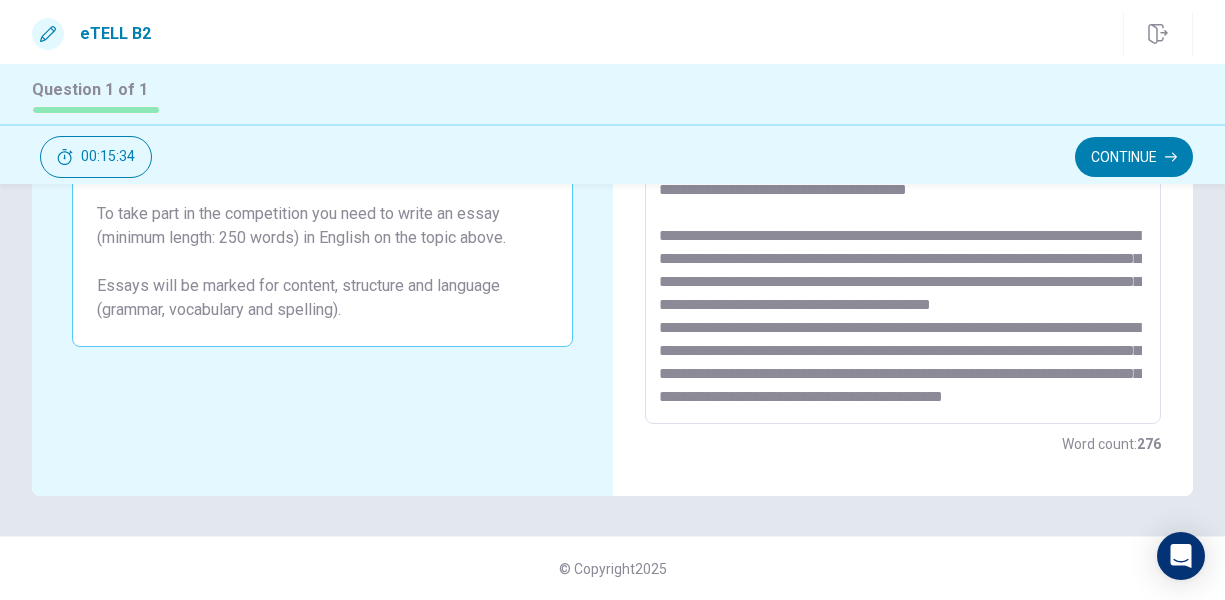 click at bounding box center [901, 148] 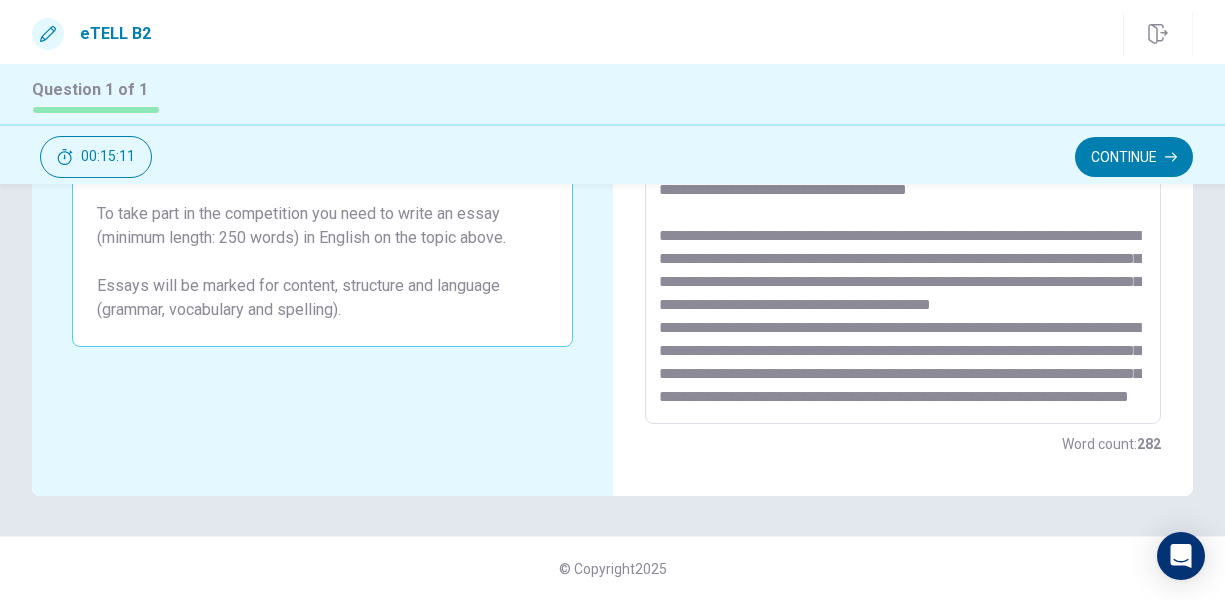 scroll, scrollTop: 215, scrollLeft: 0, axis: vertical 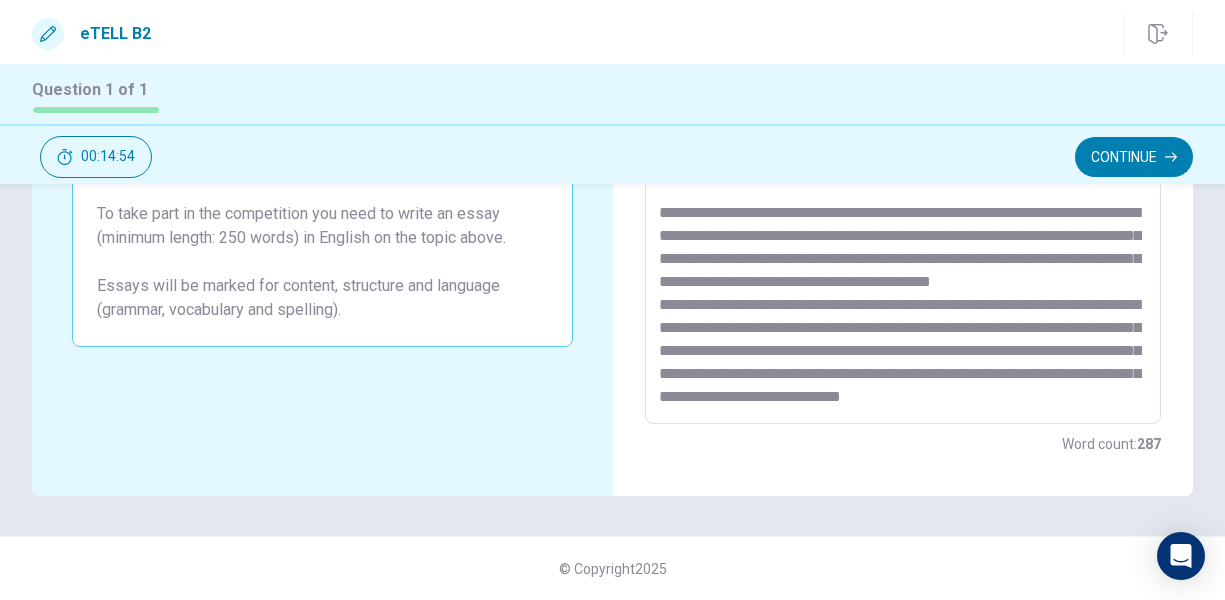 click at bounding box center [901, 148] 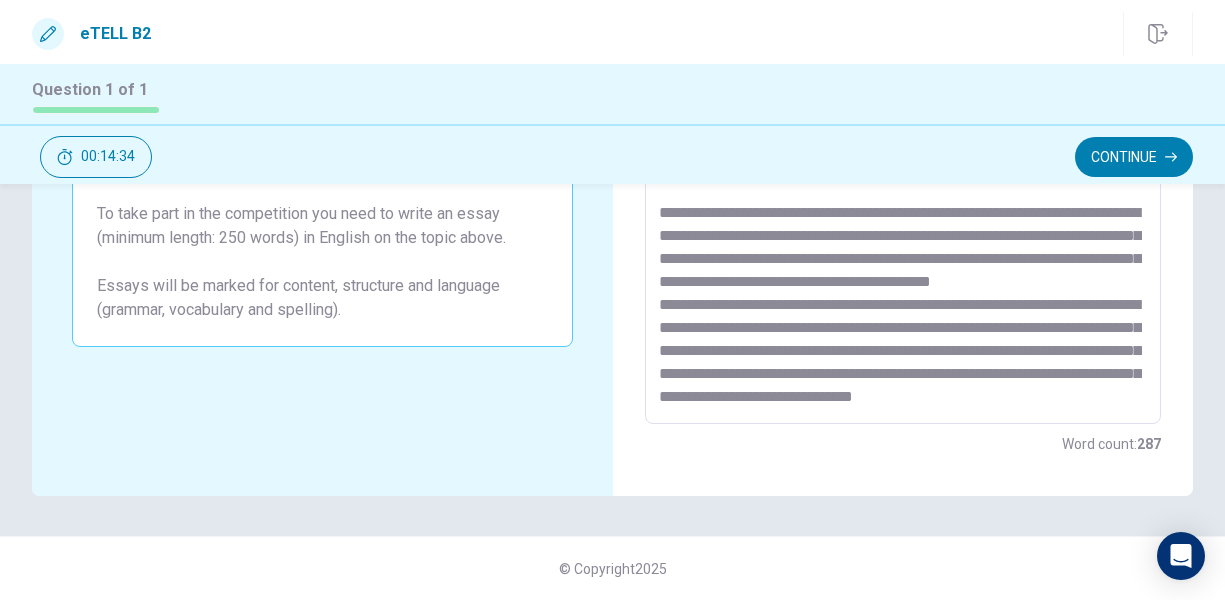 click at bounding box center (901, 148) 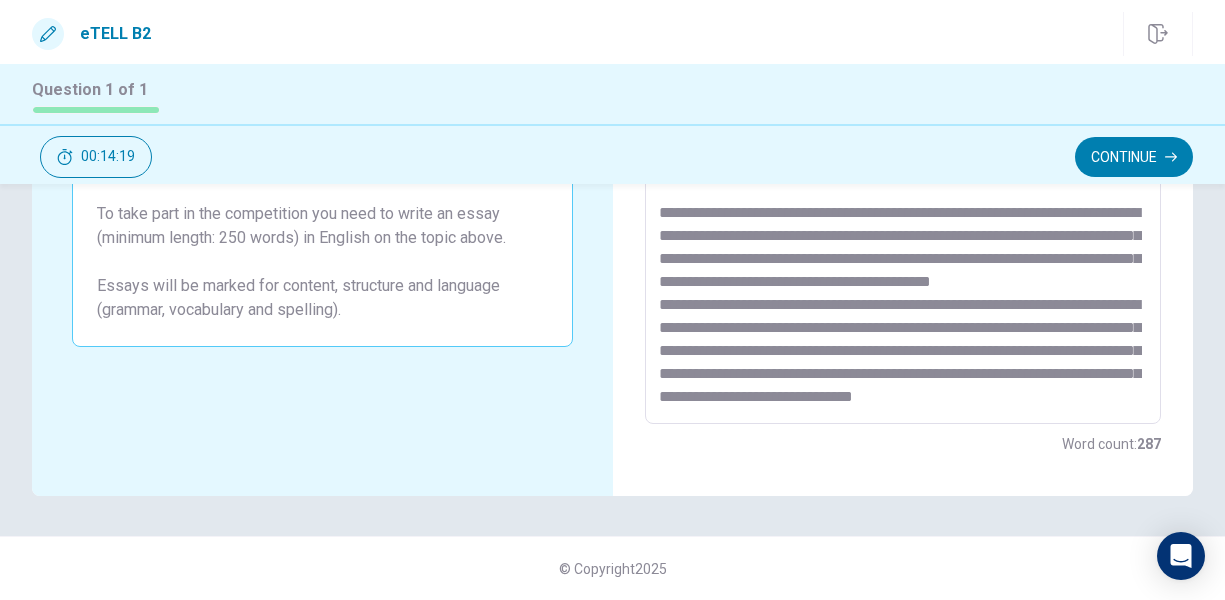 click at bounding box center (901, 148) 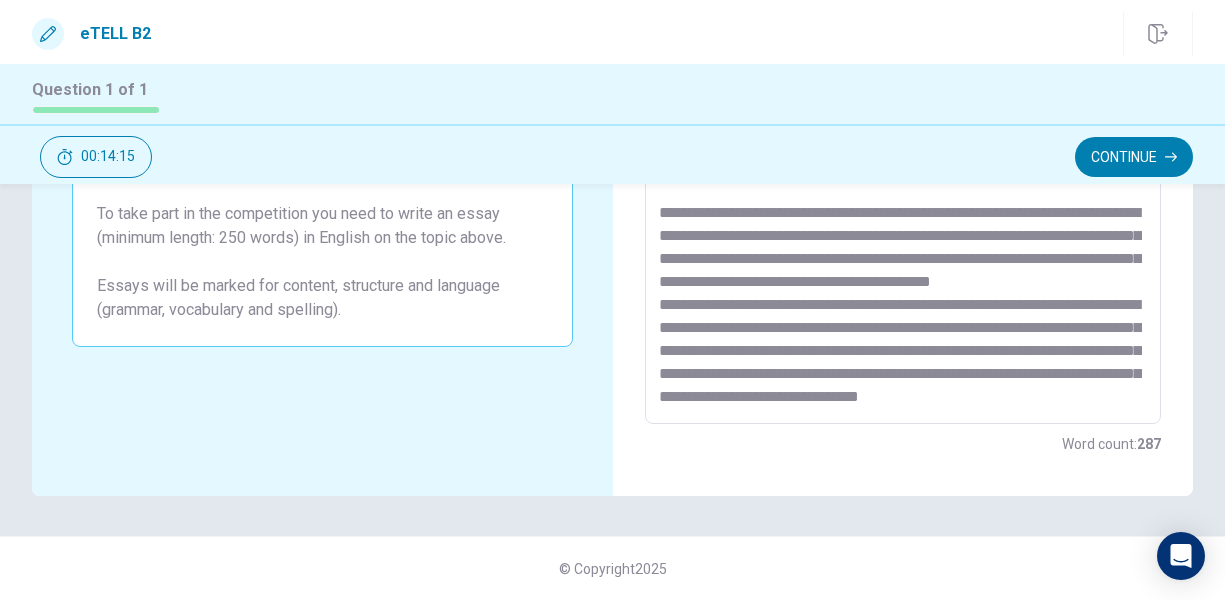 click at bounding box center [901, 148] 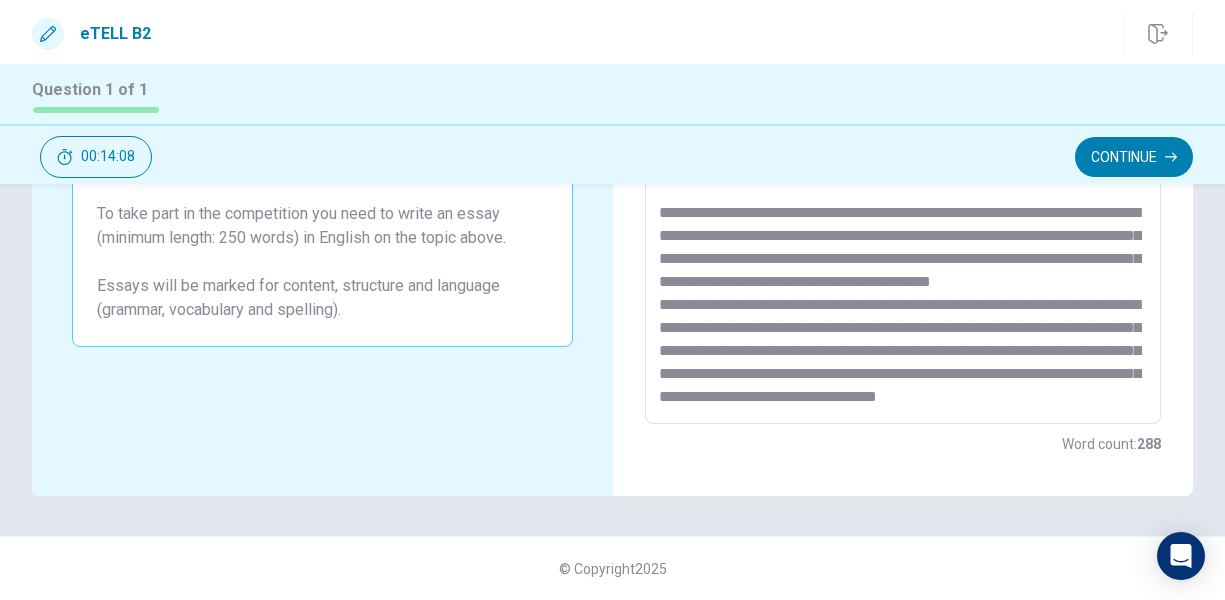 click at bounding box center (901, 148) 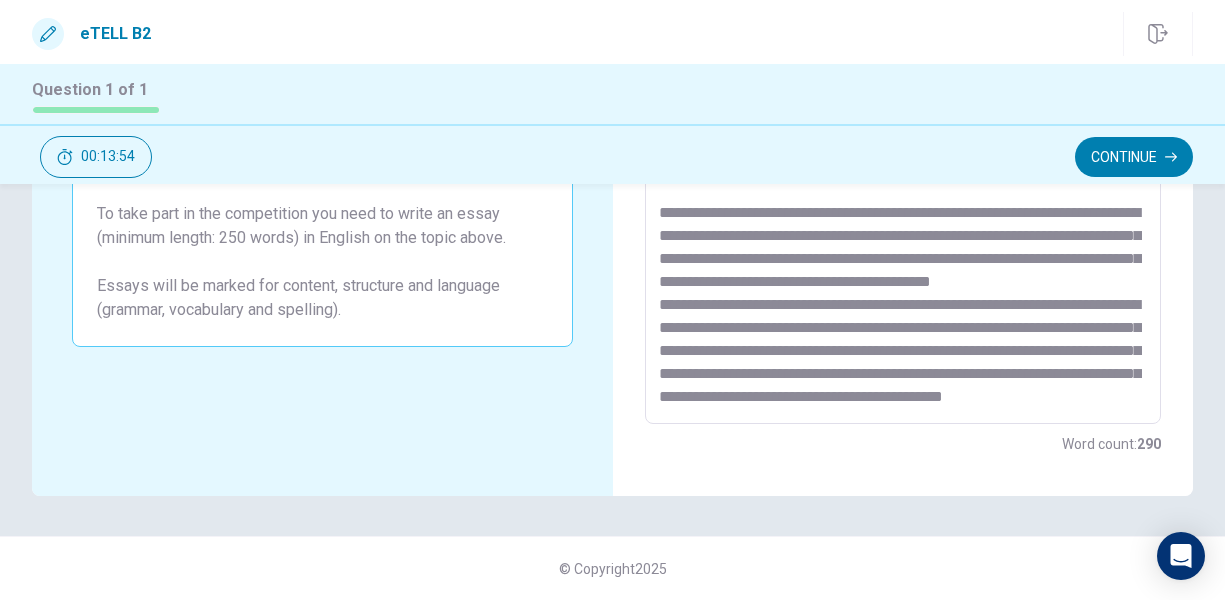 click at bounding box center [901, 148] 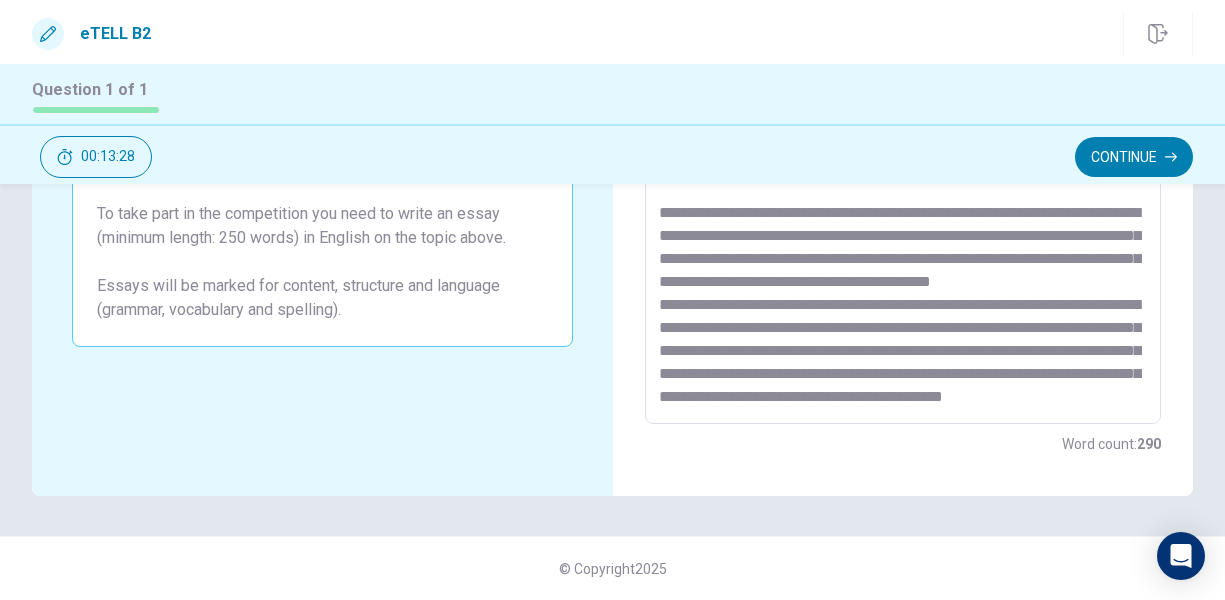 click at bounding box center (901, 148) 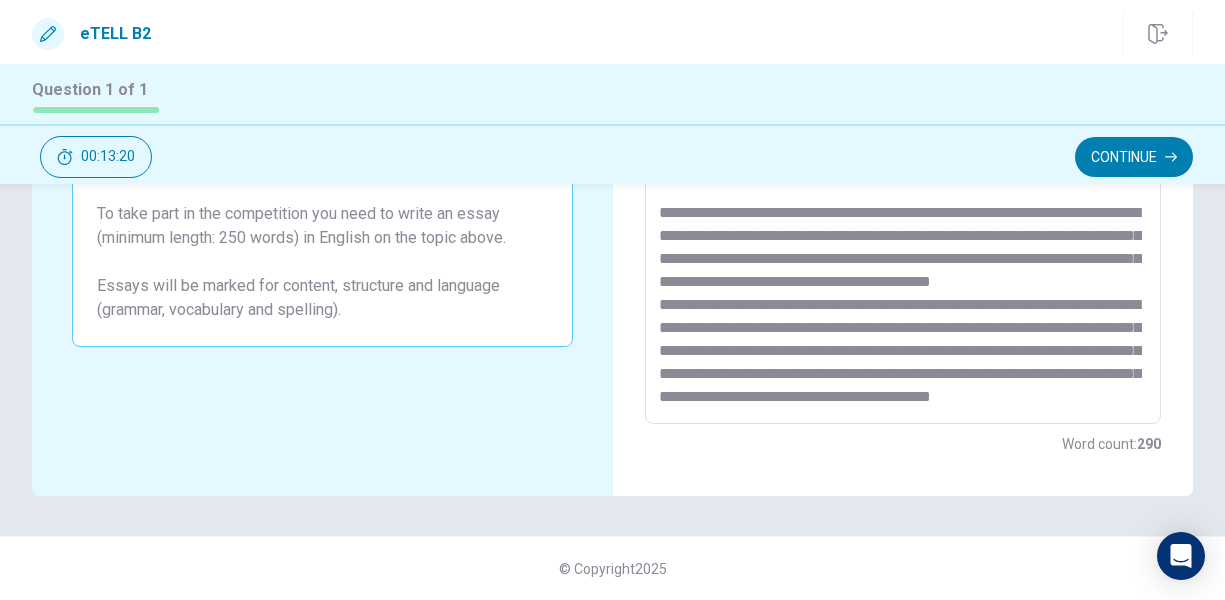 click at bounding box center (901, 148) 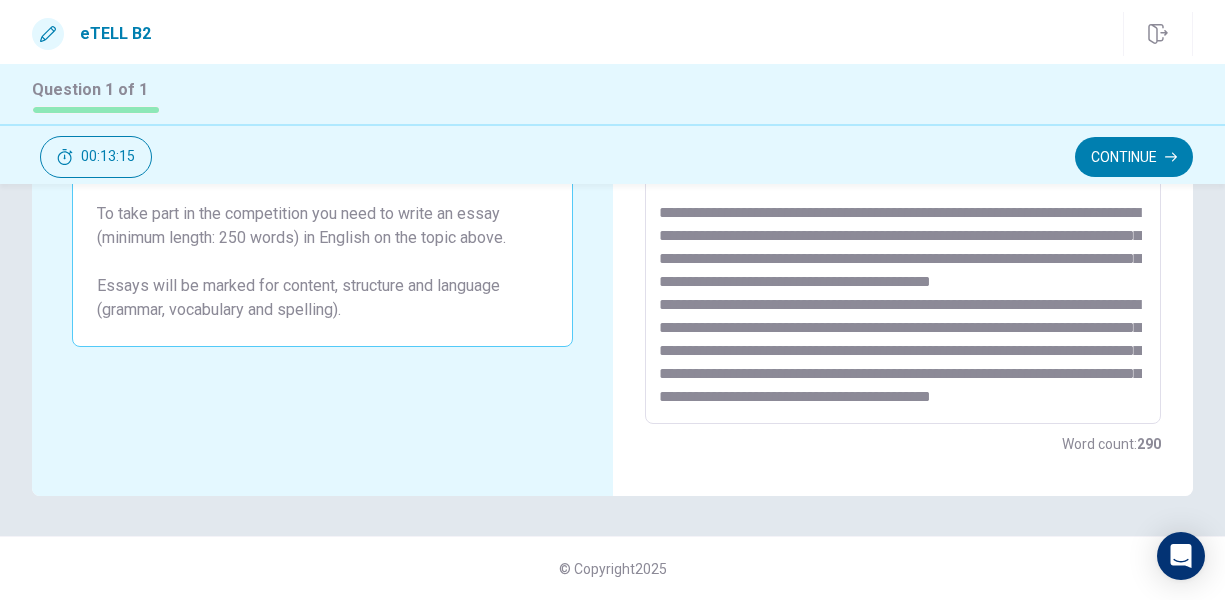 click at bounding box center [901, 148] 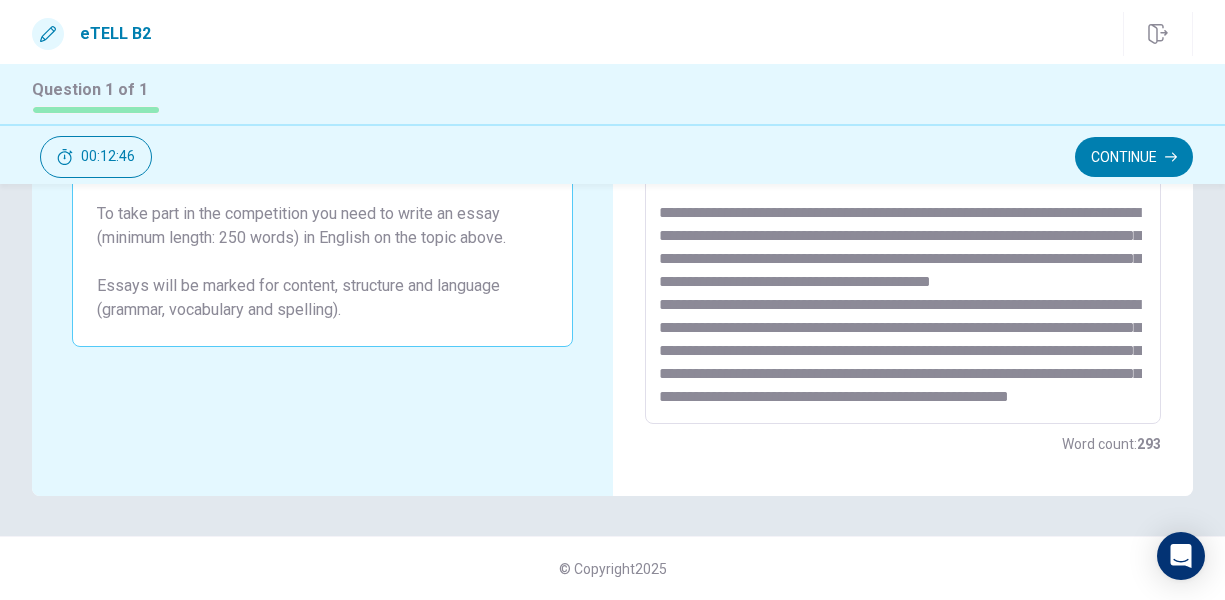 scroll, scrollTop: 239, scrollLeft: 0, axis: vertical 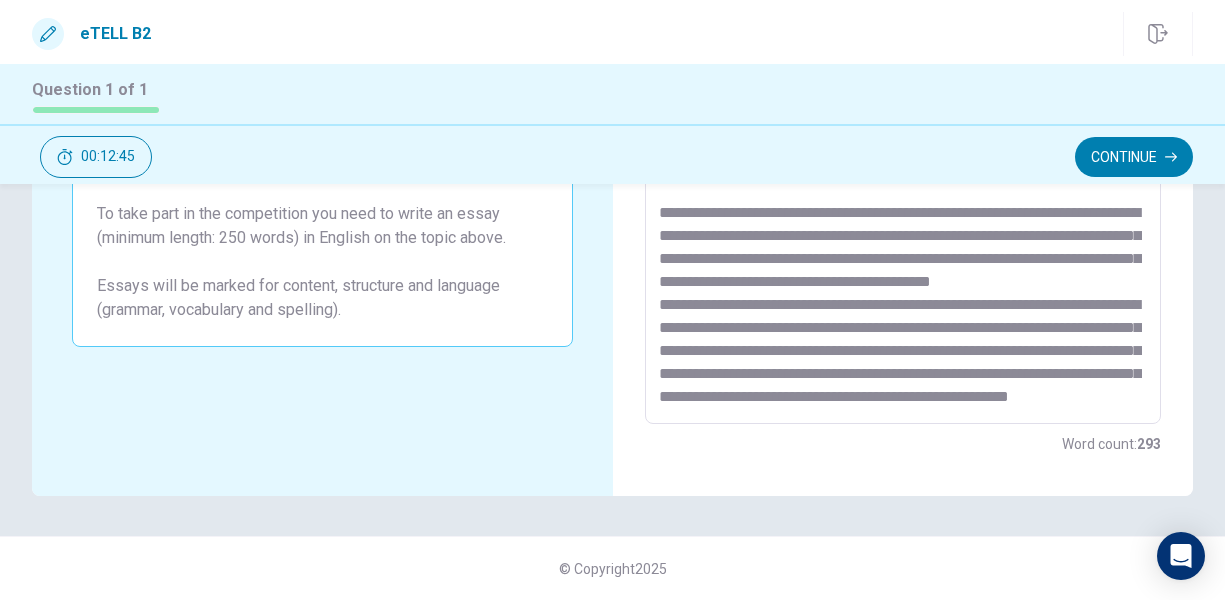 drag, startPoint x: 941, startPoint y: 403, endPoint x: 1004, endPoint y: 400, distance: 63.07139 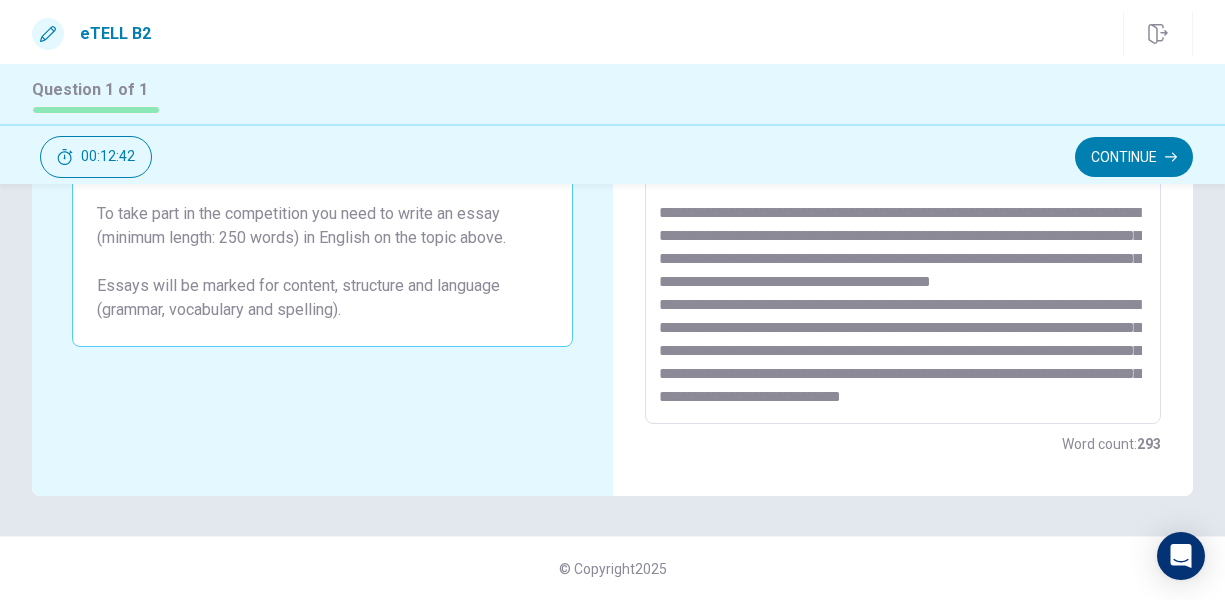 scroll, scrollTop: 216, scrollLeft: 0, axis: vertical 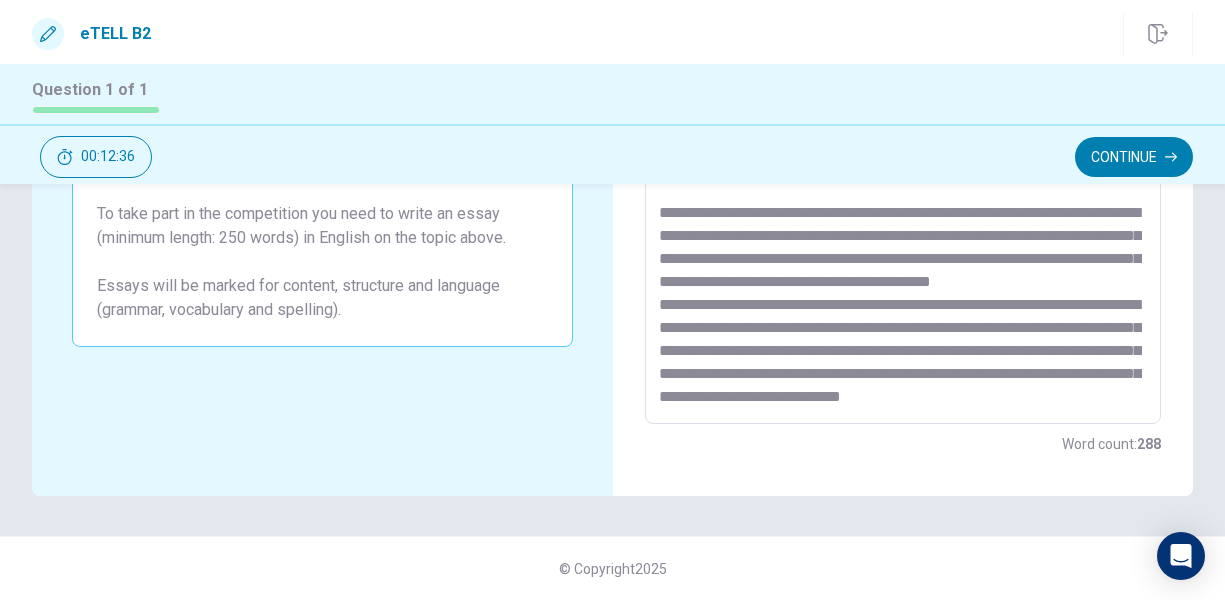 click at bounding box center (901, 148) 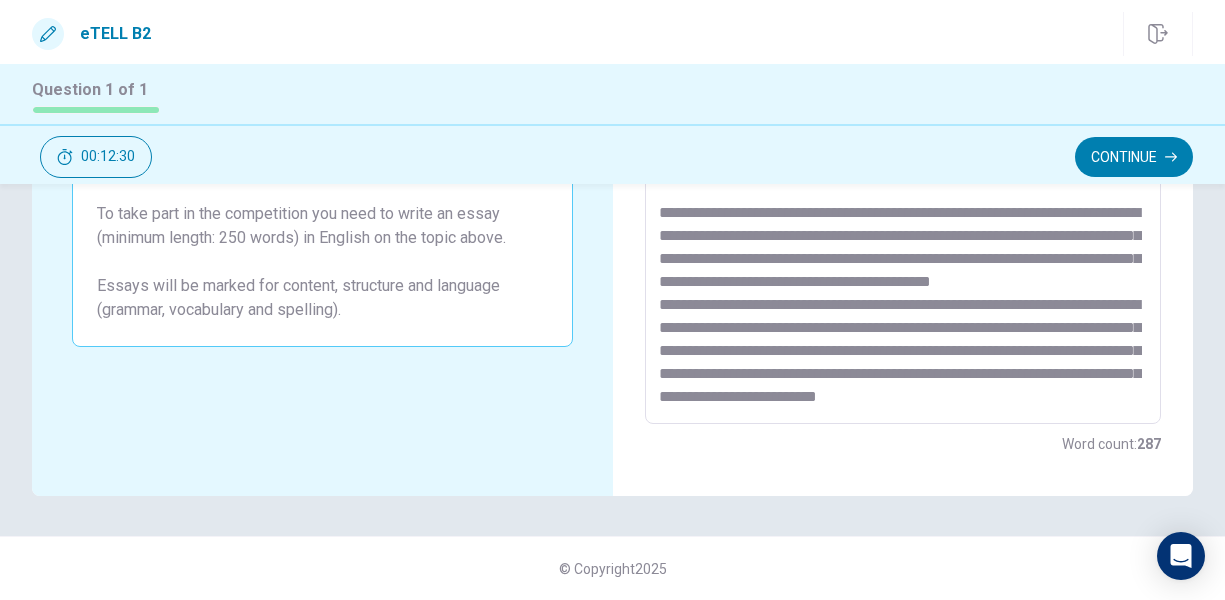 click at bounding box center [901, 148] 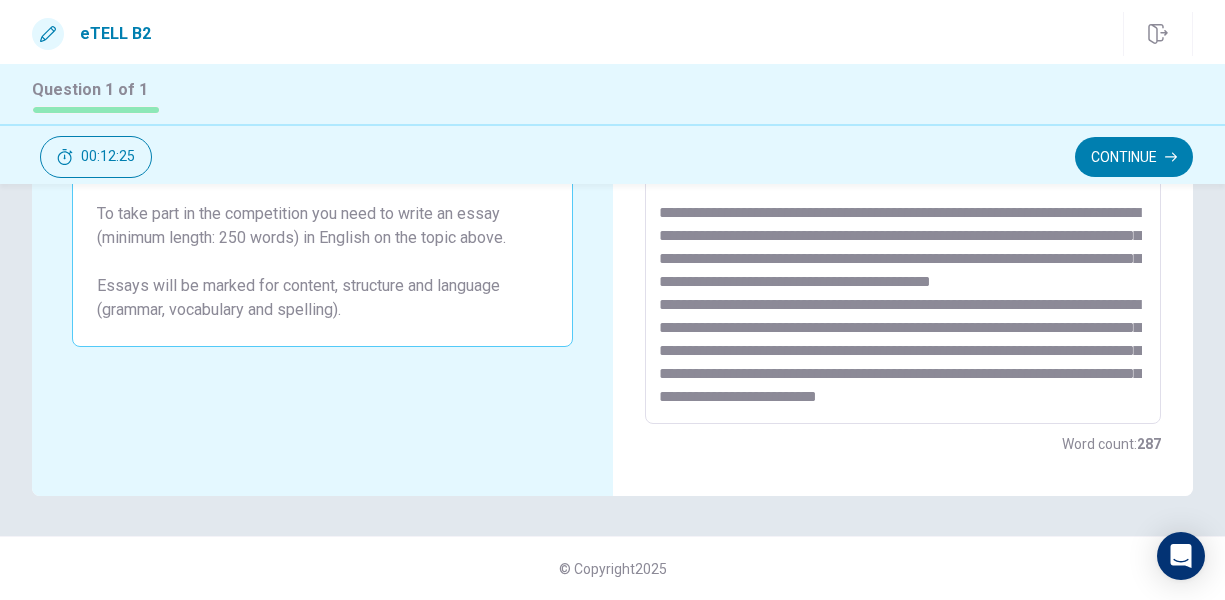click at bounding box center [901, 148] 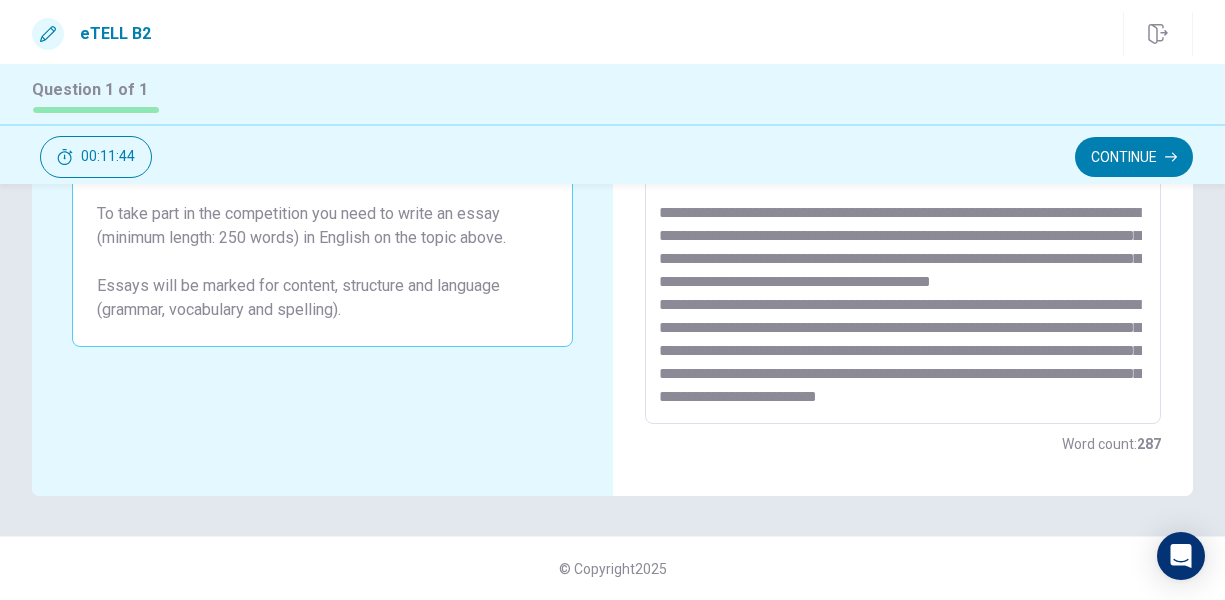 click at bounding box center [901, 148] 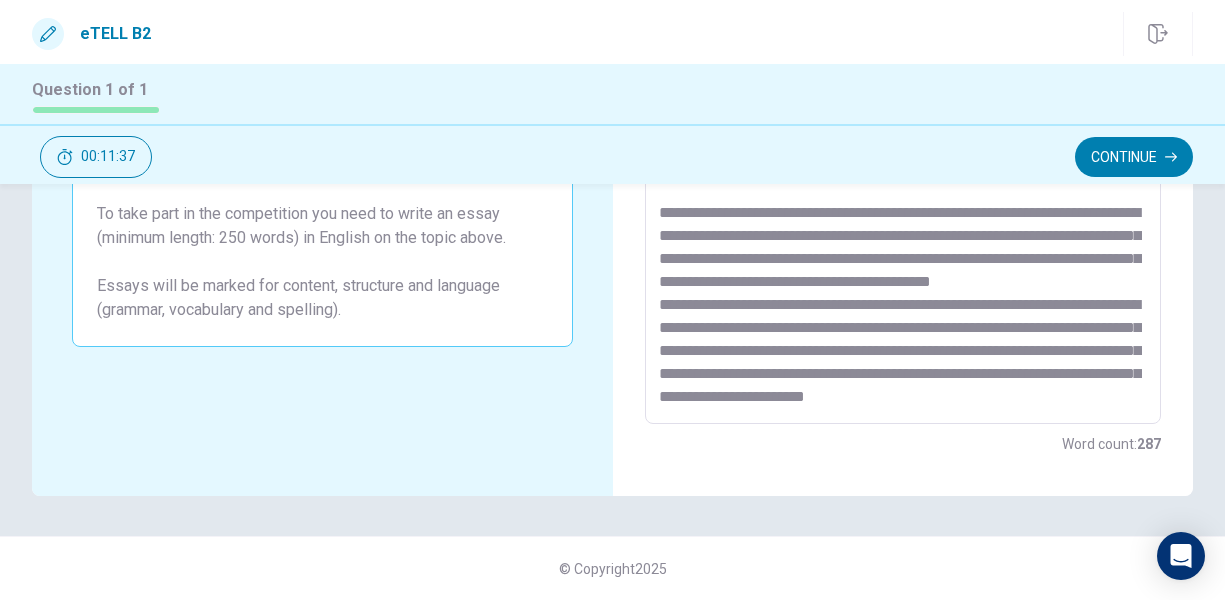 click at bounding box center [901, 148] 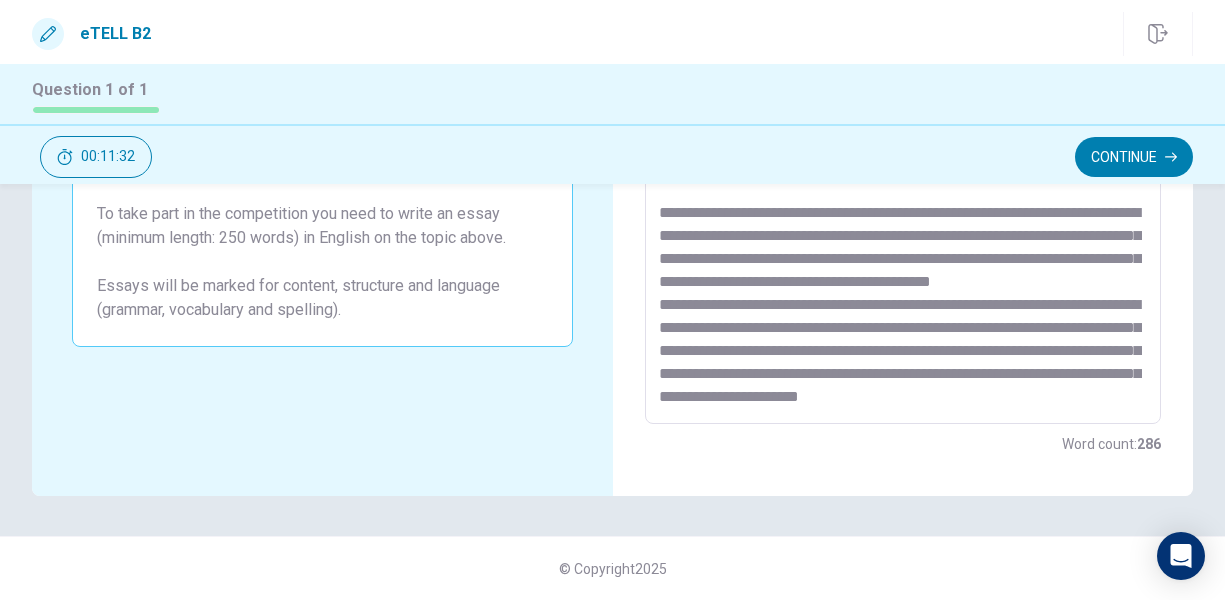 click at bounding box center (901, 148) 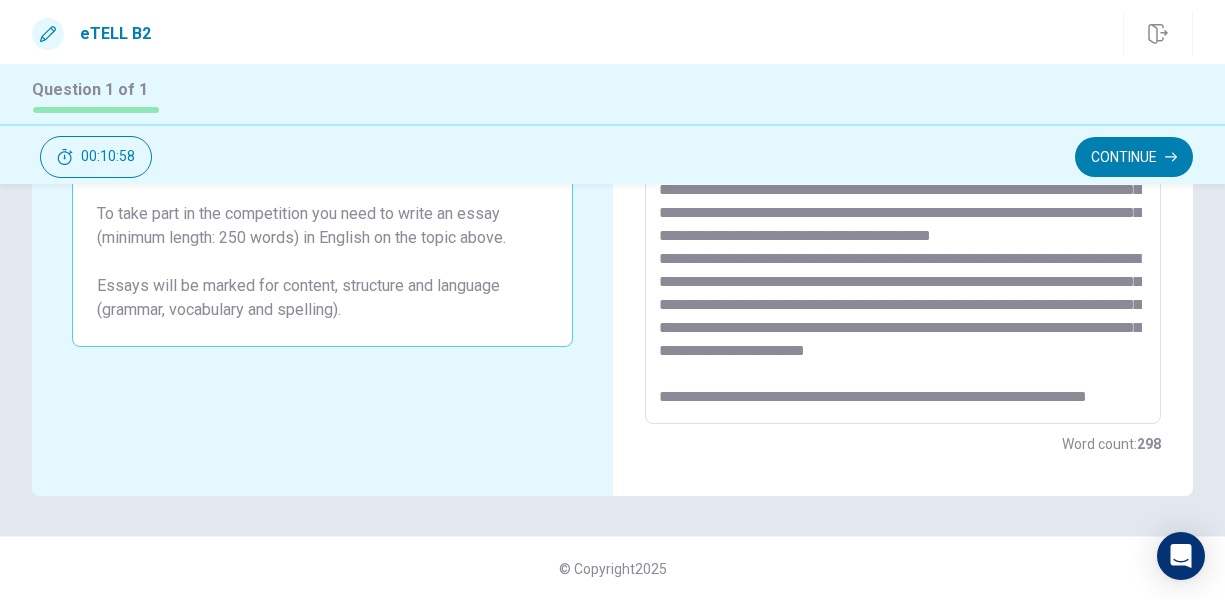 scroll, scrollTop: 284, scrollLeft: 0, axis: vertical 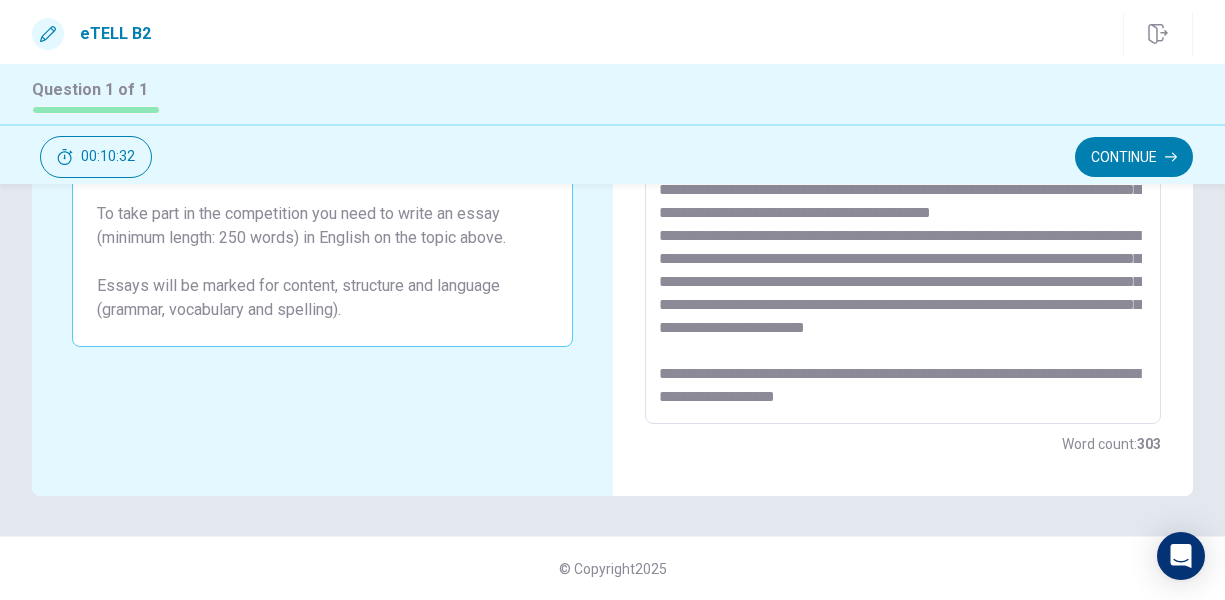 click at bounding box center (901, 148) 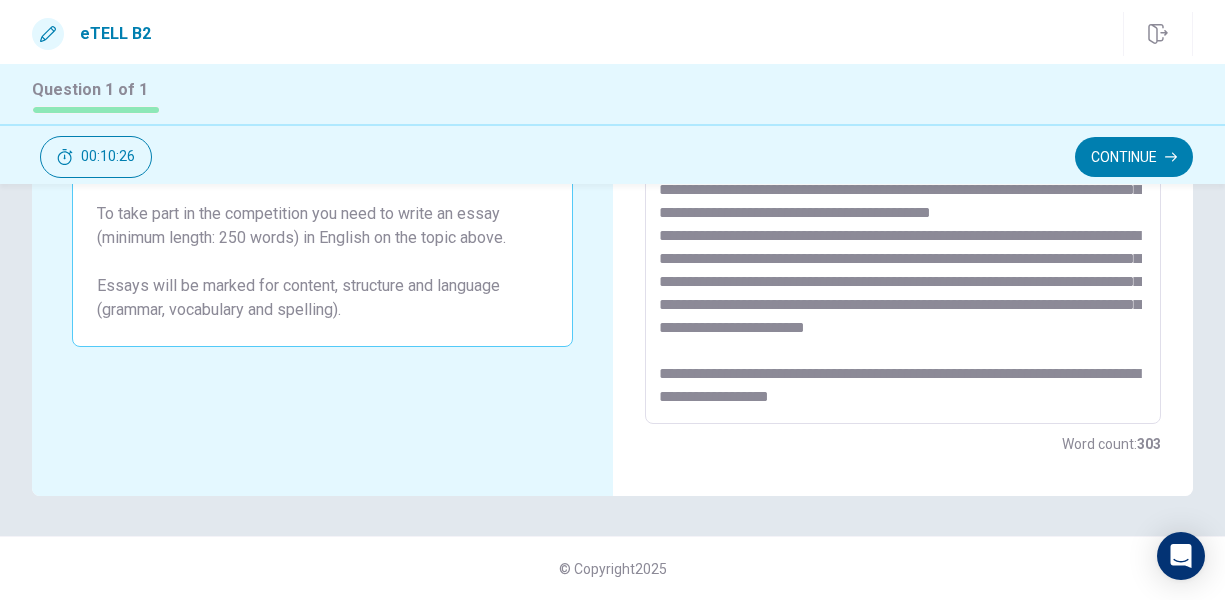 click at bounding box center [901, 148] 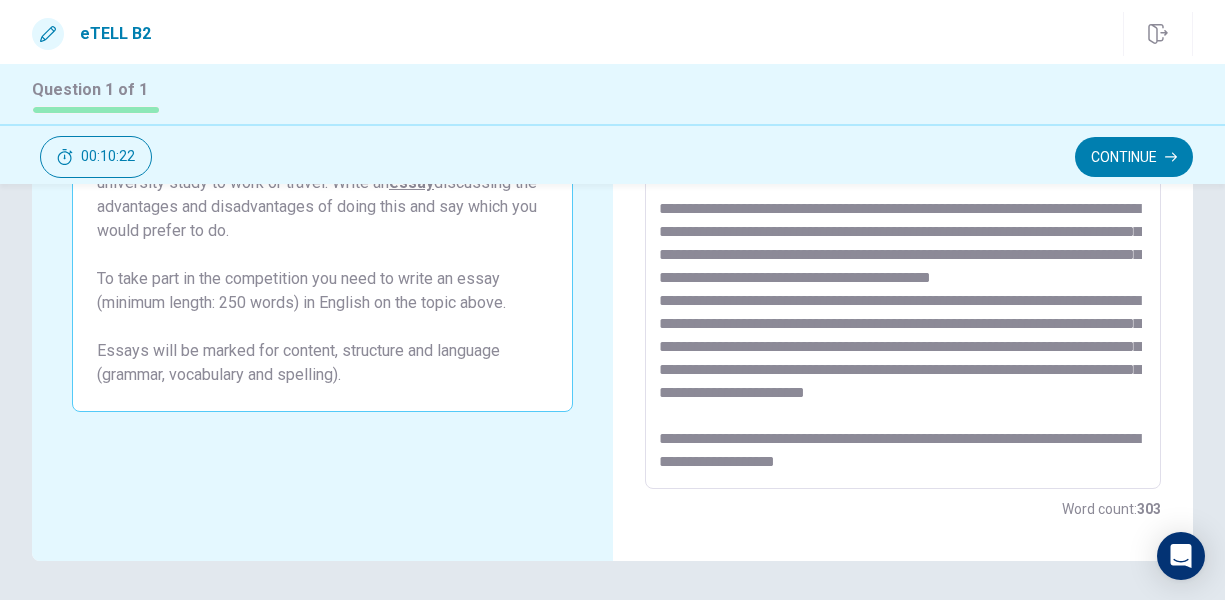 scroll, scrollTop: 323, scrollLeft: 0, axis: vertical 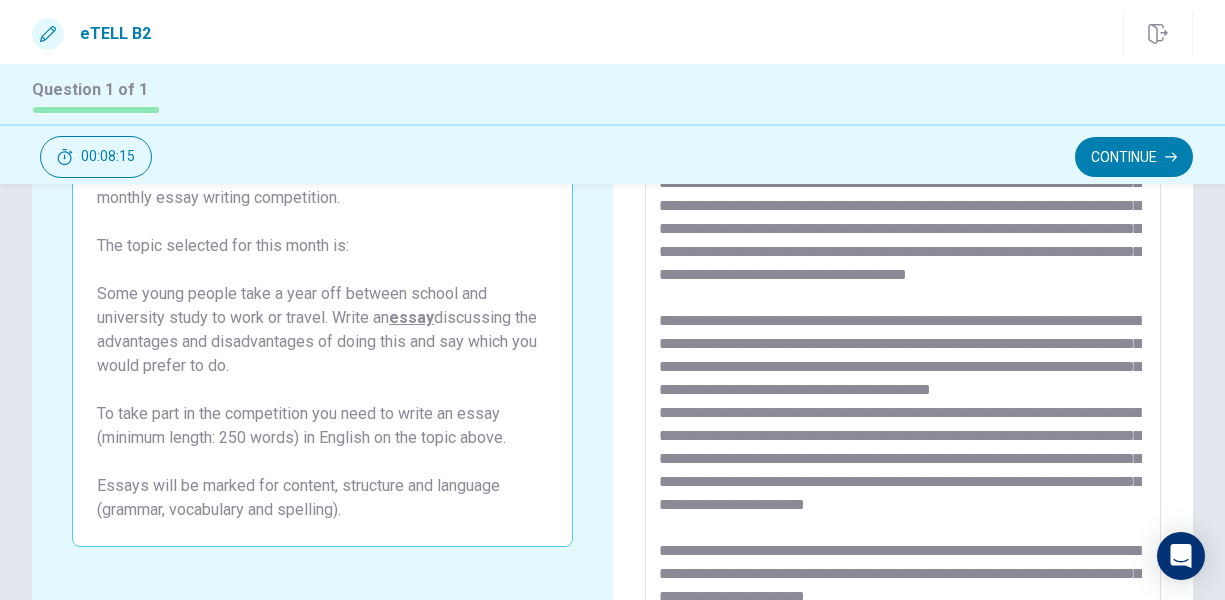 click at bounding box center (901, 348) 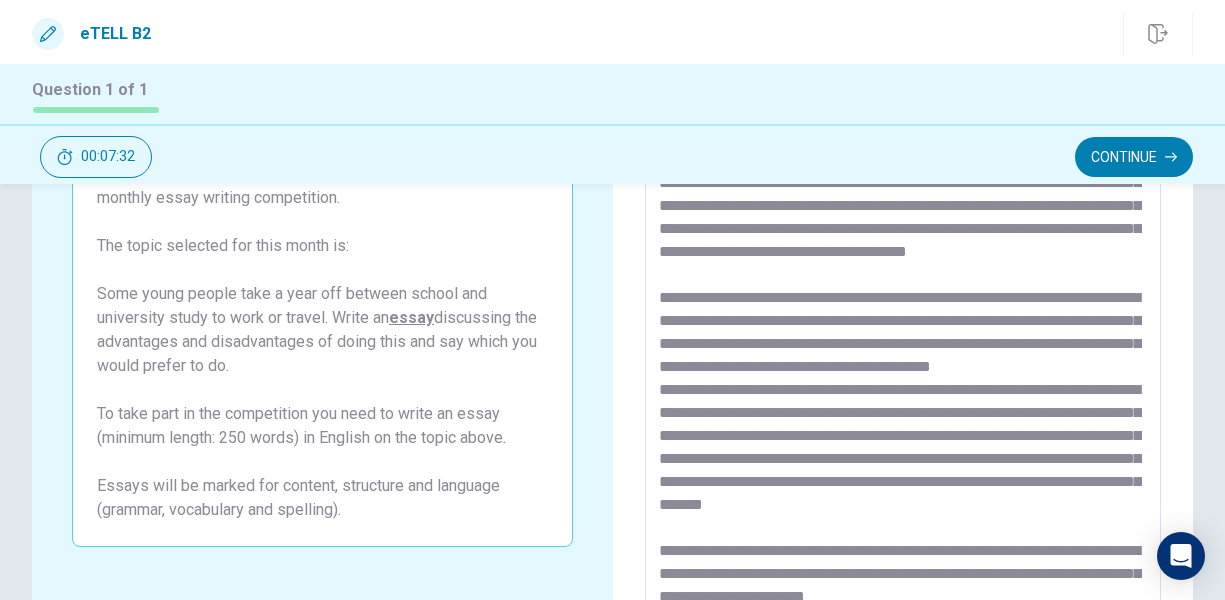 scroll, scrollTop: 331, scrollLeft: 0, axis: vertical 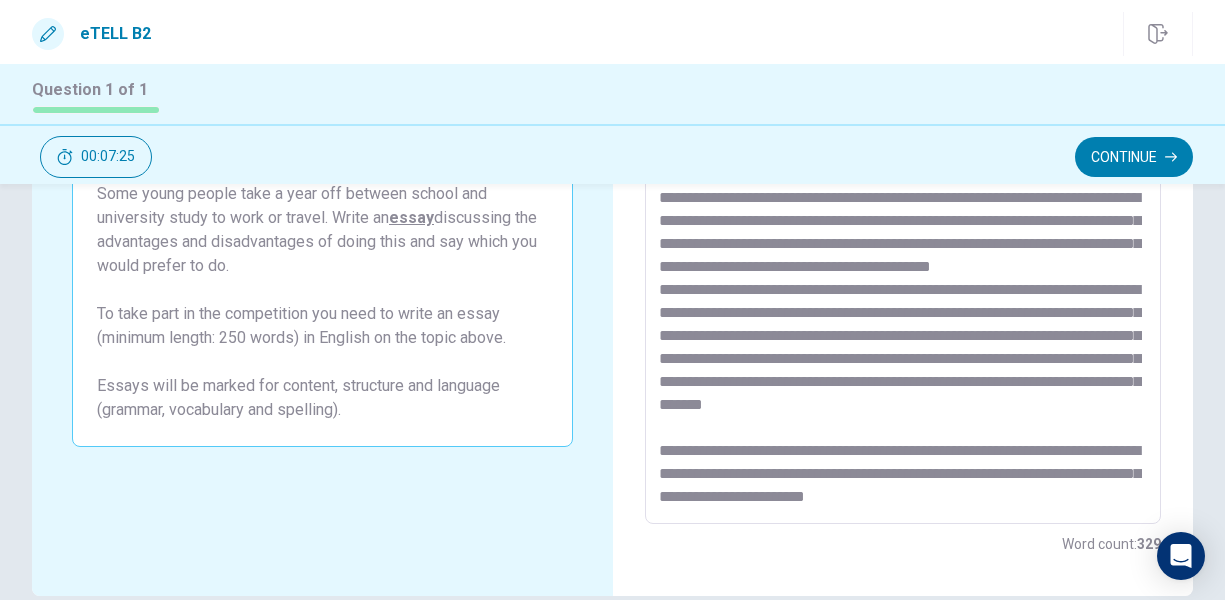 click at bounding box center [901, 248] 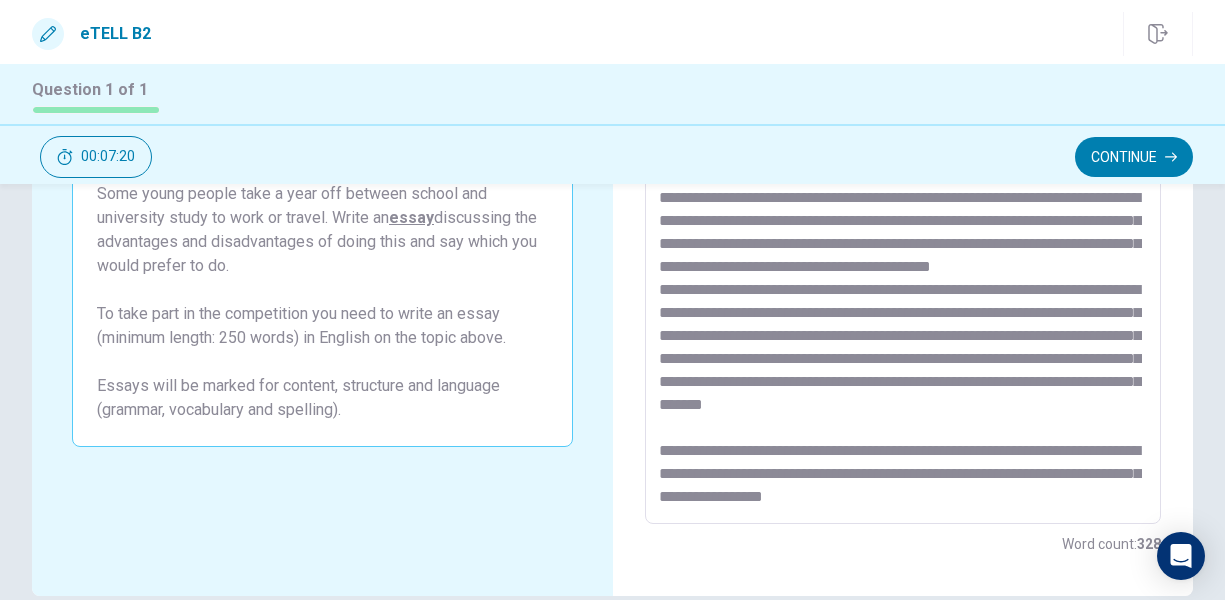 click at bounding box center [901, 248] 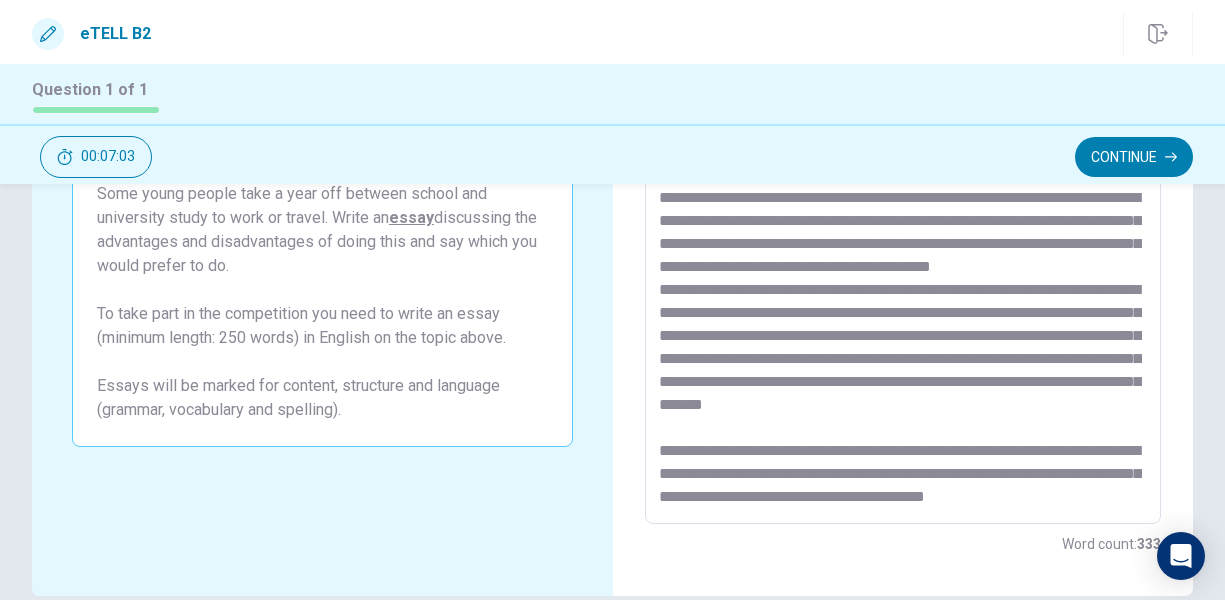 scroll, scrollTop: 353, scrollLeft: 0, axis: vertical 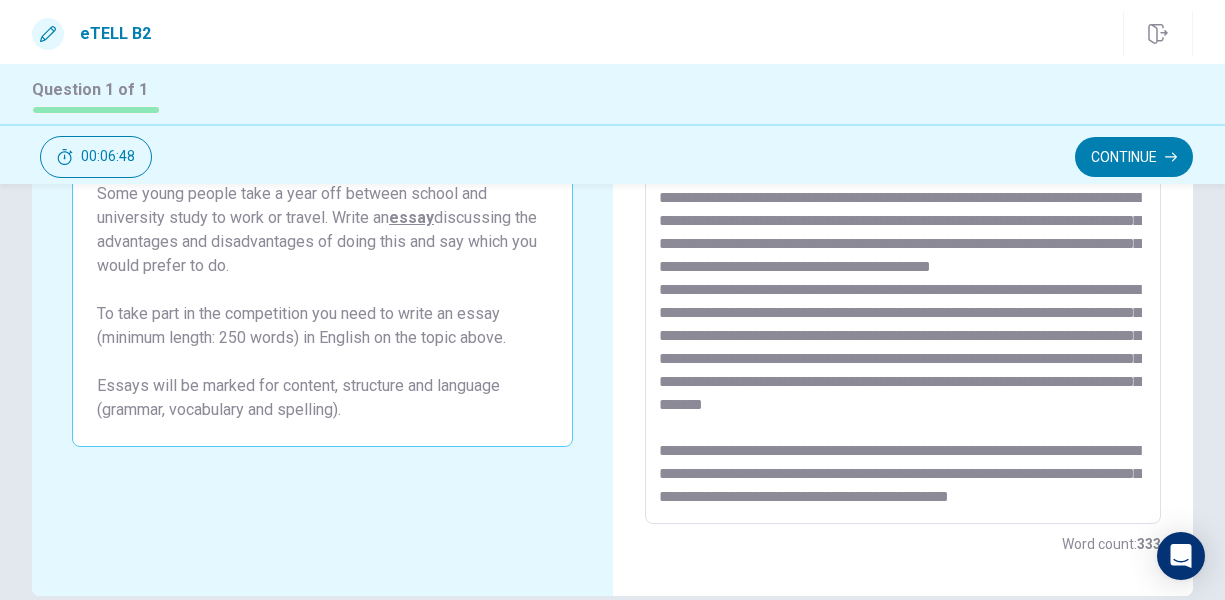 click at bounding box center (901, 248) 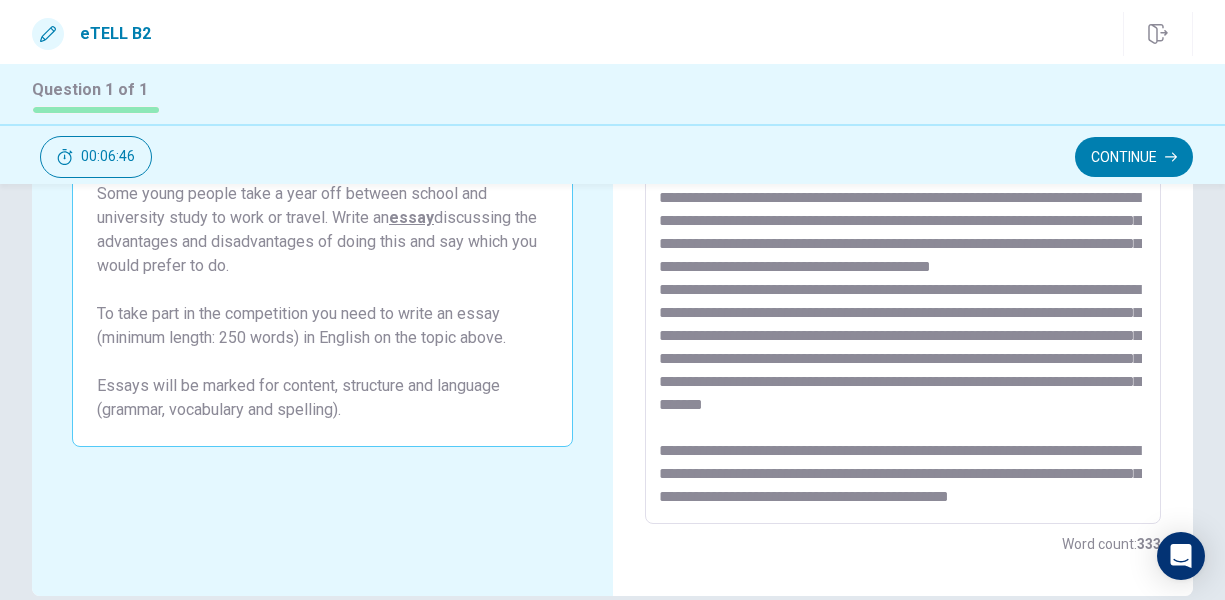 click at bounding box center (901, 248) 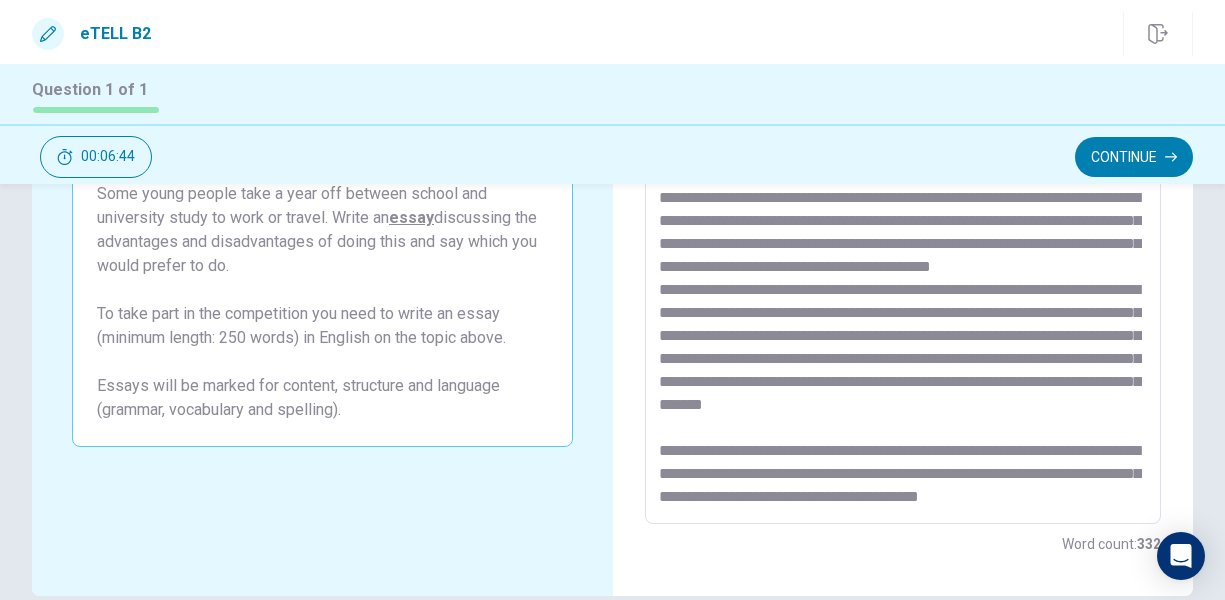 scroll, scrollTop: 331, scrollLeft: 0, axis: vertical 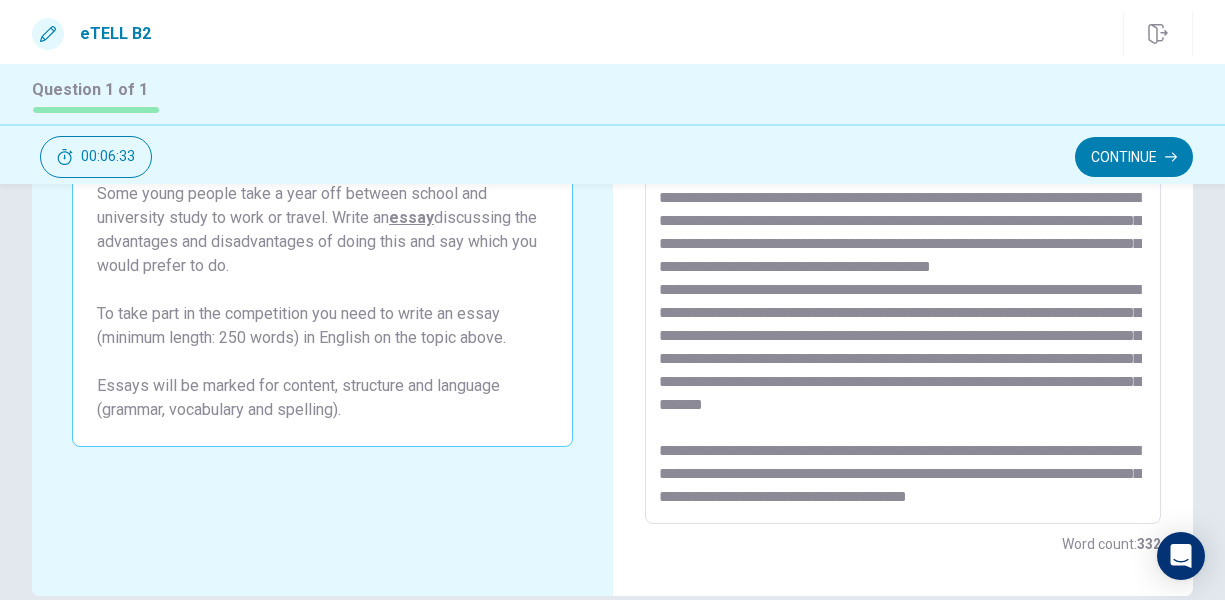 click at bounding box center [901, 248] 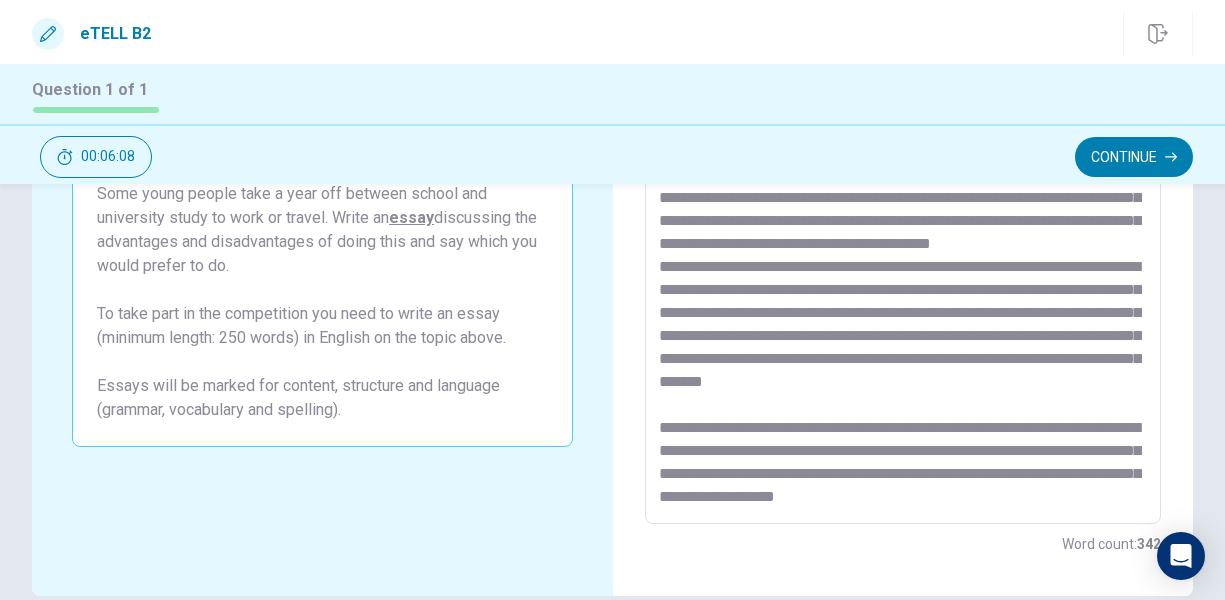 scroll, scrollTop: 376, scrollLeft: 0, axis: vertical 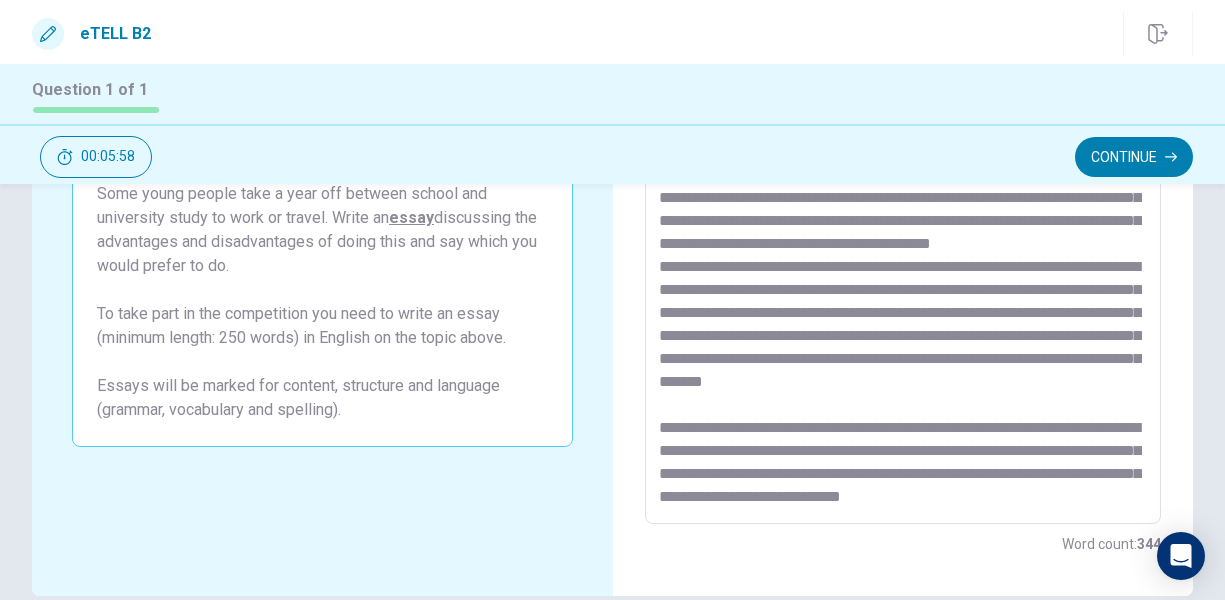 click at bounding box center [901, 248] 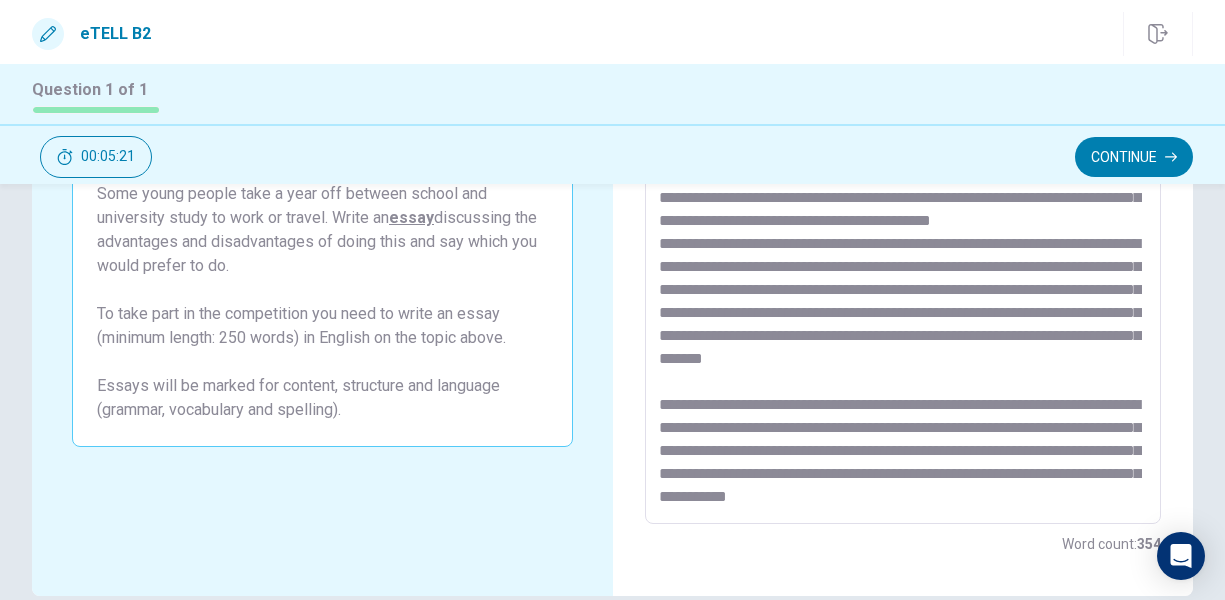 scroll, scrollTop: 400, scrollLeft: 0, axis: vertical 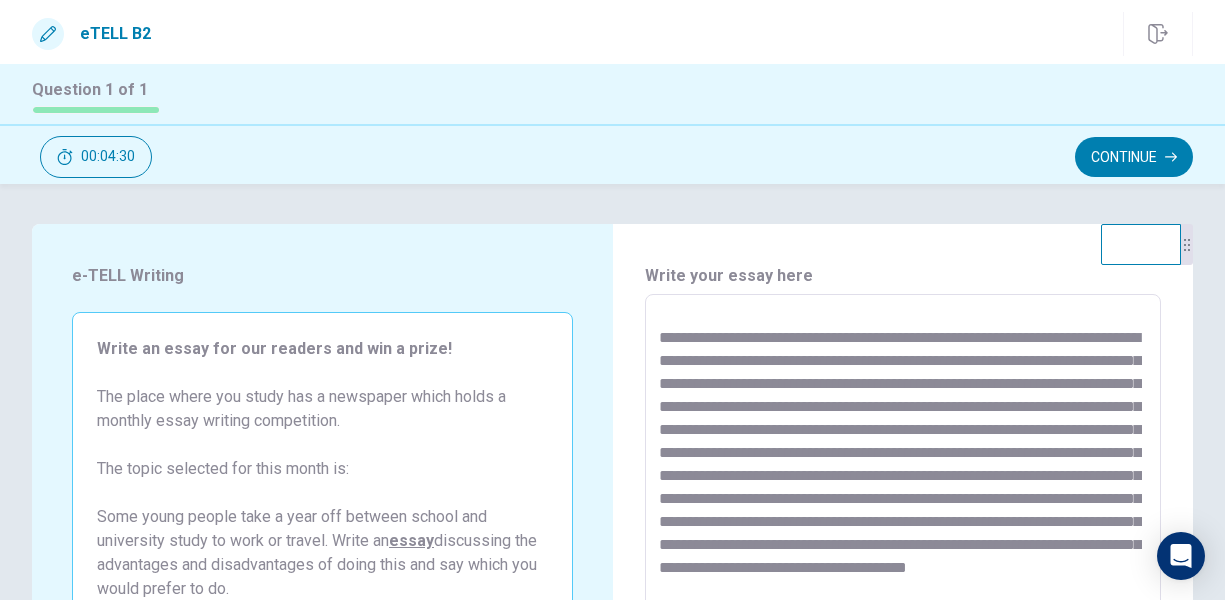 click at bounding box center [901, 571] 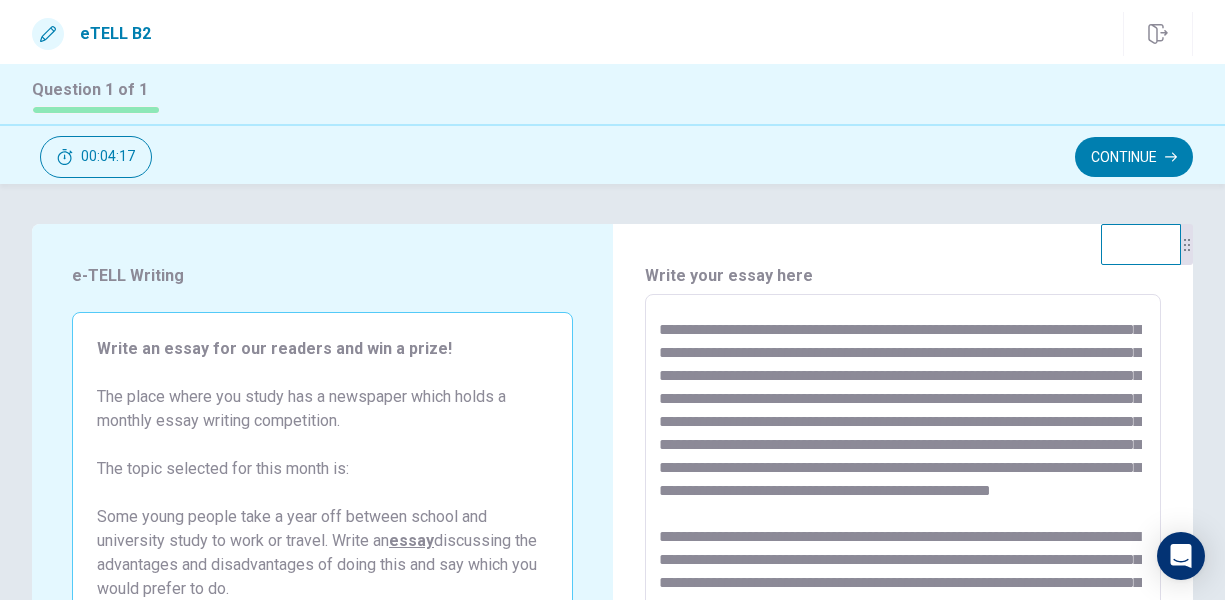 scroll, scrollTop: 200, scrollLeft: 0, axis: vertical 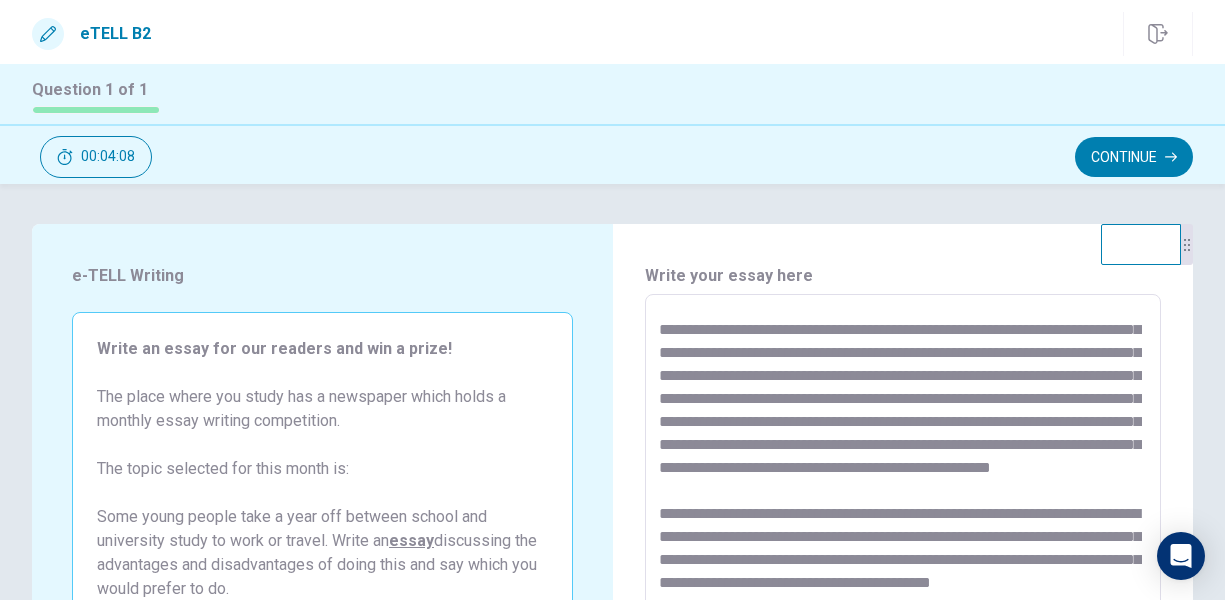 click at bounding box center (901, 571) 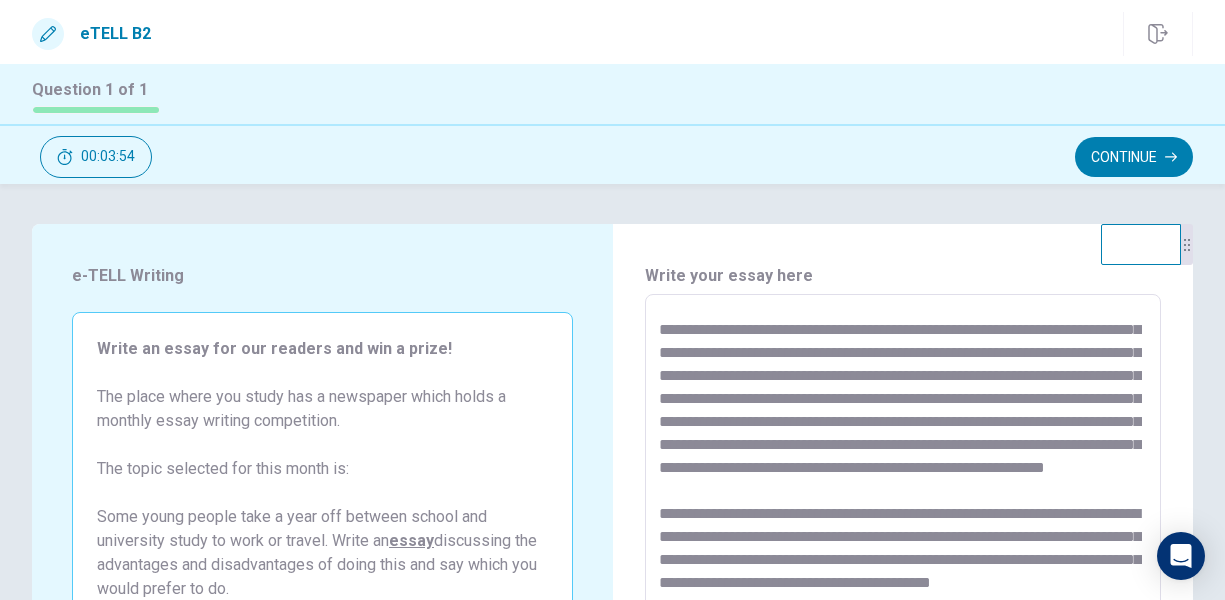 scroll, scrollTop: 300, scrollLeft: 0, axis: vertical 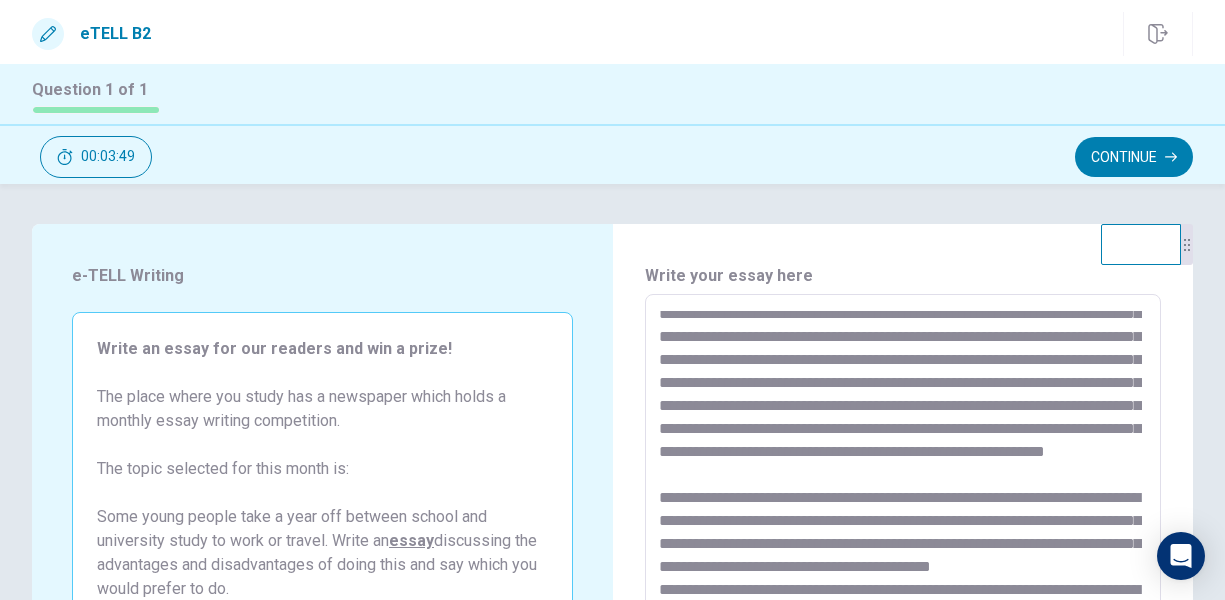 click at bounding box center (901, 571) 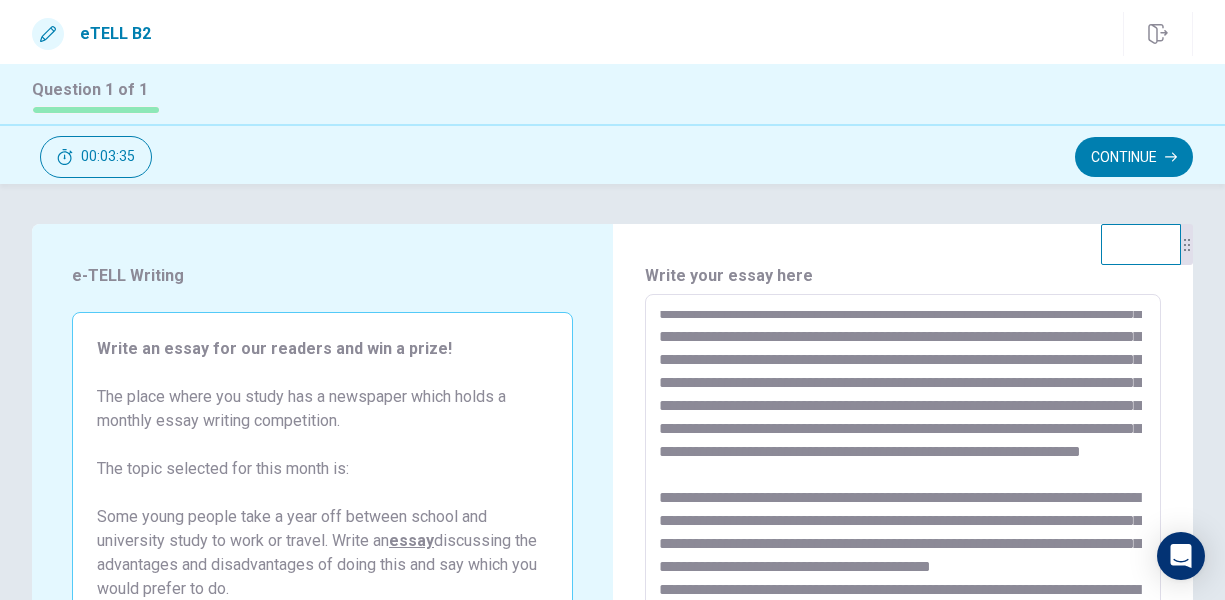 click at bounding box center [901, 571] 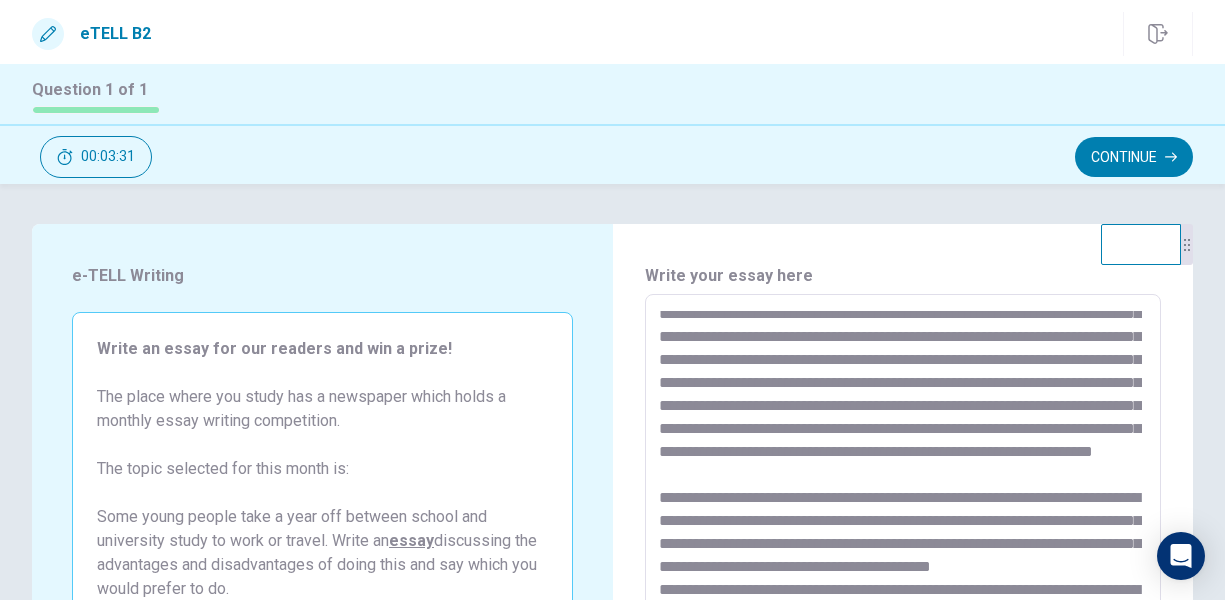 scroll, scrollTop: 377, scrollLeft: 0, axis: vertical 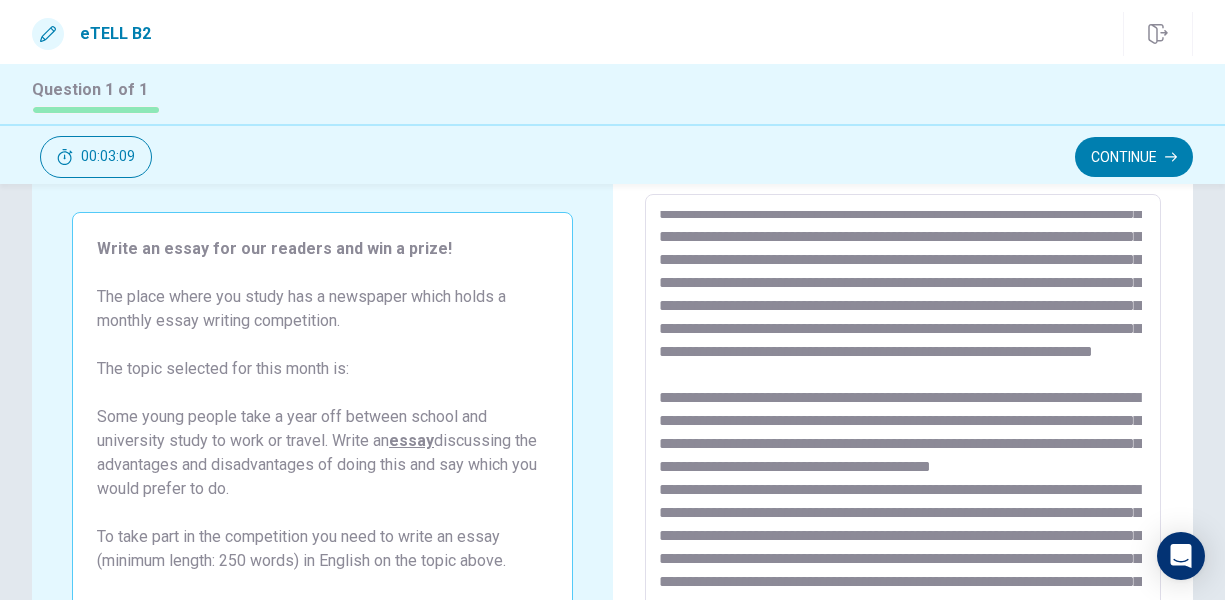 click at bounding box center (901, 471) 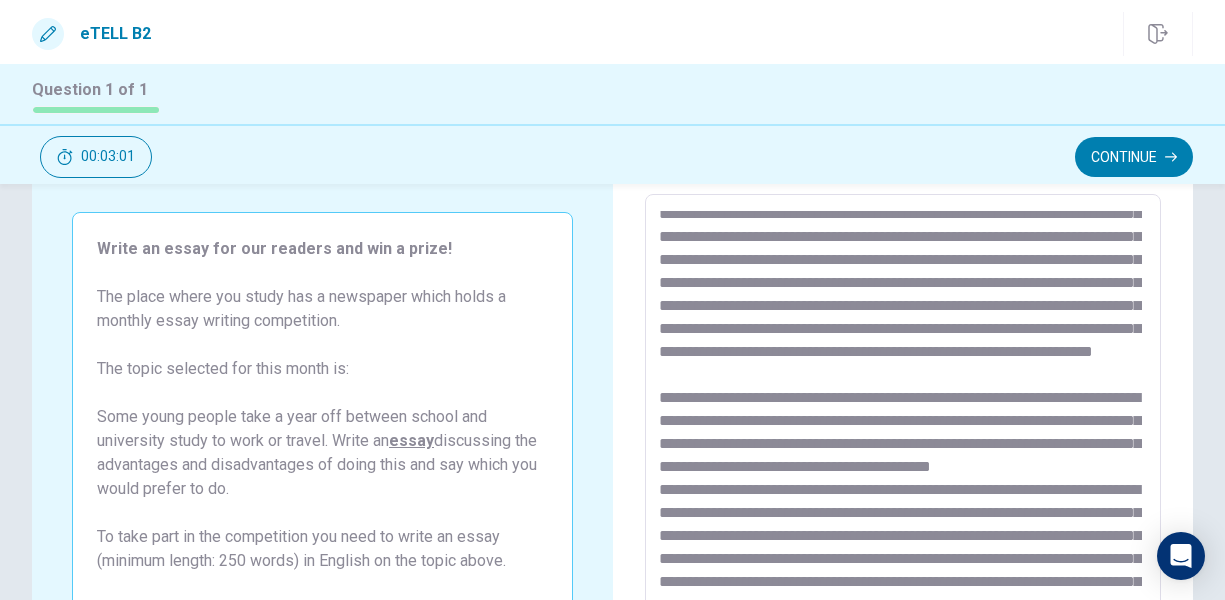 scroll, scrollTop: 200, scrollLeft: 0, axis: vertical 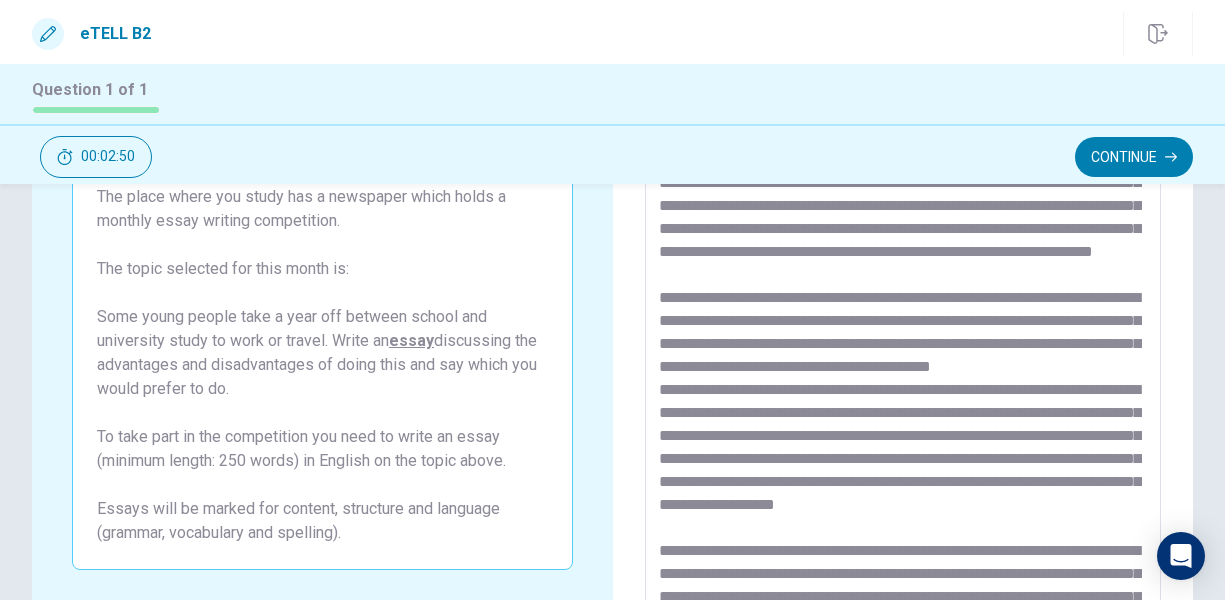 click at bounding box center [901, 371] 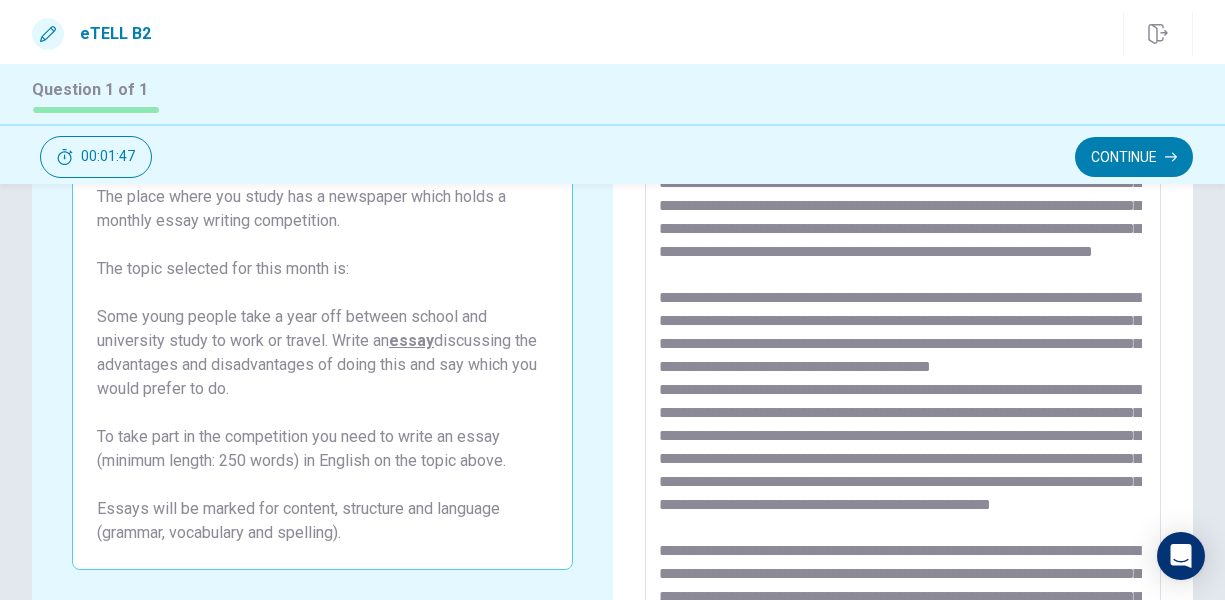 click at bounding box center [901, 371] 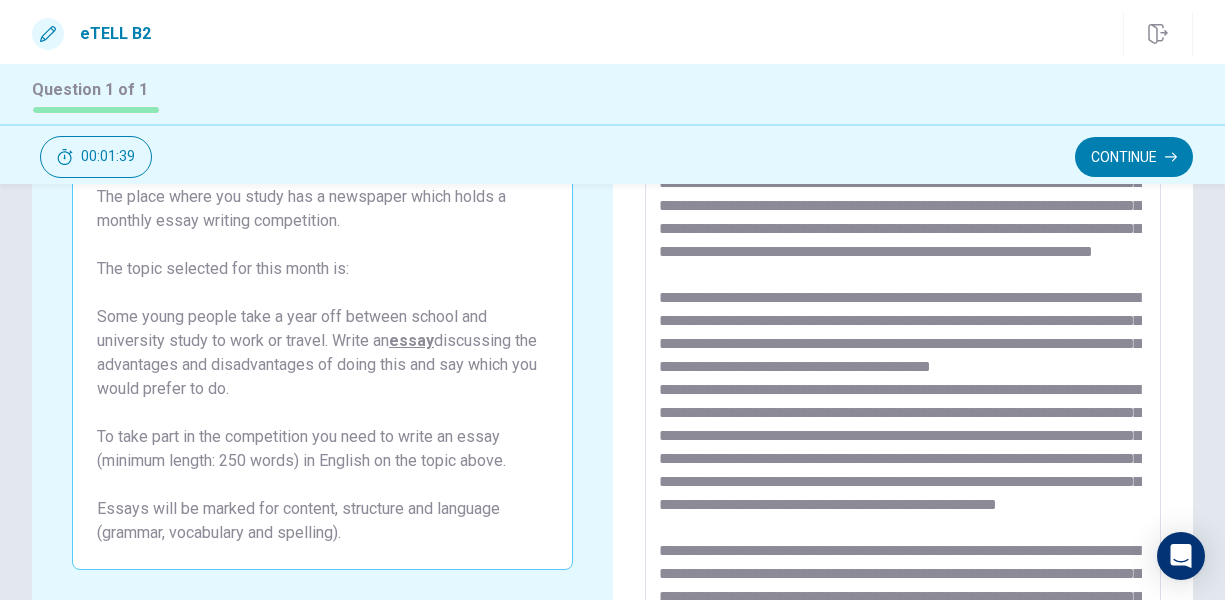 click at bounding box center [901, 371] 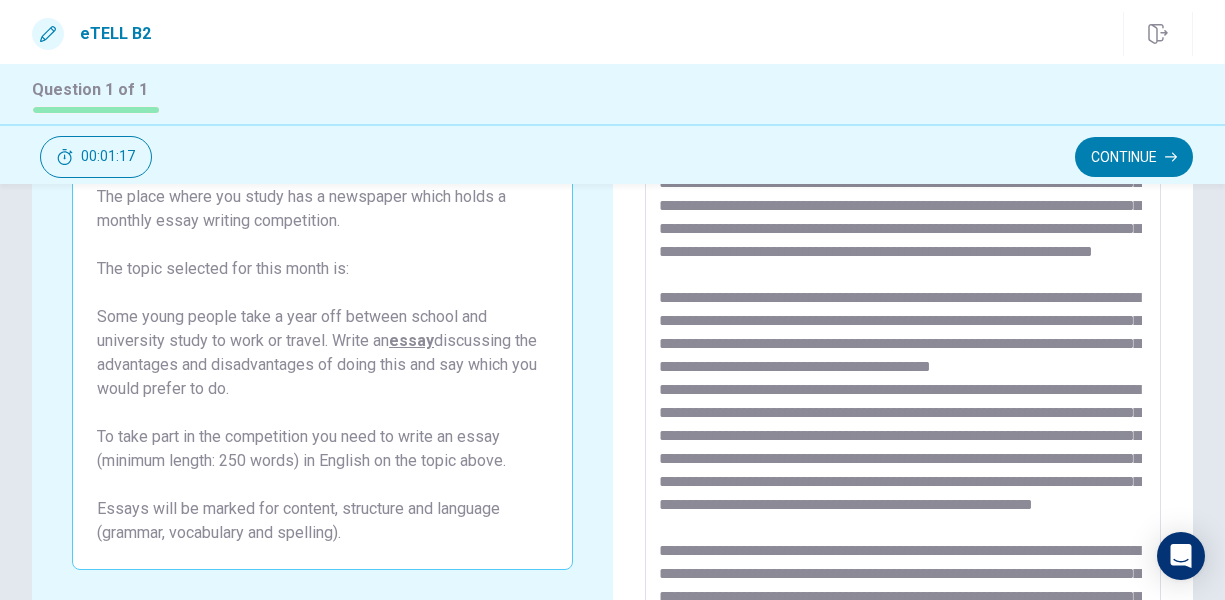 click at bounding box center [901, 371] 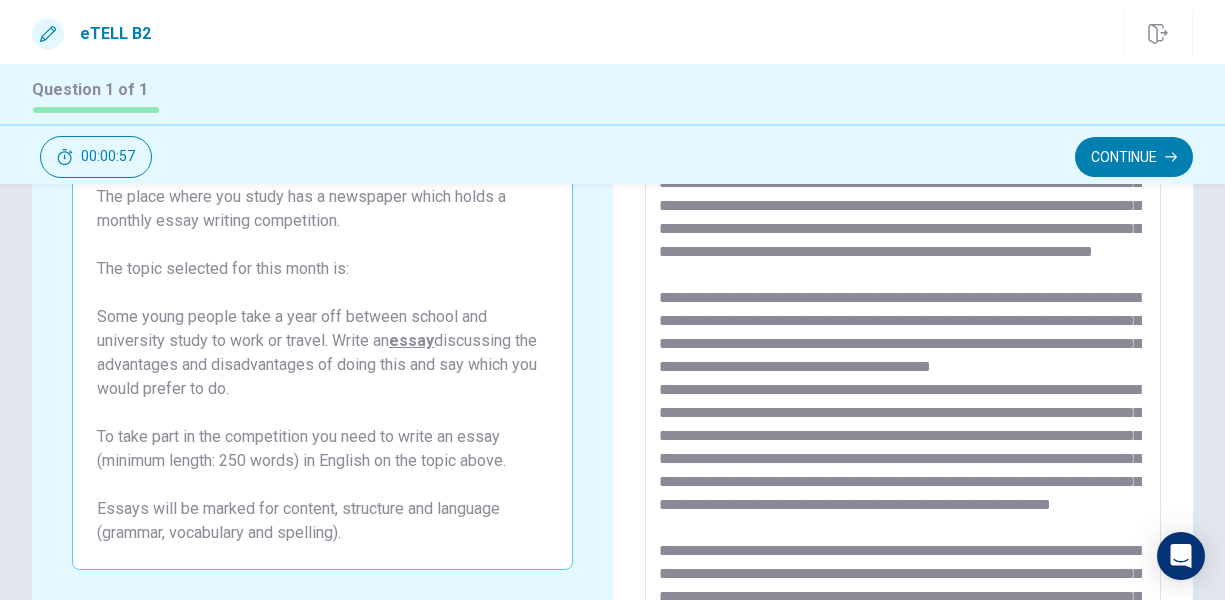 scroll, scrollTop: 400, scrollLeft: 0, axis: vertical 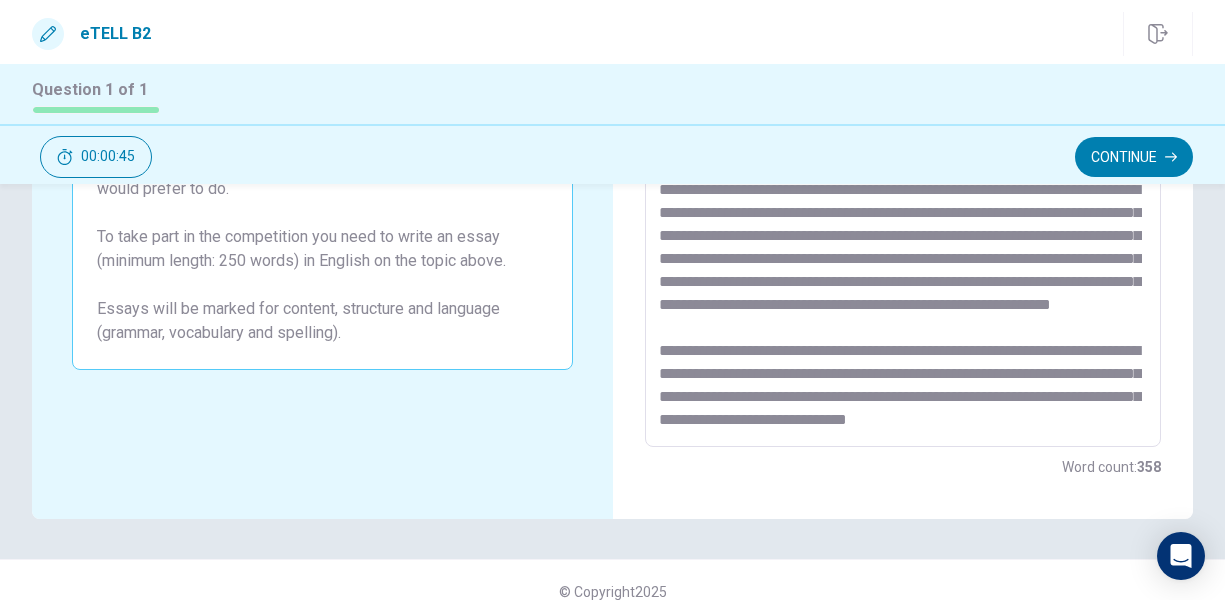click at bounding box center (901, 171) 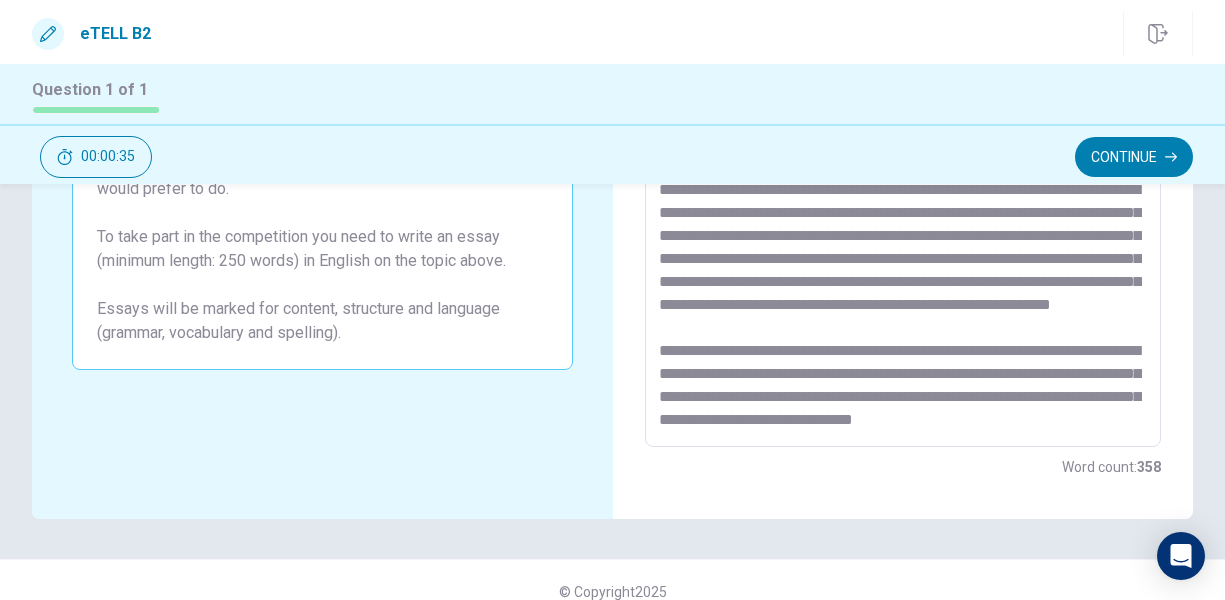 click at bounding box center [901, 171] 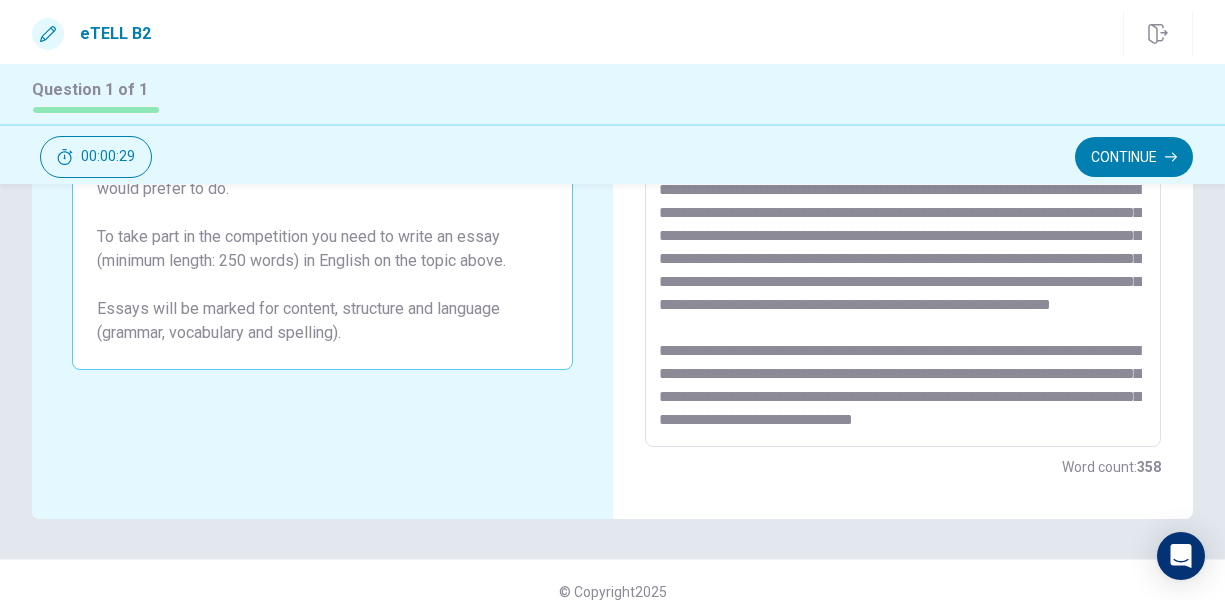 click at bounding box center [901, 171] 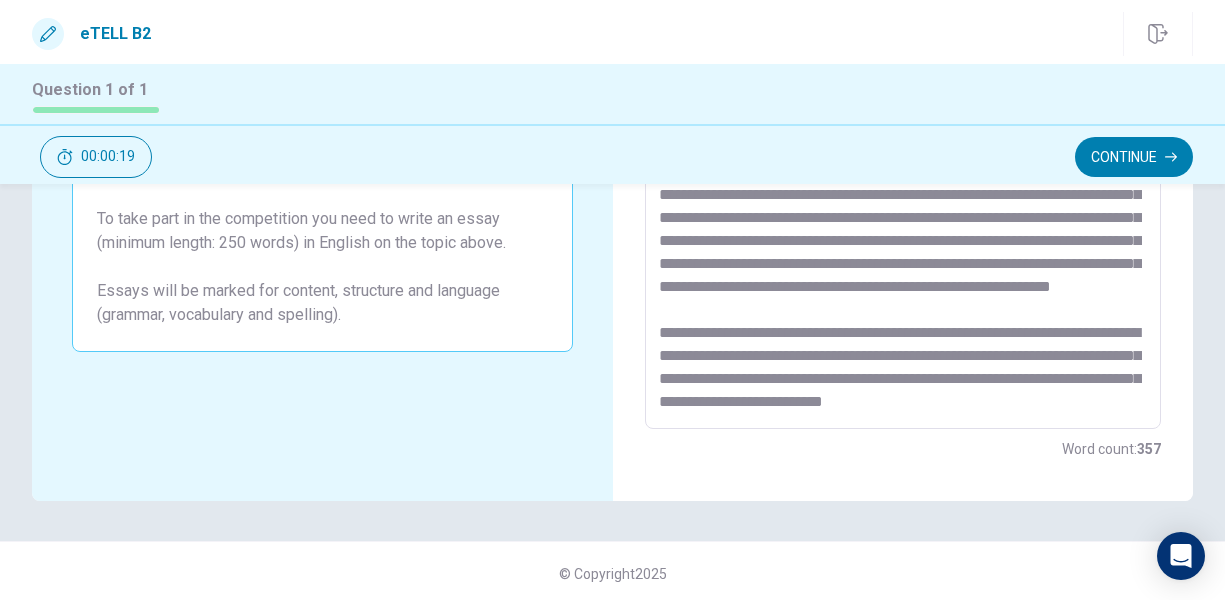 scroll, scrollTop: 423, scrollLeft: 0, axis: vertical 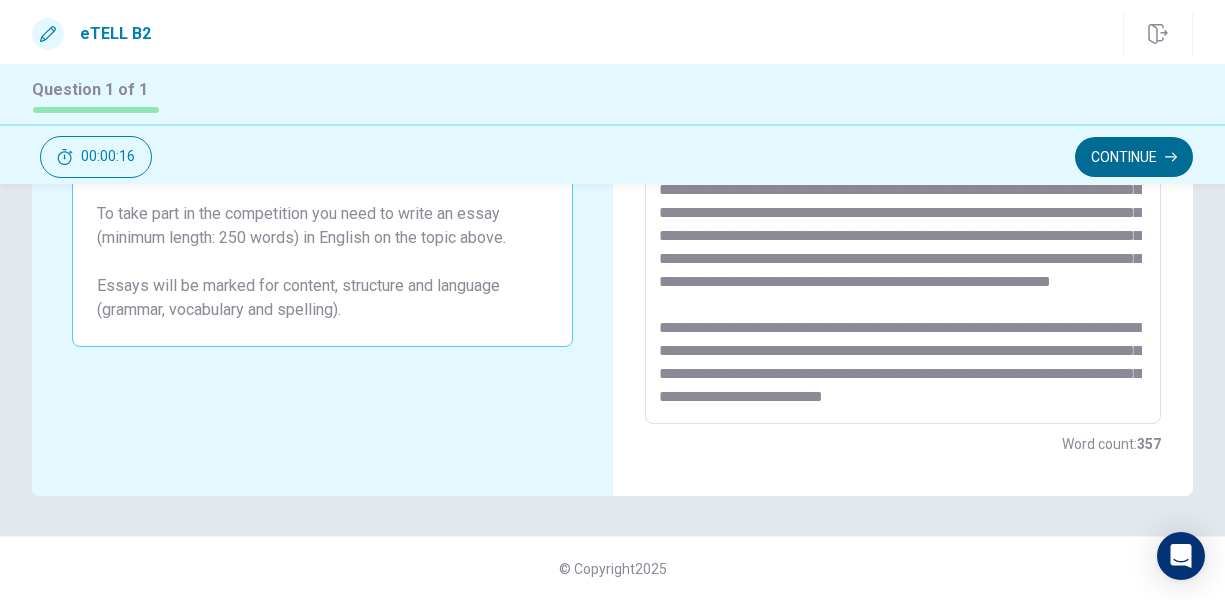 click on "Continue" at bounding box center (1134, 157) 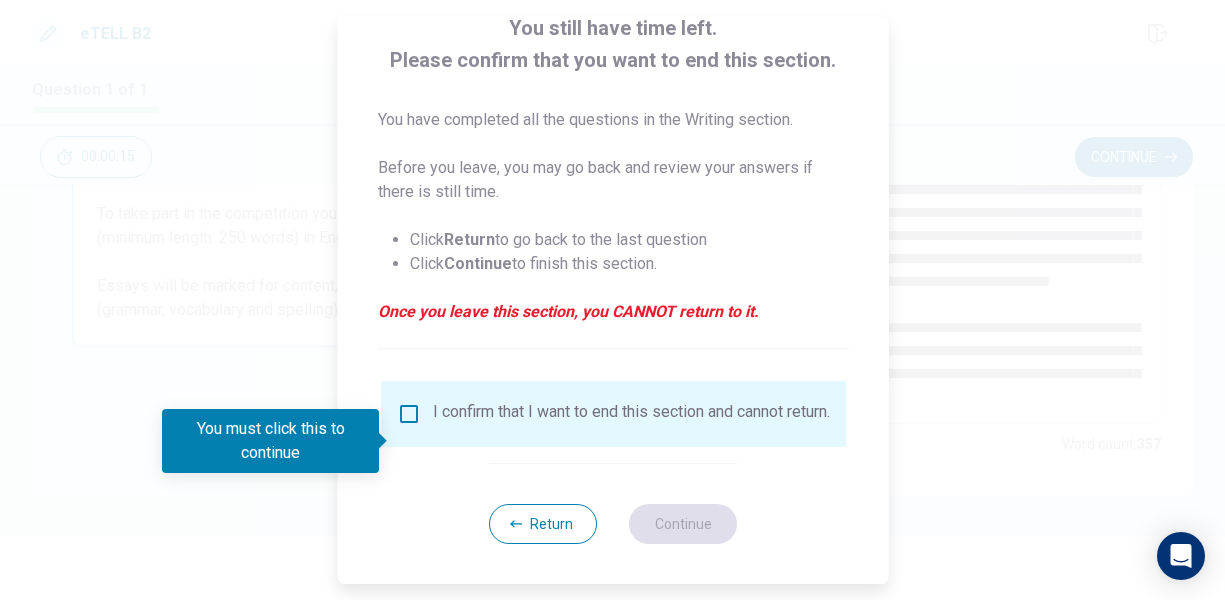 scroll, scrollTop: 146, scrollLeft: 0, axis: vertical 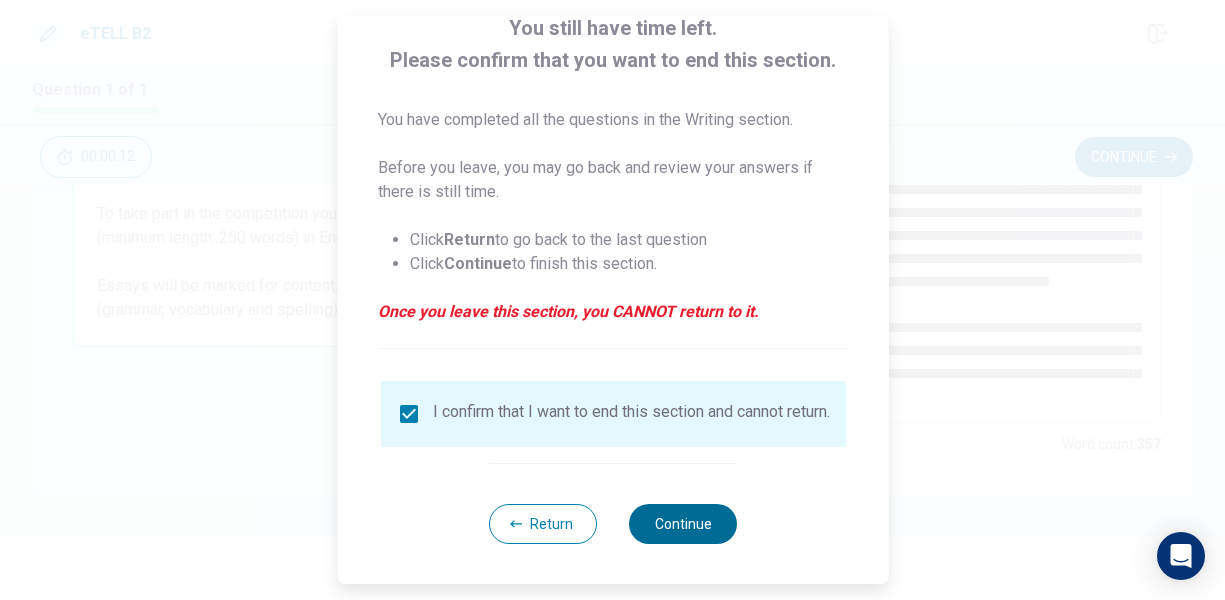 click on "Continue" at bounding box center (683, 524) 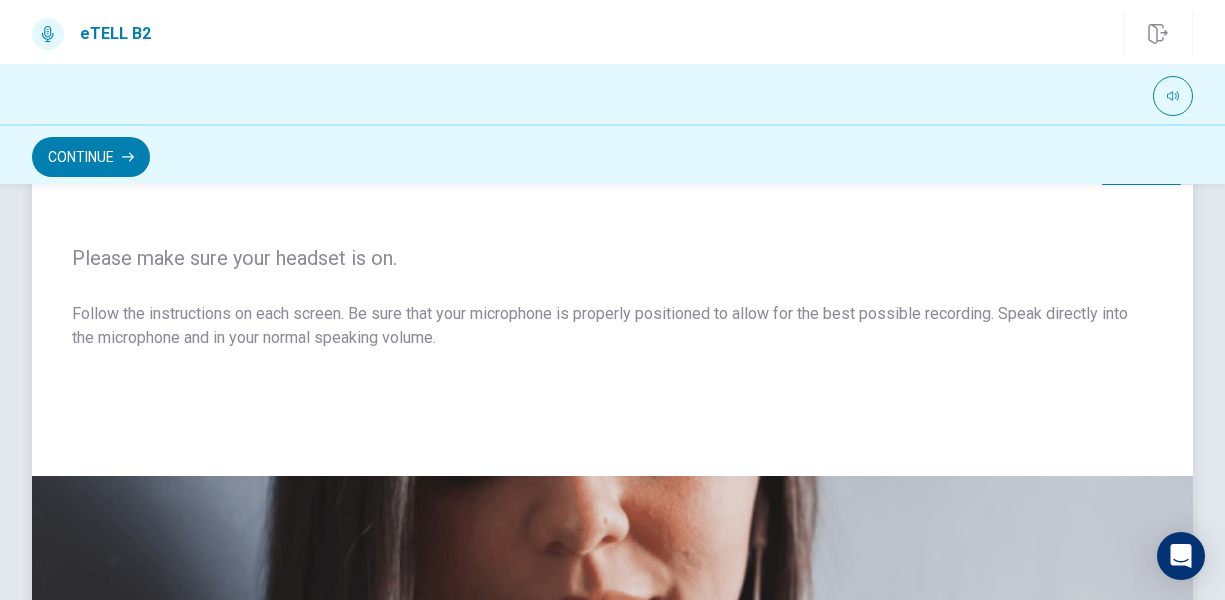scroll, scrollTop: 0, scrollLeft: 0, axis: both 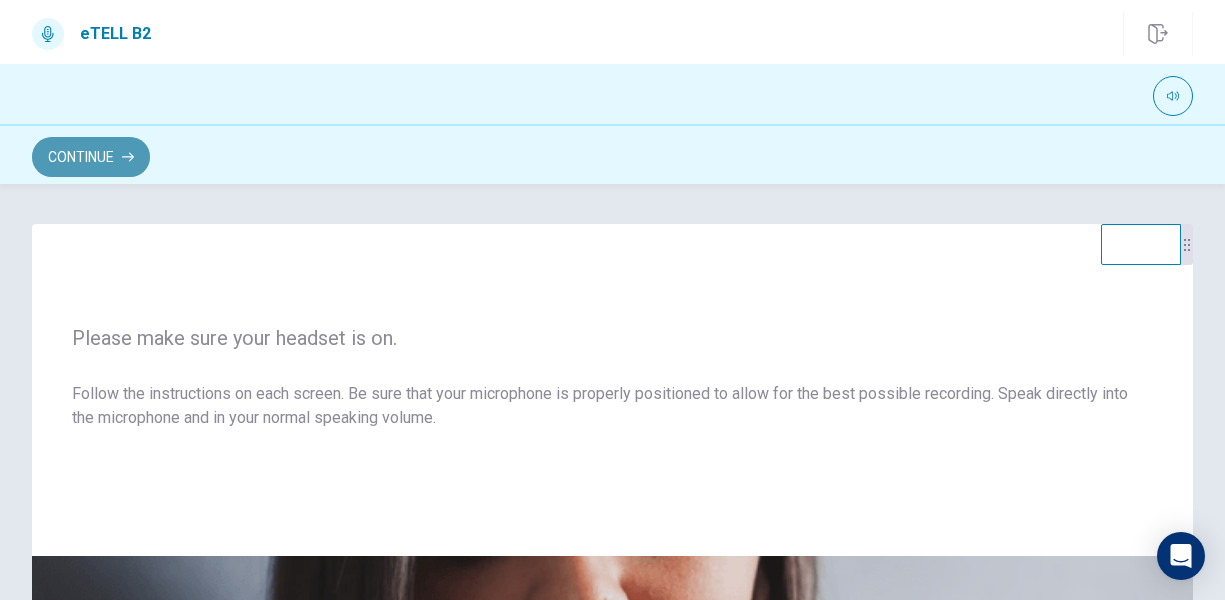 click on "Continue" at bounding box center (91, 157) 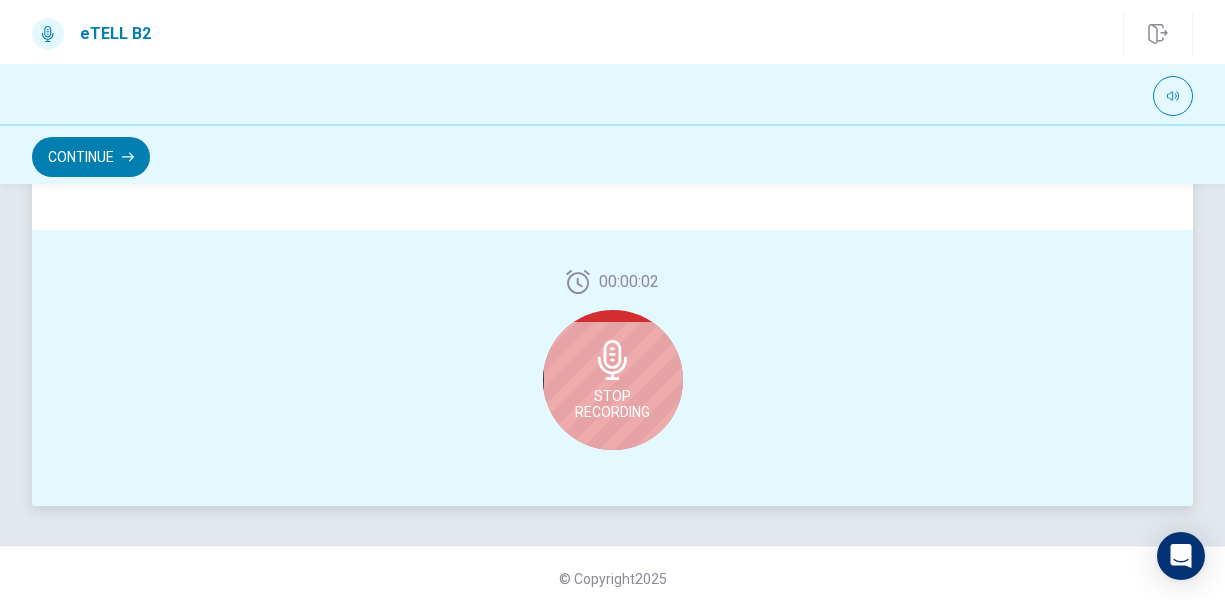 scroll, scrollTop: 600, scrollLeft: 0, axis: vertical 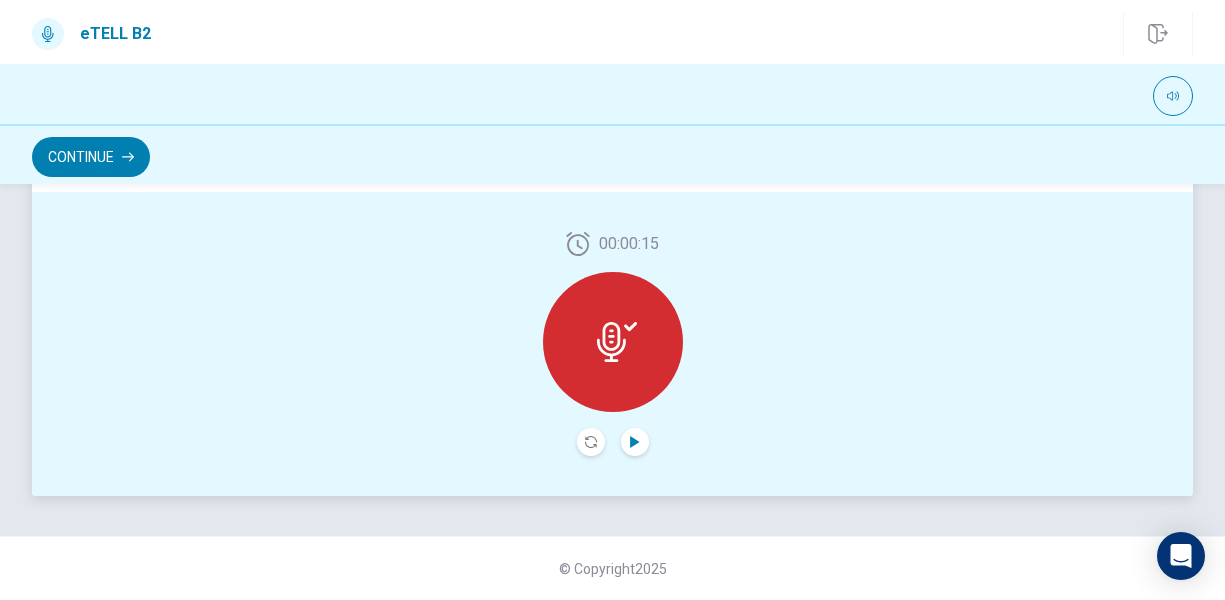 click 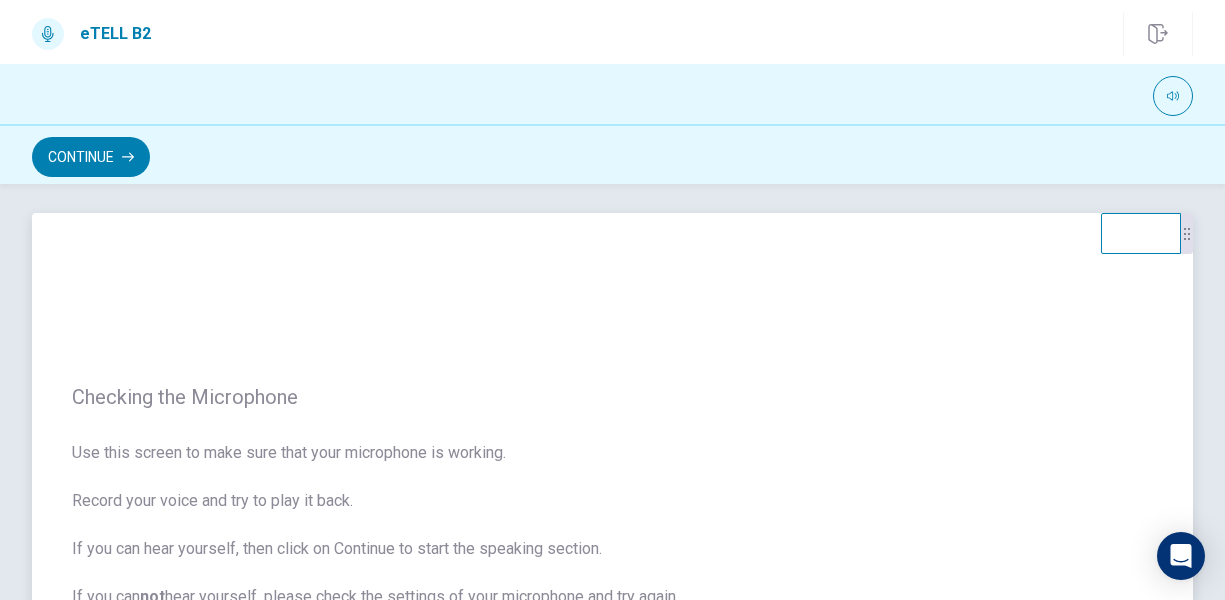 scroll, scrollTop: 0, scrollLeft: 0, axis: both 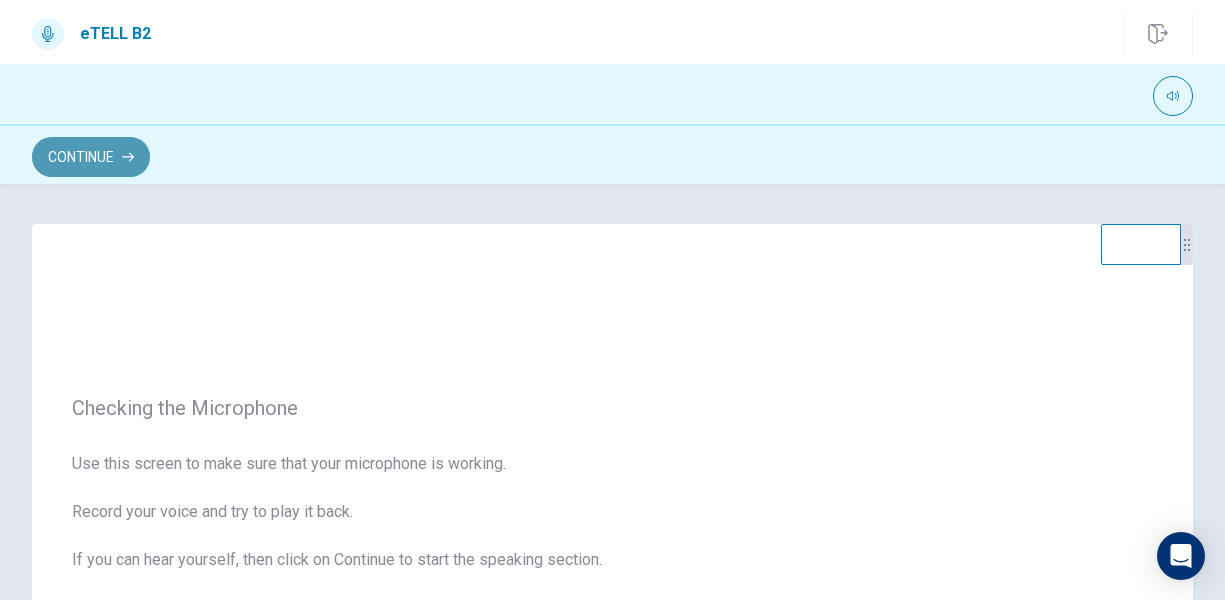 click on "Continue" at bounding box center (91, 157) 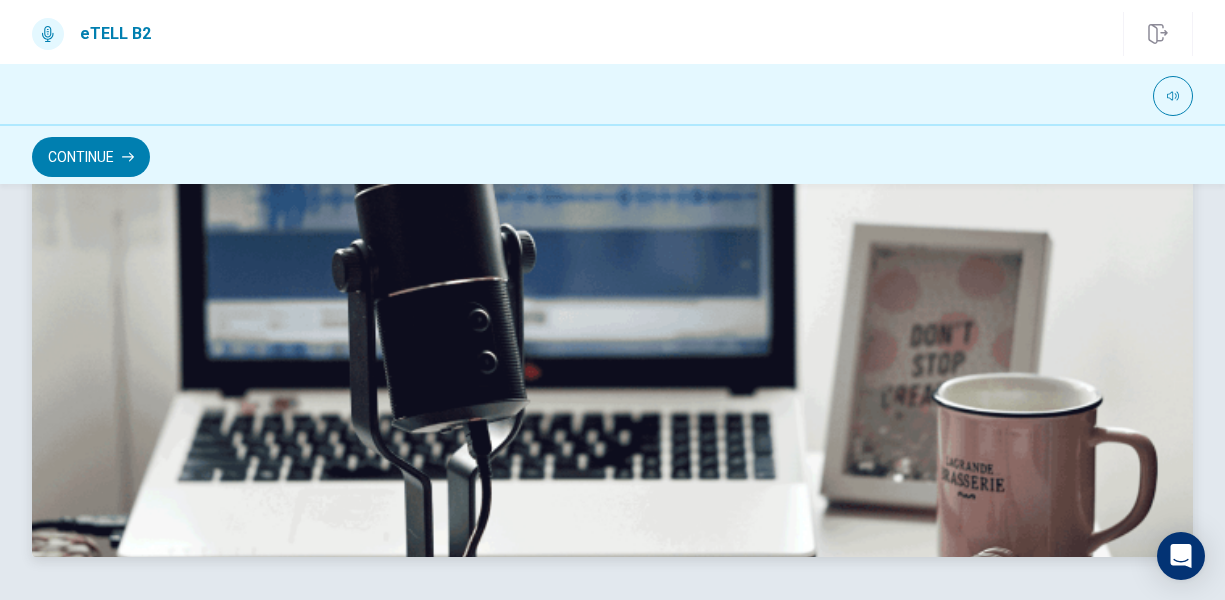 scroll, scrollTop: 600, scrollLeft: 0, axis: vertical 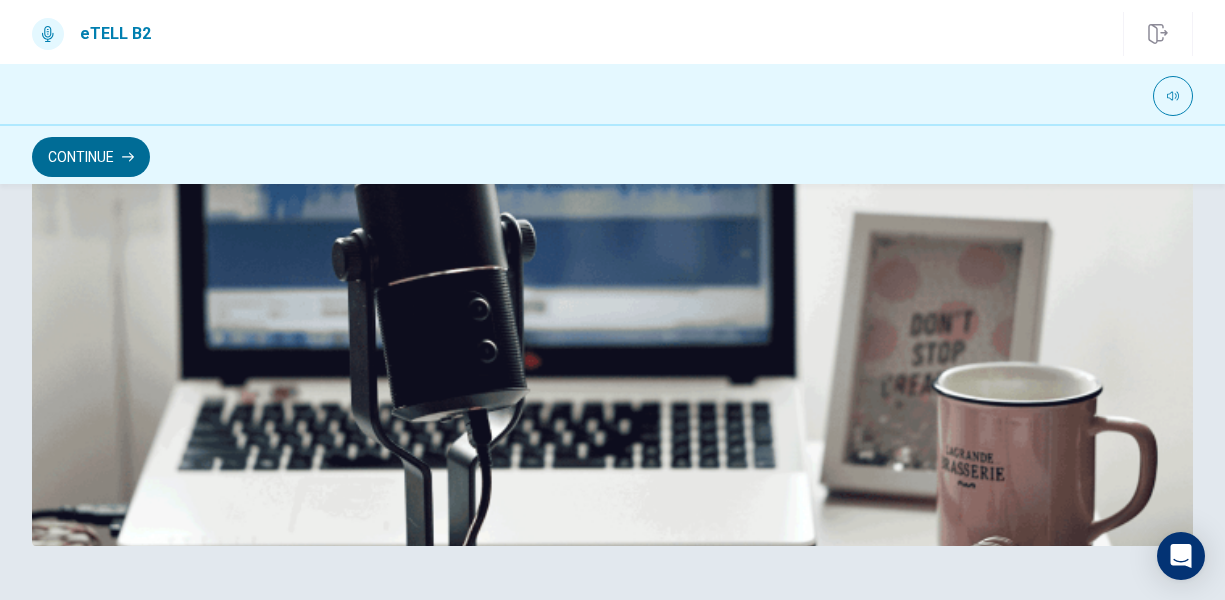 click on "Continue" at bounding box center [91, 157] 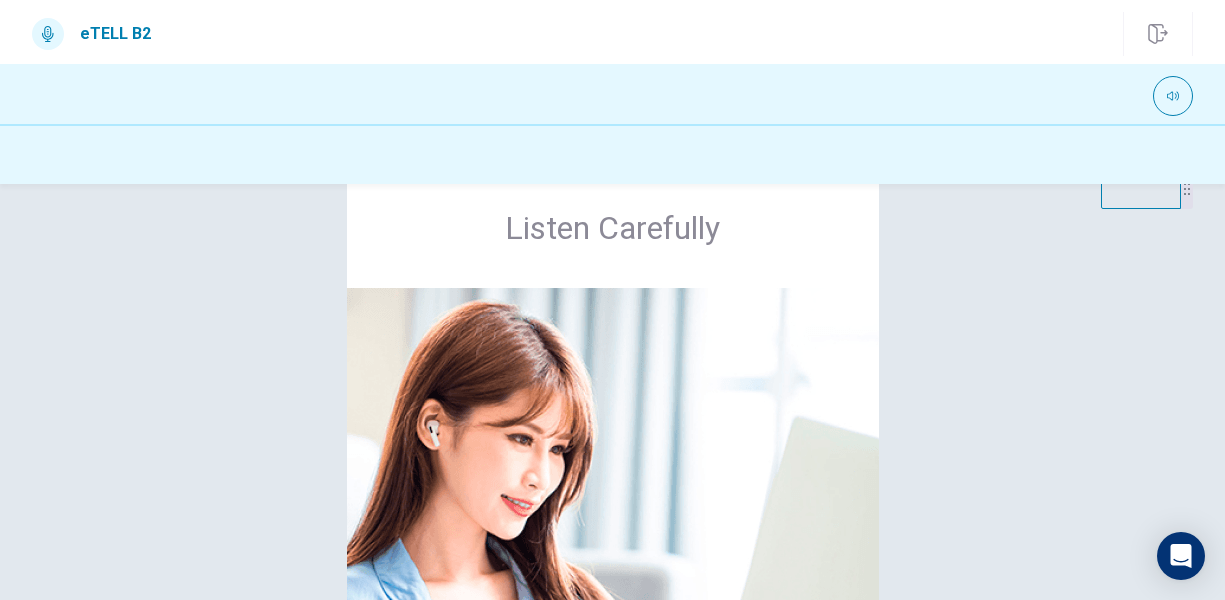 scroll, scrollTop: 100, scrollLeft: 0, axis: vertical 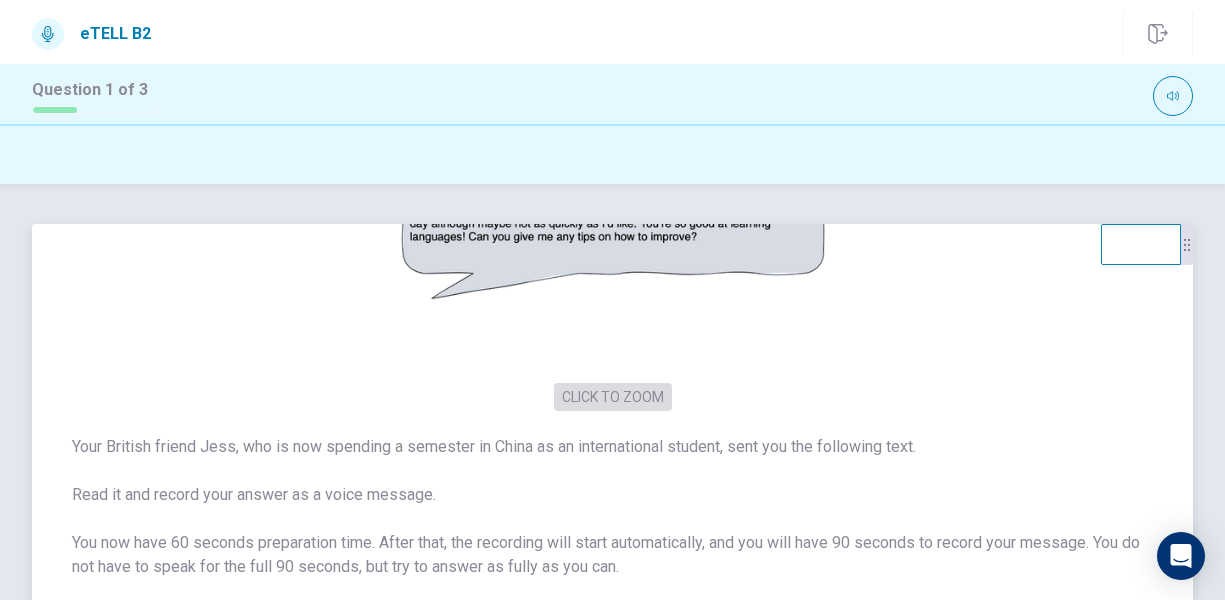 click on "CLICK TO ZOOM" at bounding box center (613, 397) 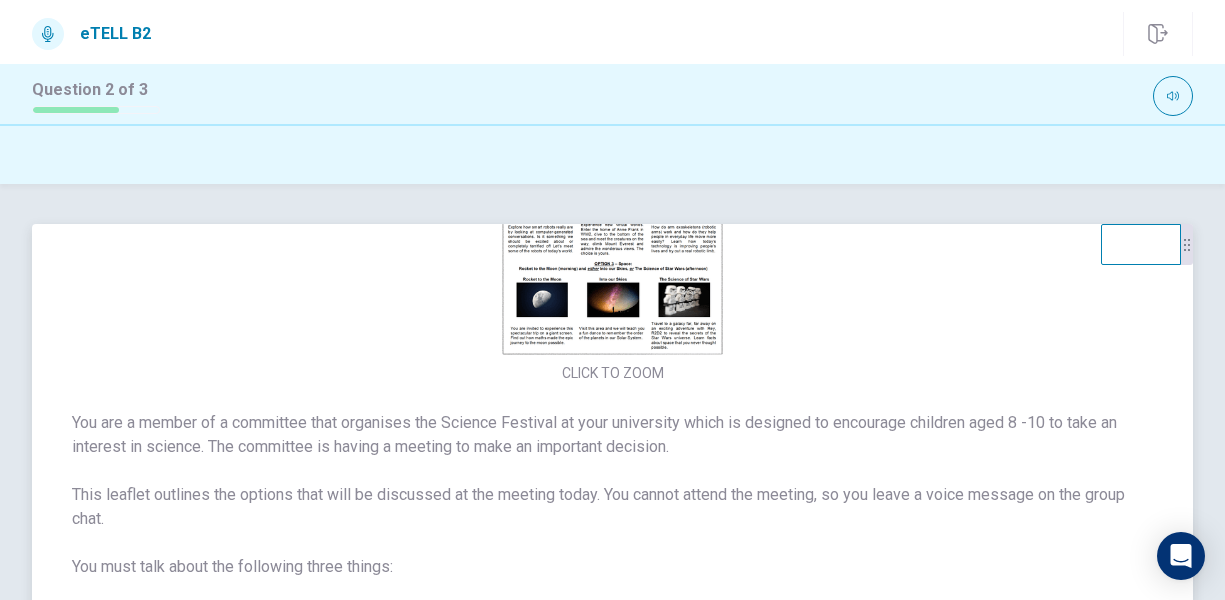 click at bounding box center [613, 198] 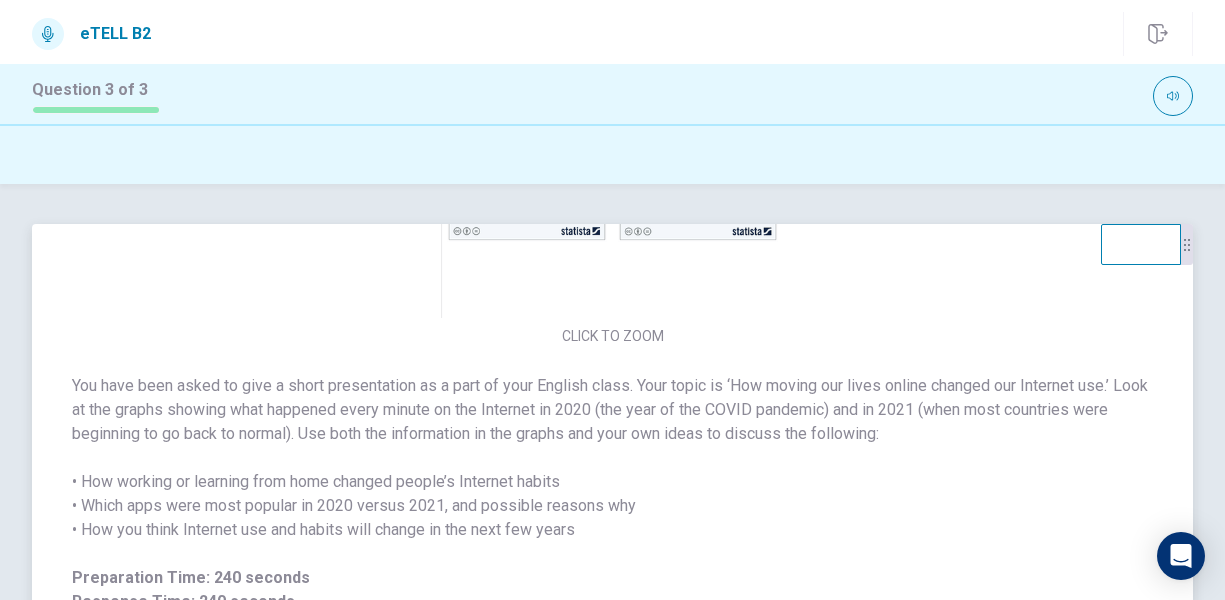 scroll, scrollTop: 139, scrollLeft: 0, axis: vertical 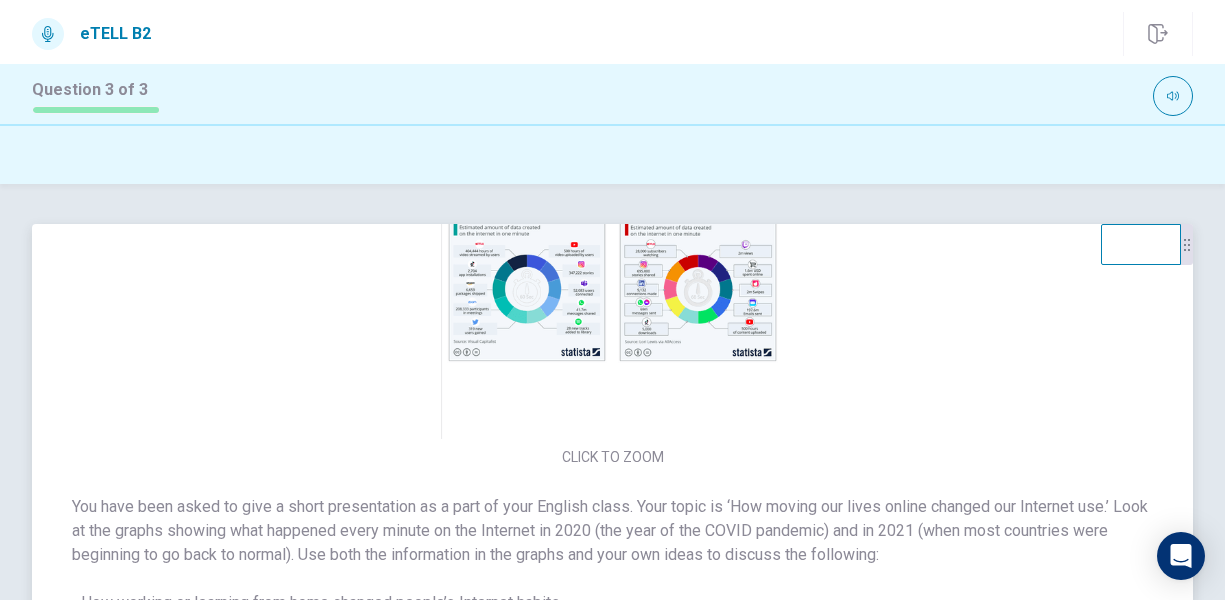 click at bounding box center (613, 282) 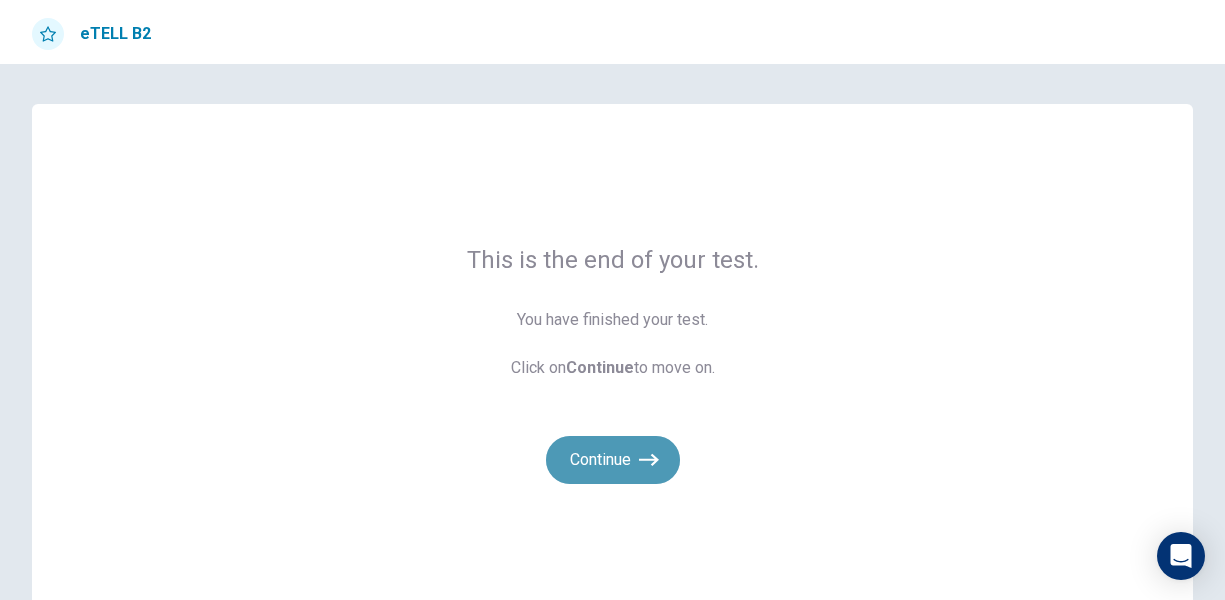 click on "Continue" at bounding box center [613, 460] 